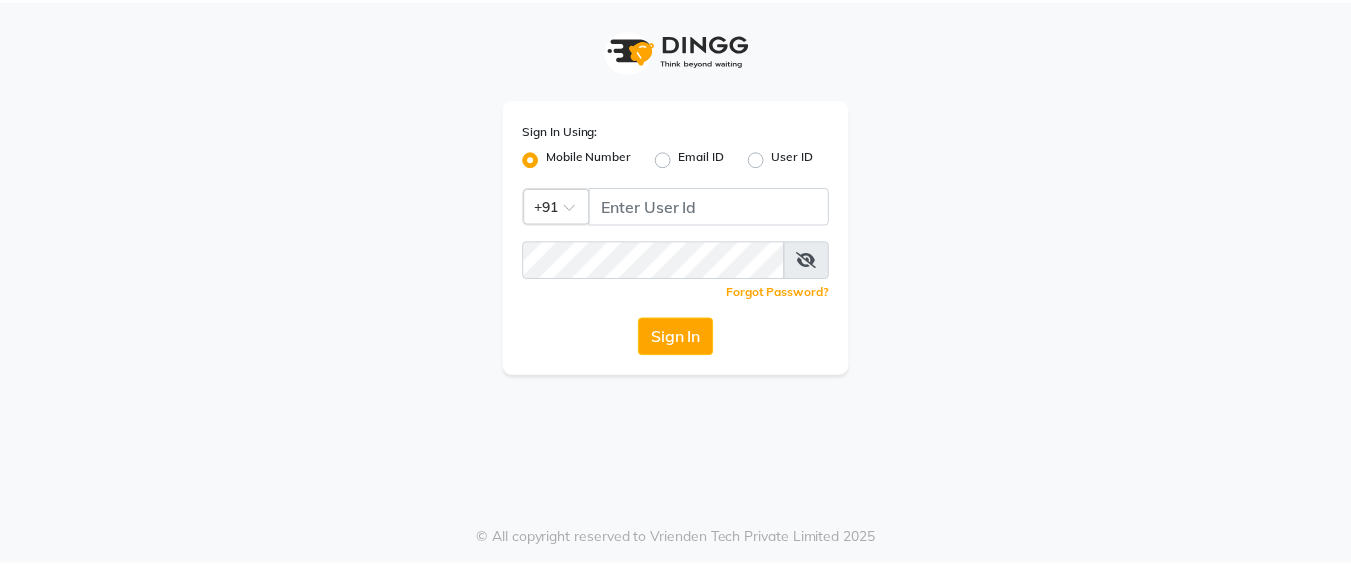 scroll, scrollTop: 0, scrollLeft: 0, axis: both 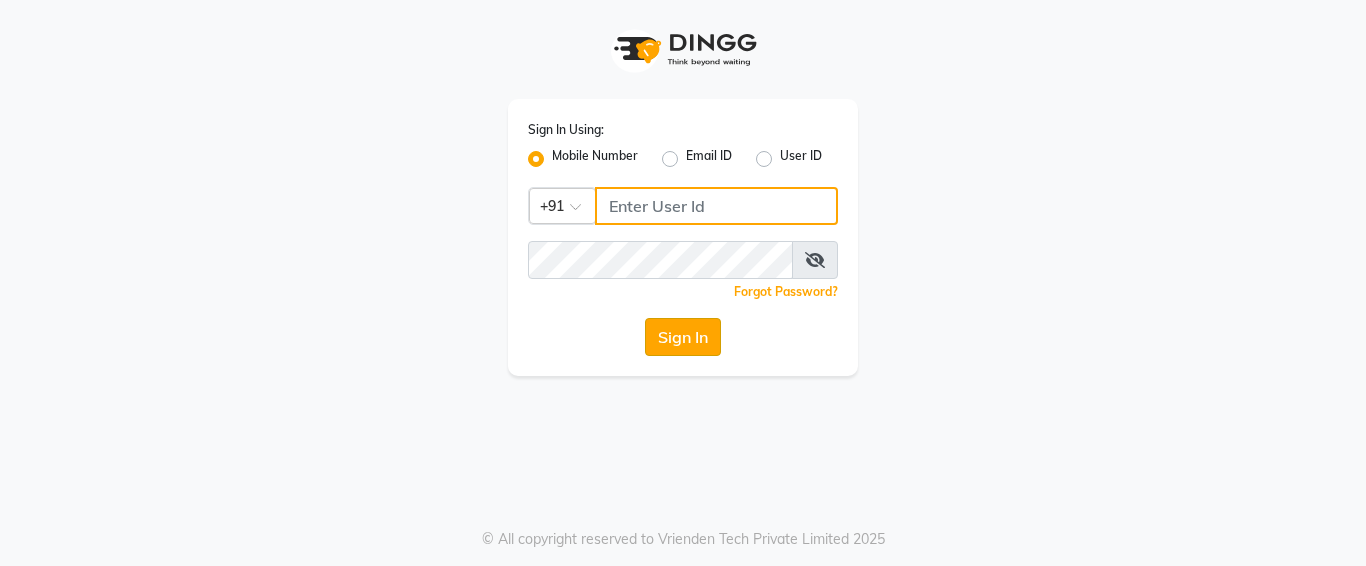 type on "[PHONE]" 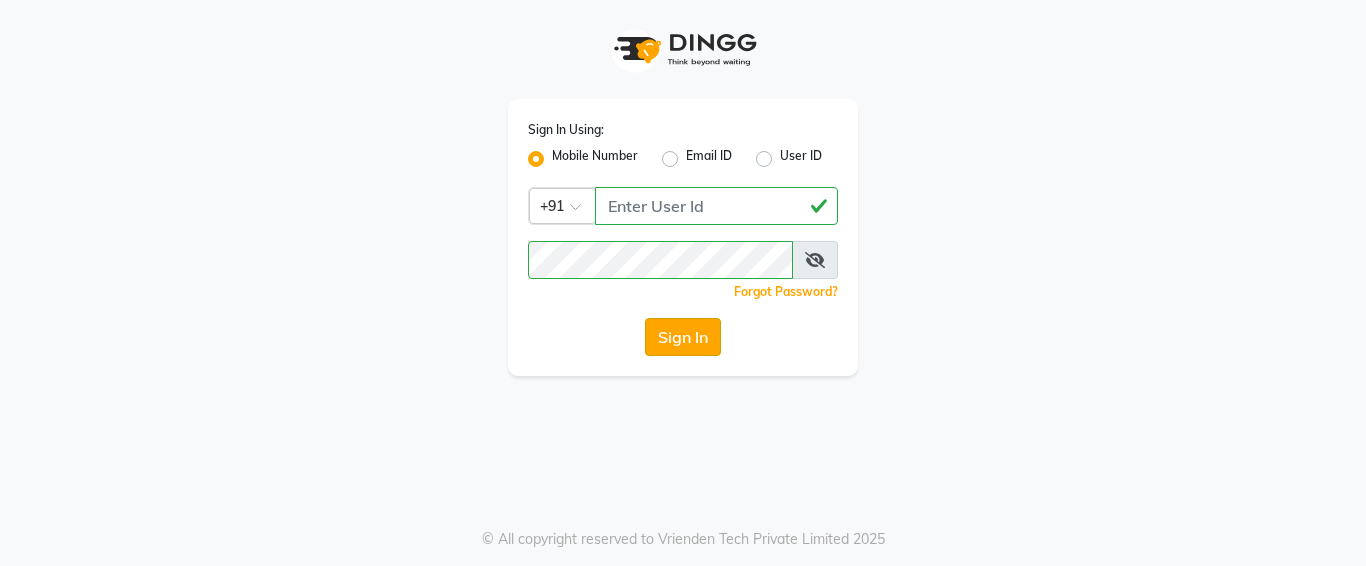 click on "Sign In" 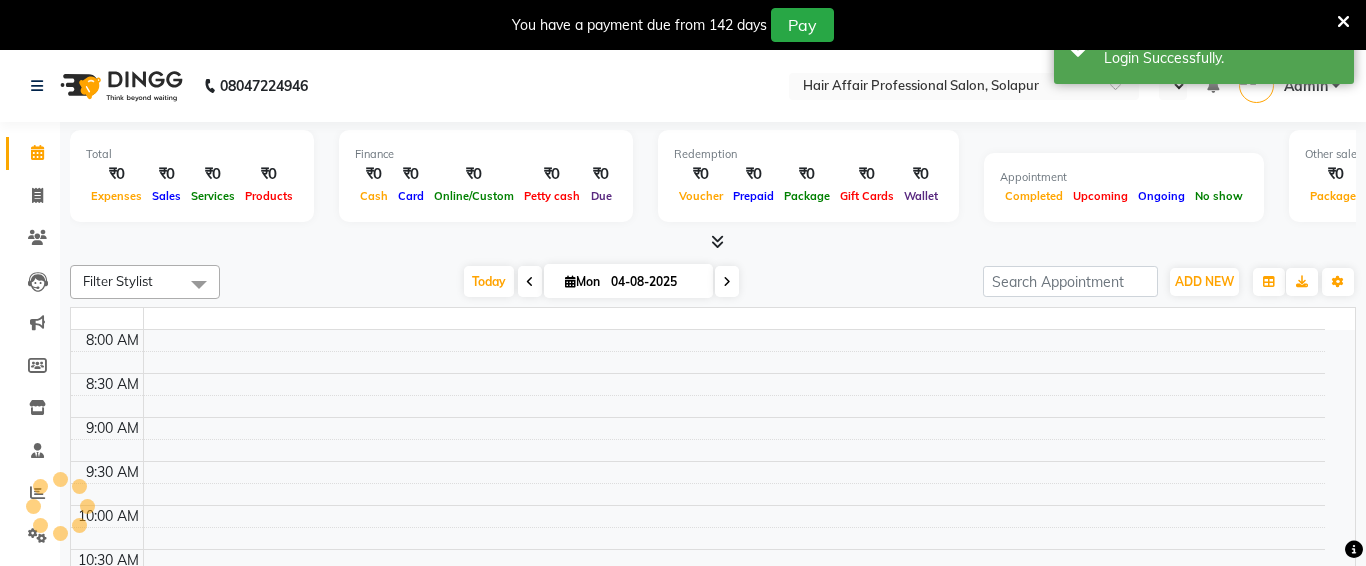 select on "en" 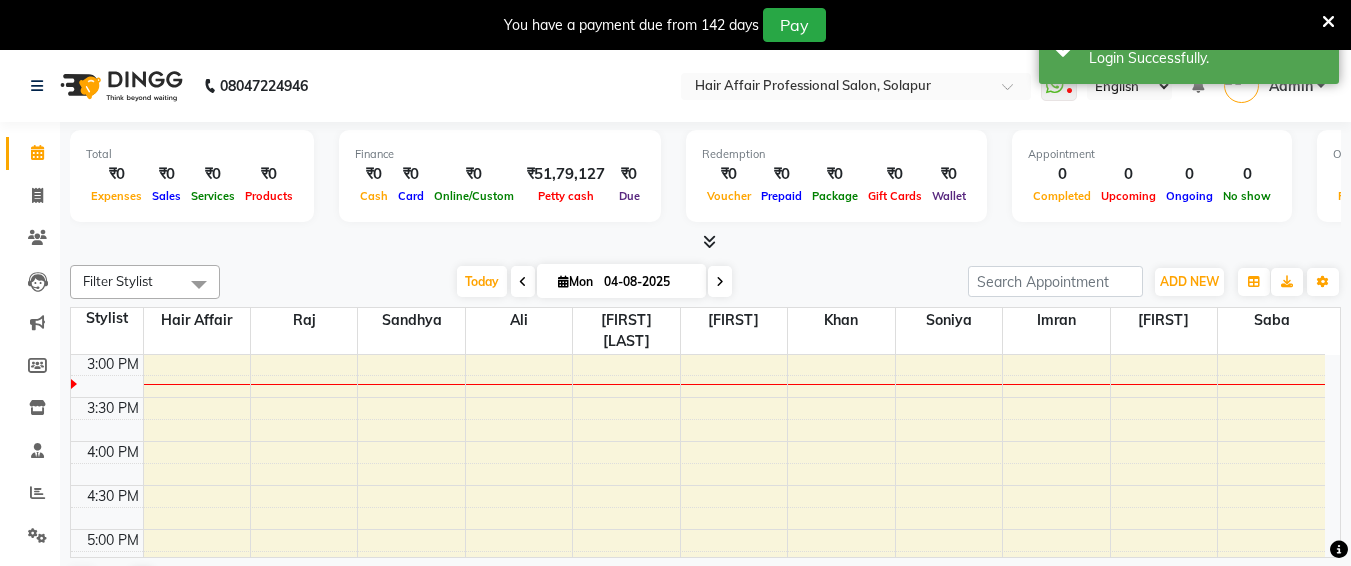 scroll, scrollTop: 529, scrollLeft: 0, axis: vertical 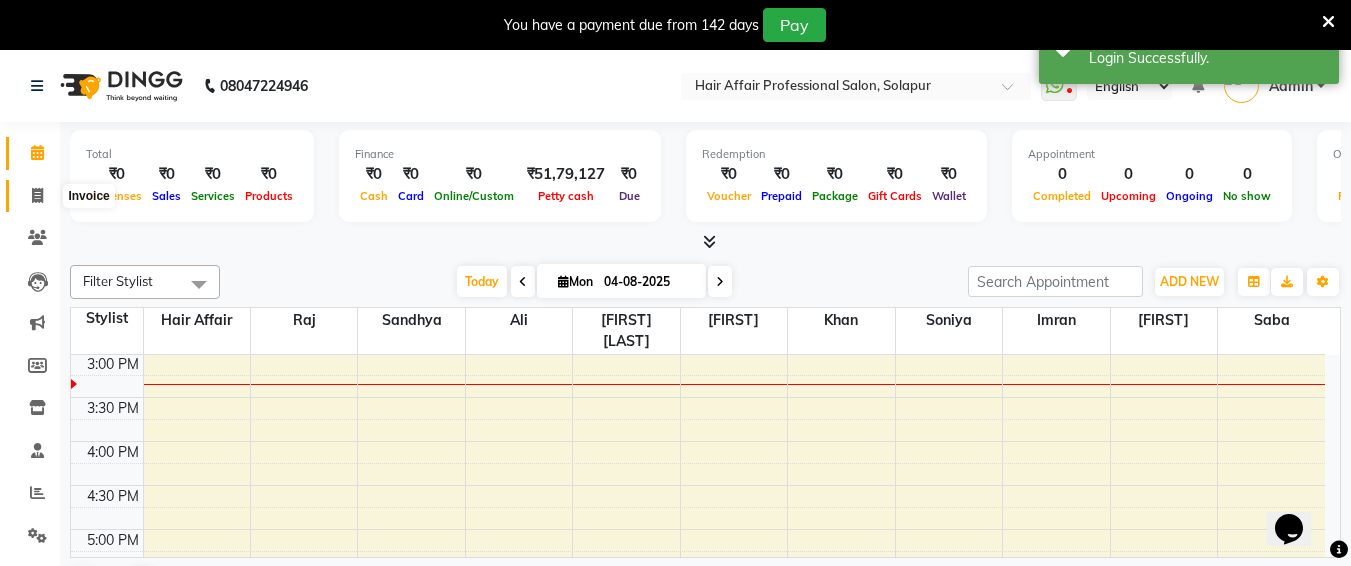 click 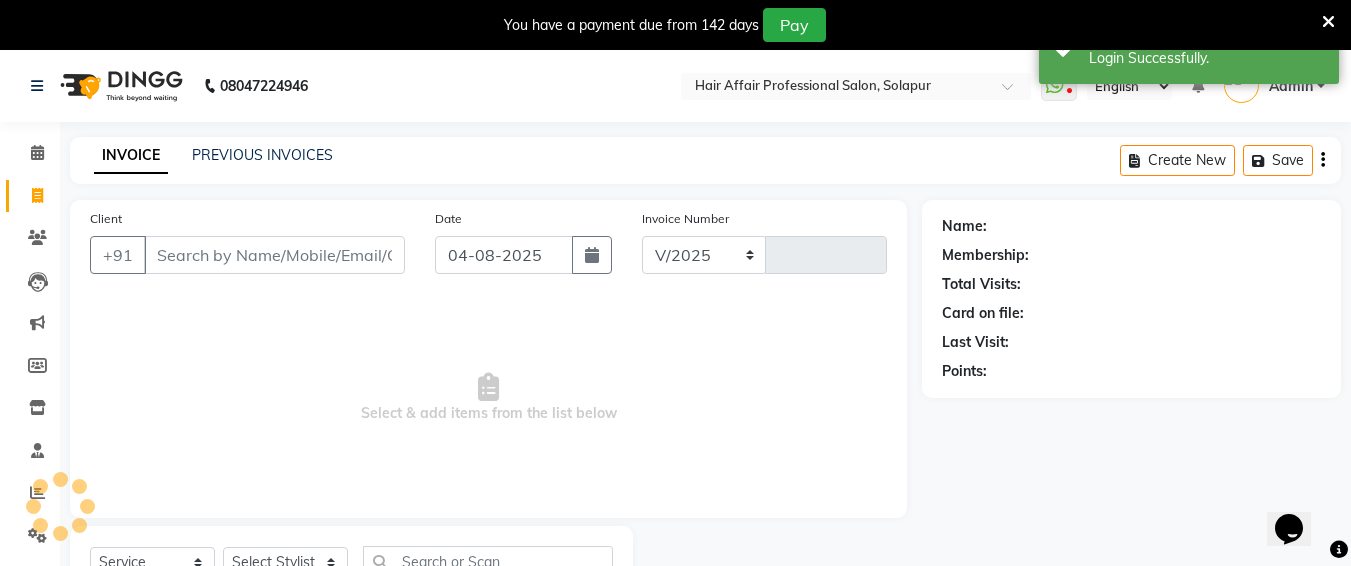 select on "657" 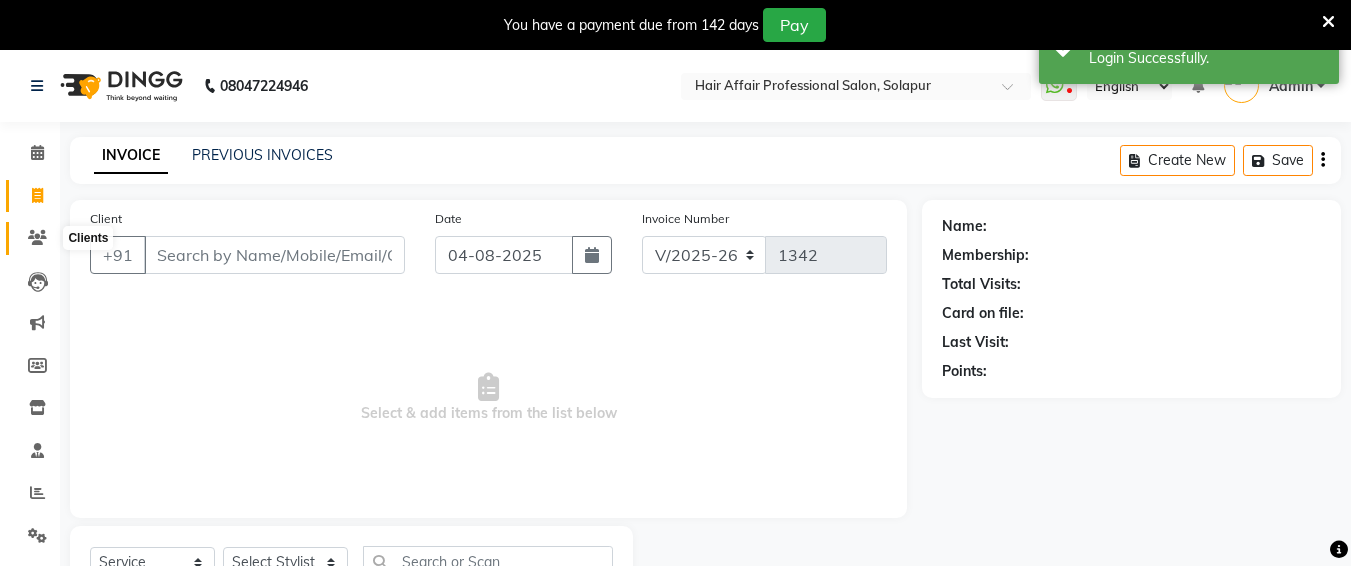 click 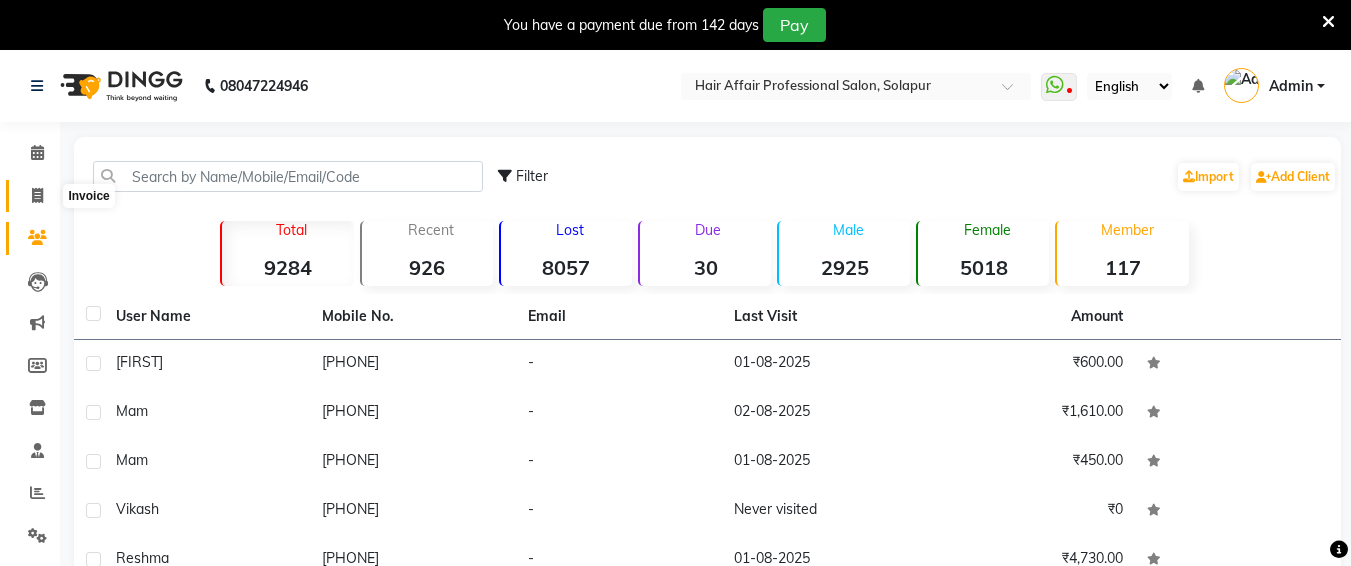 click 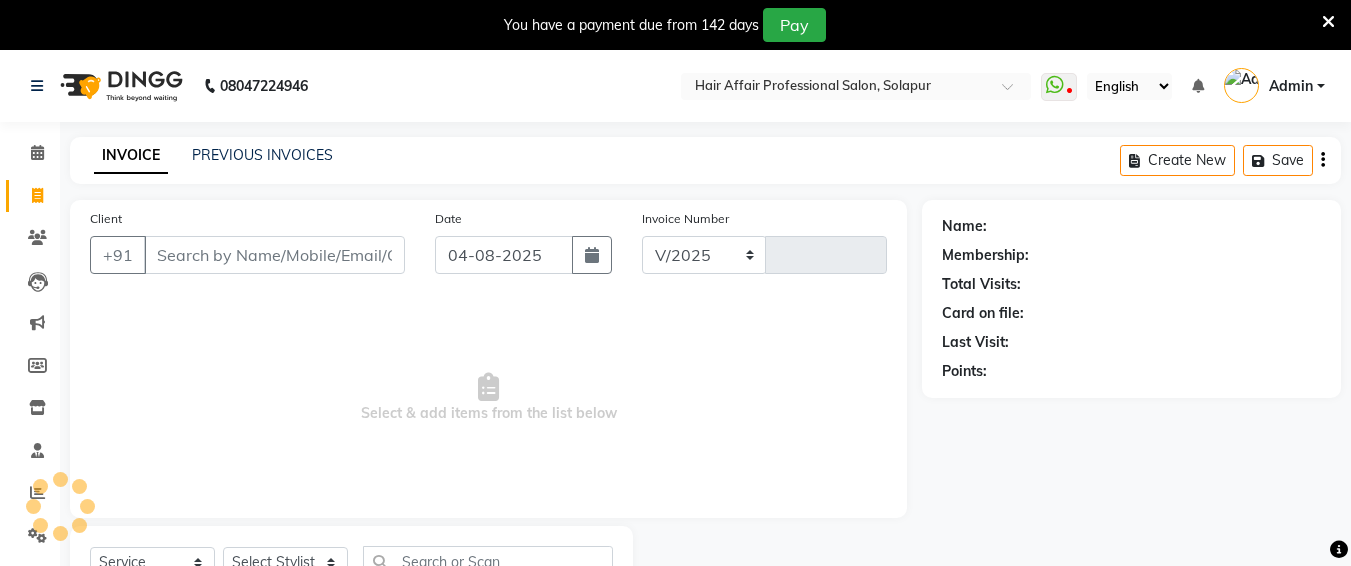 select on "657" 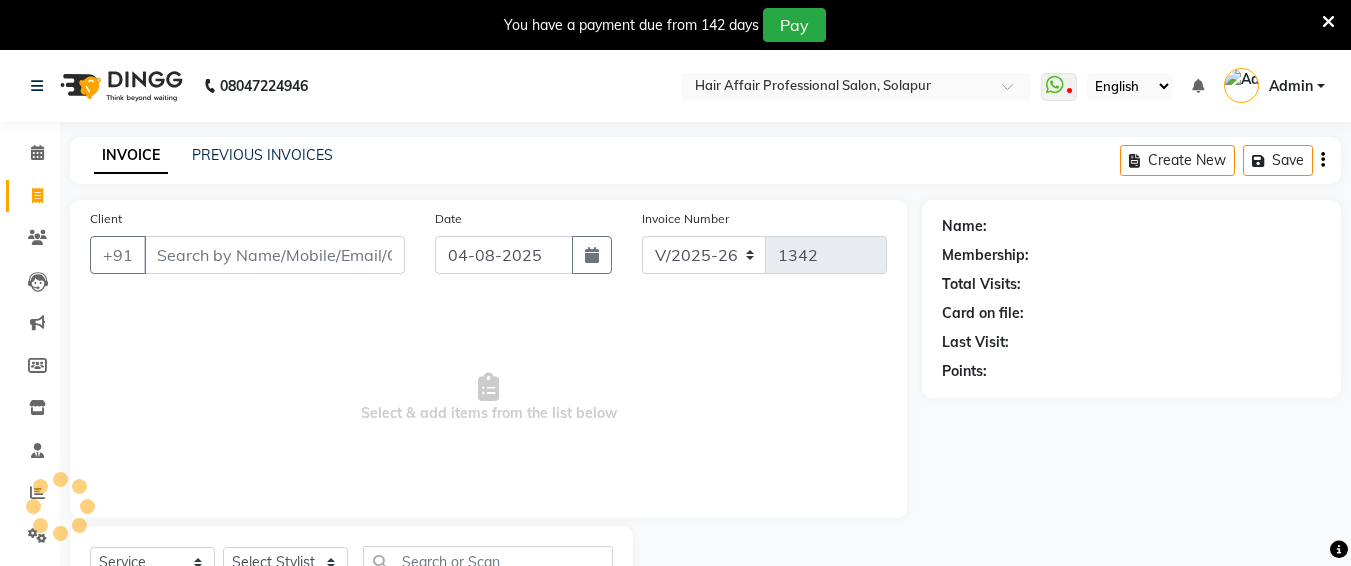 scroll, scrollTop: 85, scrollLeft: 0, axis: vertical 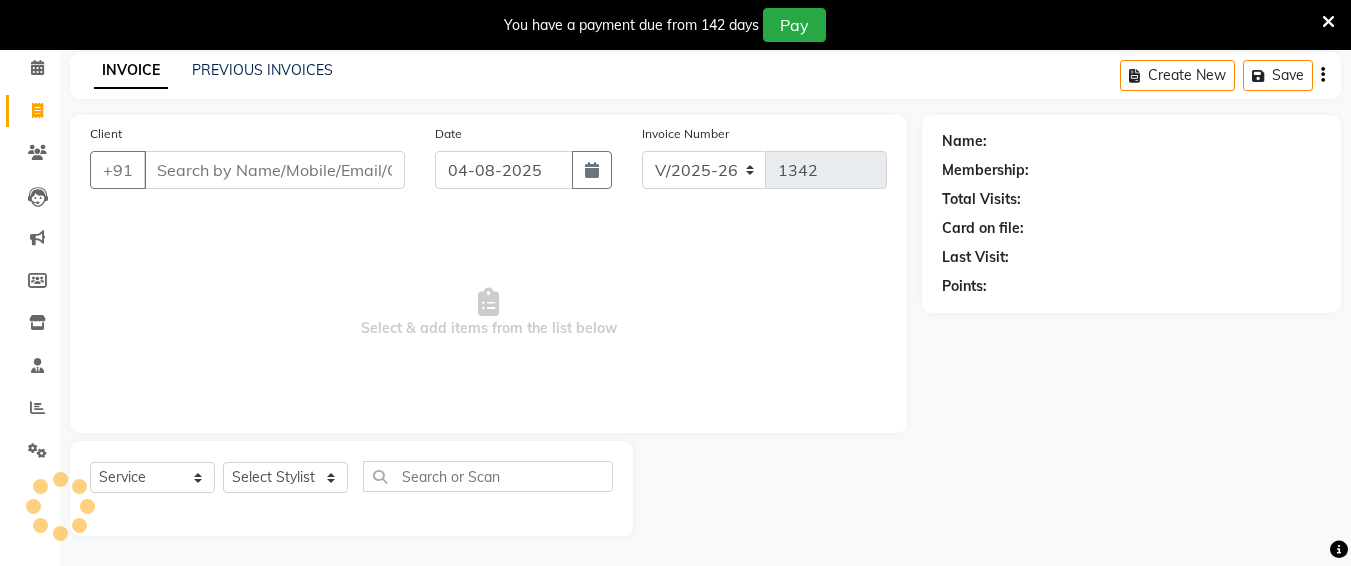 click on "Client" at bounding box center (274, 170) 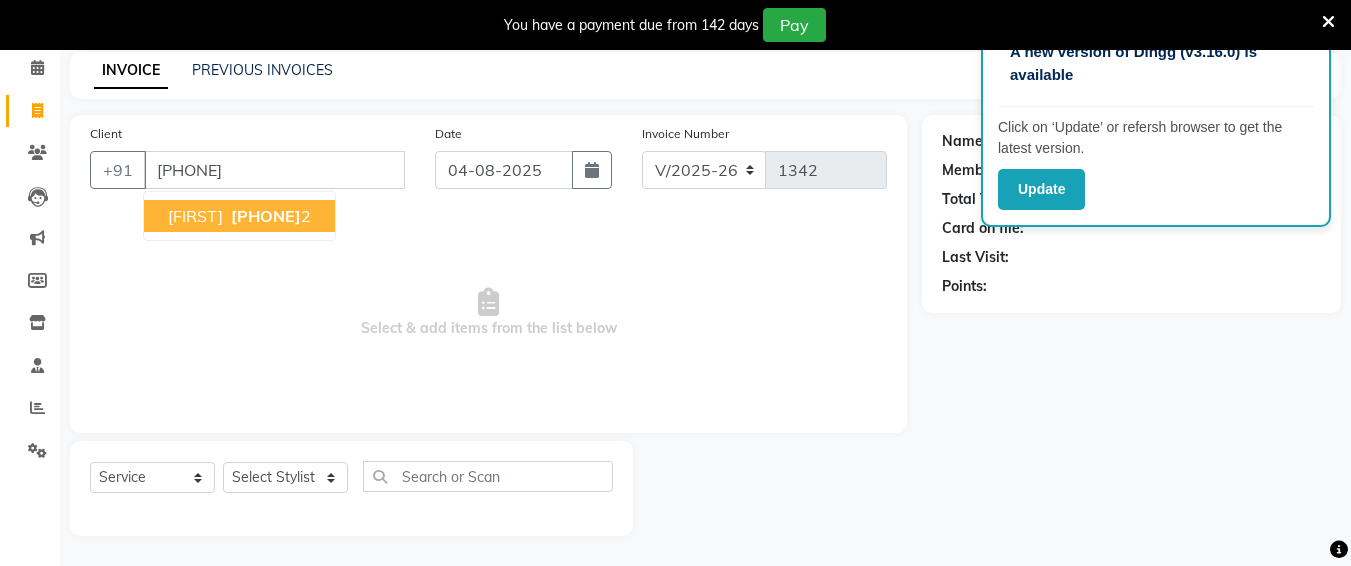 type on "[PHONE]" 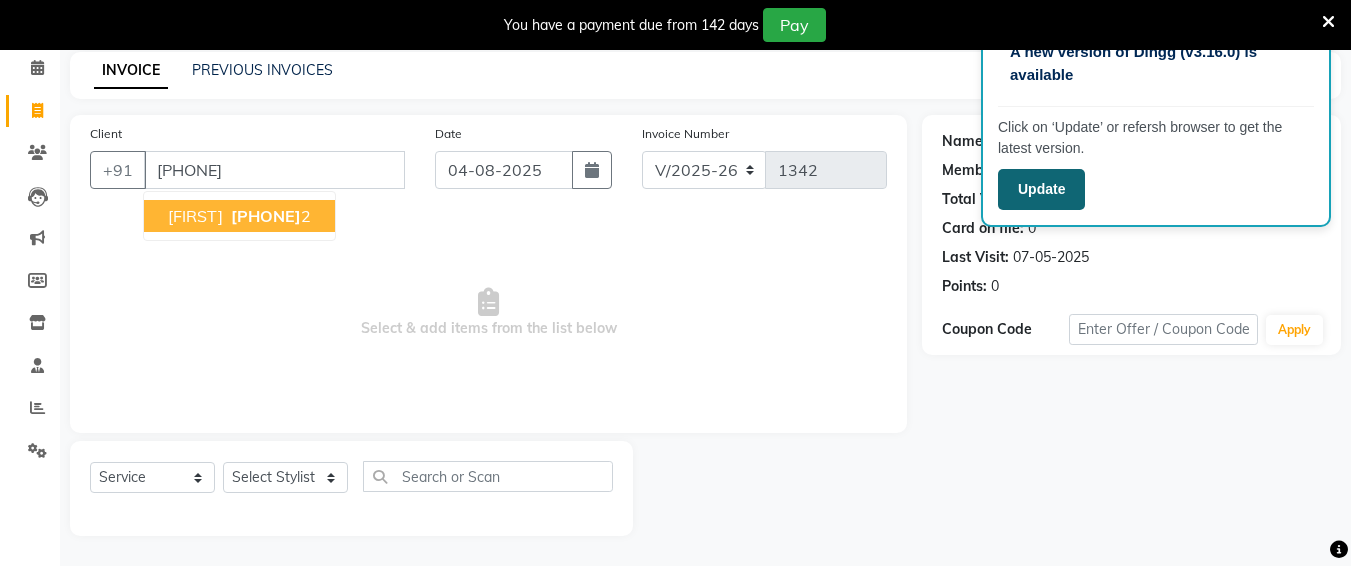 click on "Update" 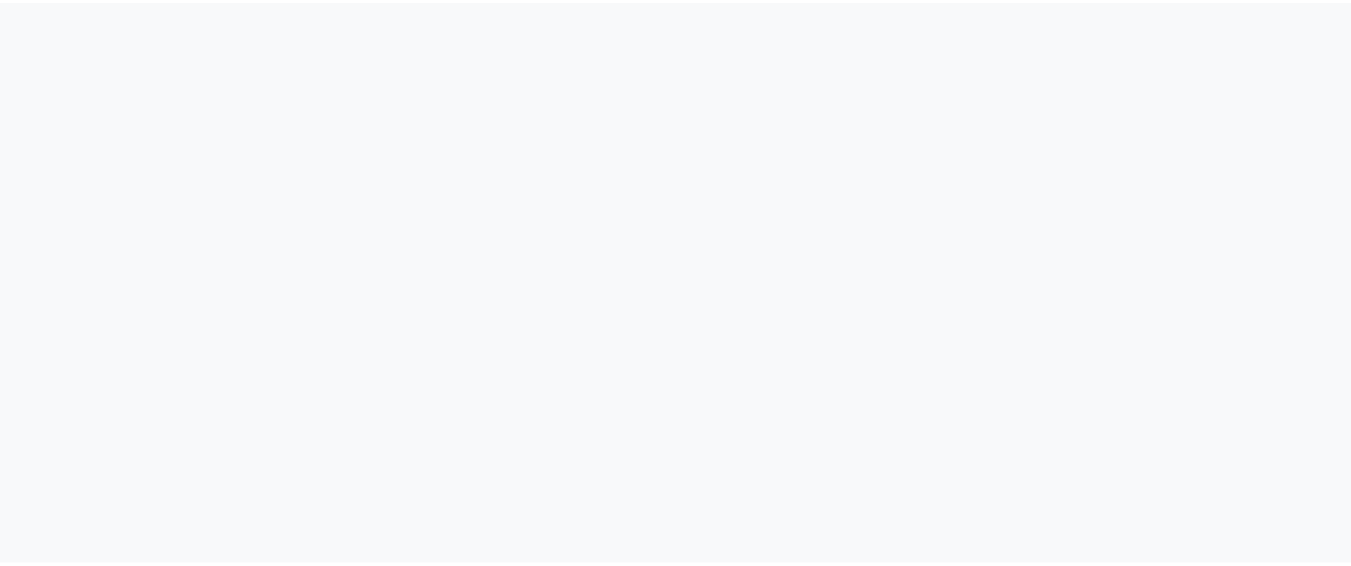 scroll, scrollTop: 0, scrollLeft: 0, axis: both 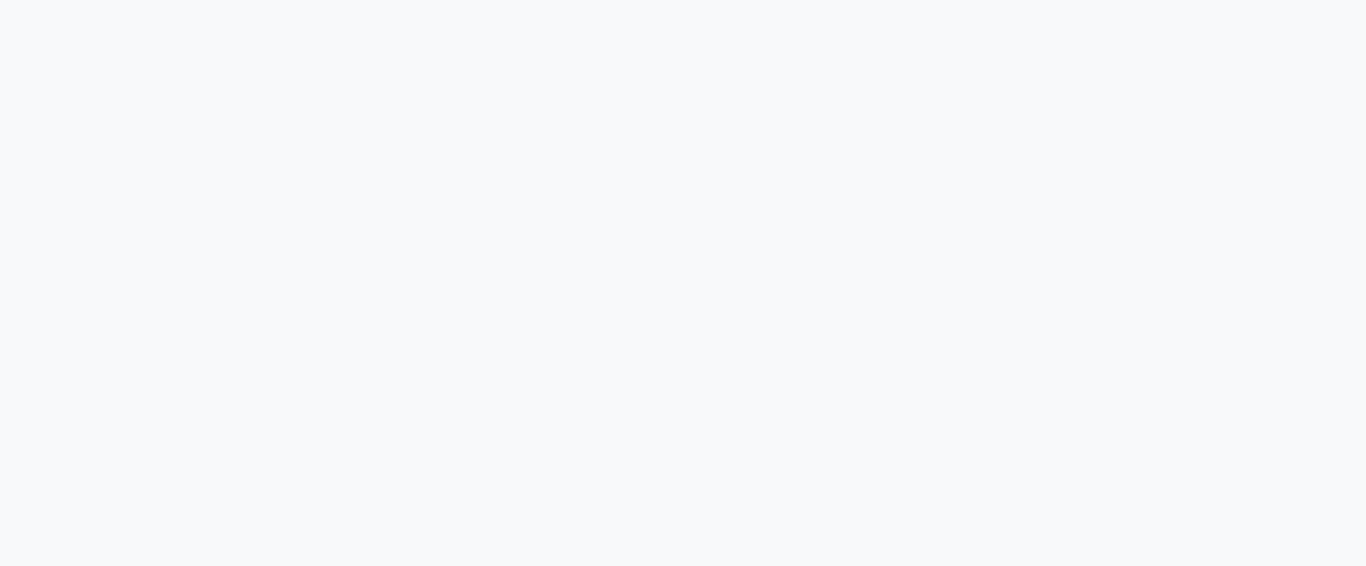 select on "zh" 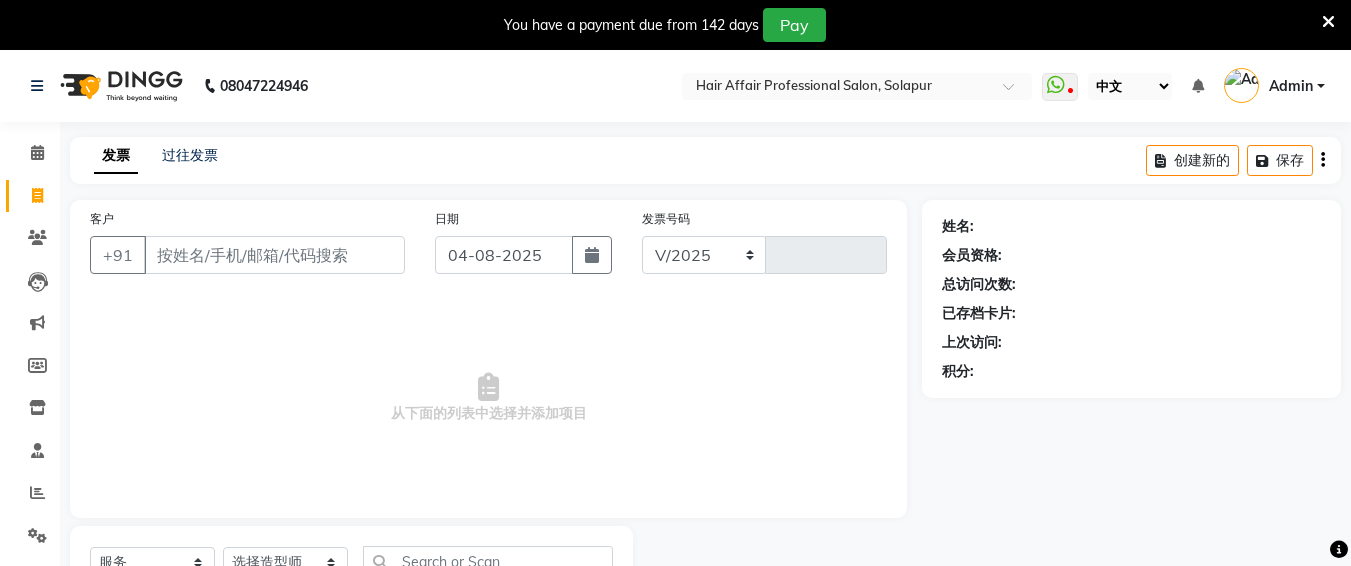 select on "657" 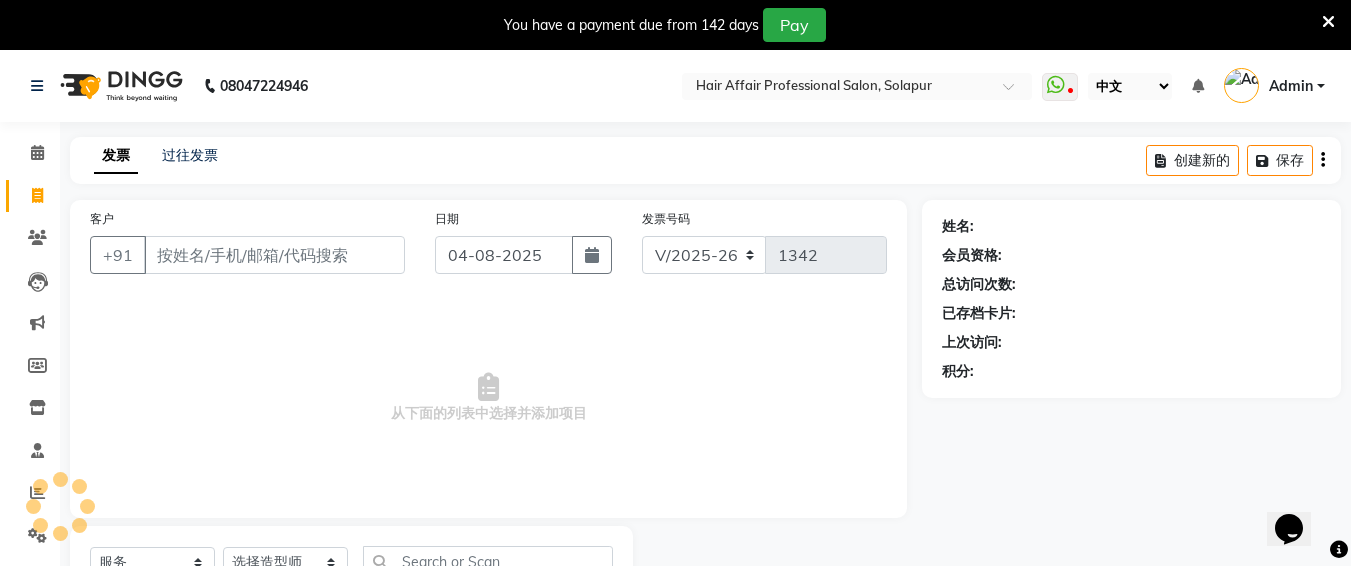 scroll, scrollTop: 0, scrollLeft: 0, axis: both 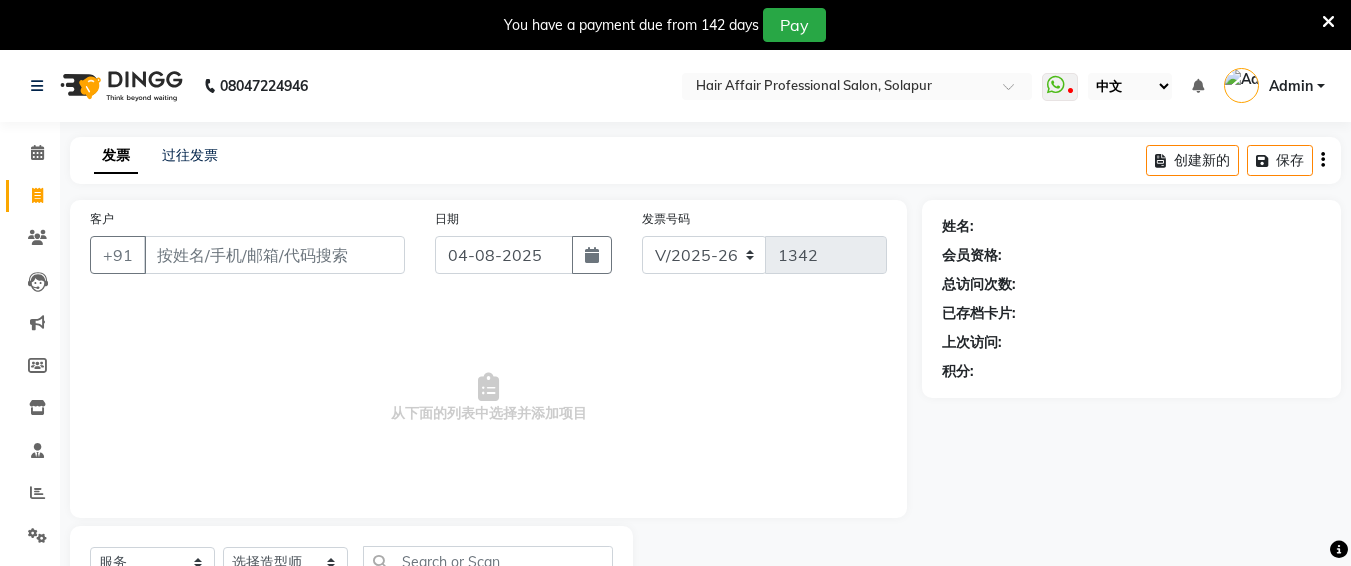 click on "客户" at bounding box center (274, 255) 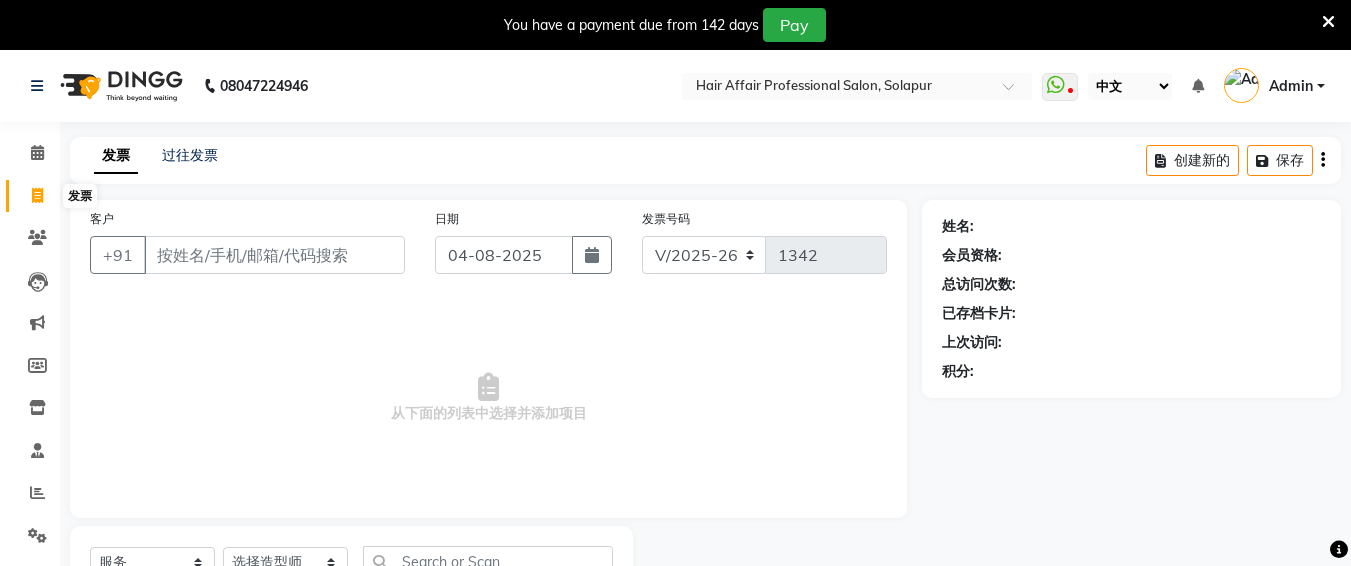 click 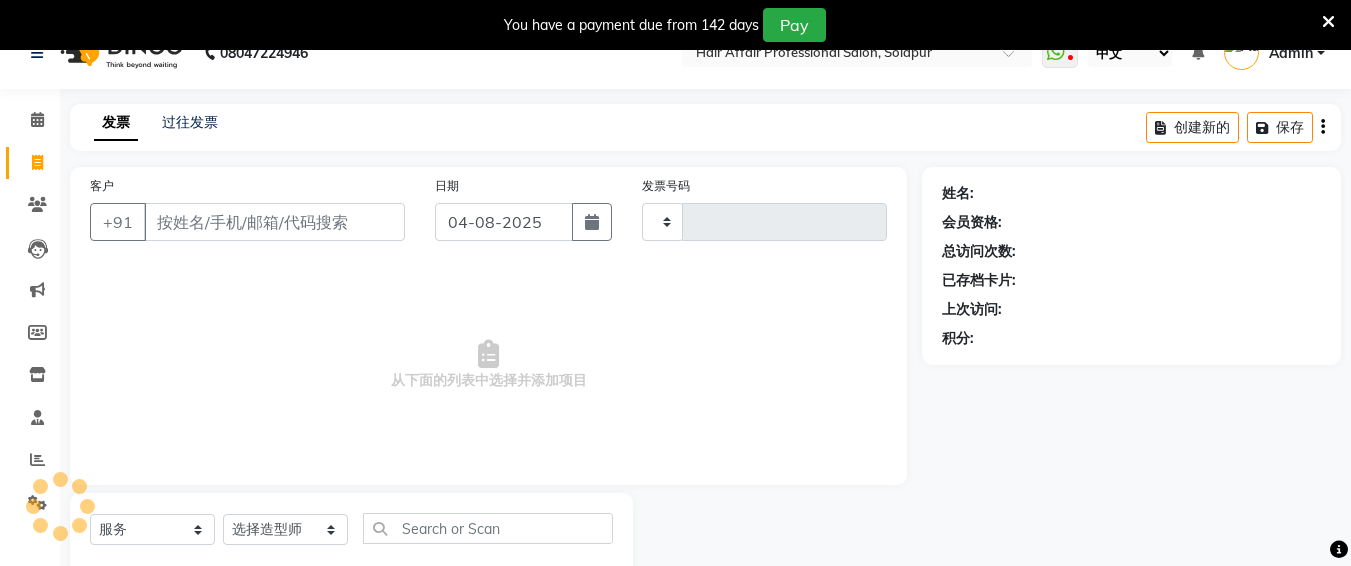 scroll, scrollTop: 85, scrollLeft: 0, axis: vertical 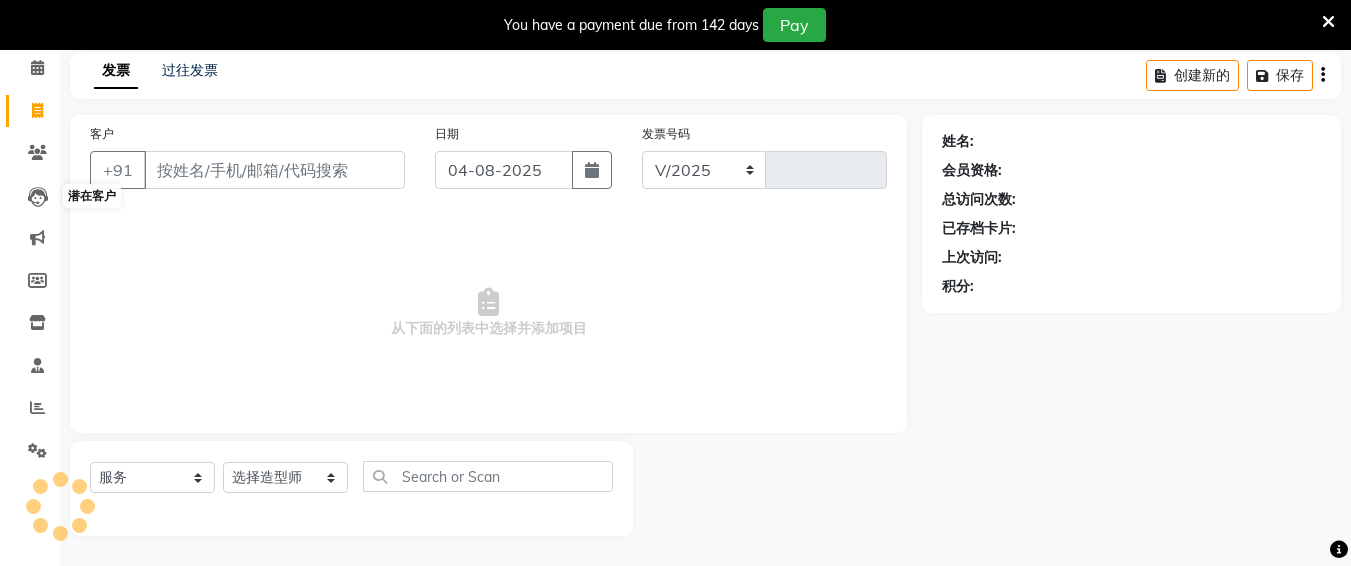 select on "657" 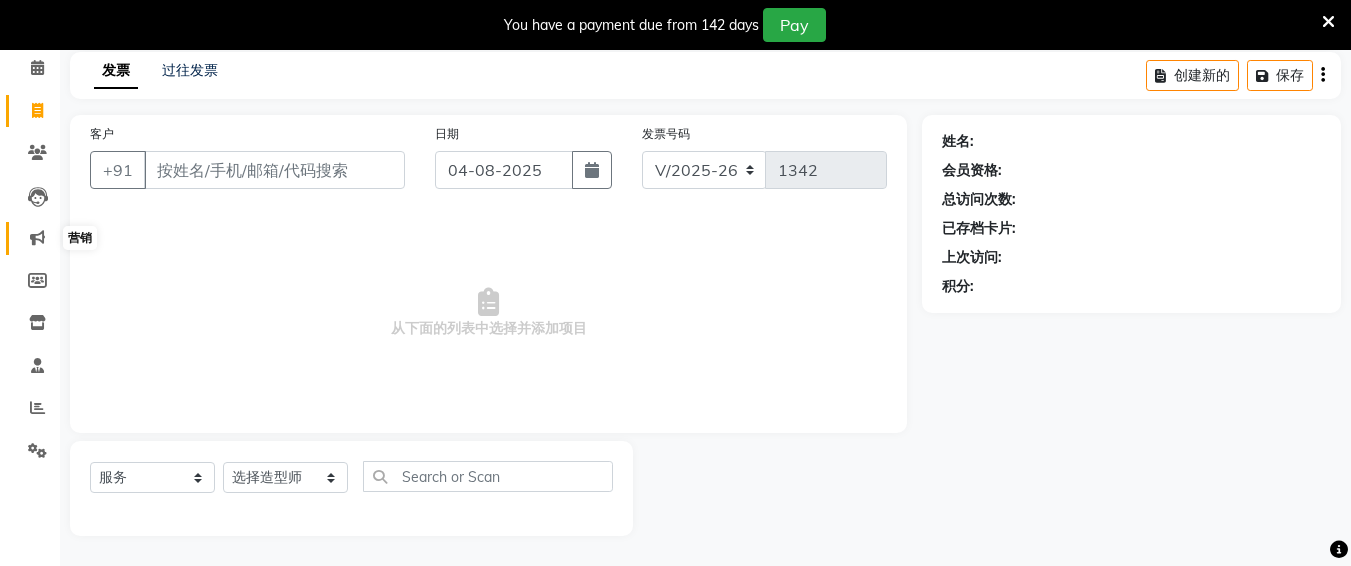 click 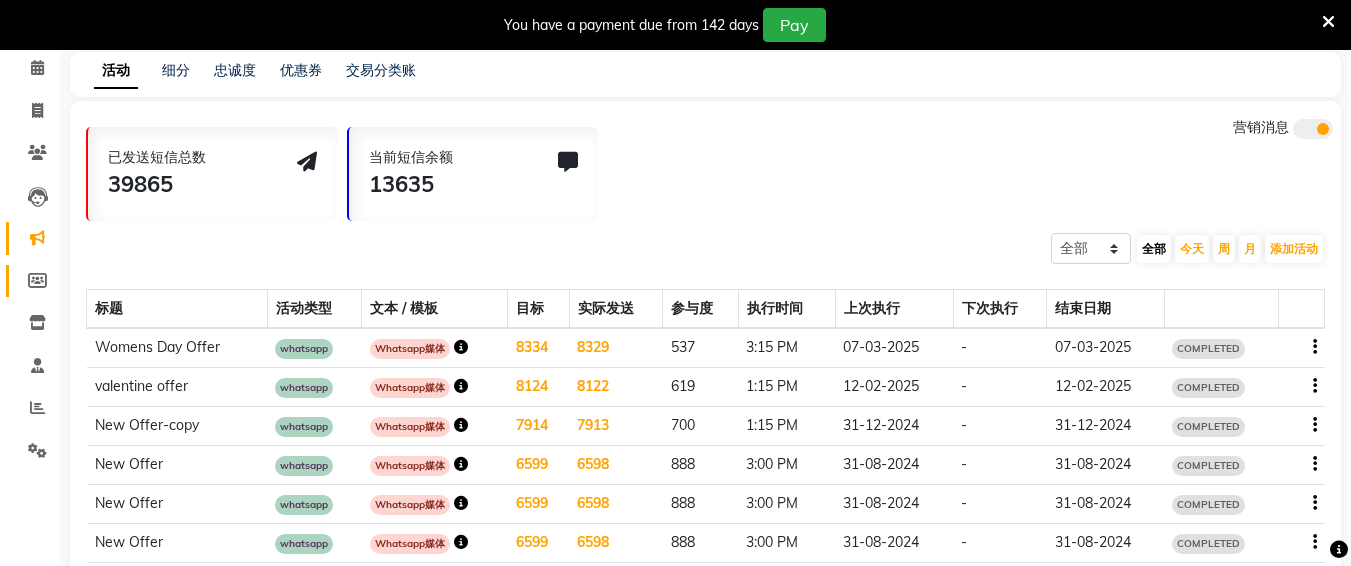 click 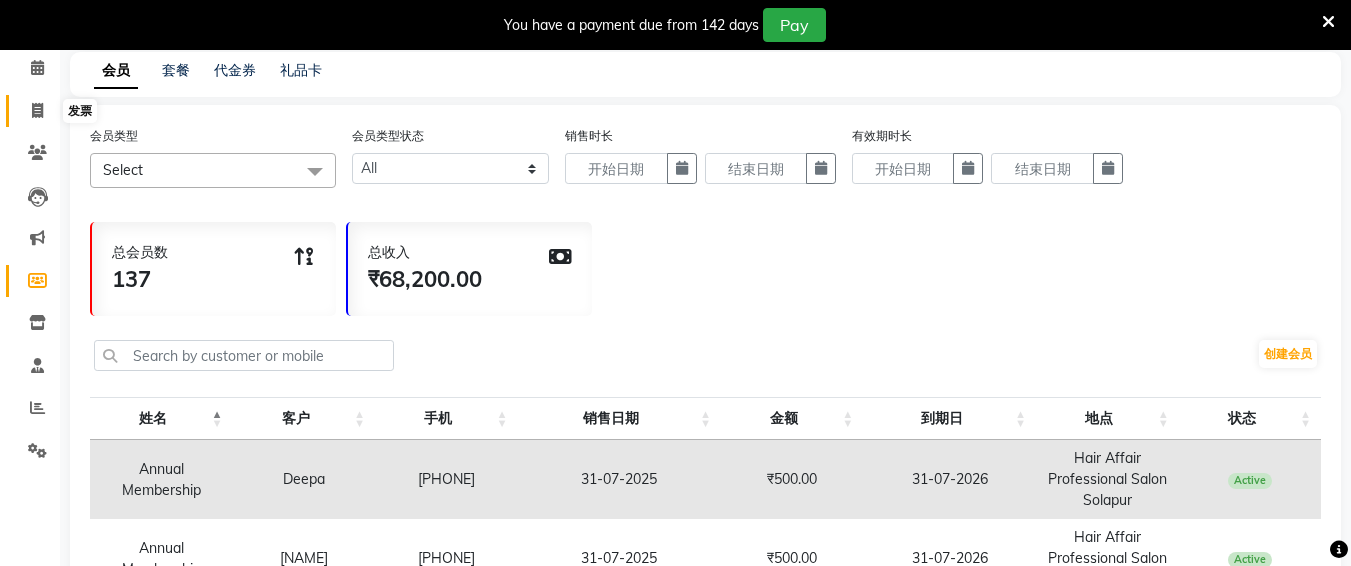 click 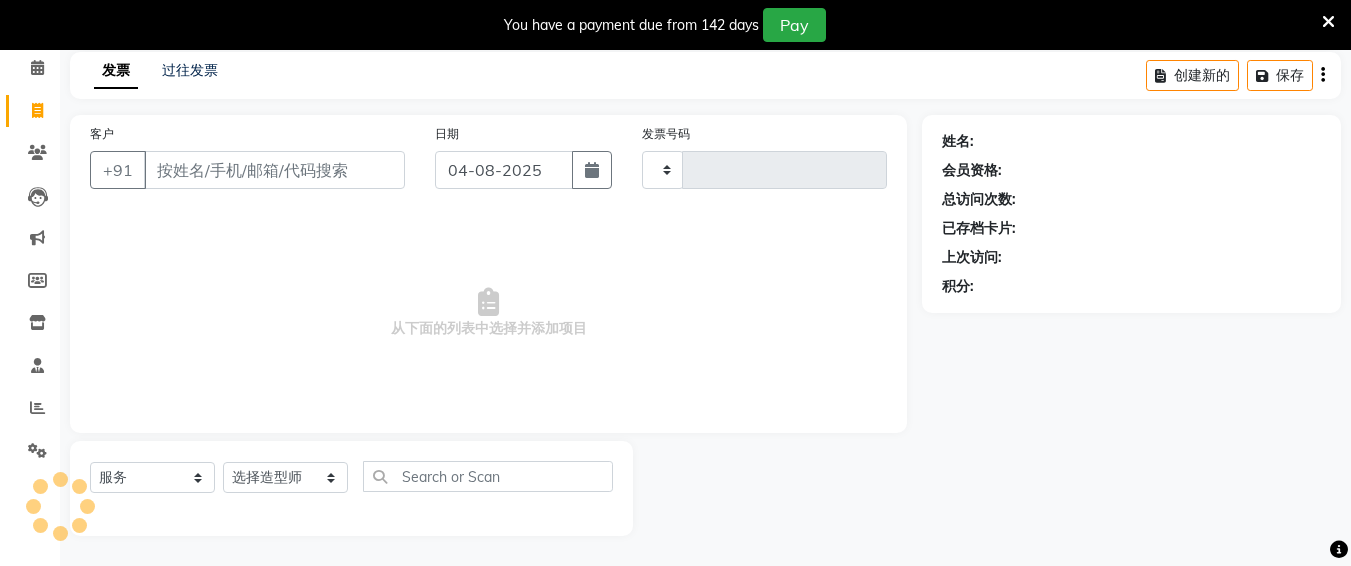 type on "1342" 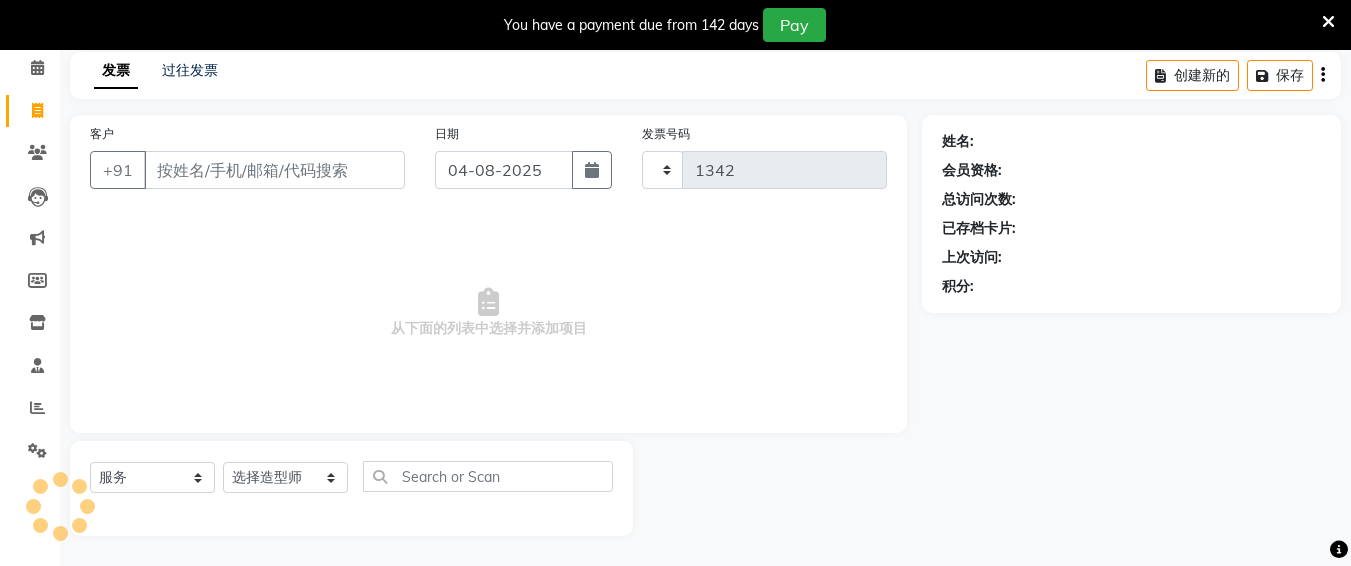 select on "657" 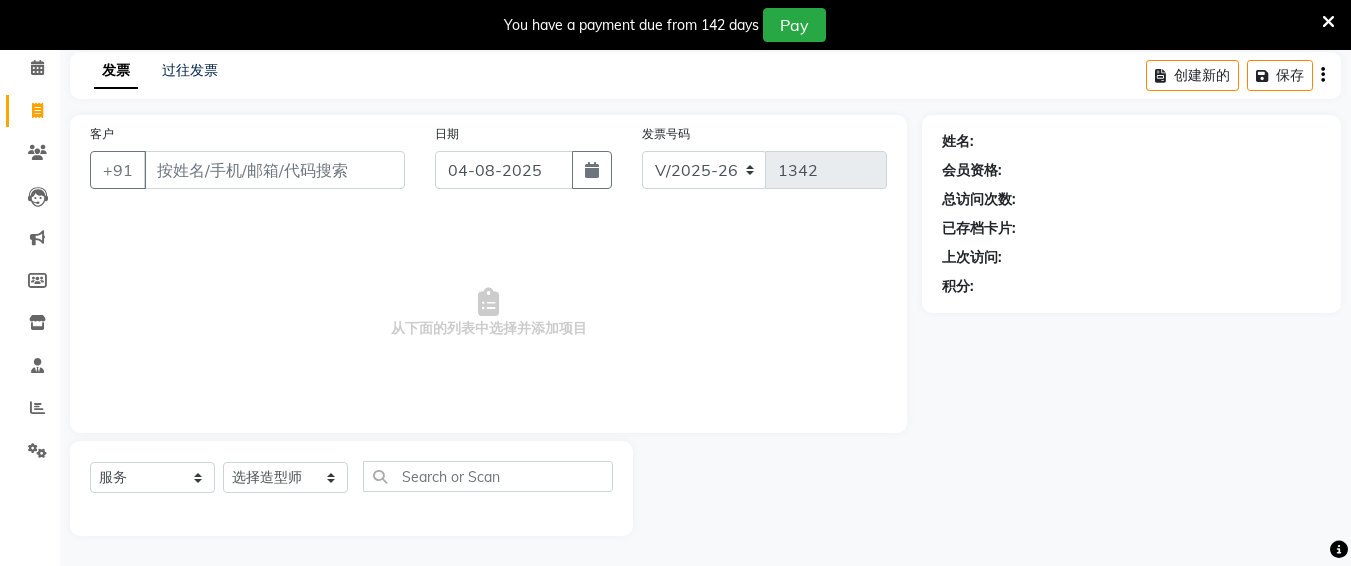 click on "客户 +[COUNTRY_CODE]" 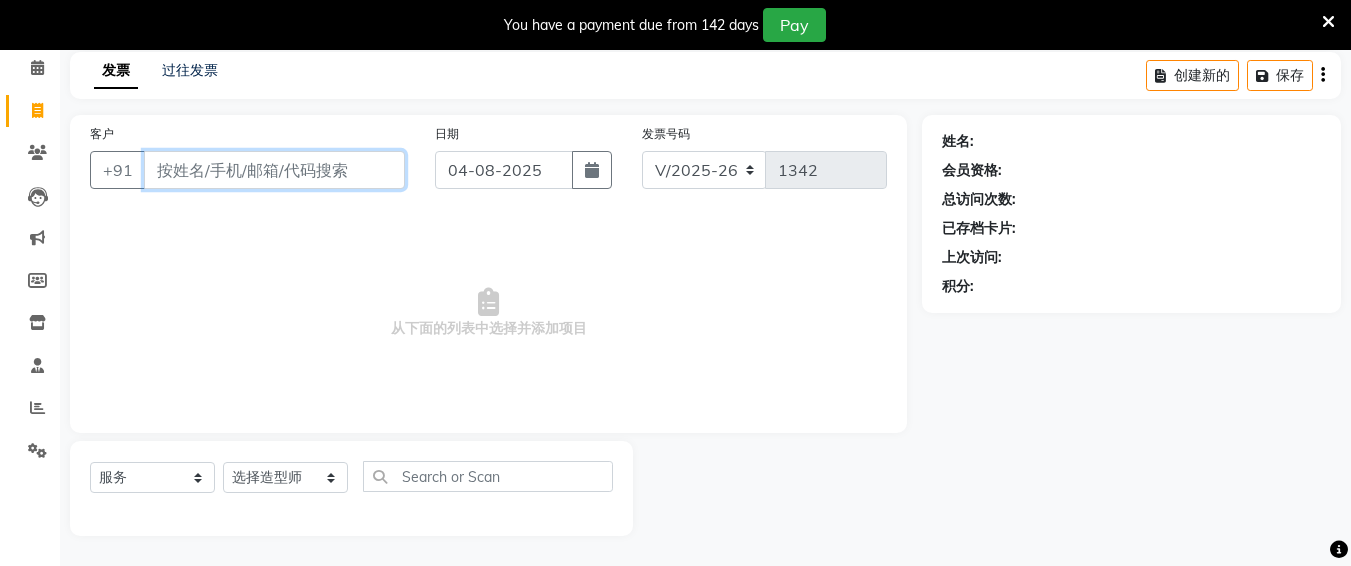 click on "客户" at bounding box center (274, 170) 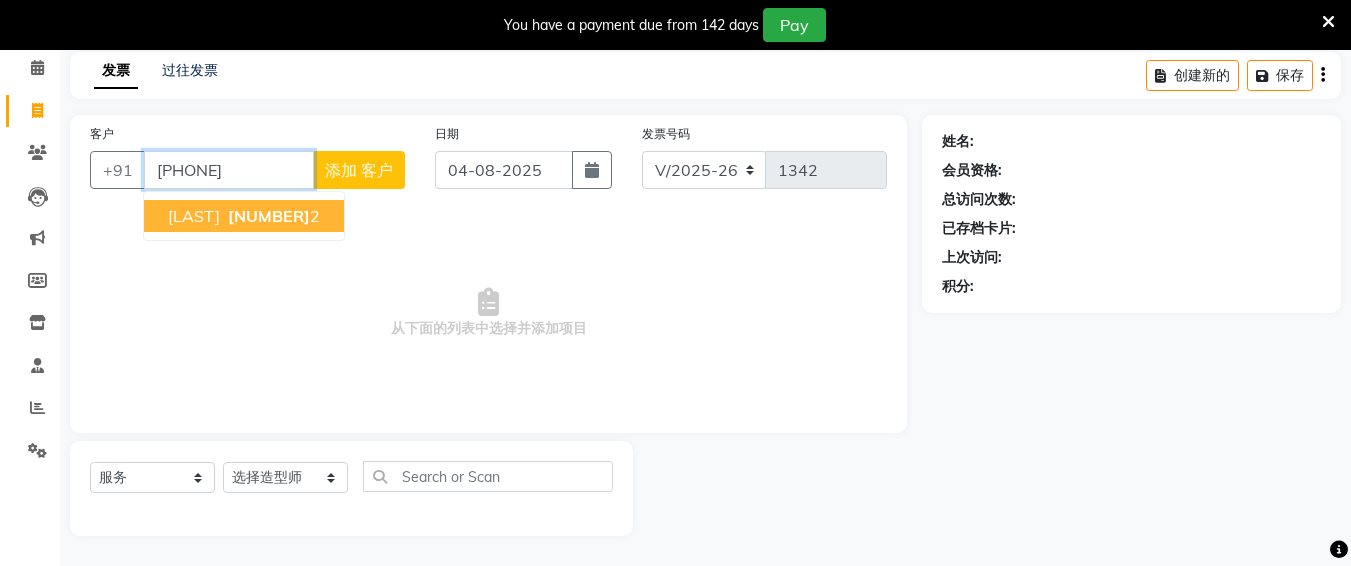 type on "[PHONE]" 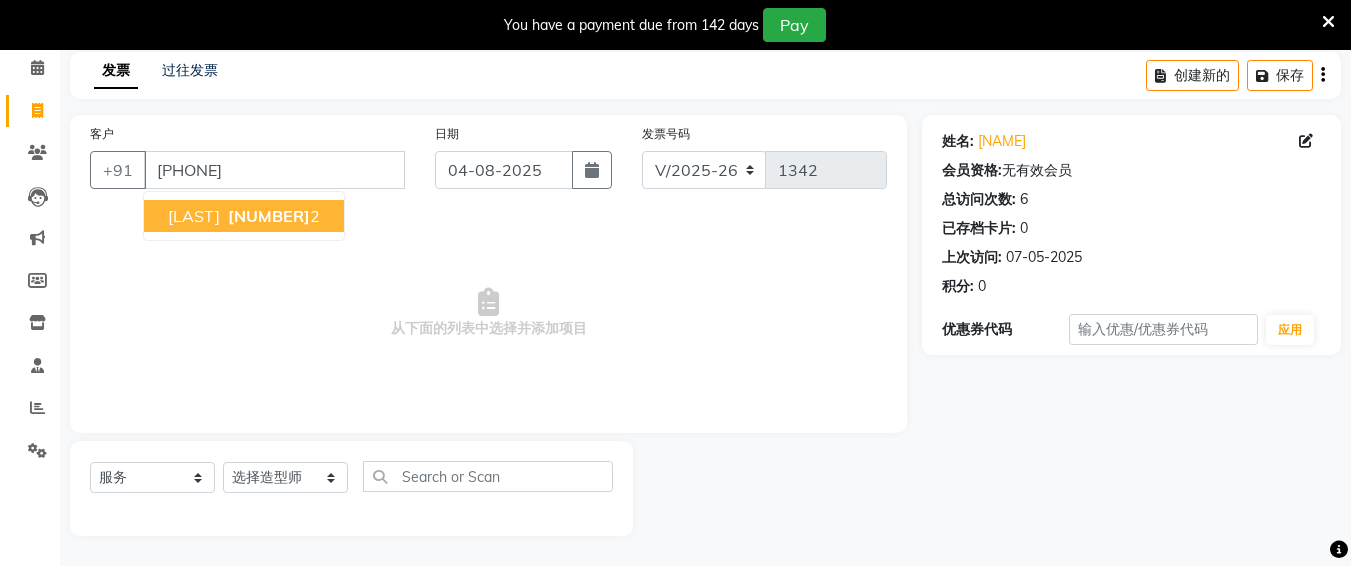 click on "[NUMBER]" at bounding box center [269, 216] 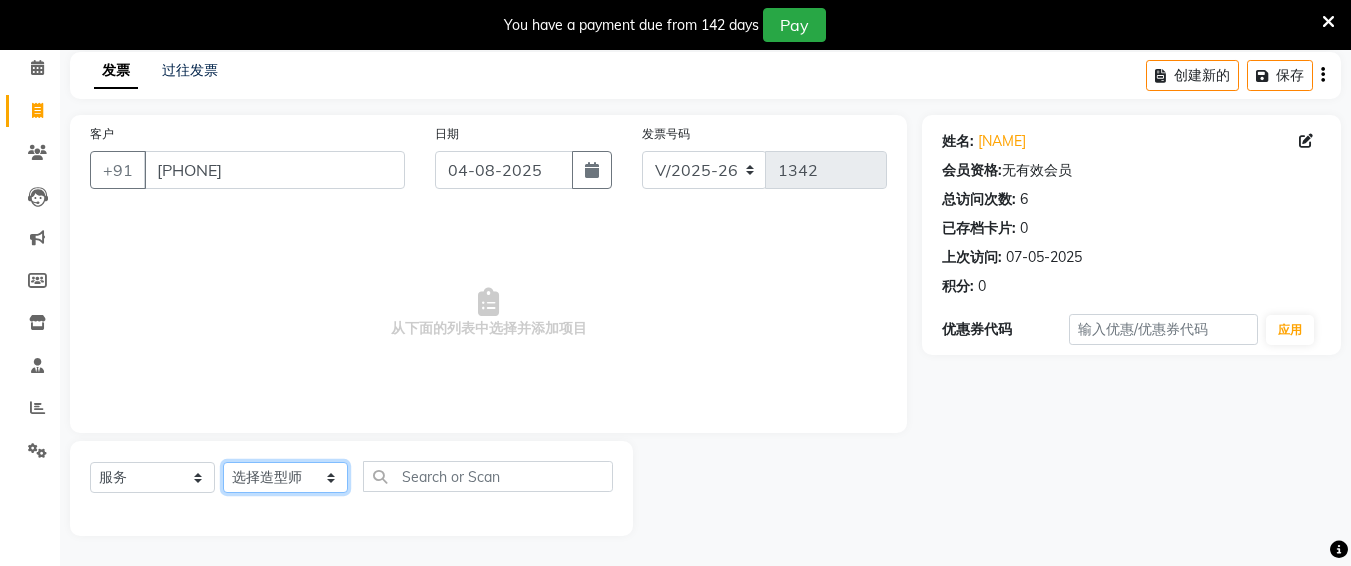 click on "选择造型师 [NAME] [NAME] [NAME] [NAME] [NAME] [NAME] [NAME] [NAME] [NAME] [NAME] [NAME]" 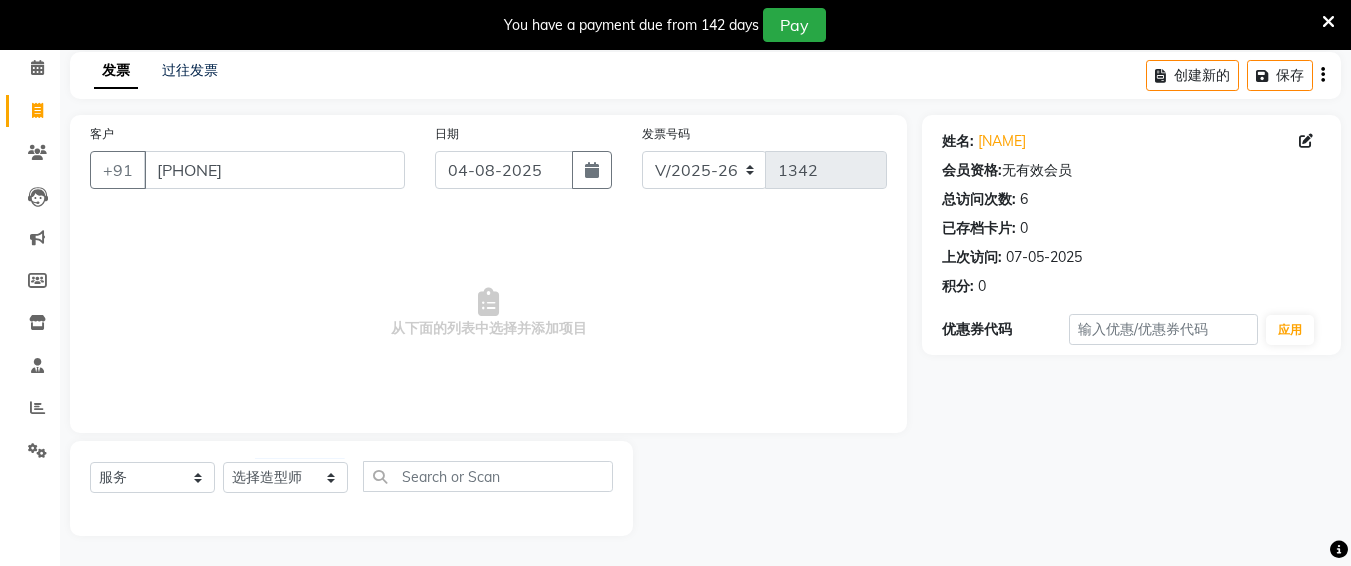 click on "创建新的   保存" 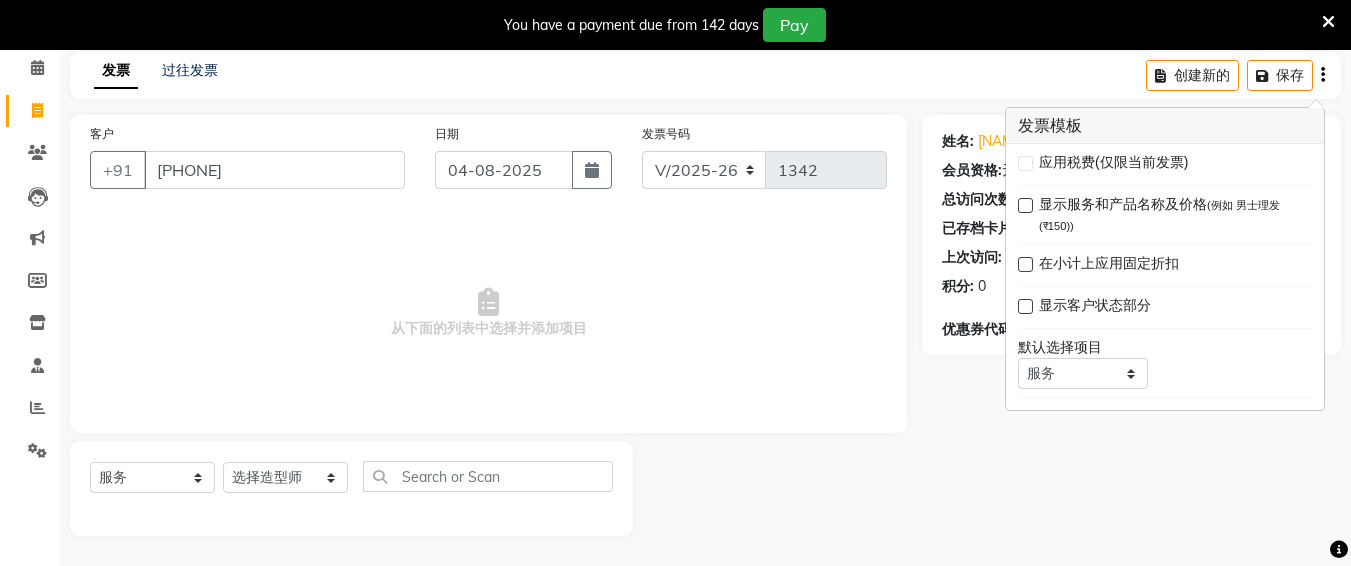 click on "创建新的   保存" 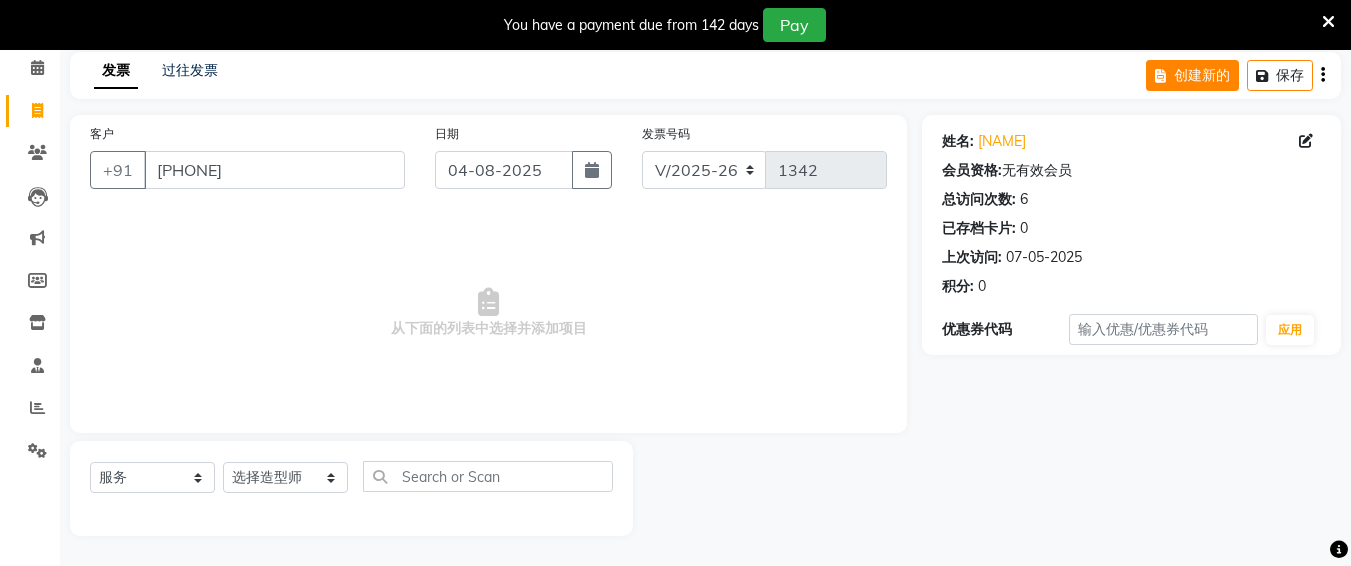 click on "创建新的" 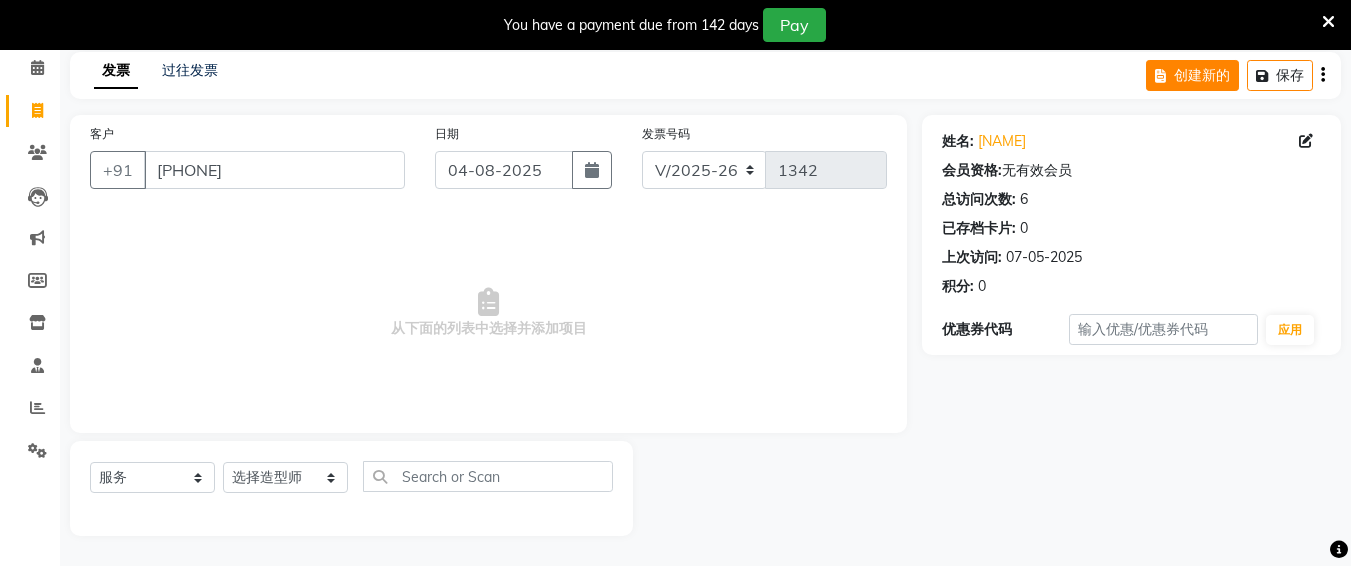 select on "service" 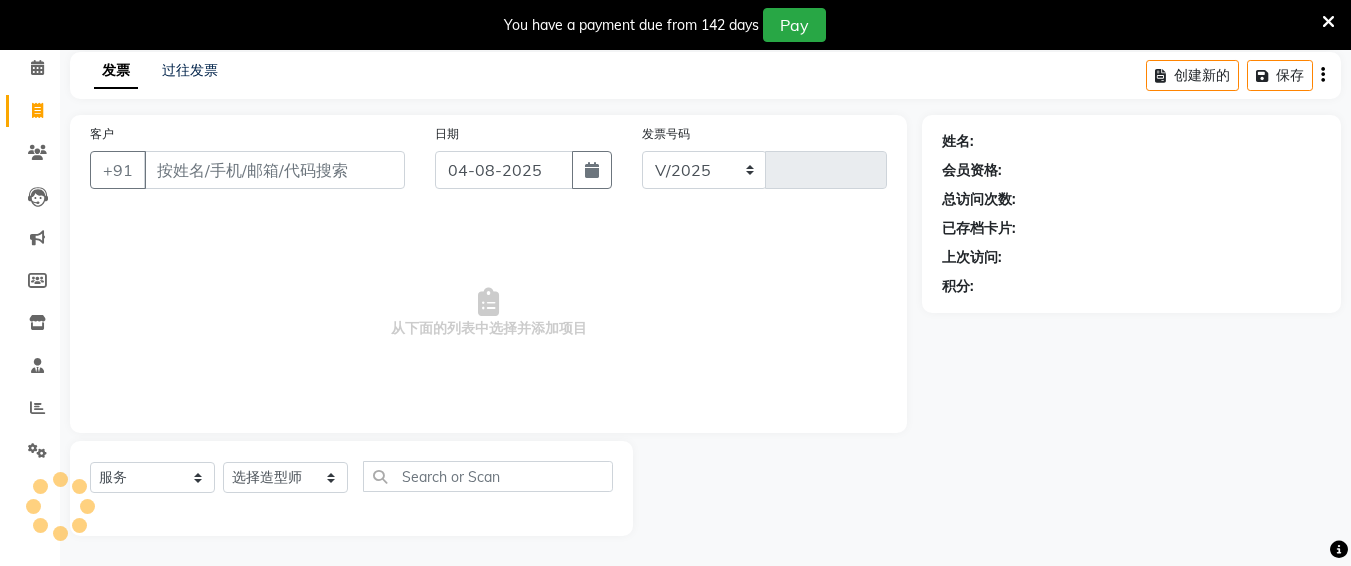 select on "657" 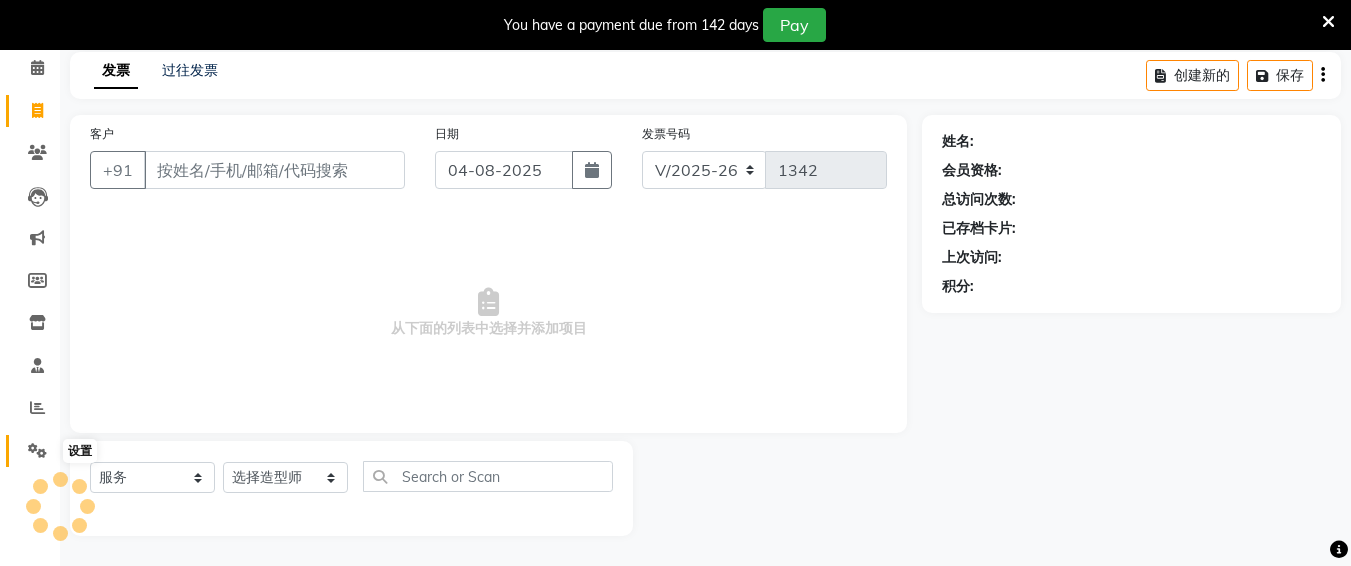 click 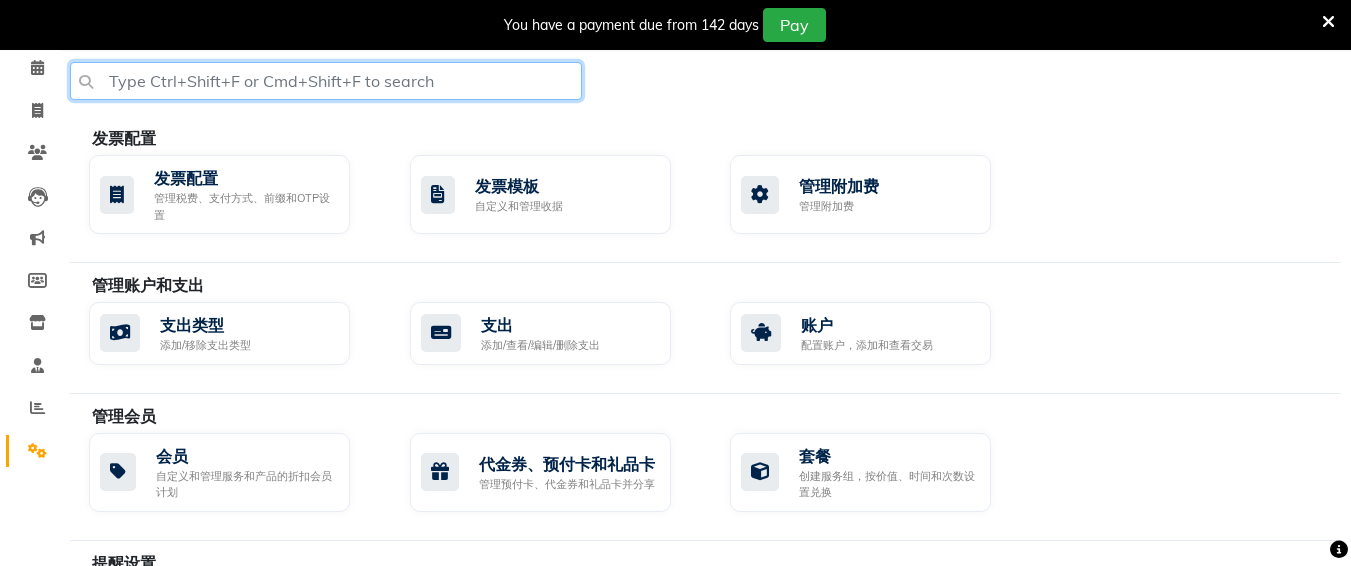 click 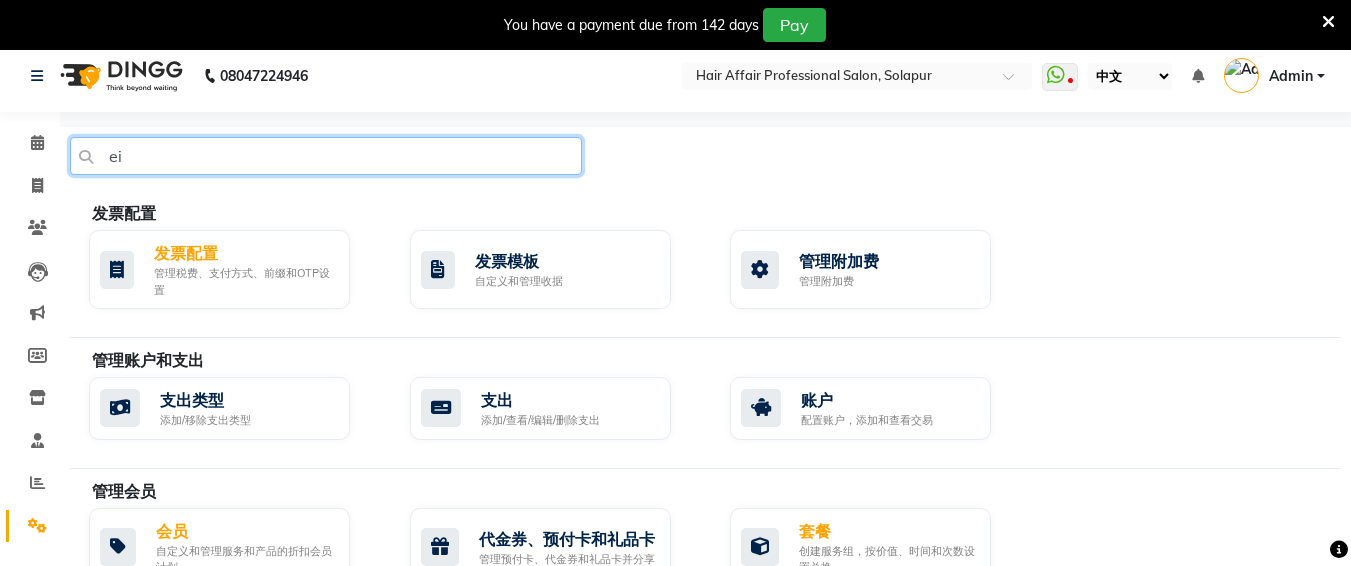 scroll, scrollTop: 0, scrollLeft: 0, axis: both 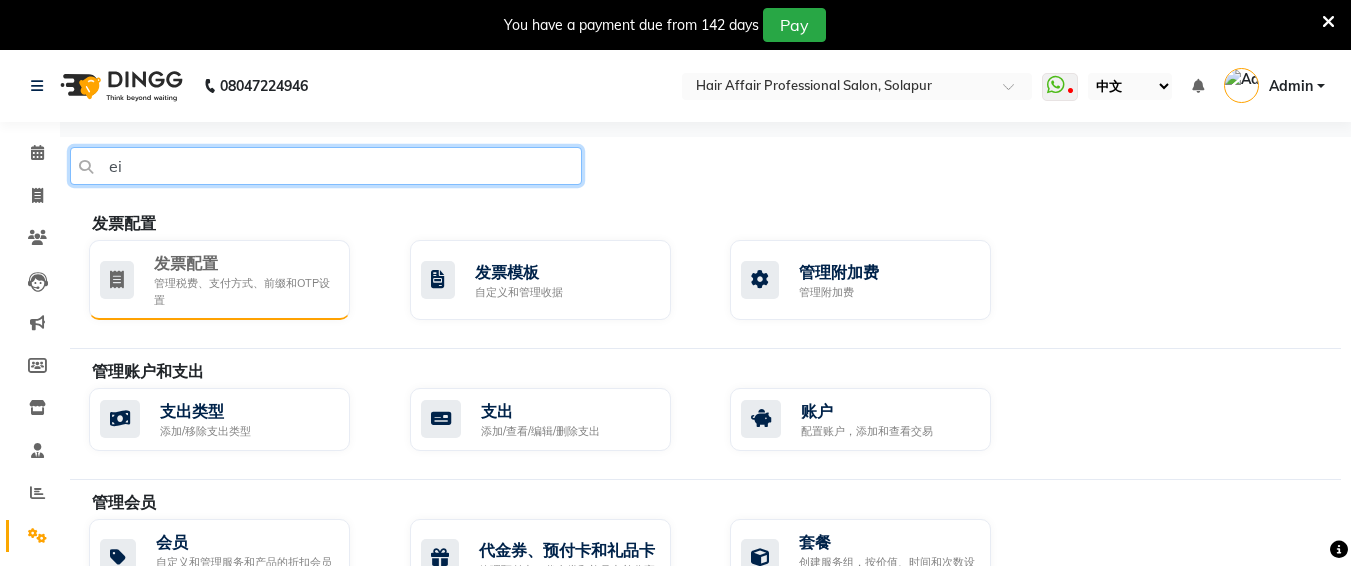 type on "ei" 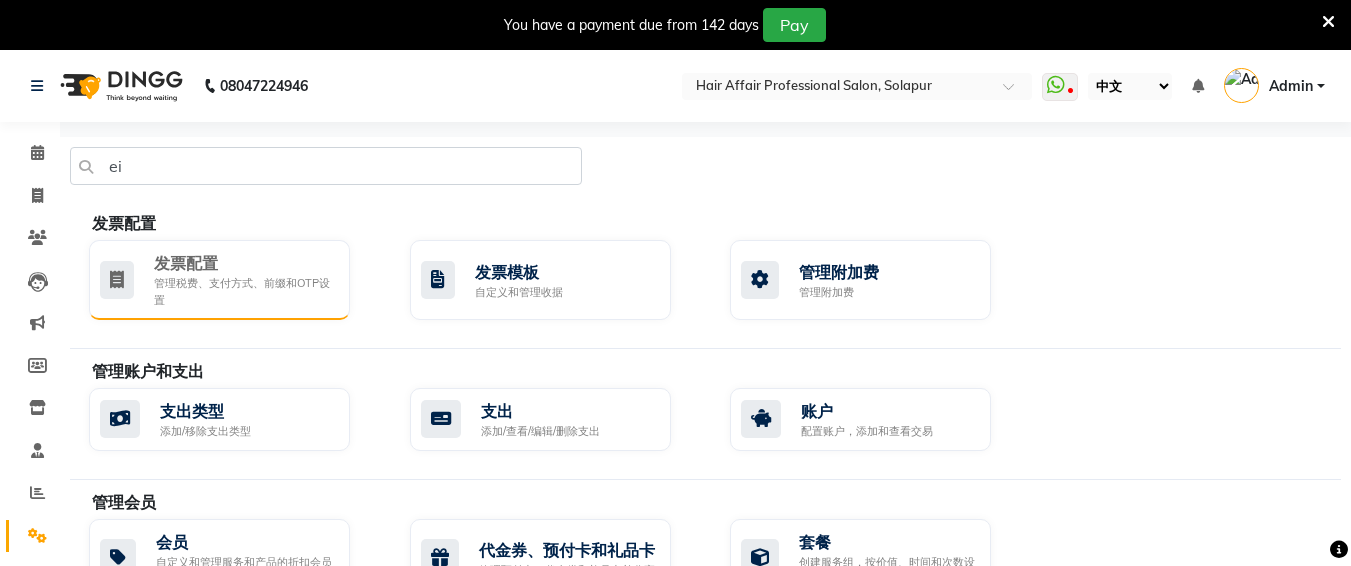 click on "发票配置" 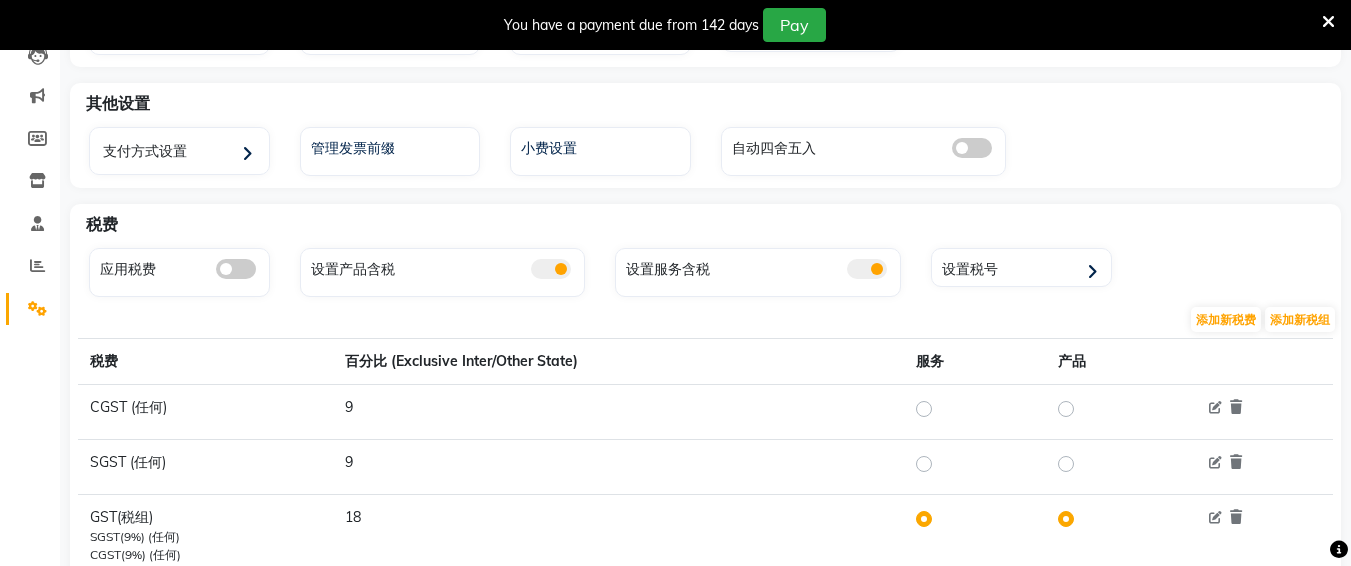 scroll, scrollTop: 300, scrollLeft: 0, axis: vertical 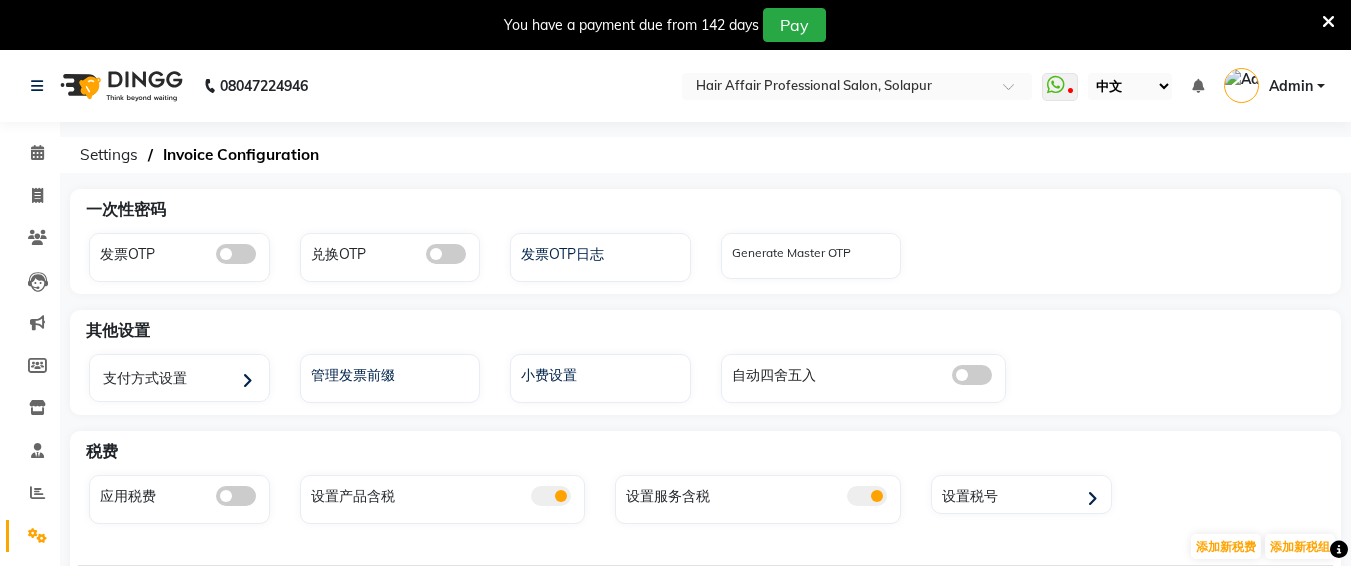 click on "Admin" at bounding box center [1291, 86] 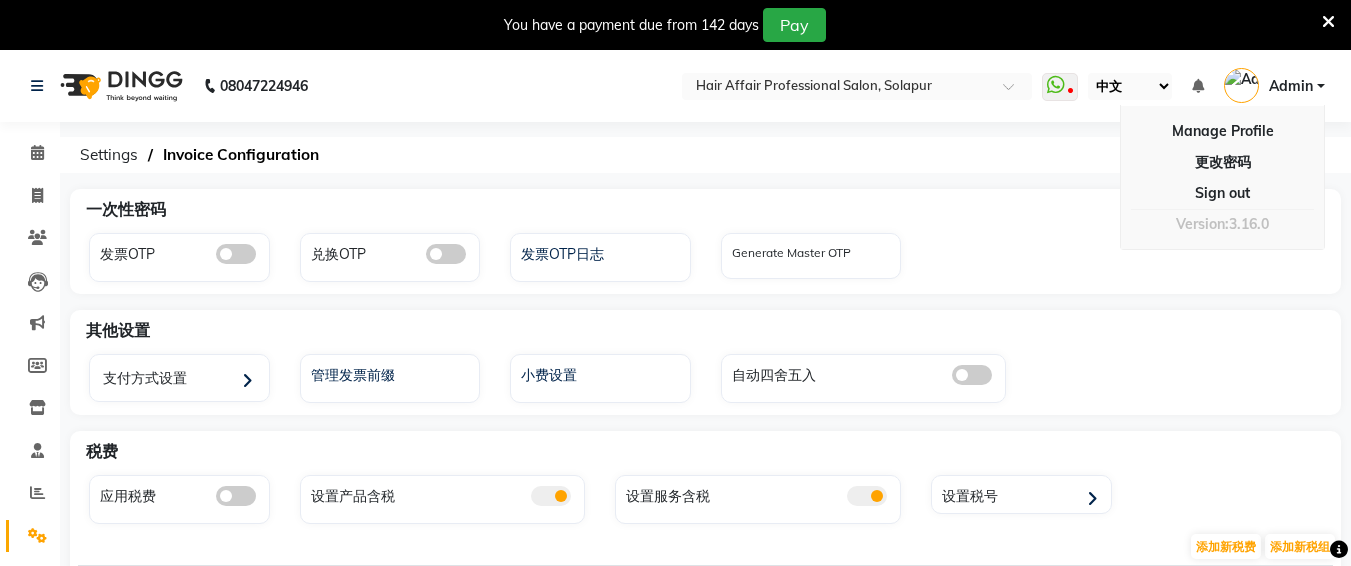 click on "Select Location × Hair Affair Professional Salon, Solapur WhatsApp Status ✕ Status: Disconnected Most Recent Message: 13-03-2025 08:49 PM Recent Service Activity: 13-03-2025 08:42 PM [PHONE] Whatsapp Settings 英语 英语 Español العربية मराठी हिंदी ગુજરાતી தமிழ் 中文 通知 无内容显示 Admin Manage Profile 更改密码 Sign out Version:3.16.0 ☀ Hair Affair Professional Salon, Solapur 日历 发票 客户 潜在客户 MARKETING 会员 库存 员工 报告 设置 已完成 进行中 即将到来 已放弃 暂定 签到 确认 预订 Generate Report 细分 Page Builder Settings Invoice Configuration 一次性密码 发票OTP 兑换OTP 发票OTP日志 Generate Master OTP 其他设置 支付方式设置 管理发票前缀 小费设置 自动四舍五入 税费 应用税费 设置产品含税 设置服务含税 设置税号 添加新税费 添加新税组 税费 服务 产品 9" at bounding box center [675, 458] 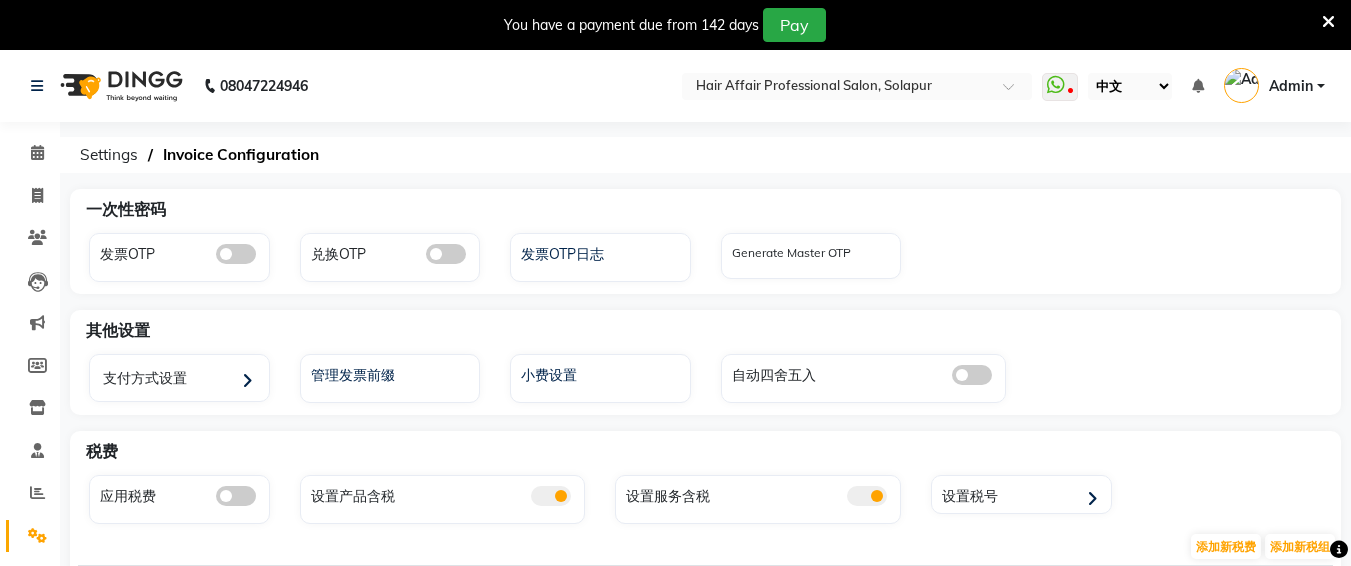 click on "英语 英语 Español العربية मराठी हिंदी ગુજરાતી தமிழ் 中文" at bounding box center (1130, 86) 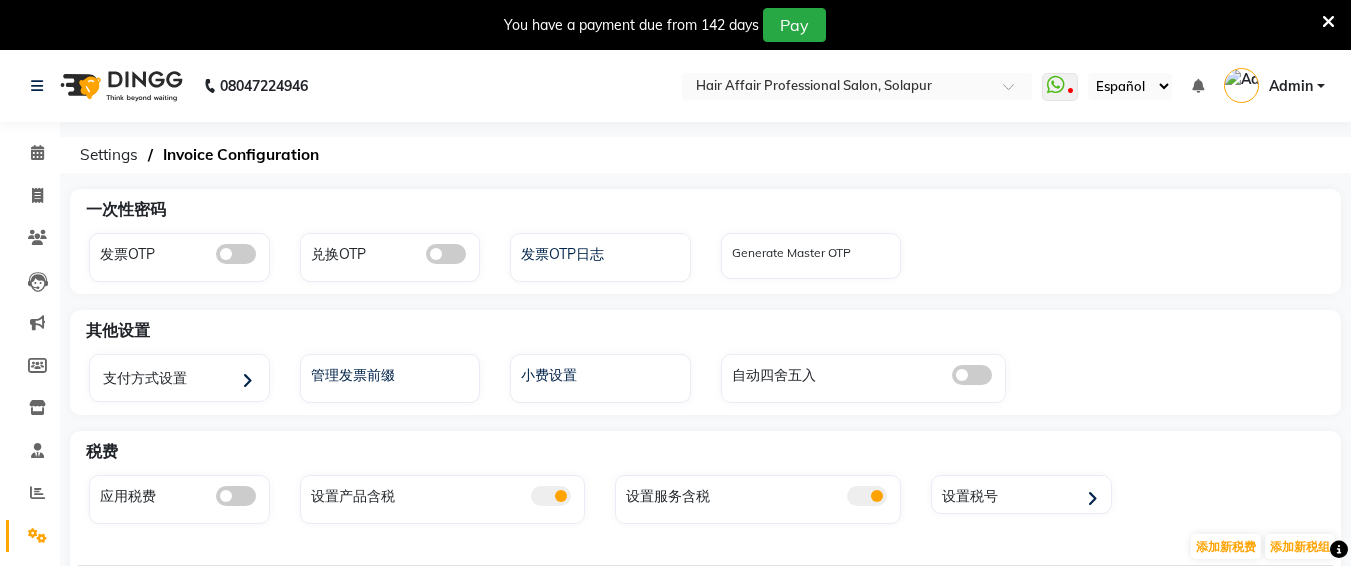 click on "英语 英语 Español العربية मराठी हिंदी ગુજરાતી தமிழ் 中文" at bounding box center (1130, 86) 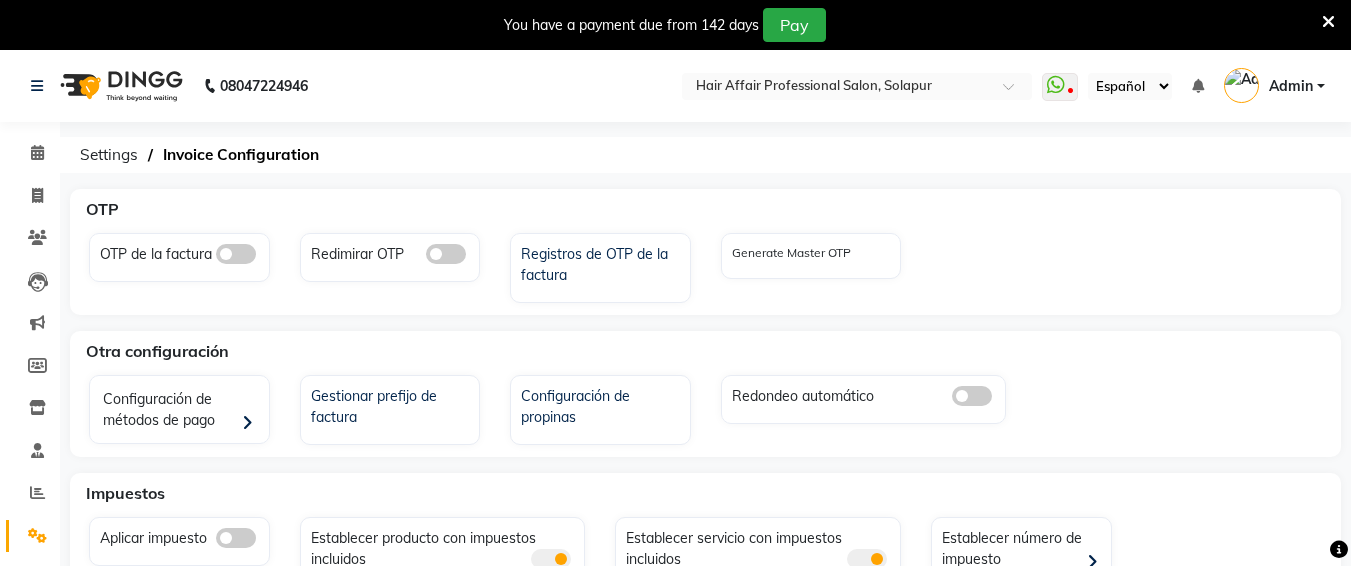 click on "Inglés INGLÉS Español العربية मराठी हिंदी ગુજરાતી தமிழ் 中文" at bounding box center [1130, 86] 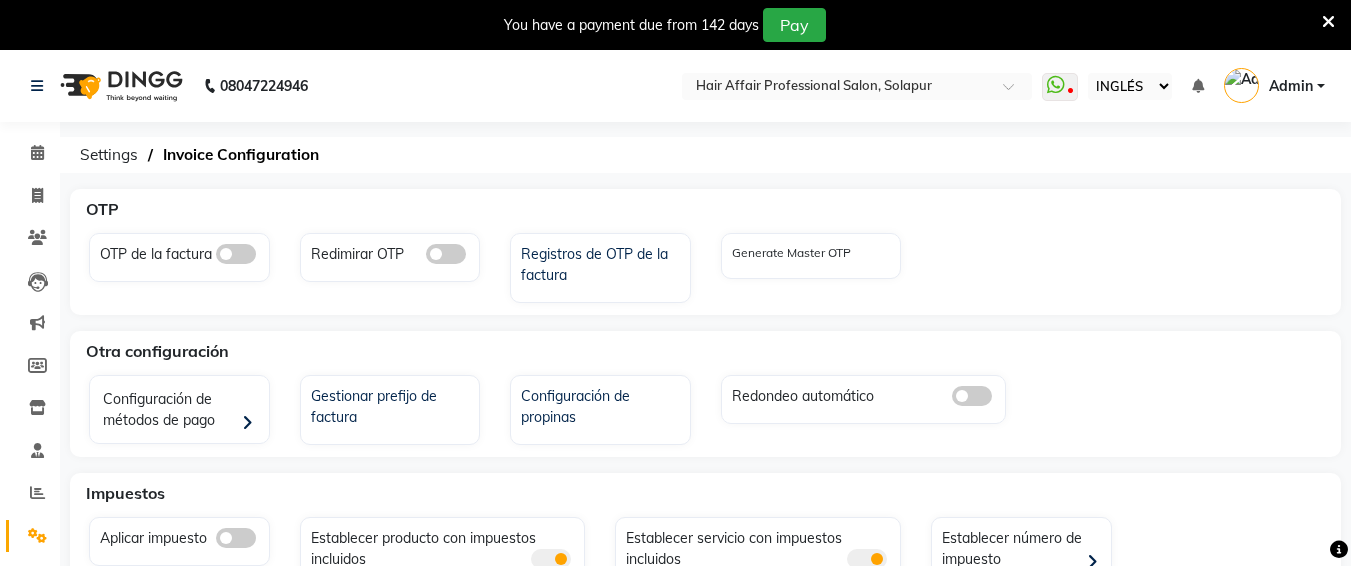 click on "Inglés INGLÉS Español العربية मराठी हिंदी ગુજરાતી தமிழ் 中文" at bounding box center [1130, 86] 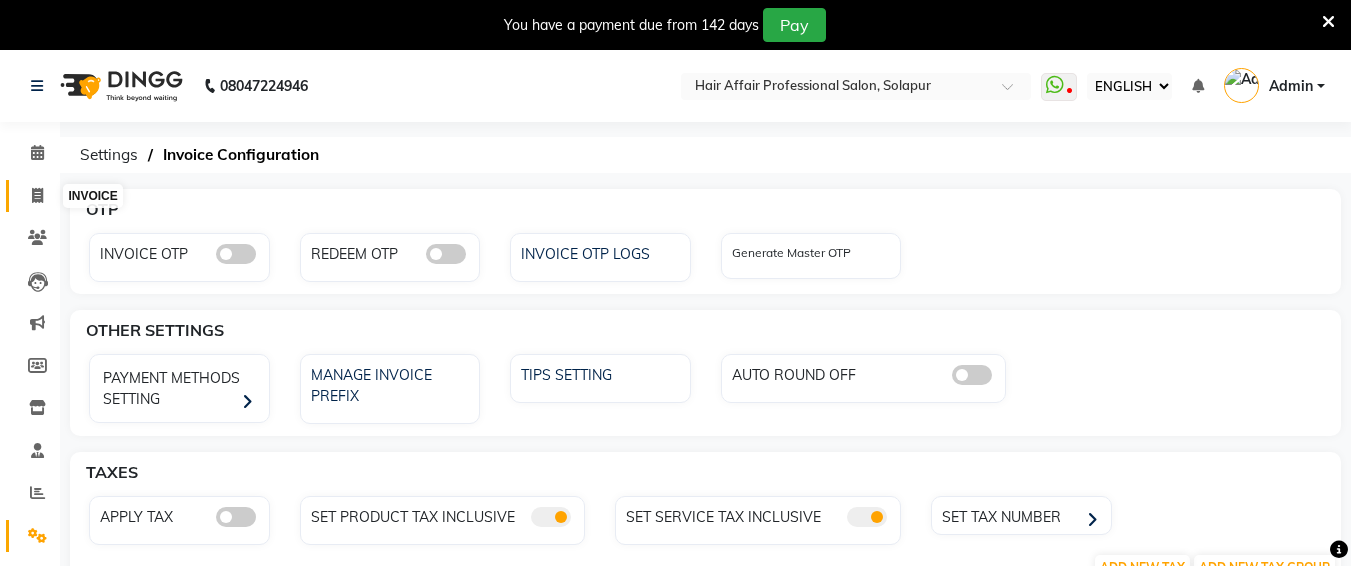 click 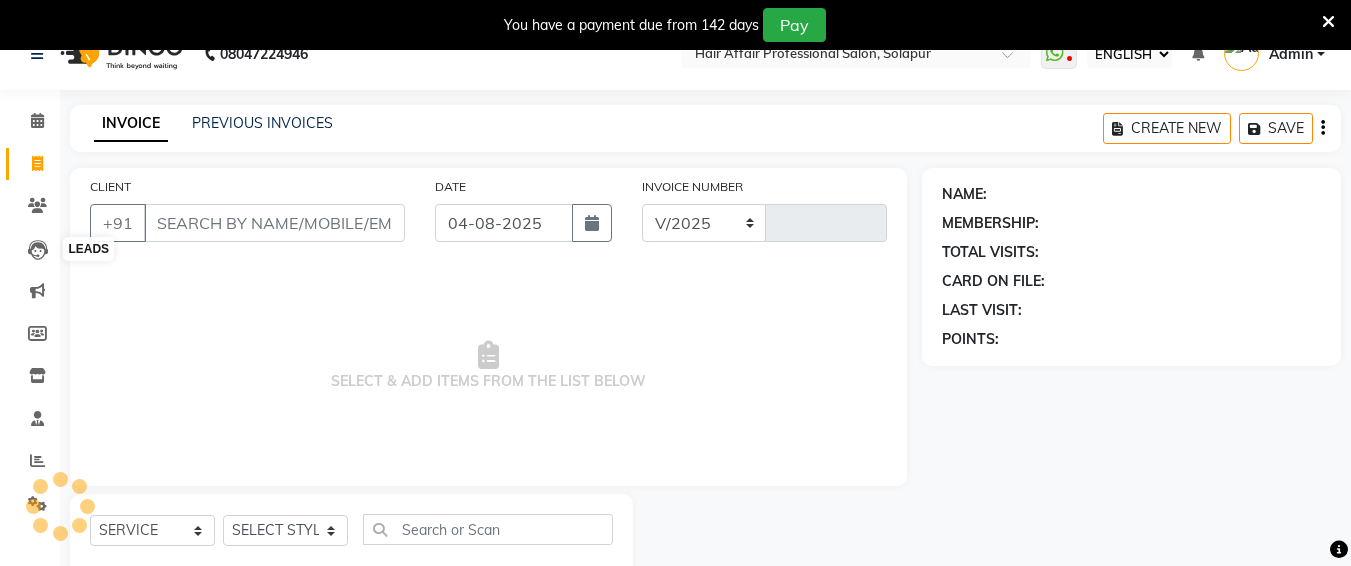 scroll, scrollTop: 85, scrollLeft: 0, axis: vertical 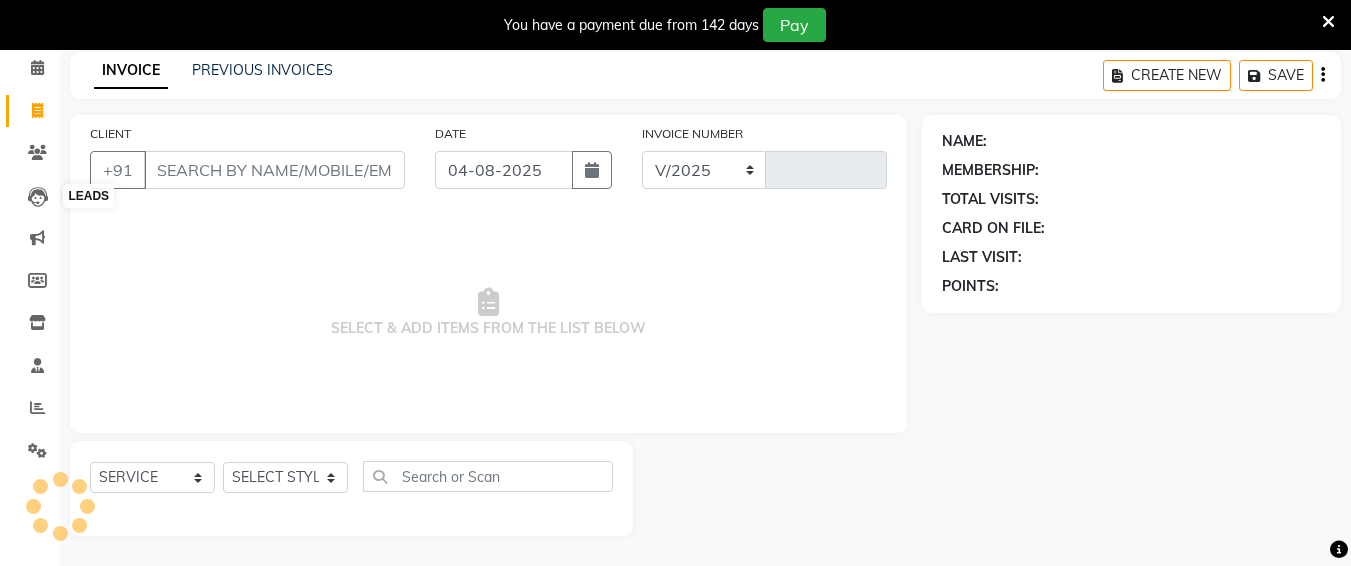 select on "657" 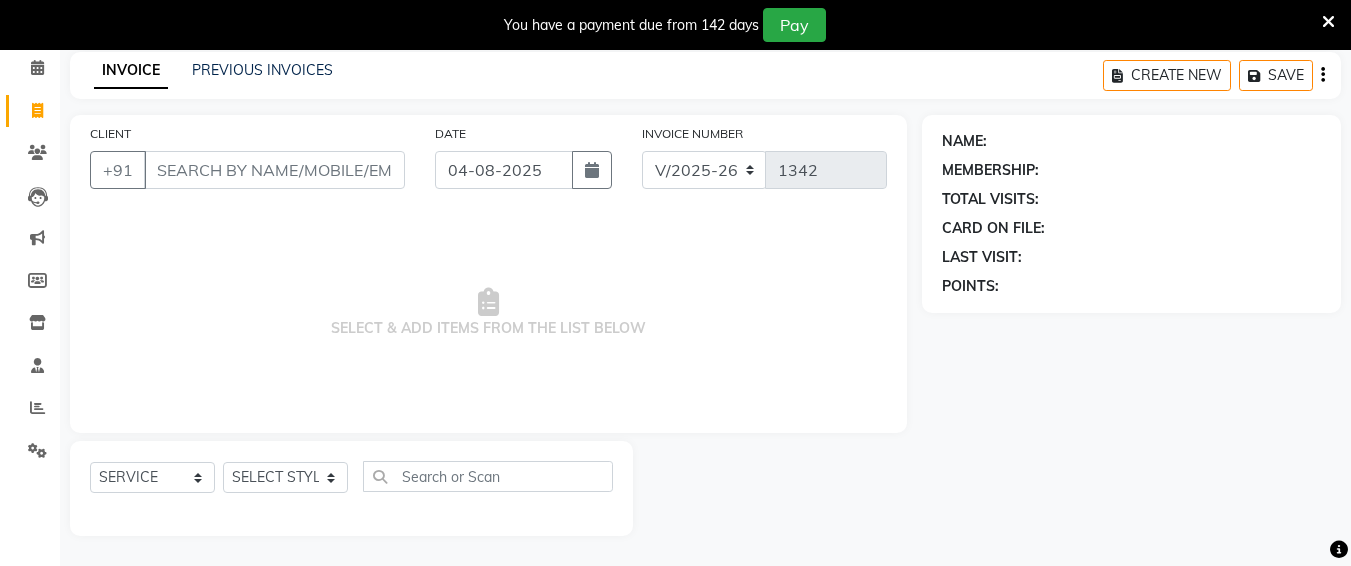 click on "CLIENT" at bounding box center [274, 170] 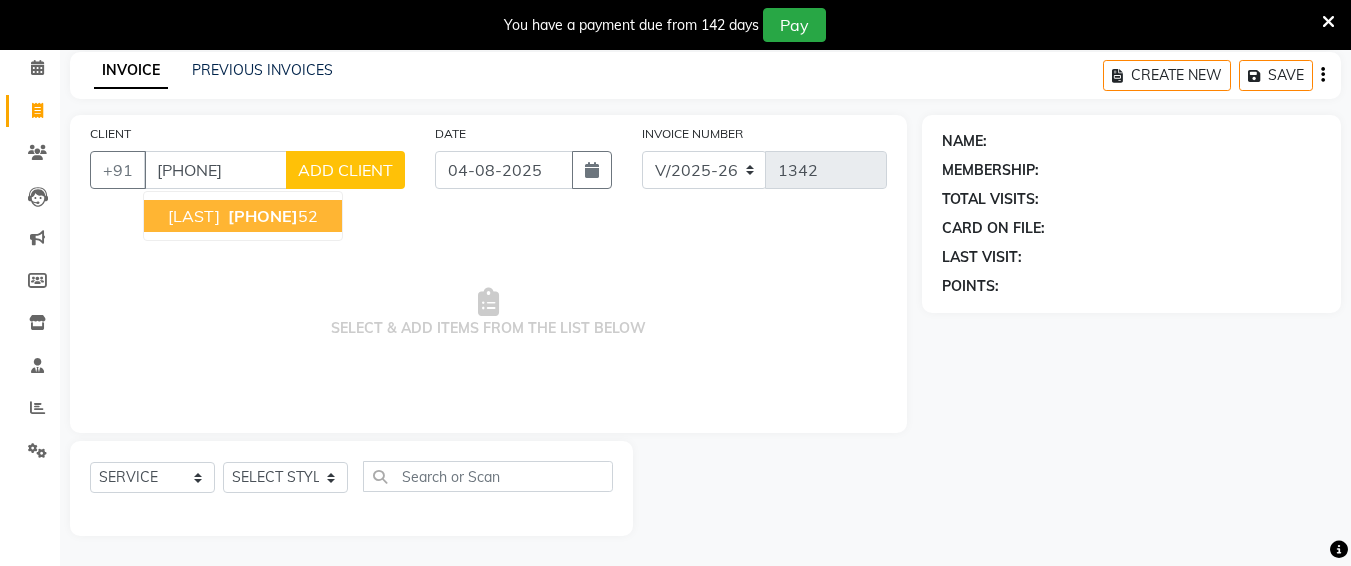 click on "[PHONE]" at bounding box center [263, 216] 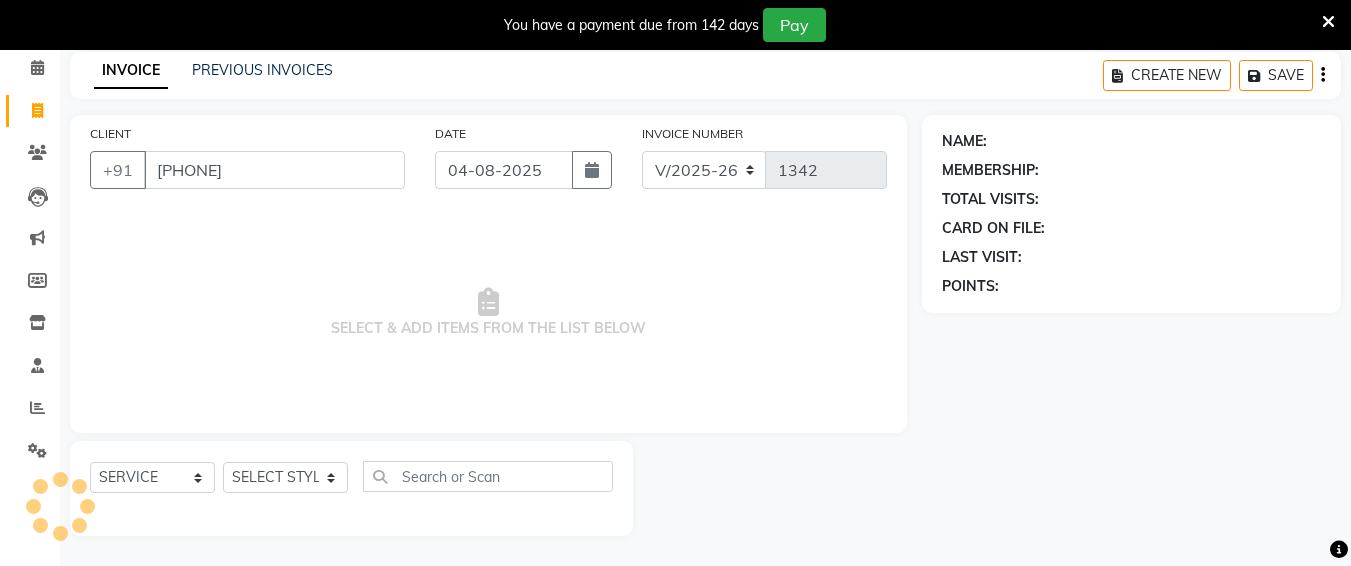 type on "[PHONE]" 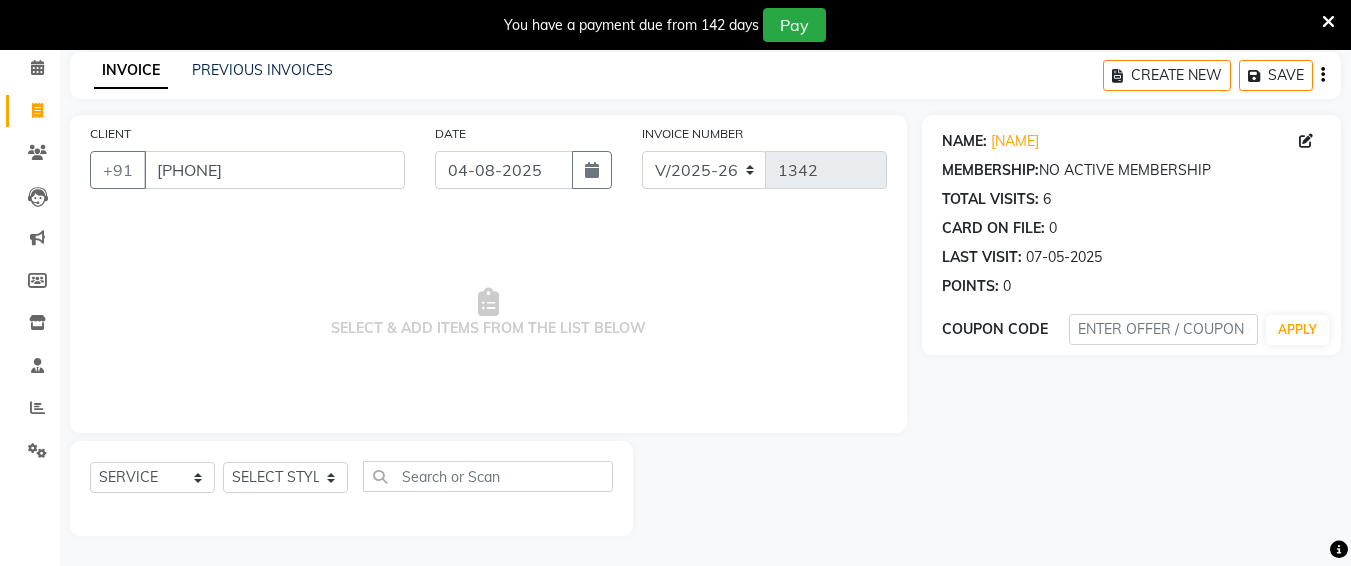 click on "DATE 04-08-2025" 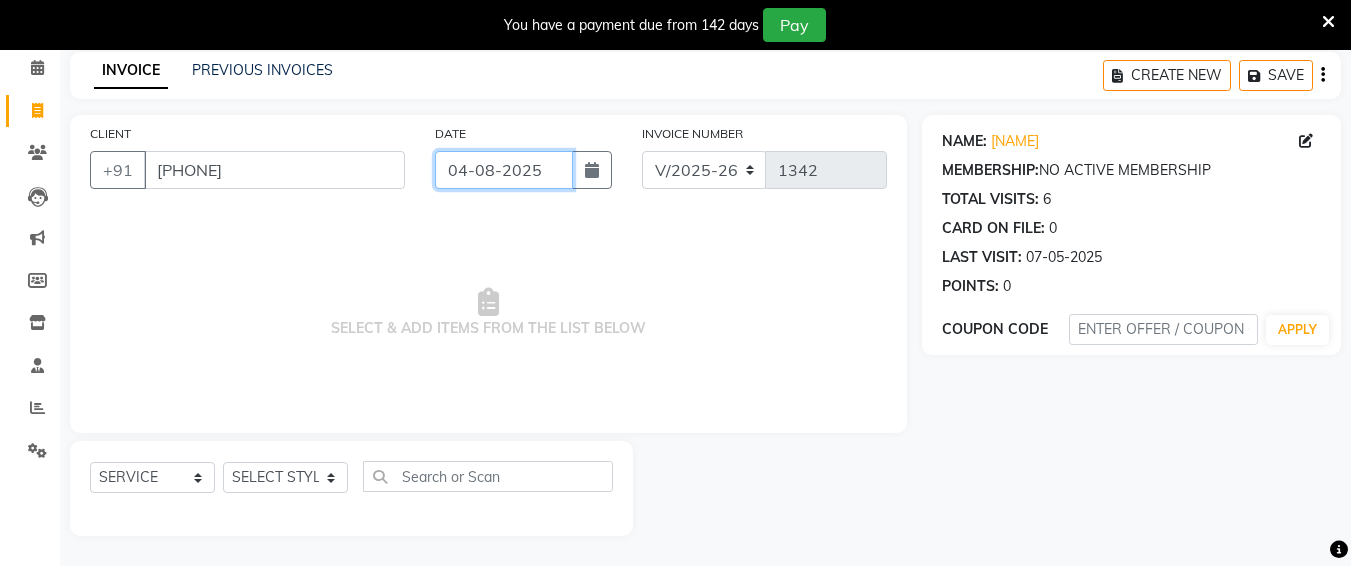 click on "04-08-2025" 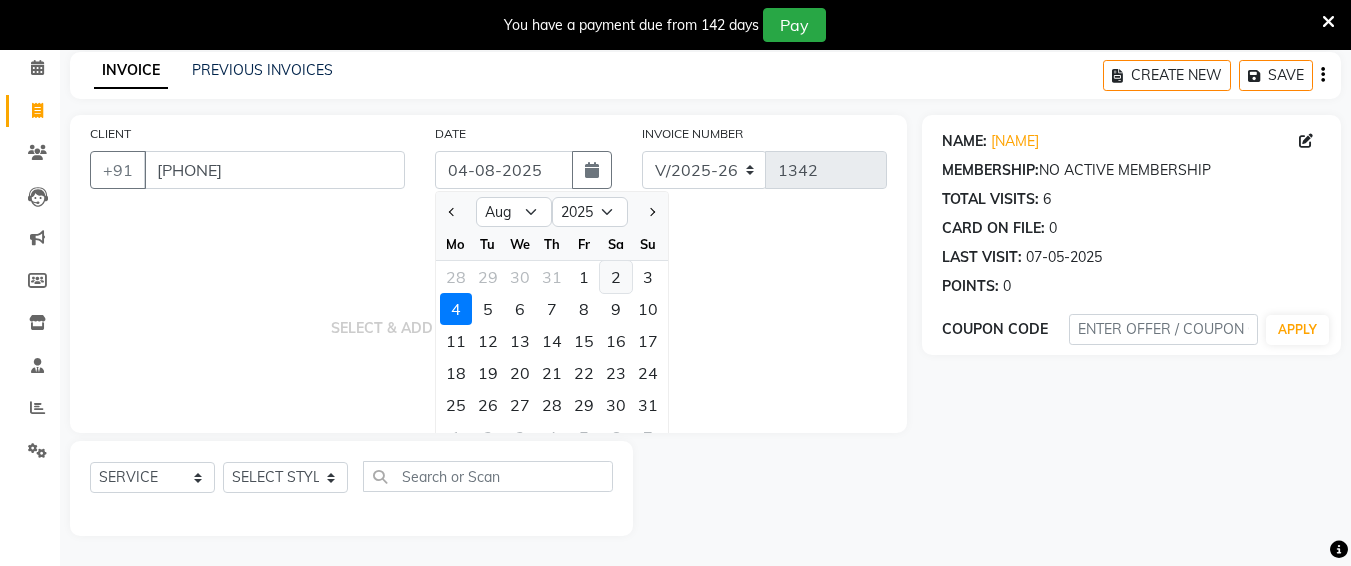 click on "2" 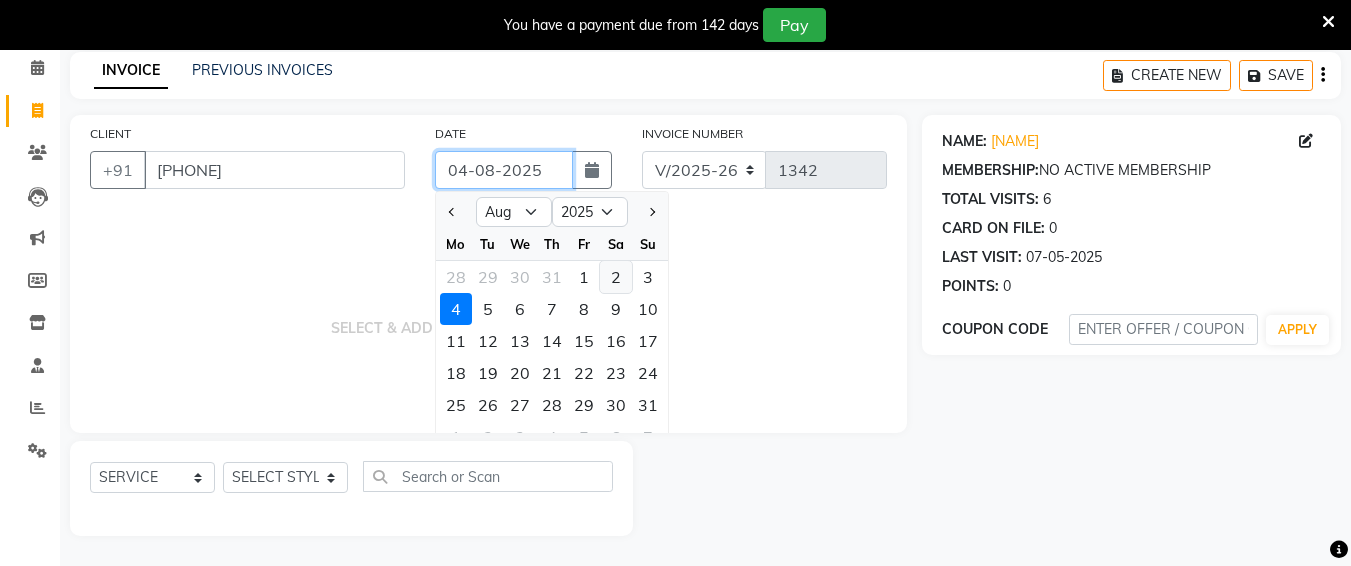 type on "02-08-2025" 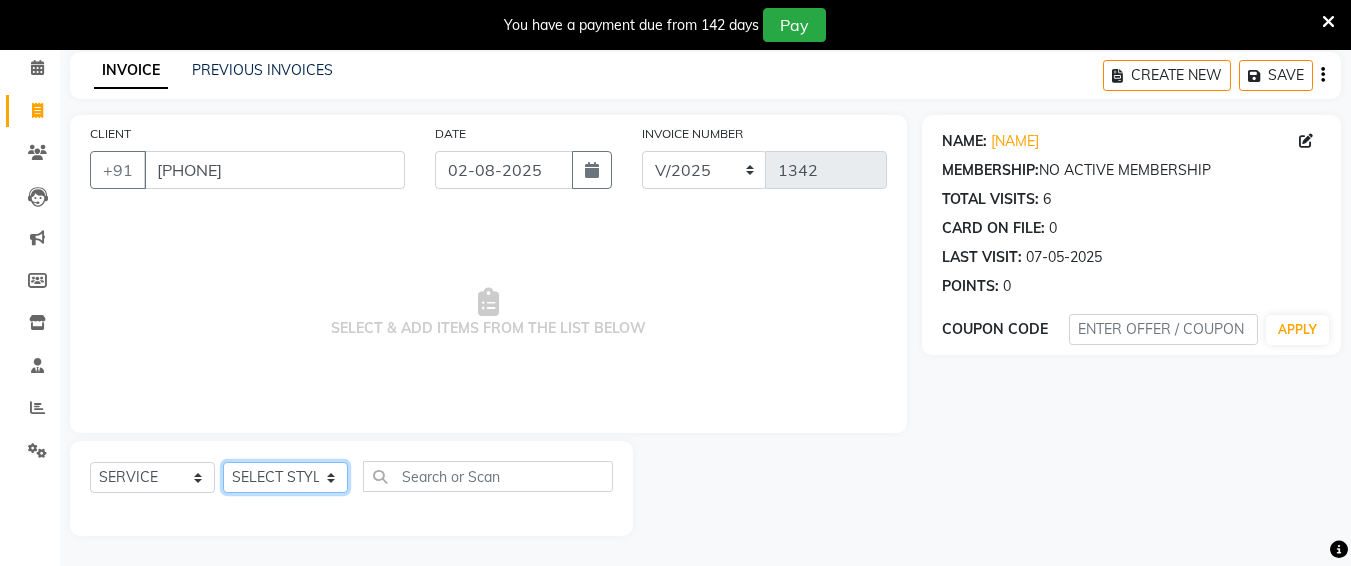 click on "SELECT STYLIST [NAME] [NAME] [NAME] [NAME] [NAME] [NAME] [NAME] [NAME] [NAME] [NAME] [NAME]" 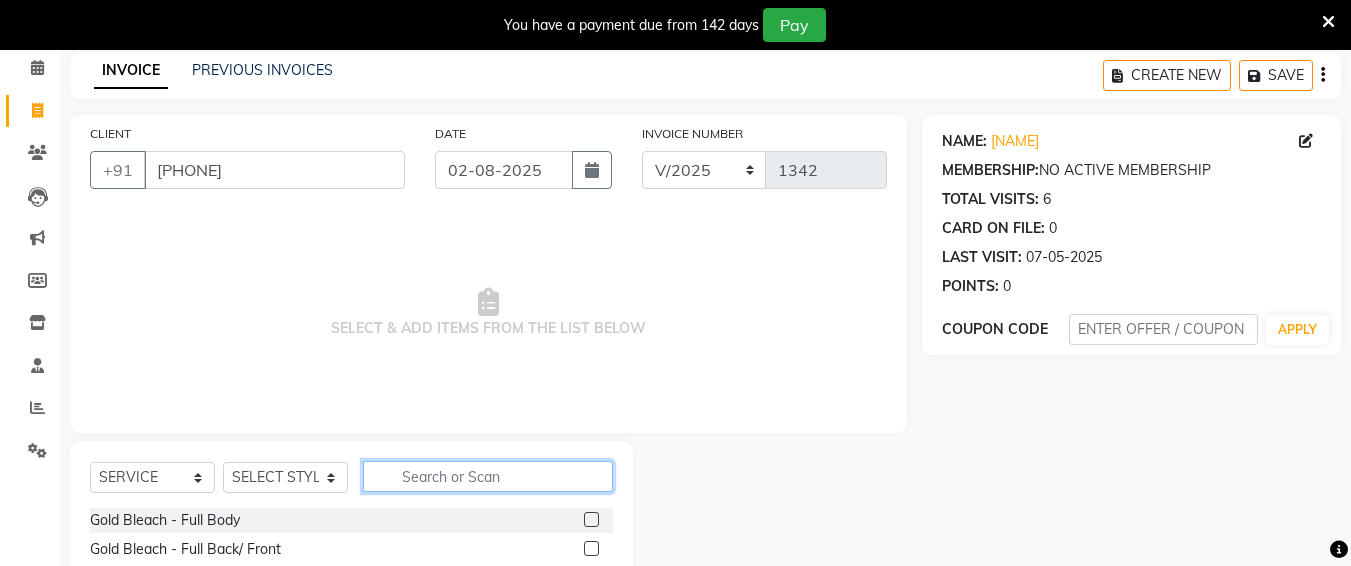 click 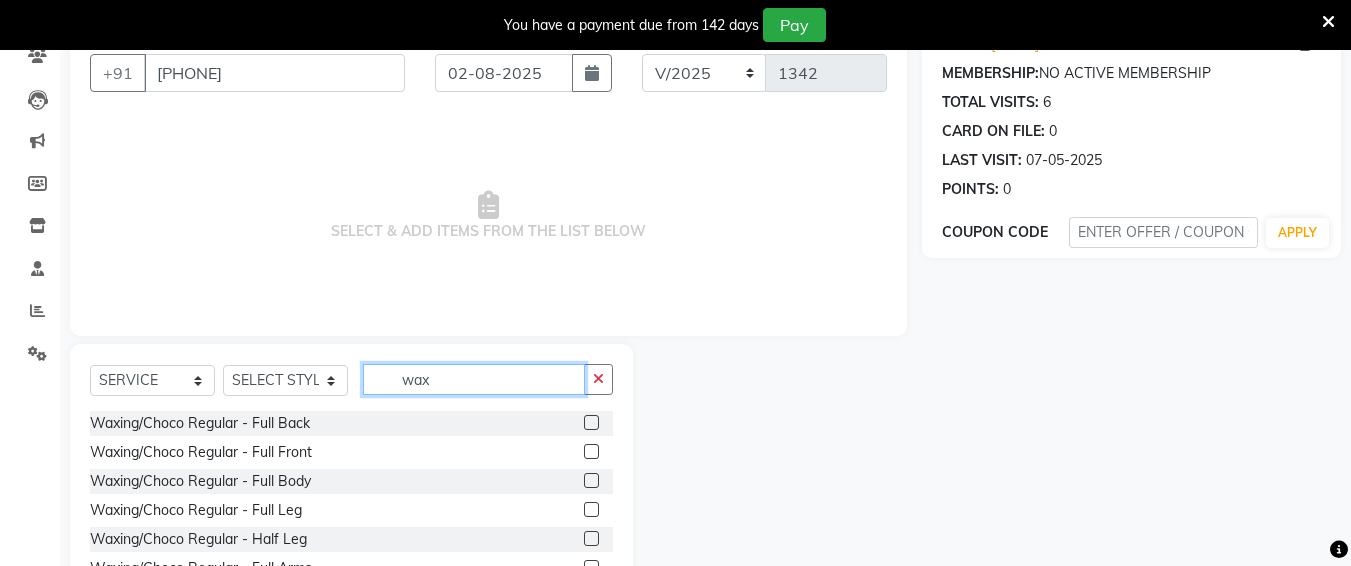 scroll, scrollTop: 285, scrollLeft: 0, axis: vertical 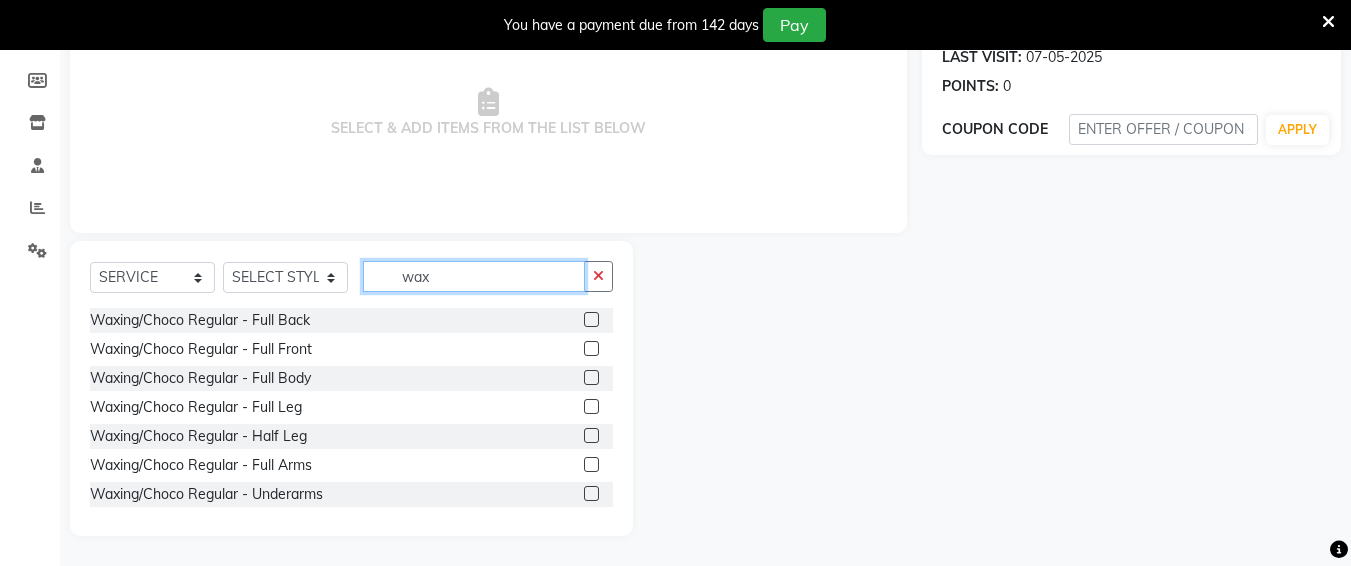type on "wax" 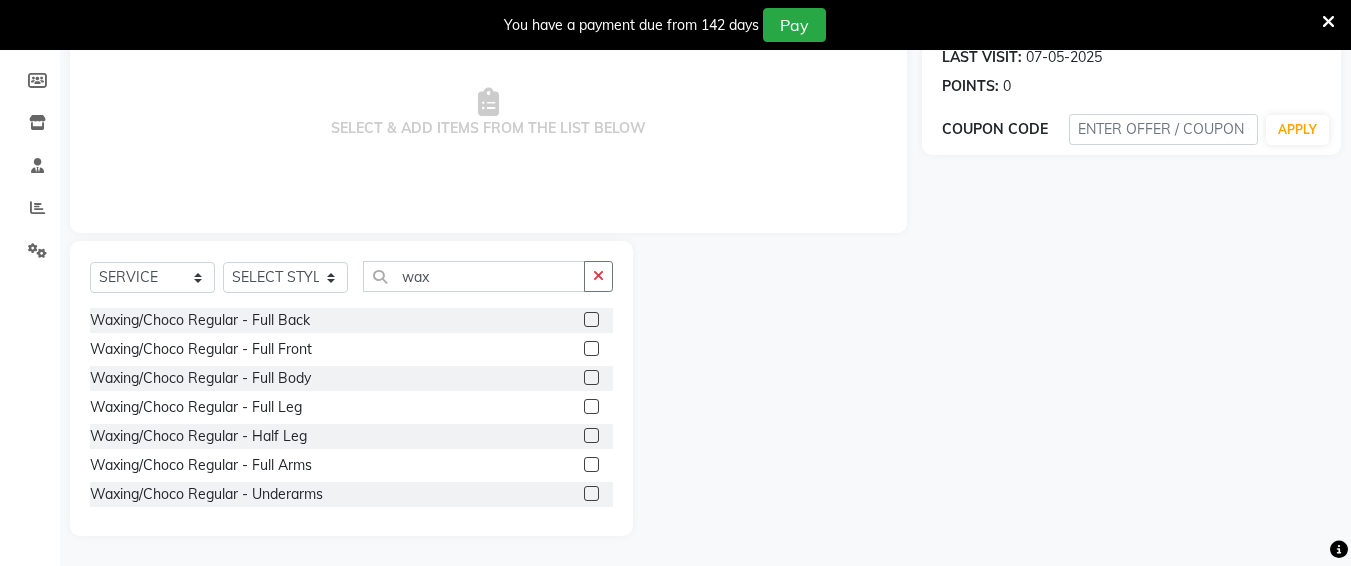 click 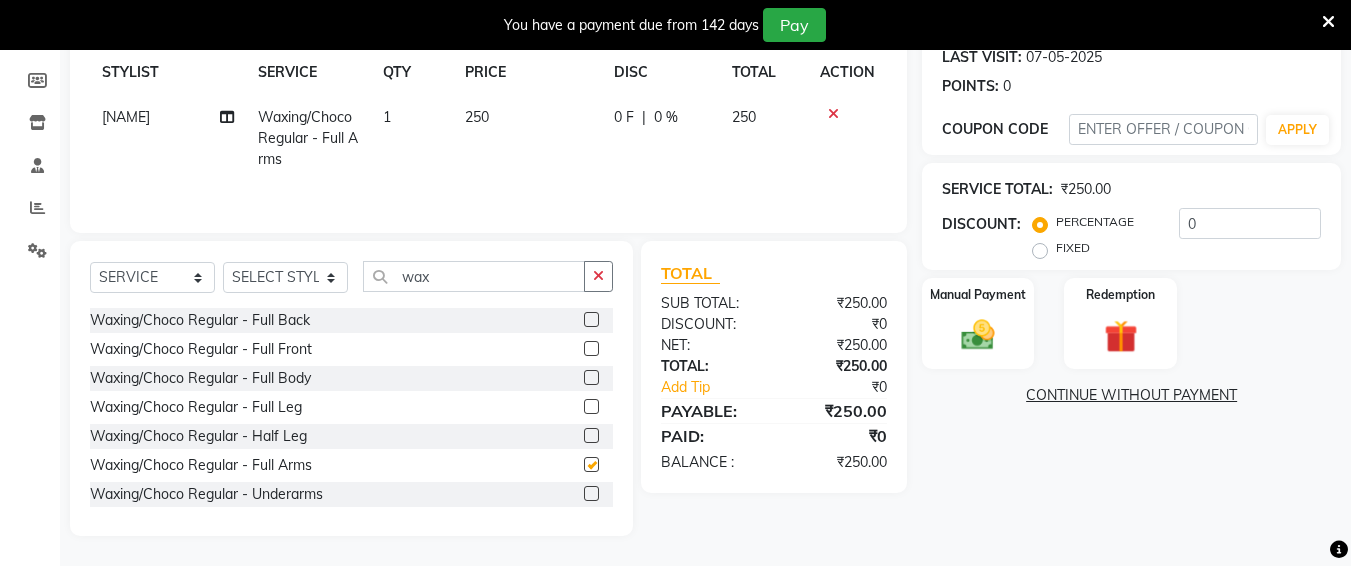 checkbox on "false" 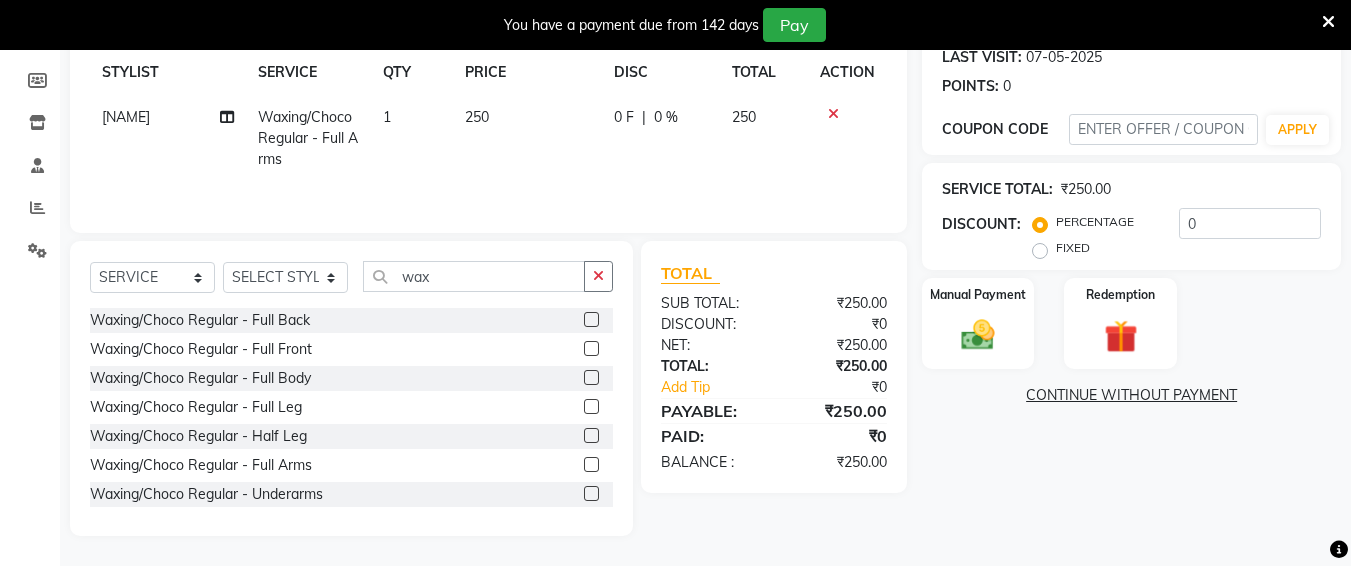 drag, startPoint x: 529, startPoint y: 129, endPoint x: 561, endPoint y: 130, distance: 32.01562 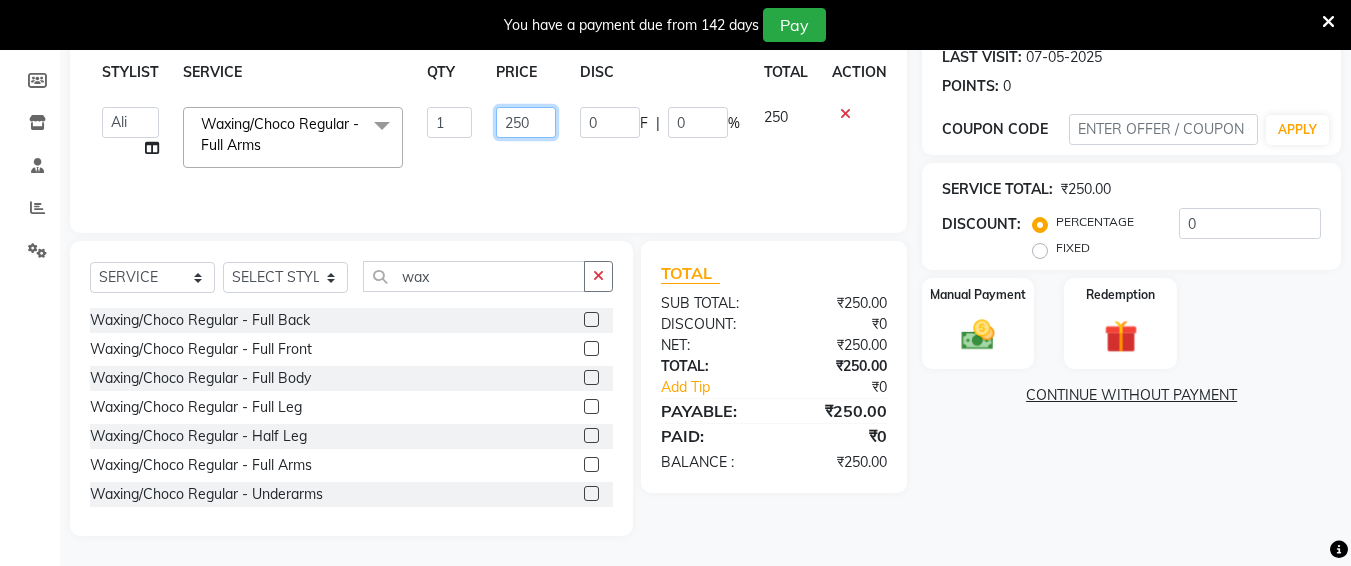 click on "250" 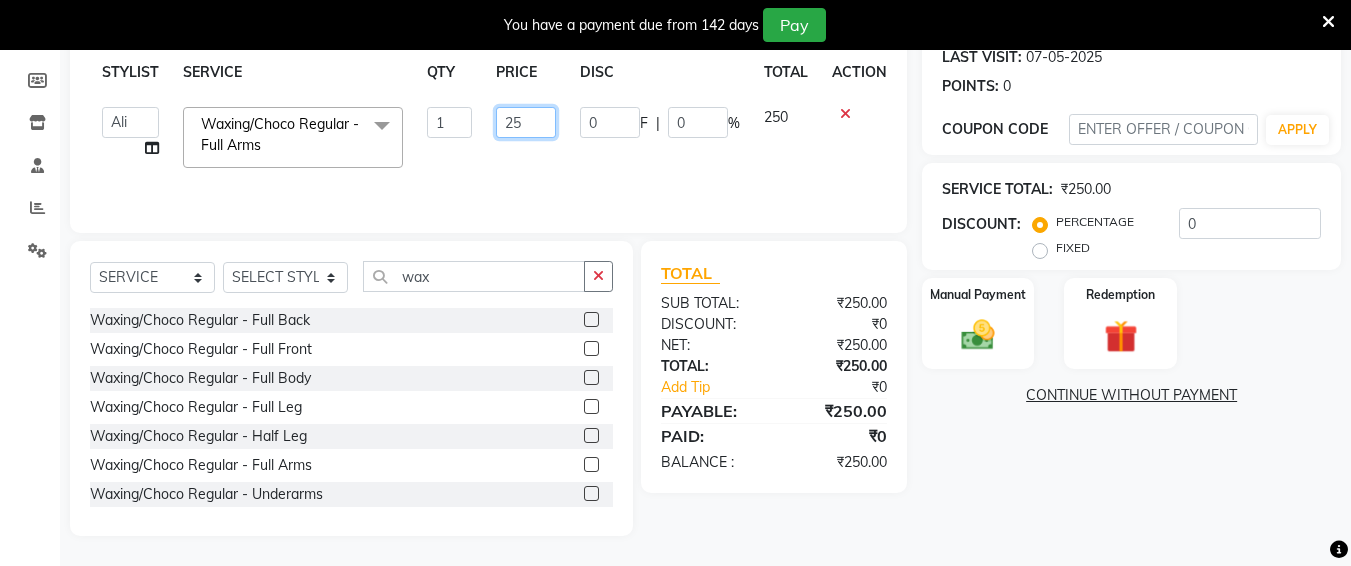 type on "2" 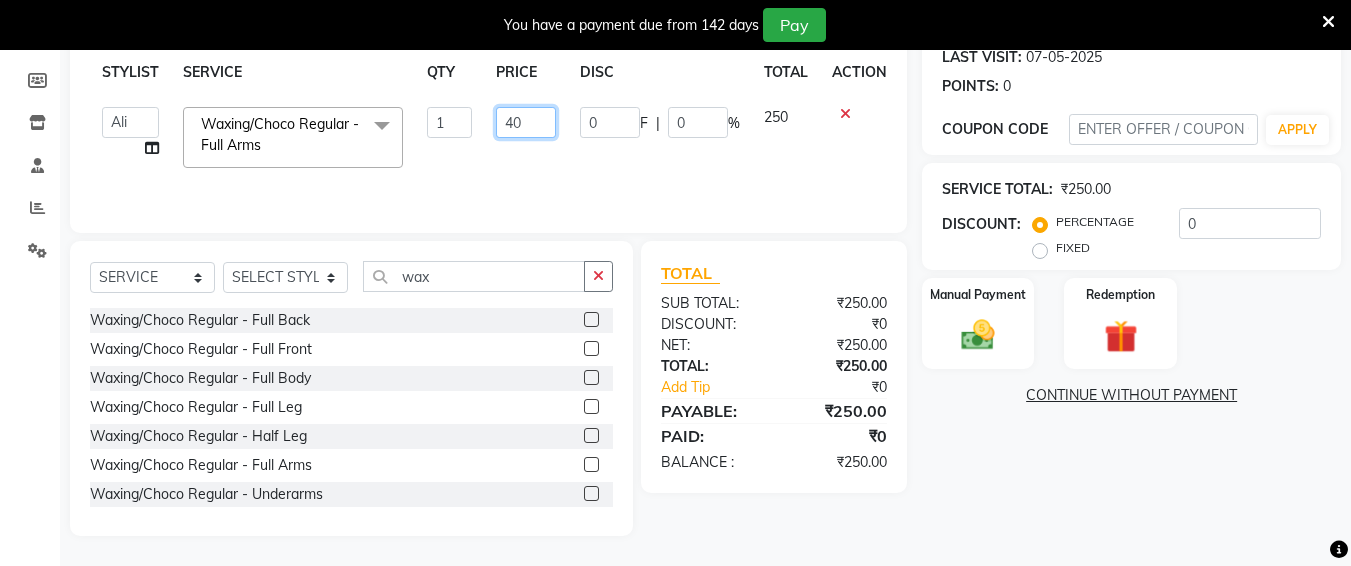 type on "400" 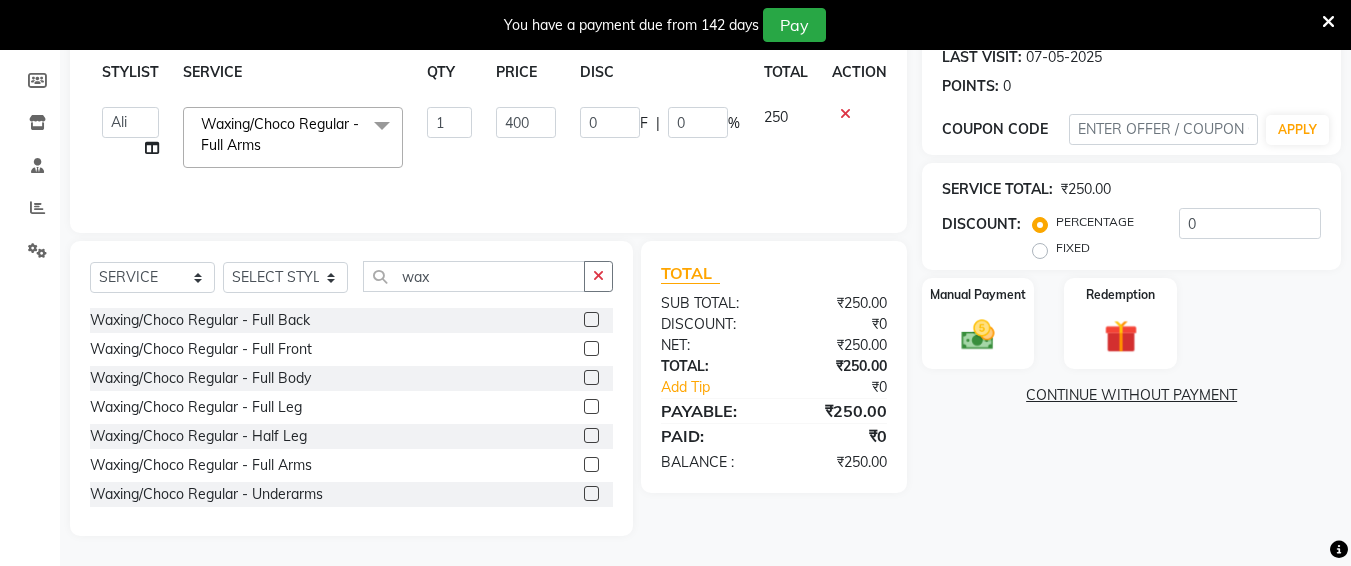 click on "NAME: [NAME] MEMBERSHIP: NO ACTIVE MEMBERSHIP TOTAL VISITS: 6 CARD ON FILE: 0 LAST VISIT: 07-05-2025 POINTS: 0 COUPON CODE APPLY SERVICE TOTAL: ₹250.00 DISCOUNT: PERCENTAGE FIXED 0 Manual Payment Redemption CONTINUE WITHOUT PAYMENT" 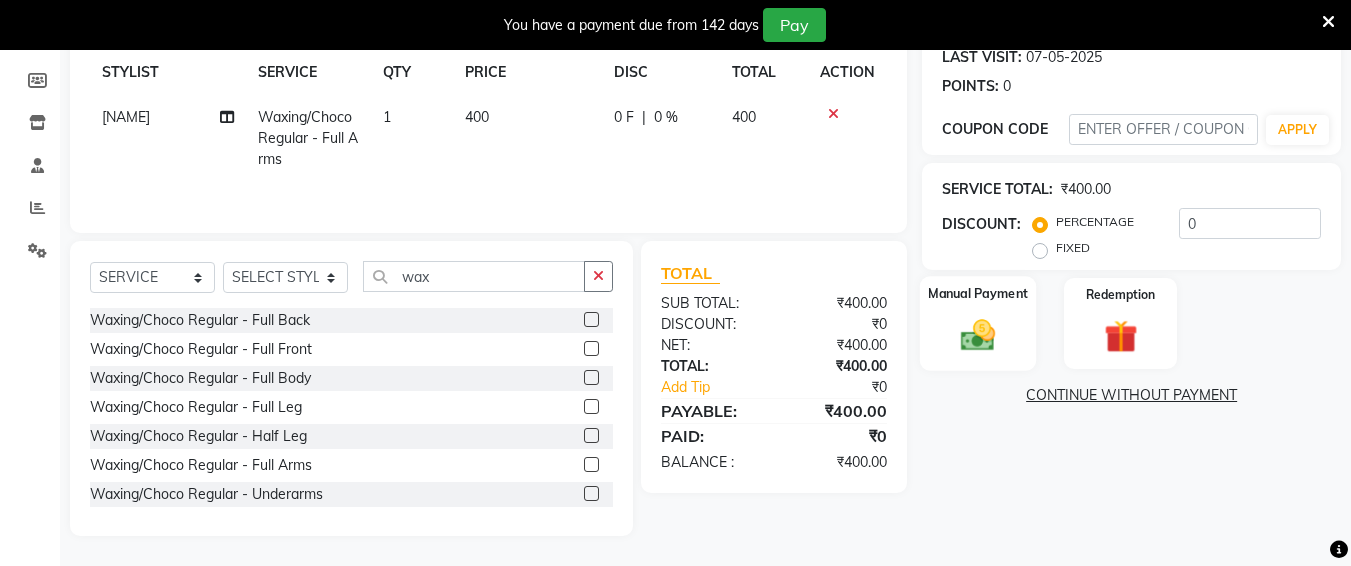 click 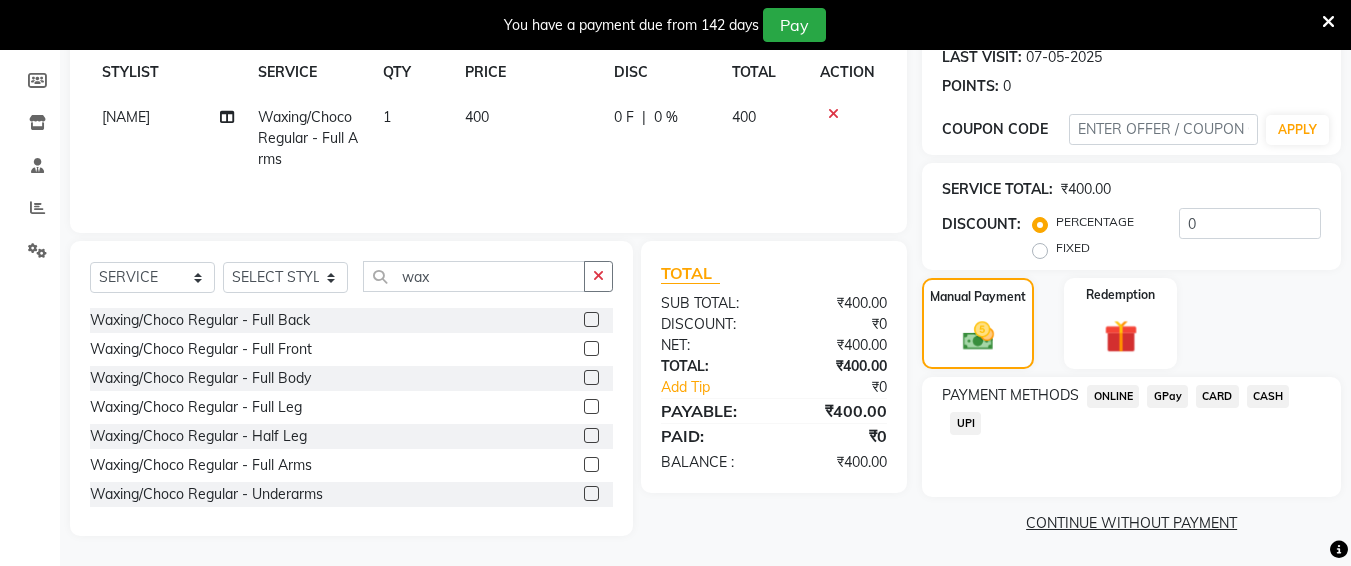 scroll, scrollTop: 287, scrollLeft: 0, axis: vertical 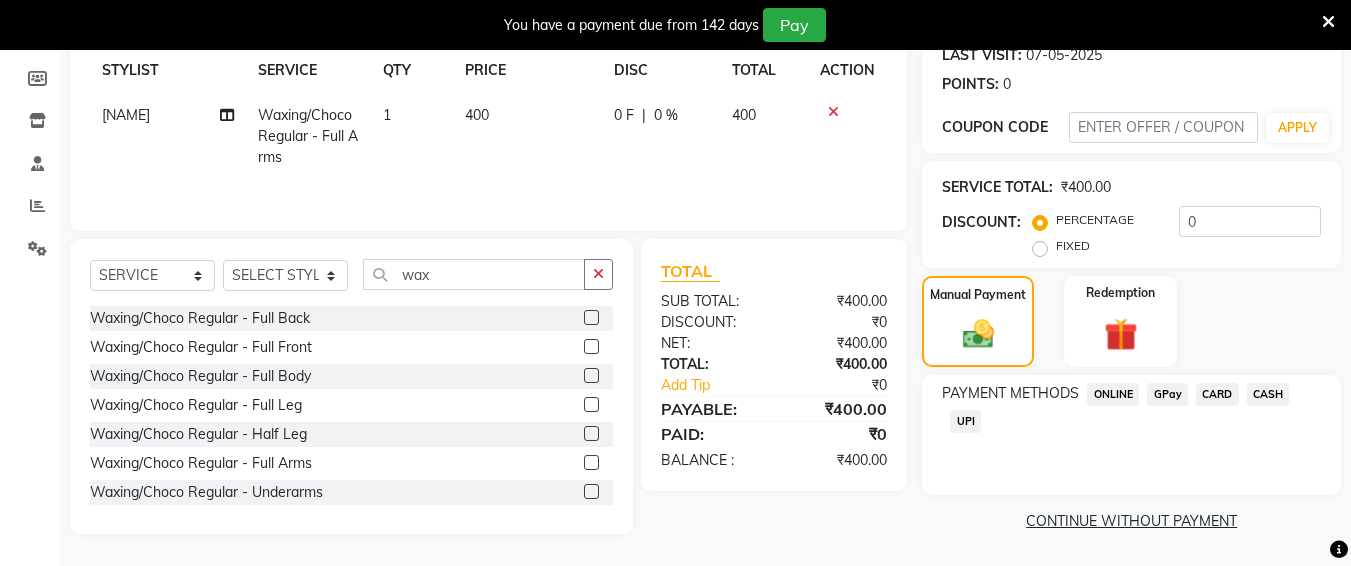 click on "UPI" 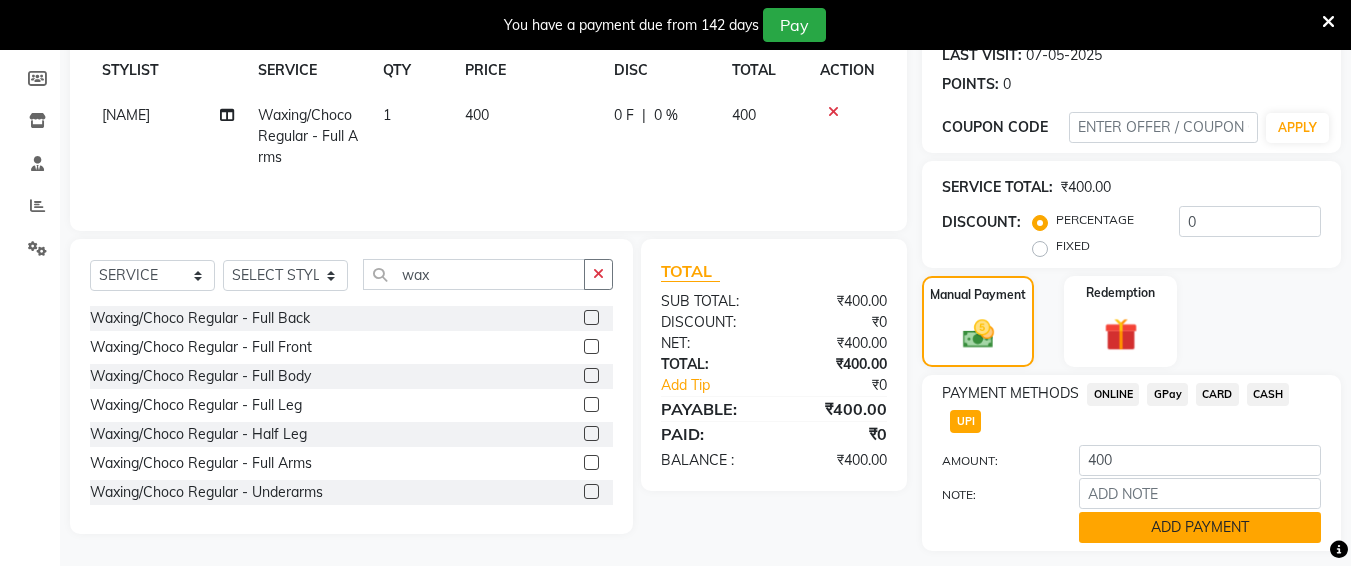 click on "ADD PAYMENT" 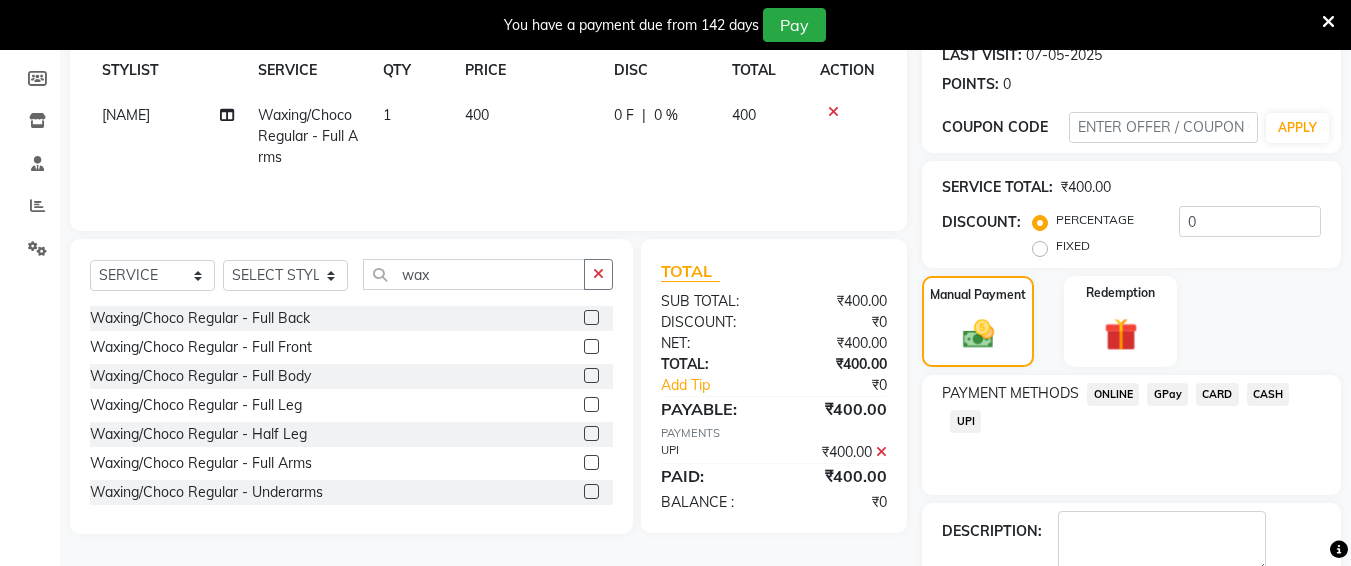 scroll, scrollTop: 400, scrollLeft: 0, axis: vertical 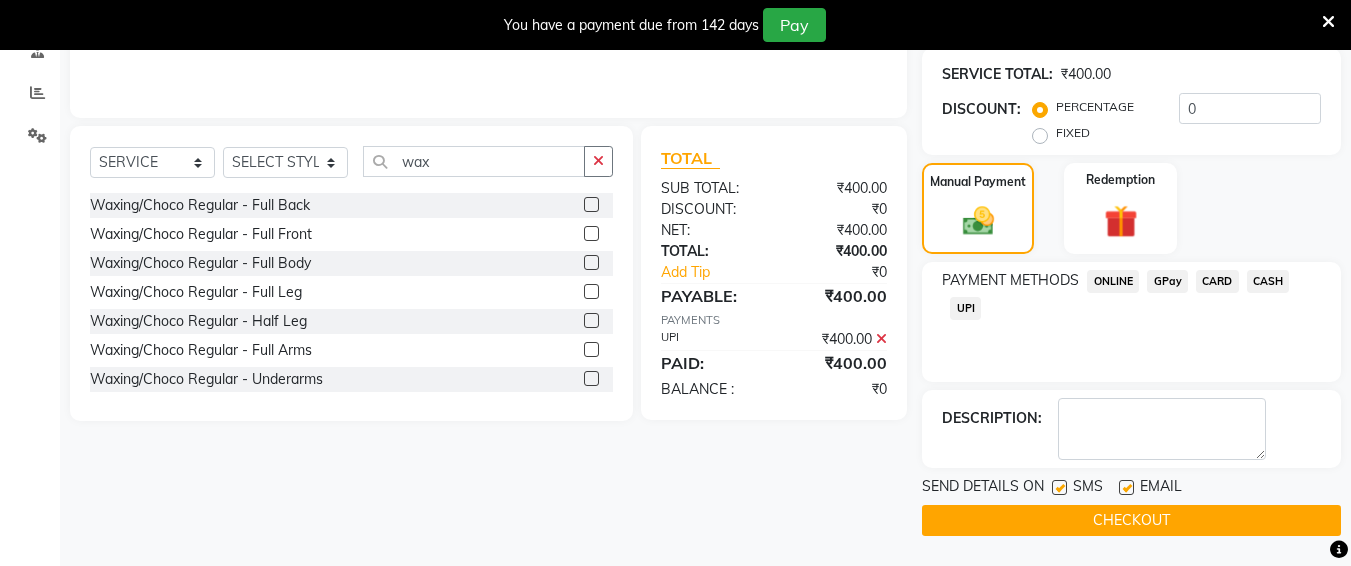click on "CHECKOUT" 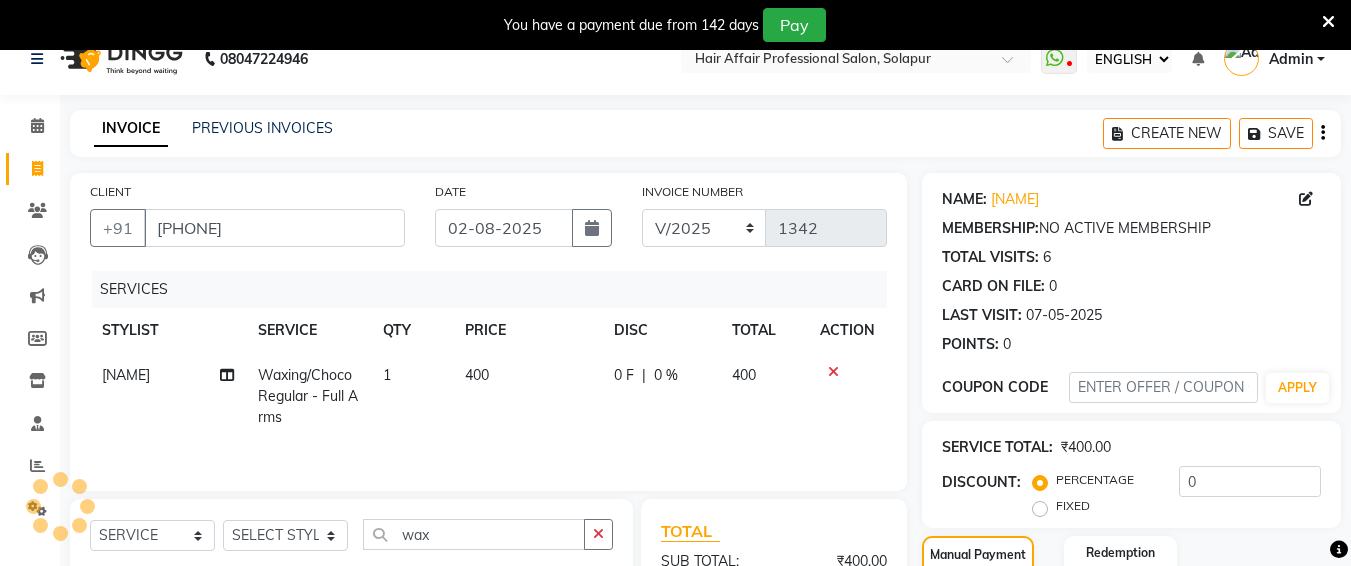 scroll, scrollTop: 0, scrollLeft: 0, axis: both 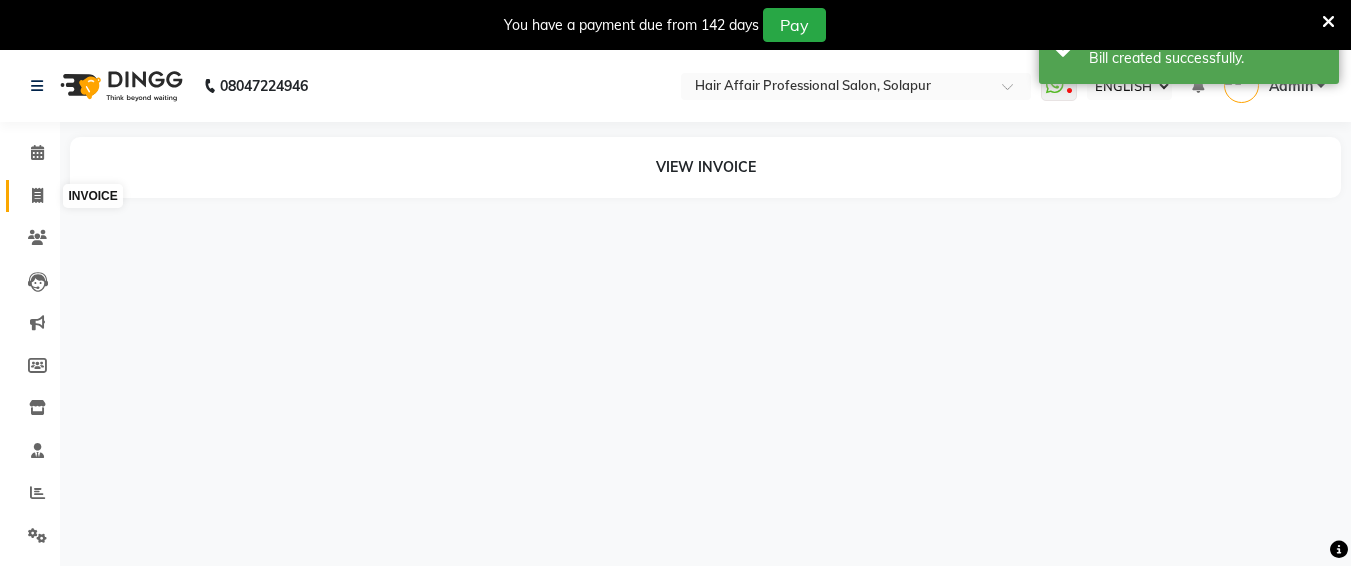 click 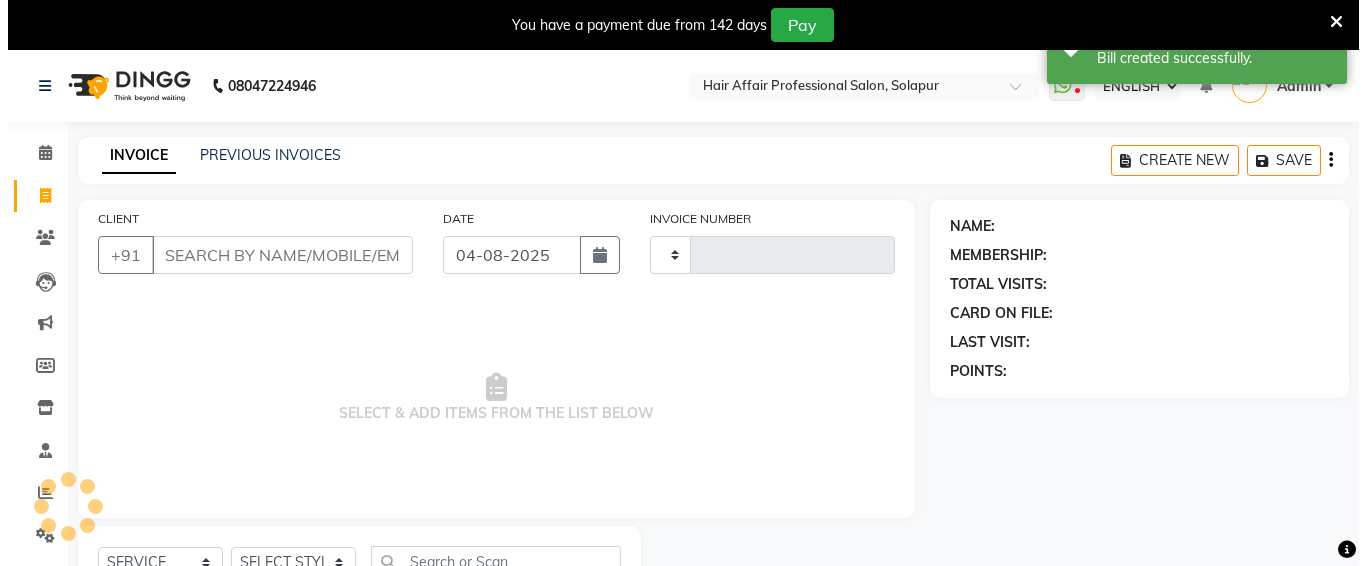 scroll, scrollTop: 85, scrollLeft: 0, axis: vertical 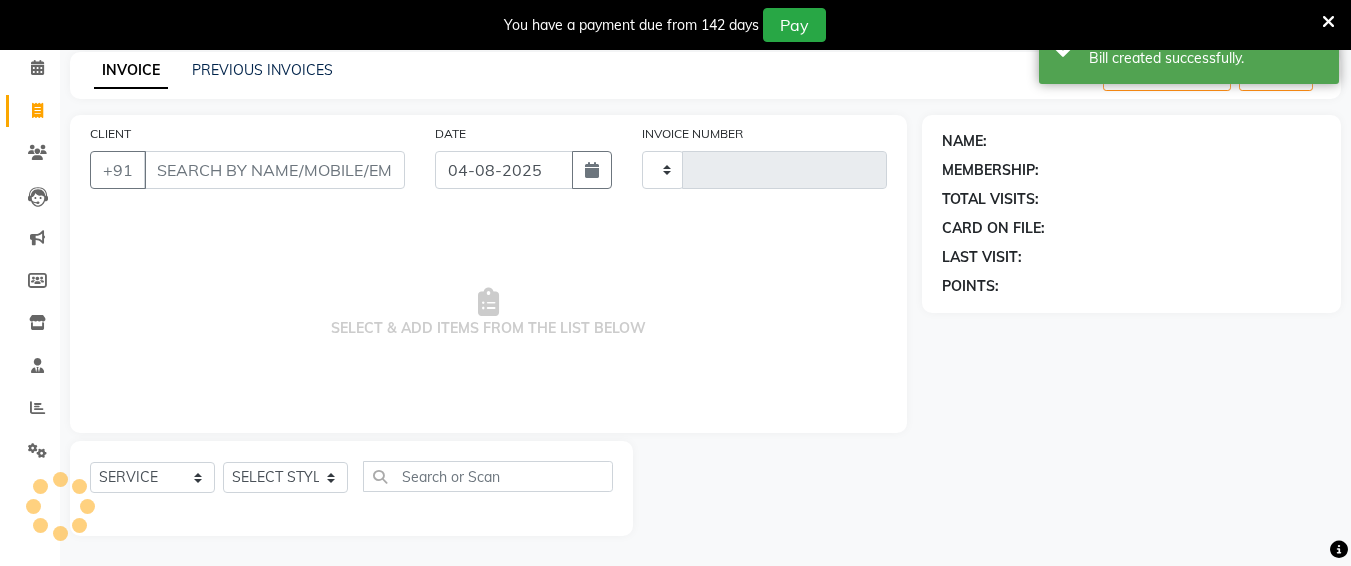 type on "1343" 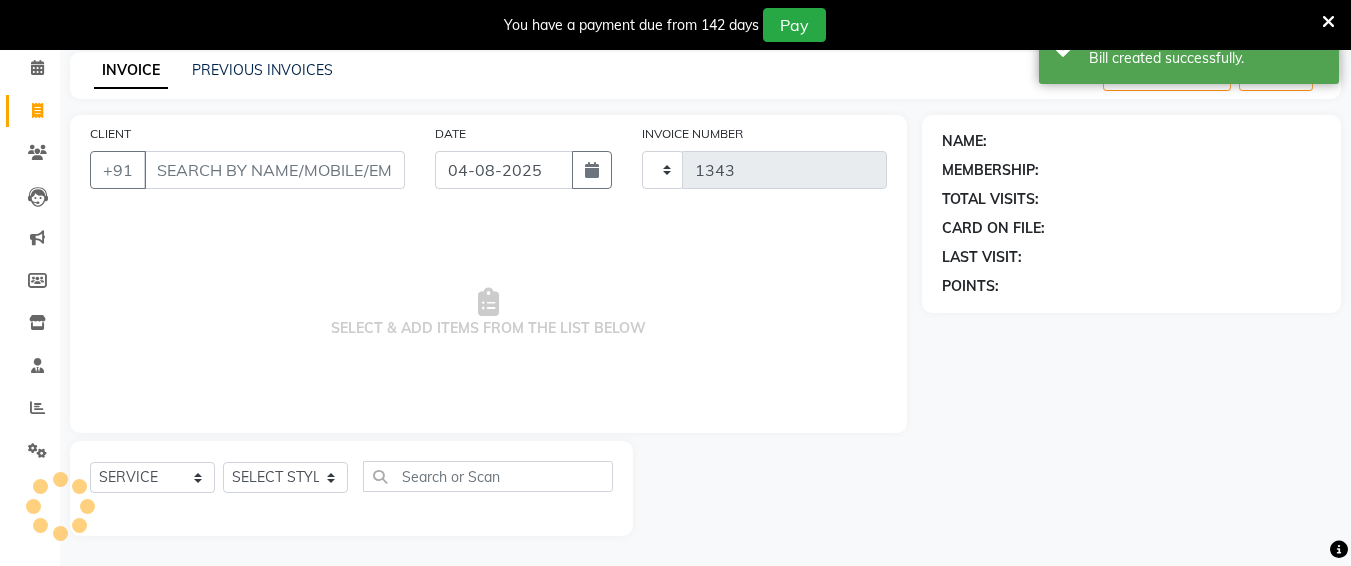 select on "657" 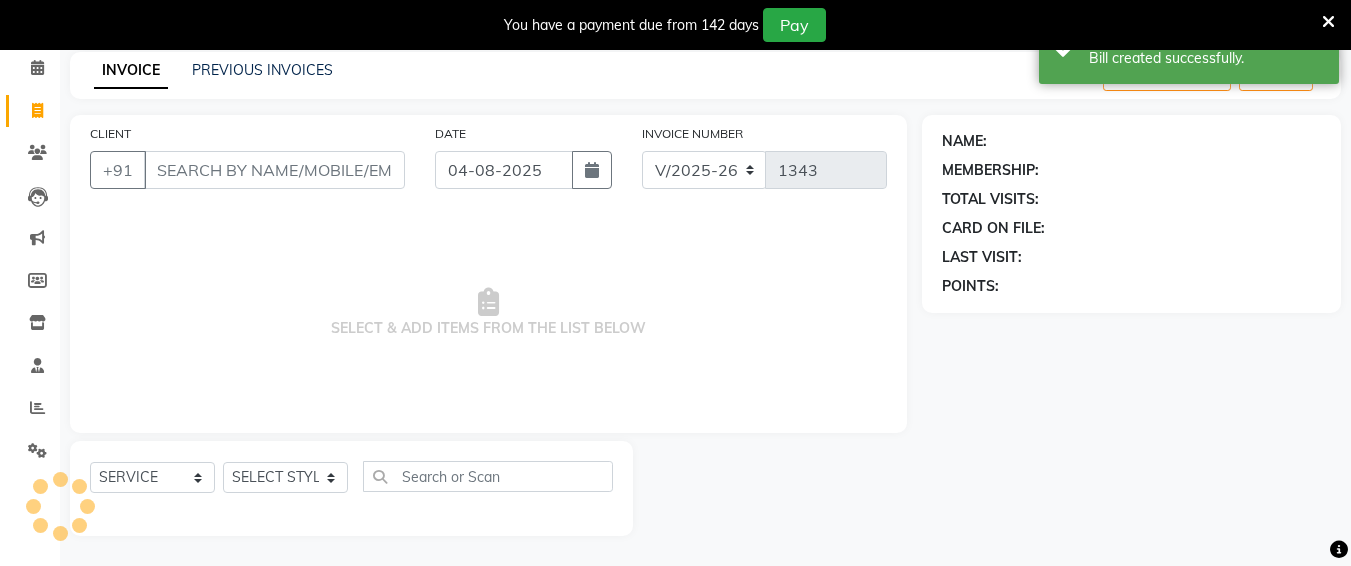 click on "CLIENT" at bounding box center (274, 170) 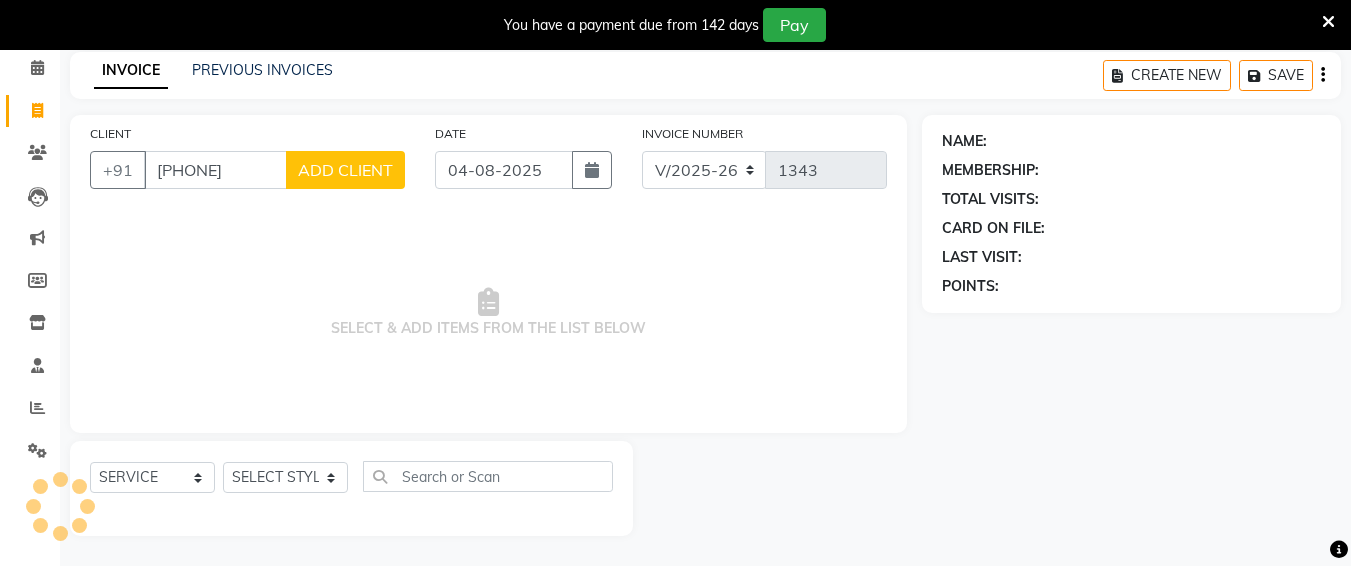 type on "[PHONE]" 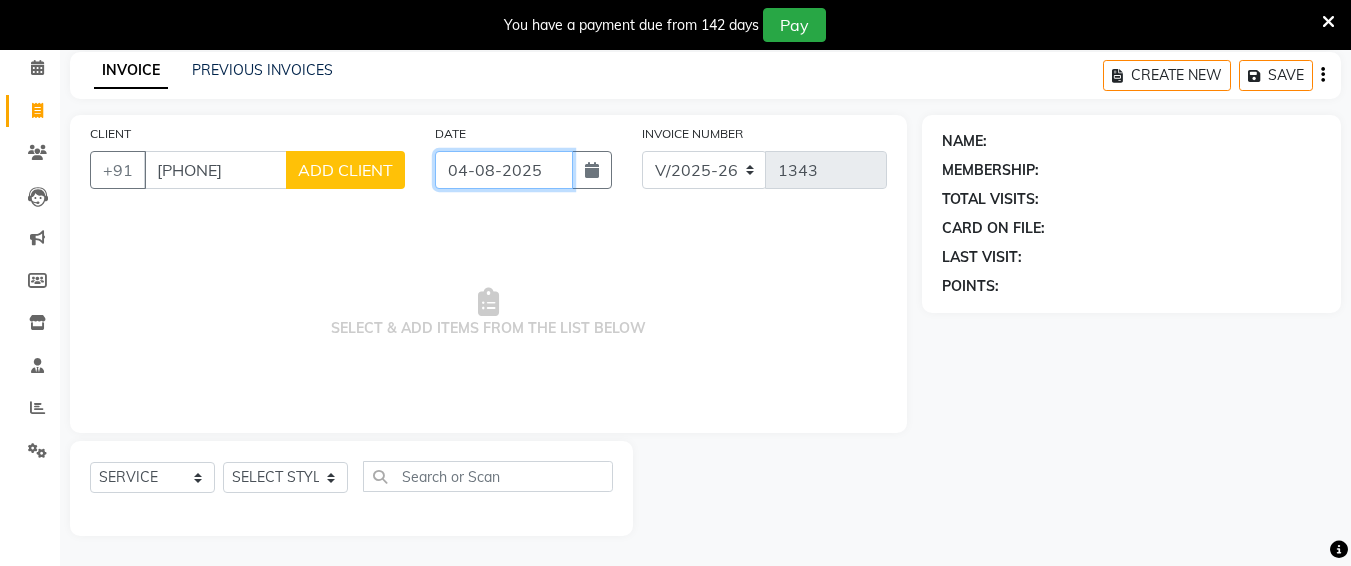click on "04-08-2025" 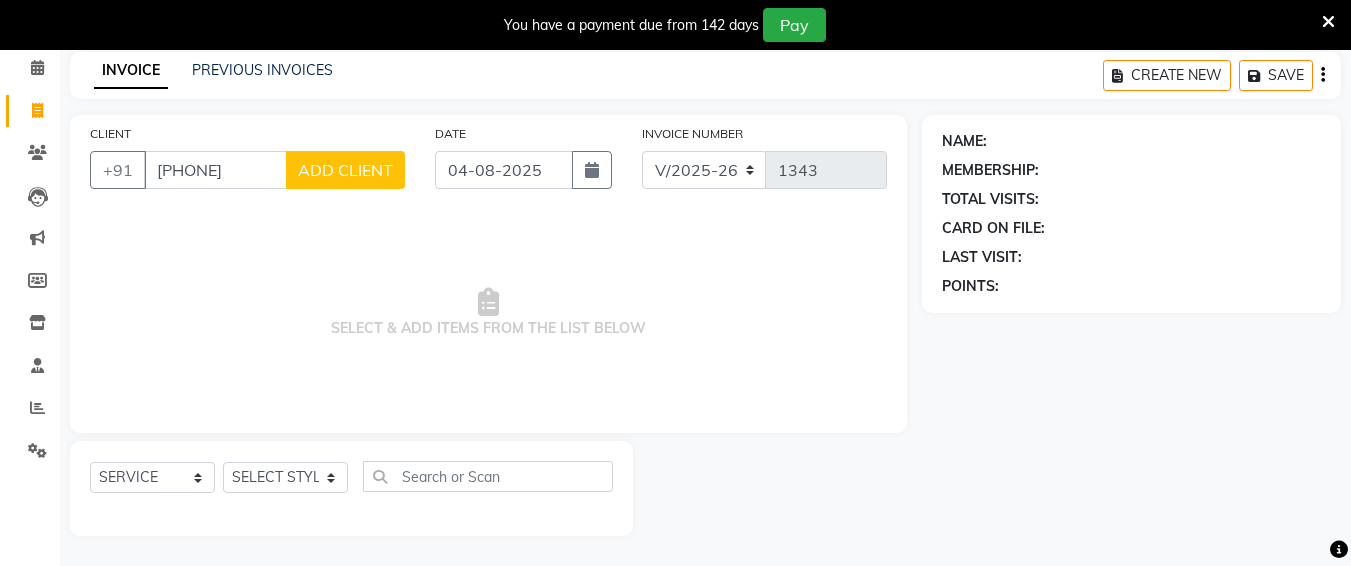 select on "8" 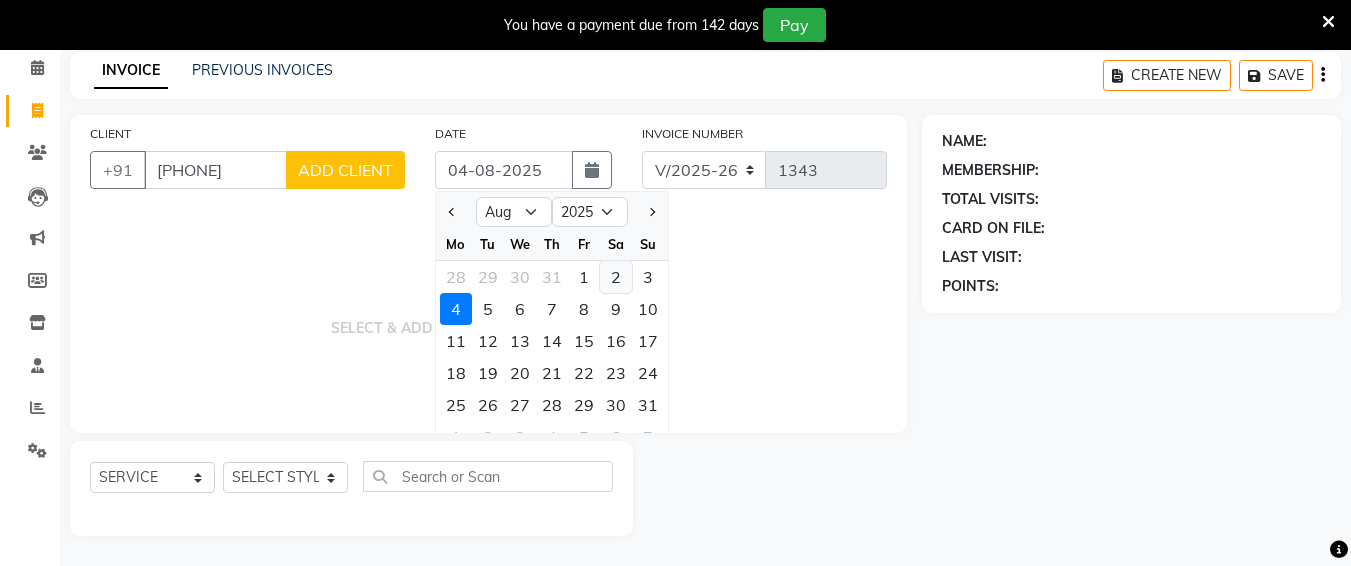 click on "2" 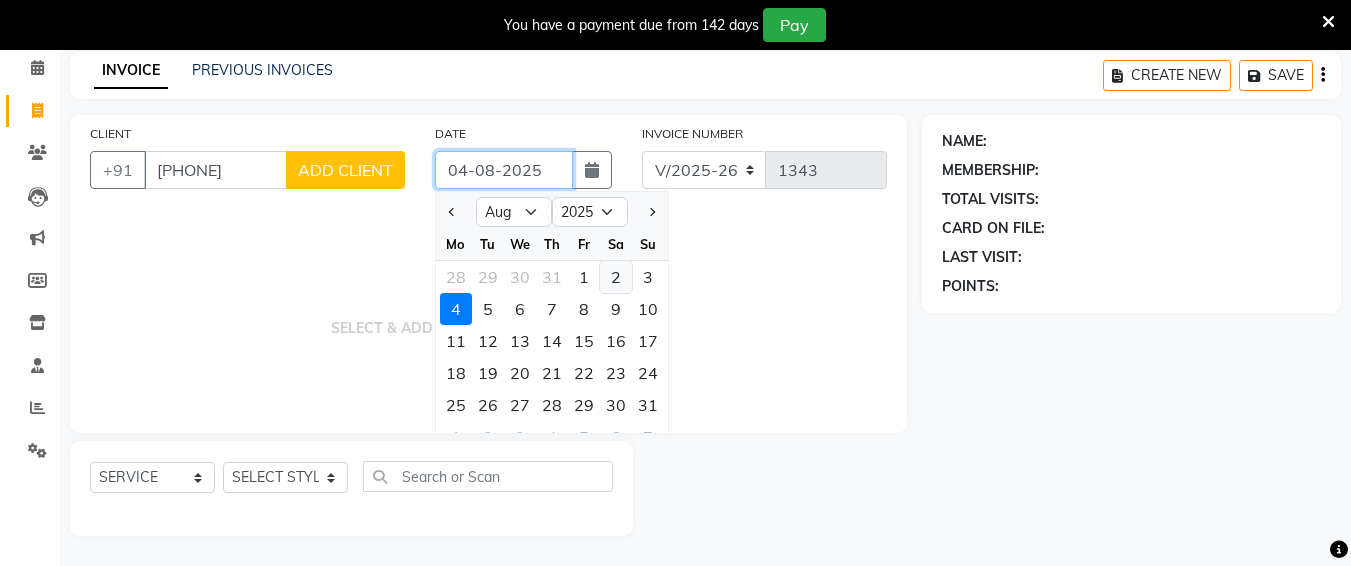type on "02-08-2025" 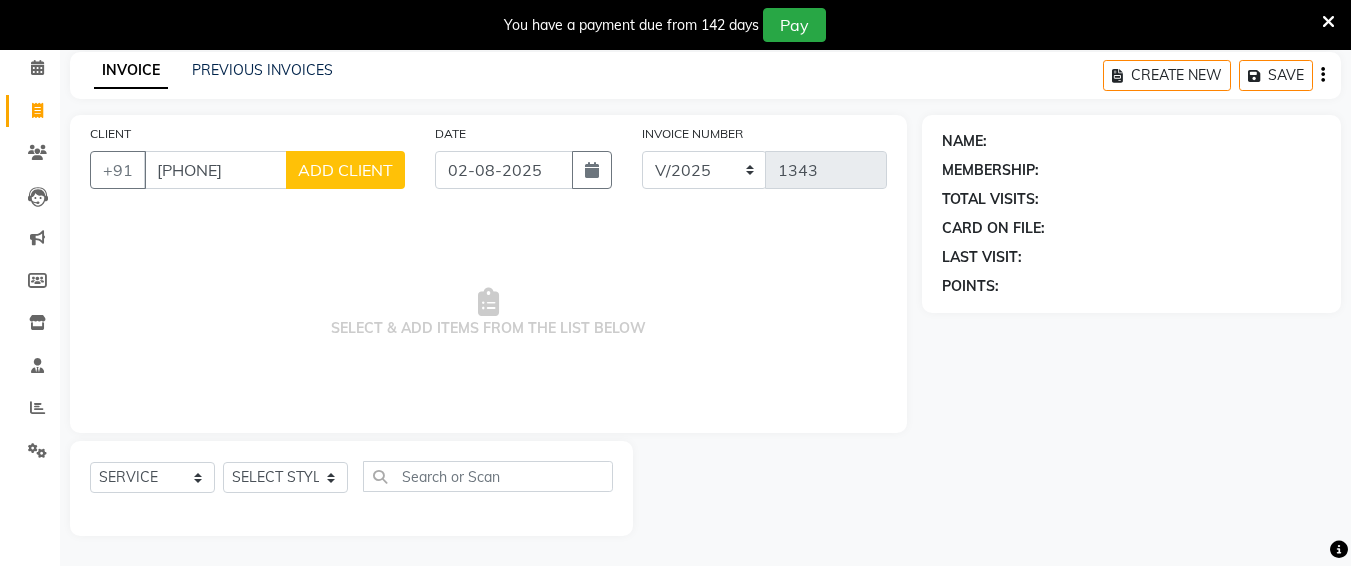 click on "ADD CLIENT" 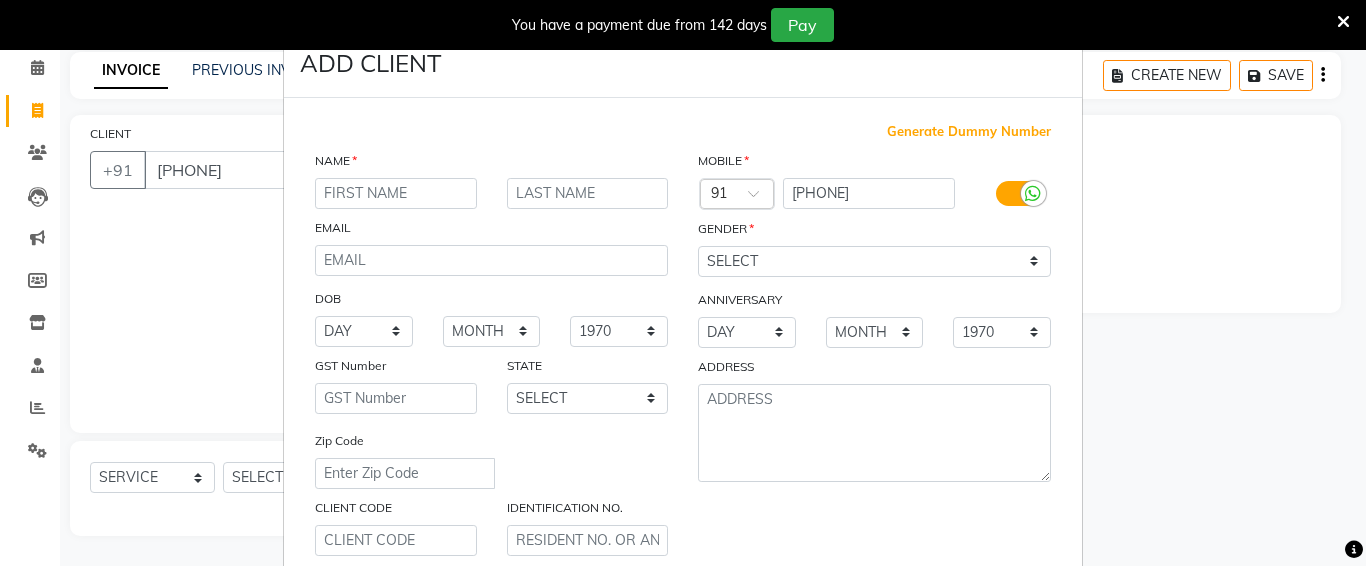 click at bounding box center (396, 193) 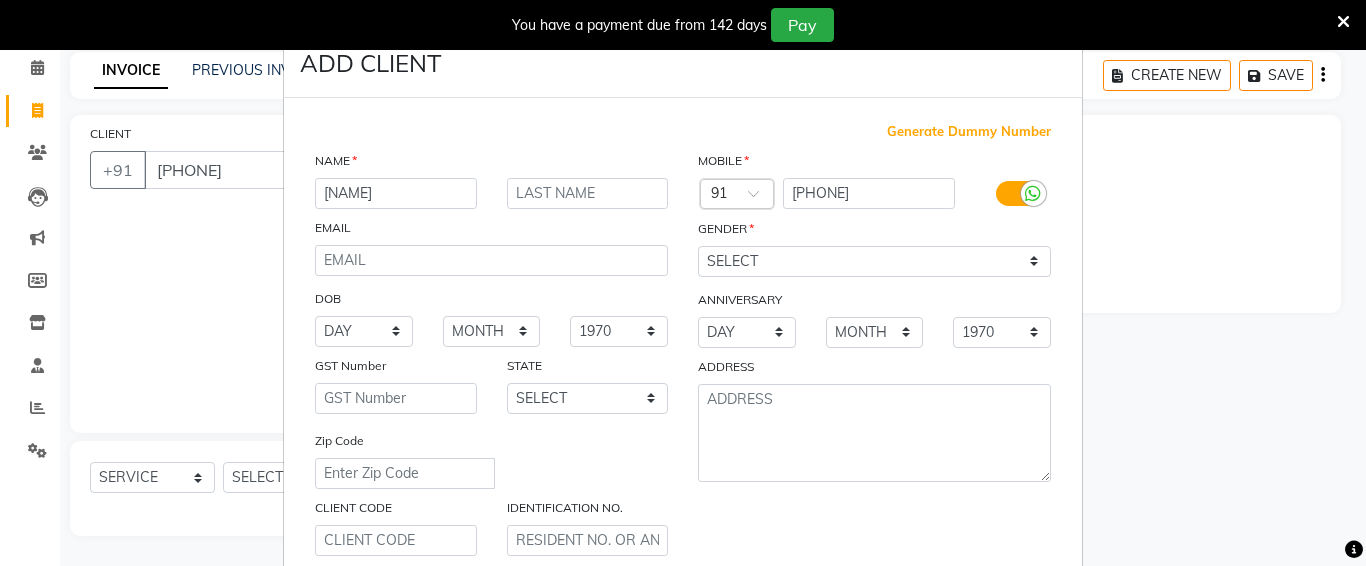 type on "[NAME]" 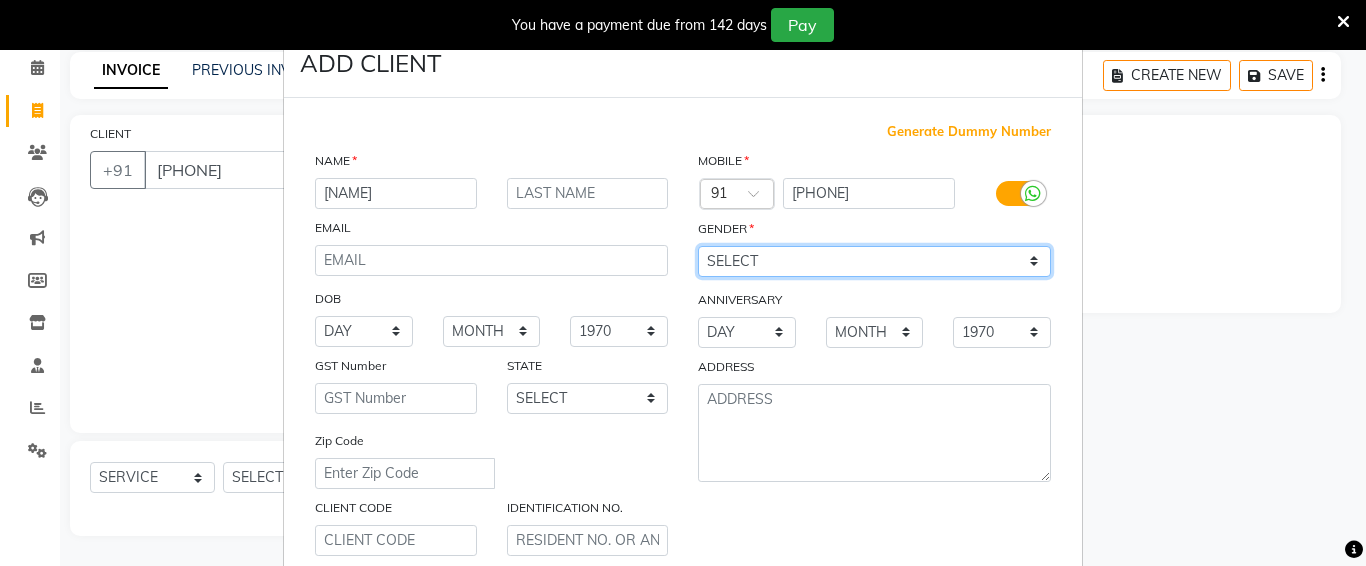 click on "SELECT MALE FEMALE OTHER PREFER NOT TO SAY" at bounding box center (874, 261) 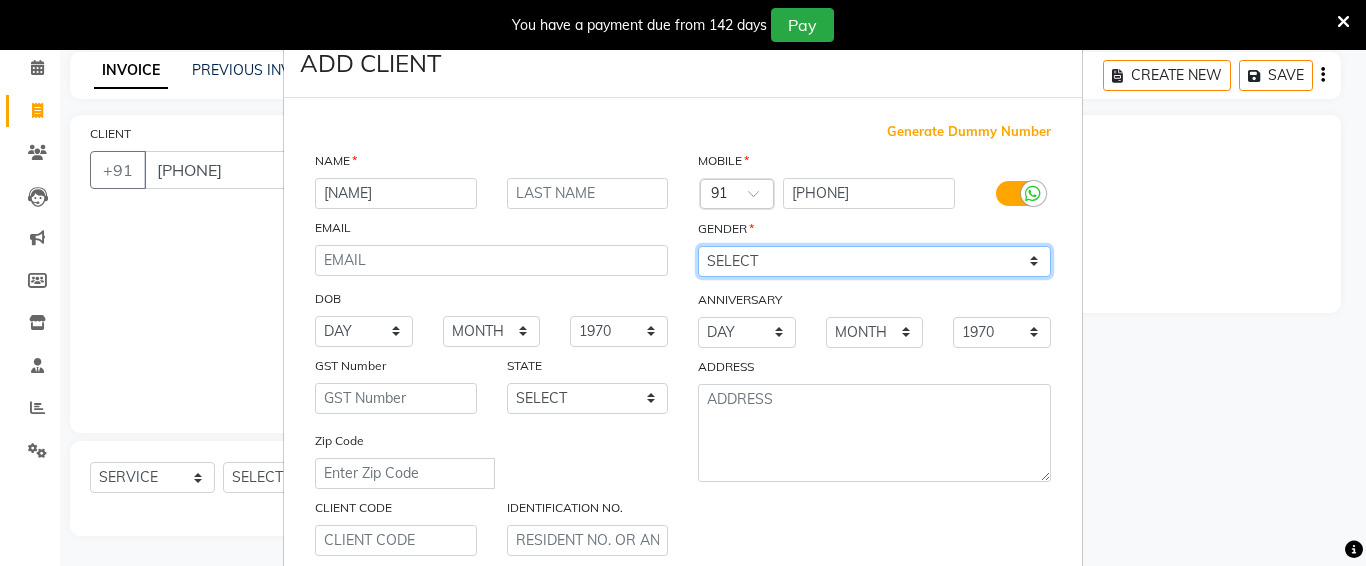 select on "female" 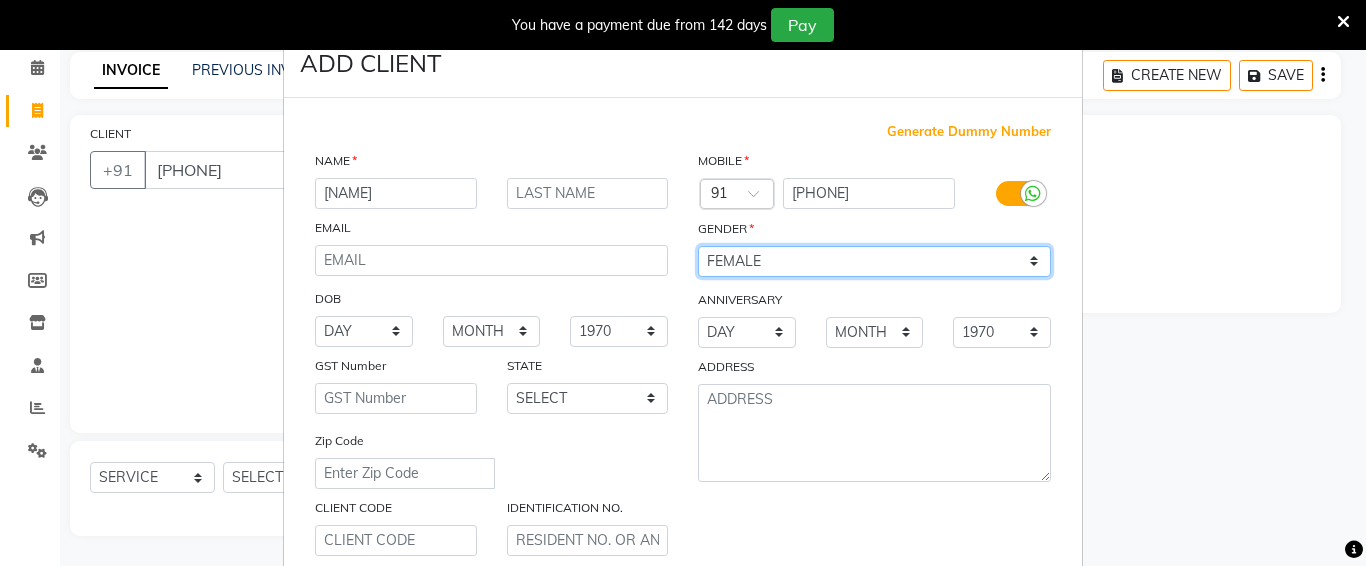 click on "SELECT MALE FEMALE OTHER PREFER NOT TO SAY" at bounding box center (874, 261) 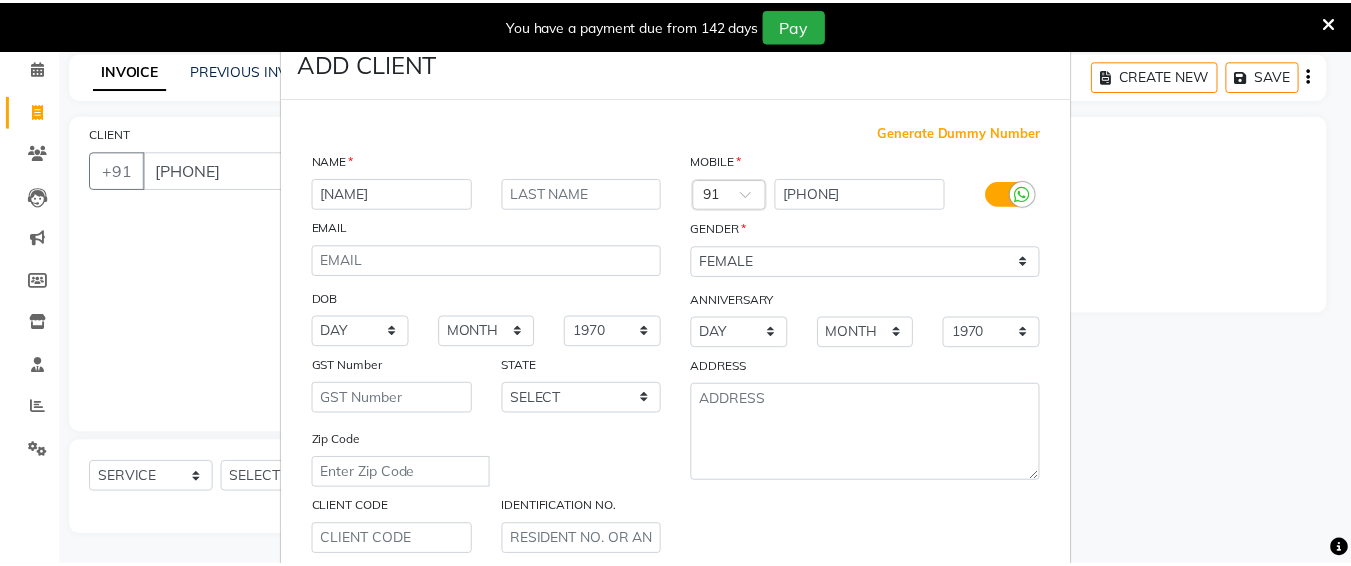 scroll, scrollTop: 357, scrollLeft: 0, axis: vertical 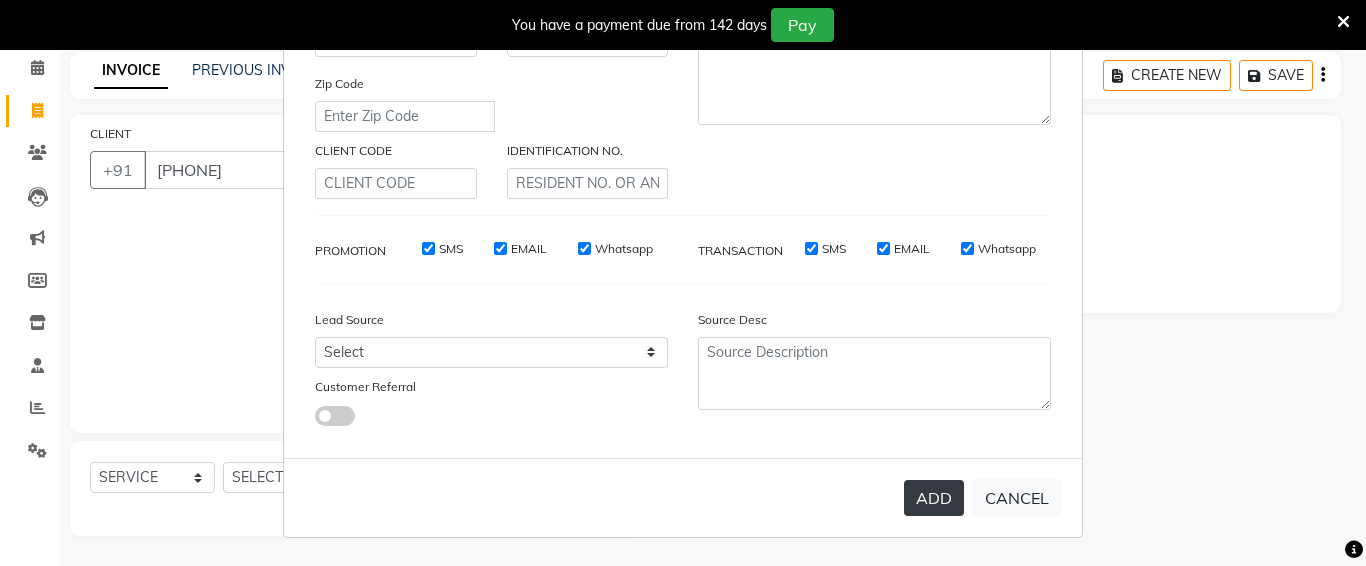 click on "ADD" at bounding box center (934, 498) 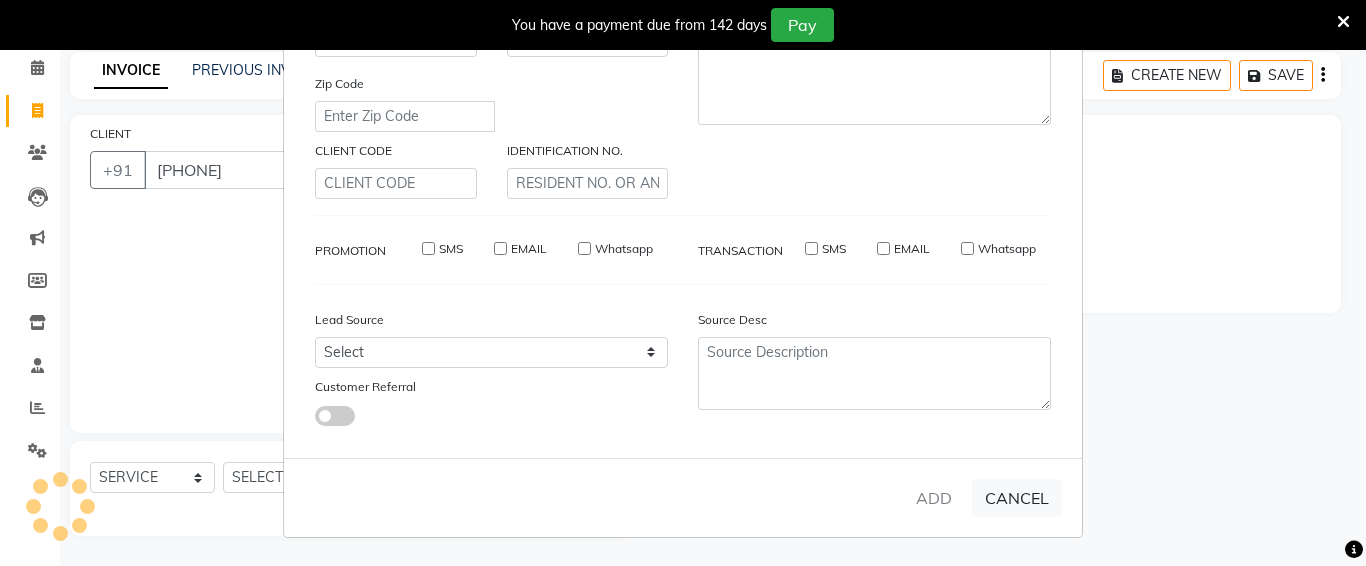 type 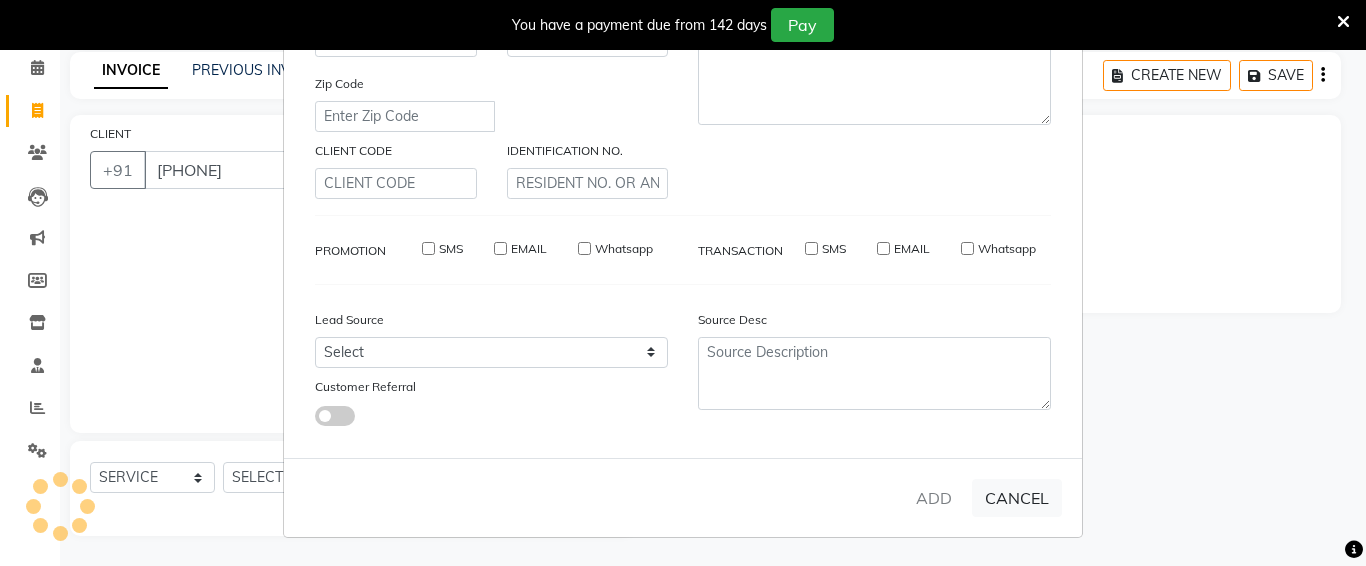 select 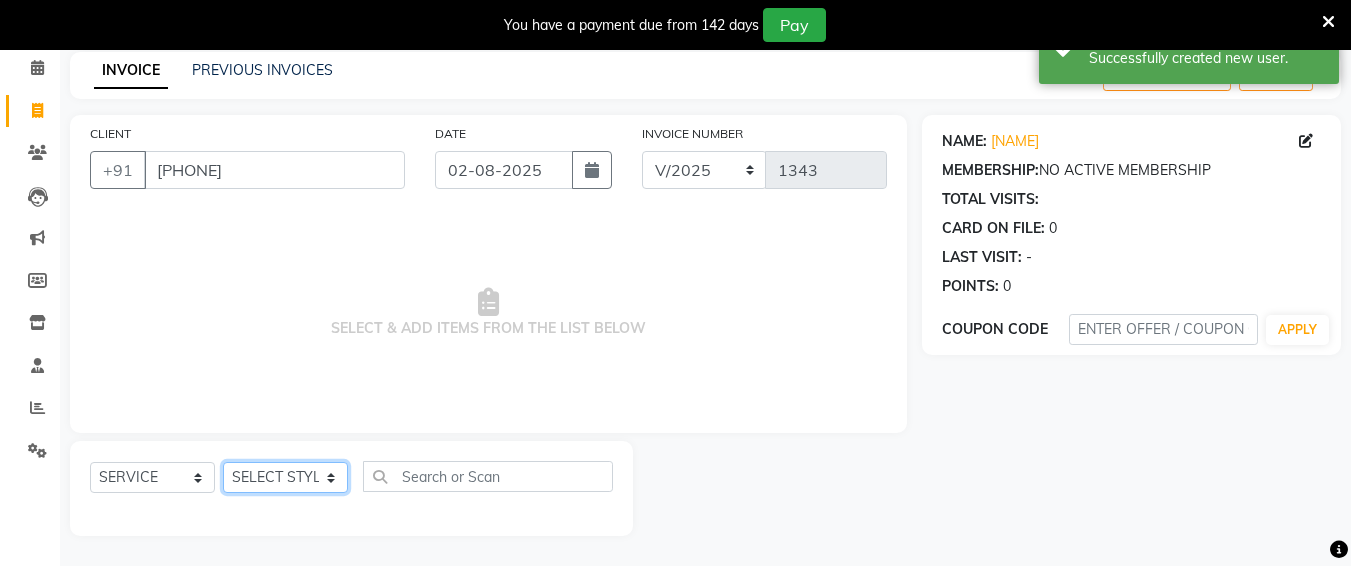 click on "SELECT STYLIST [NAME] [NAME] [NAME] [NAME] [NAME] [NAME] [NAME] [NAME] [NAME] [NAME] [NAME]" 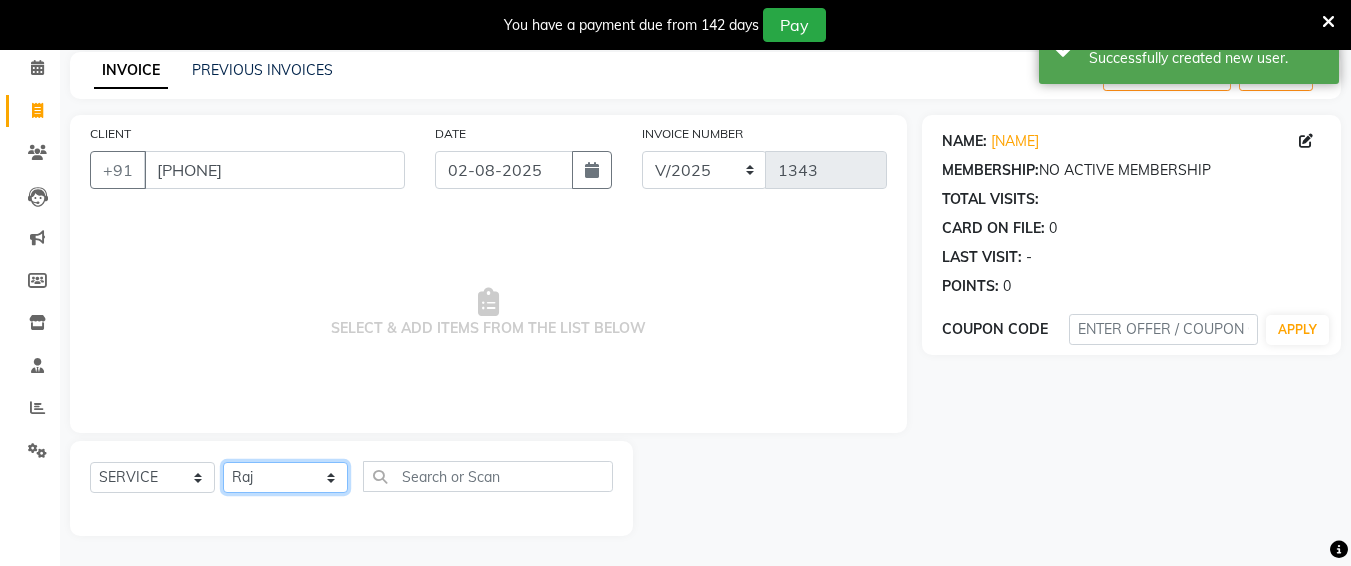 click on "SELECT STYLIST [NAME] [NAME] [NAME] [NAME] [NAME] [NAME] [NAME] [NAME] [NAME] [NAME] [NAME]" 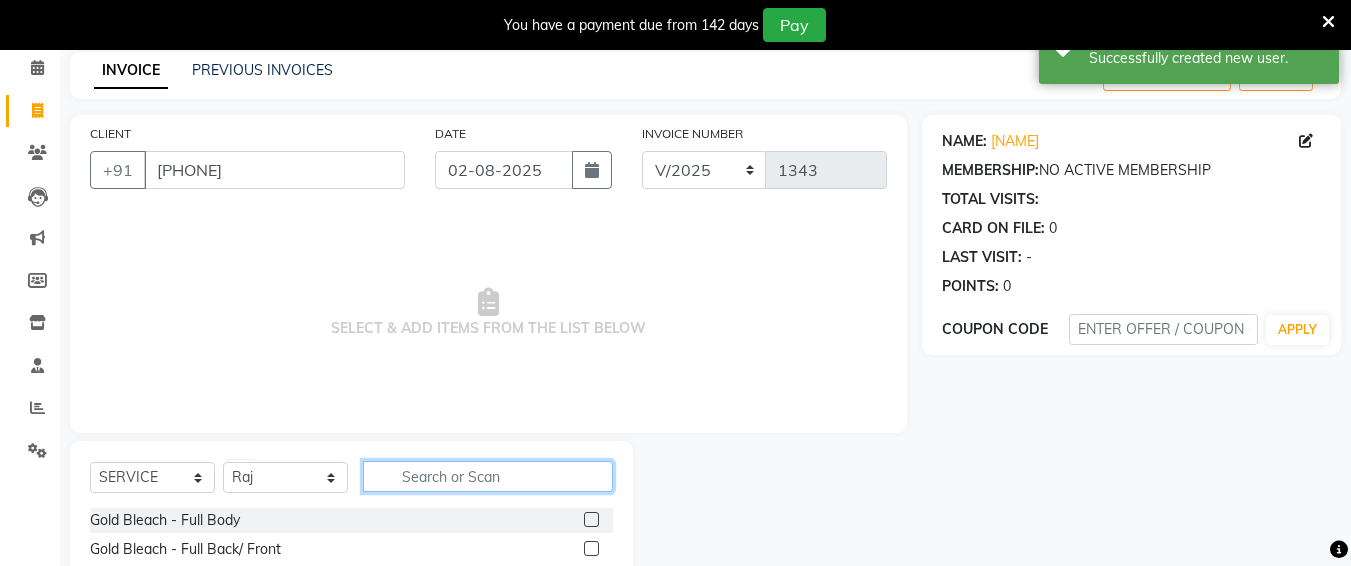 click 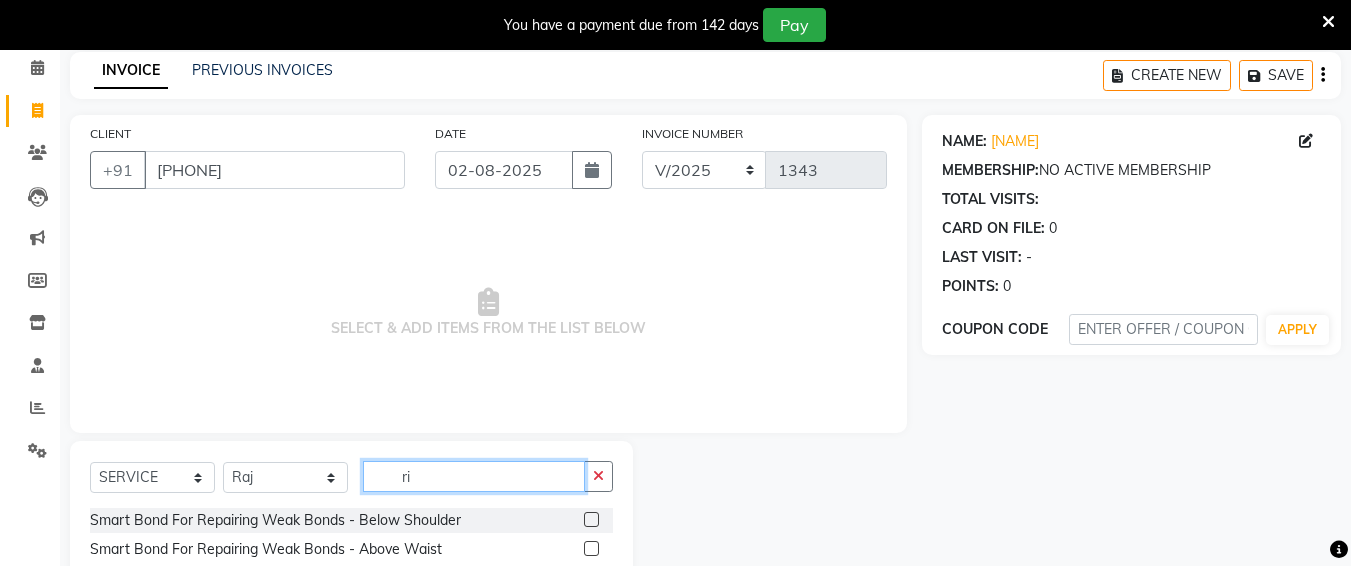 type on "r" 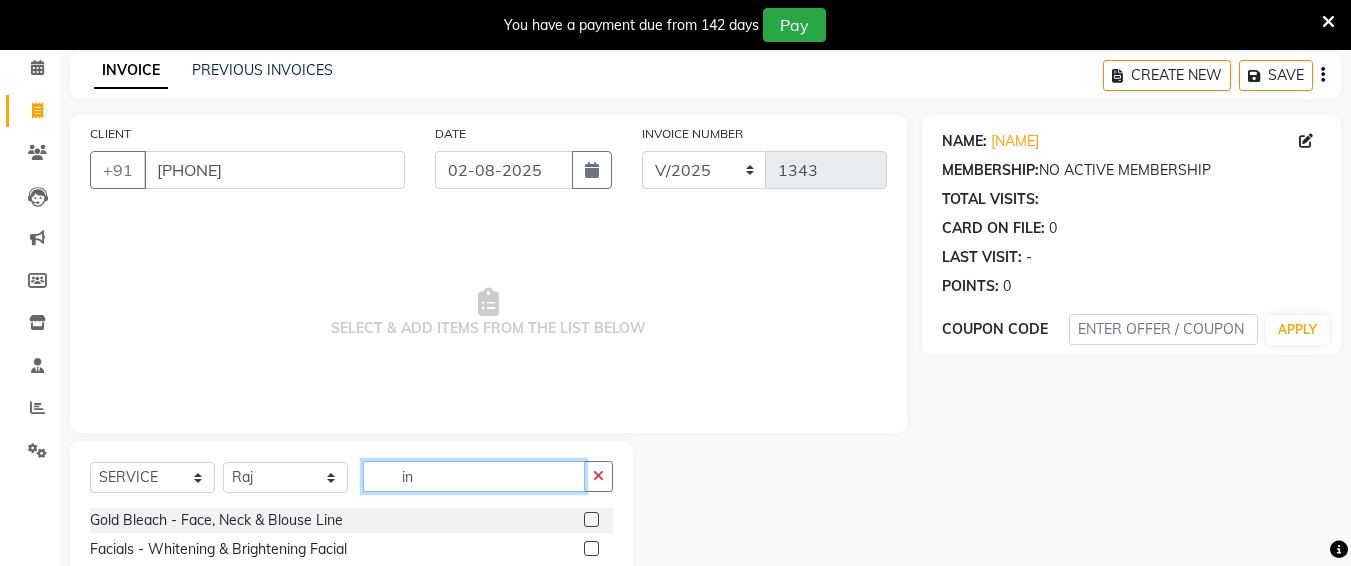 type on "i" 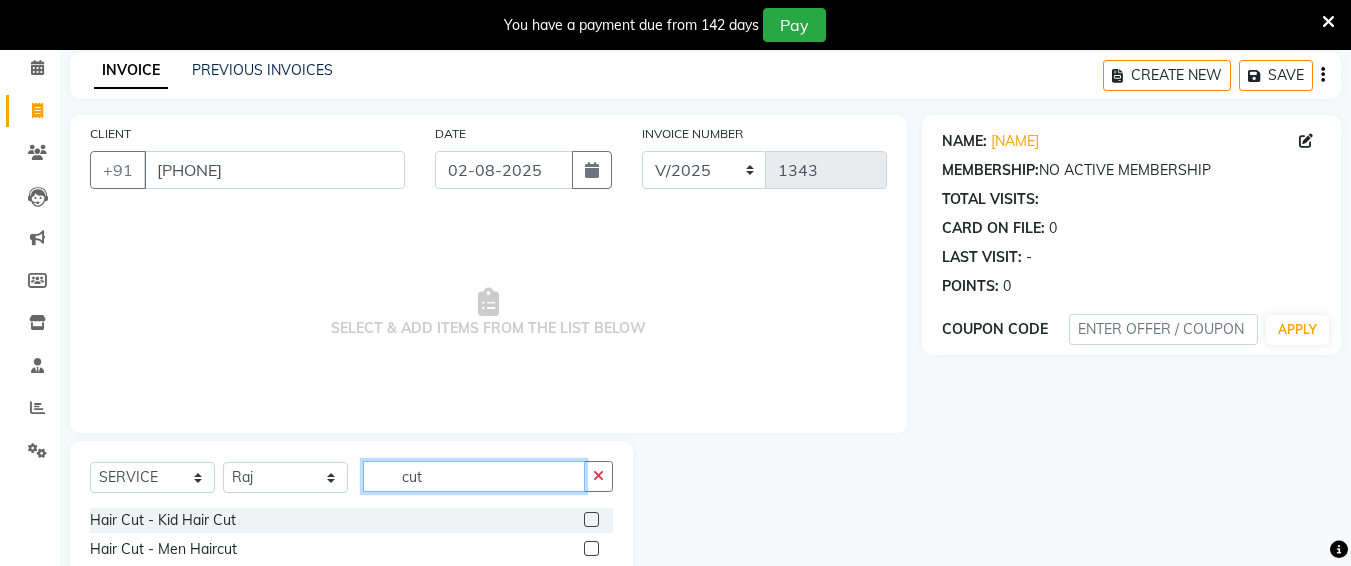 scroll, scrollTop: 172, scrollLeft: 0, axis: vertical 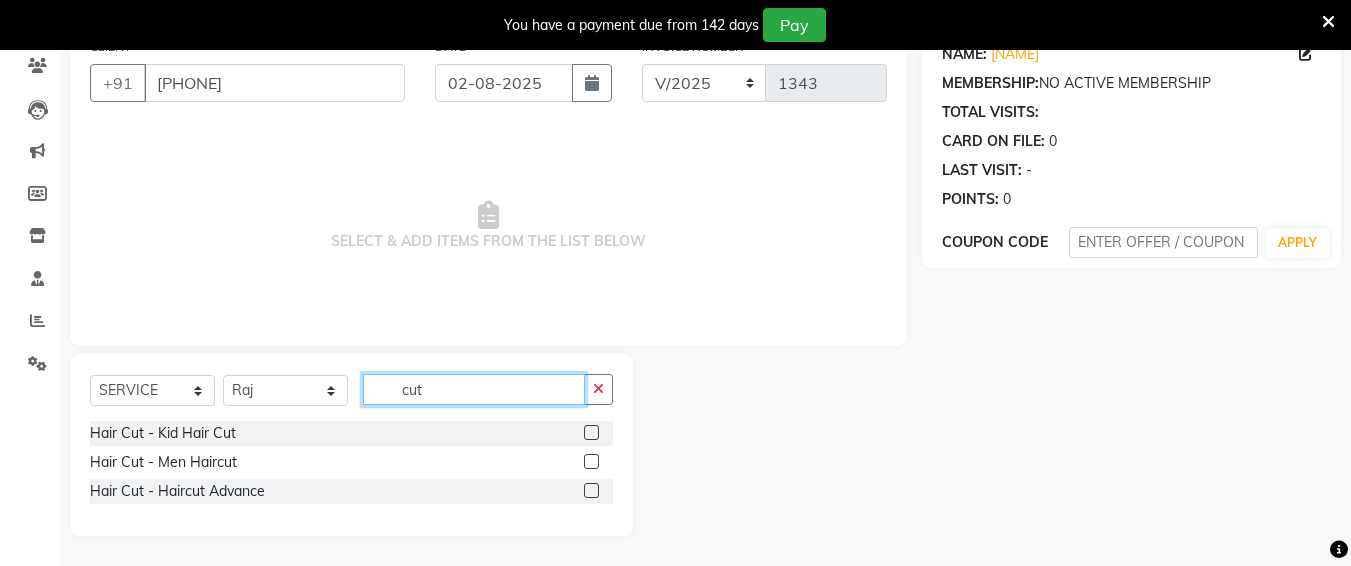 type on "cut" 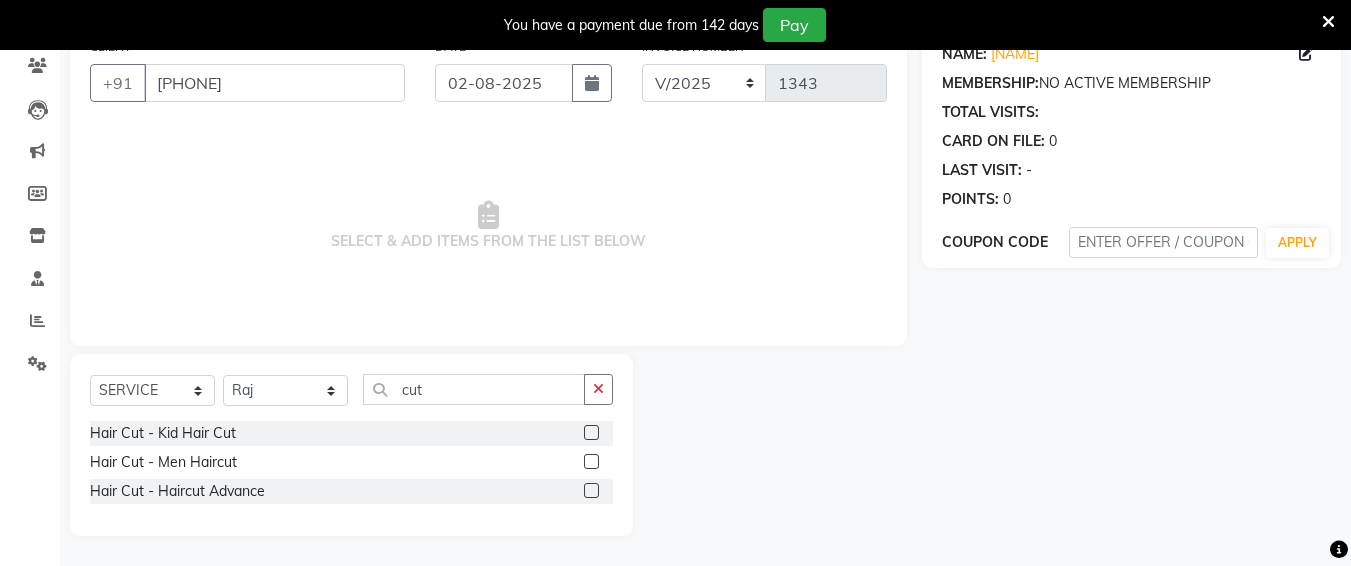 drag, startPoint x: 588, startPoint y: 492, endPoint x: 536, endPoint y: 352, distance: 149.34523 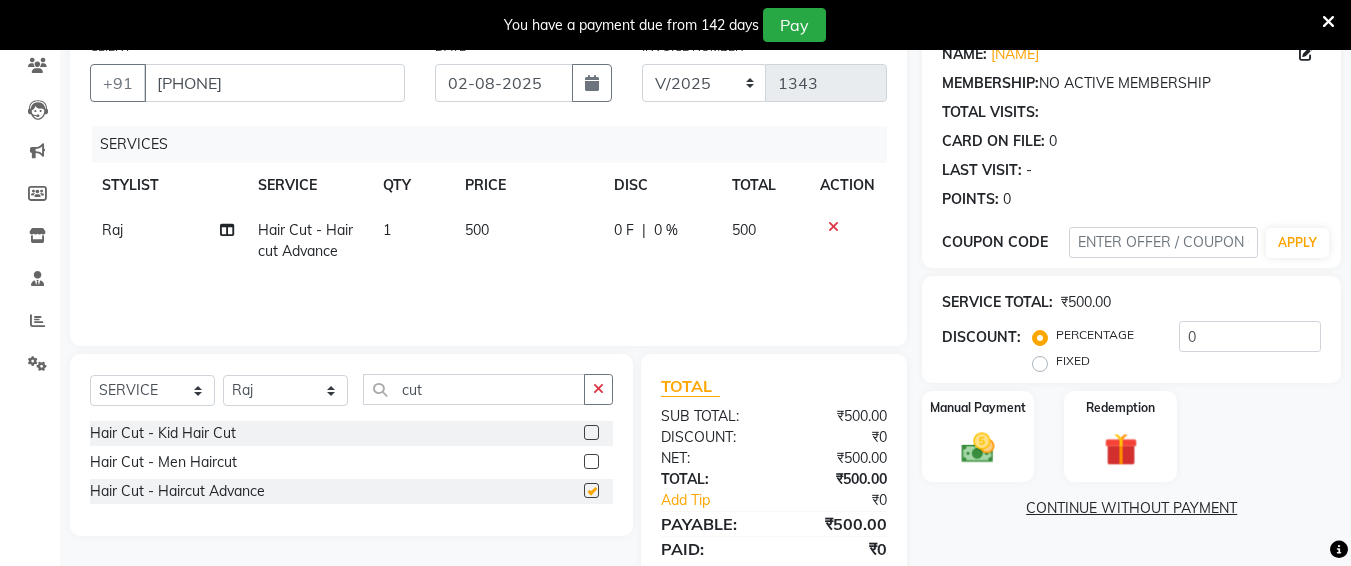 checkbox on "false" 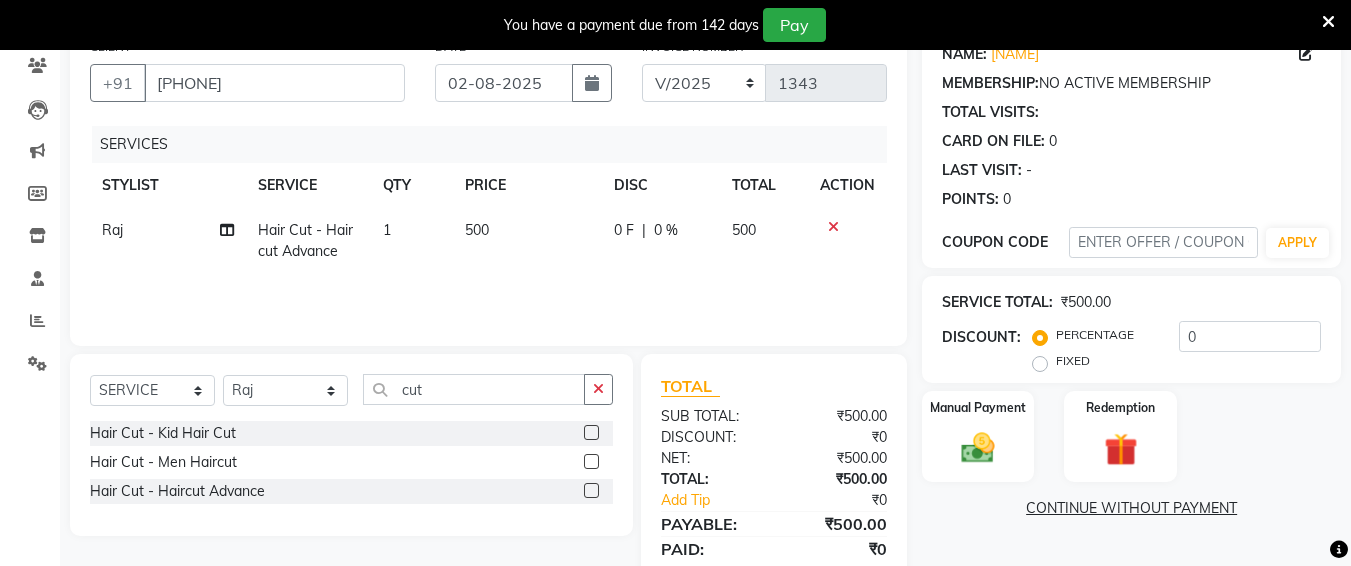 click on "500" 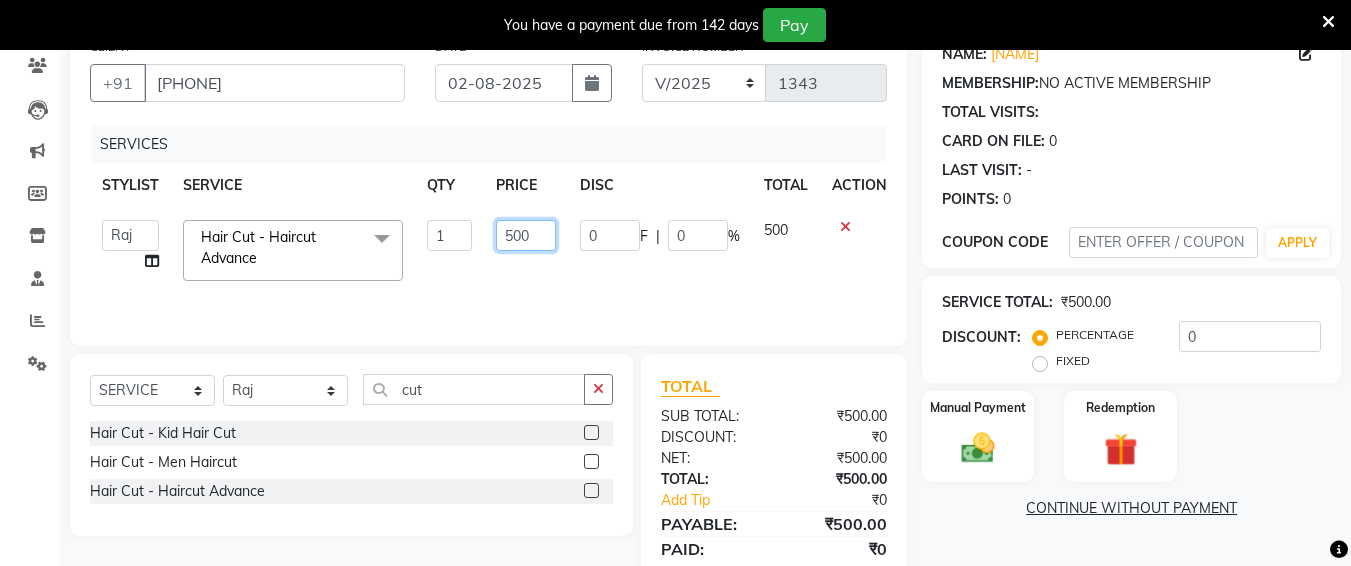 click on "500" 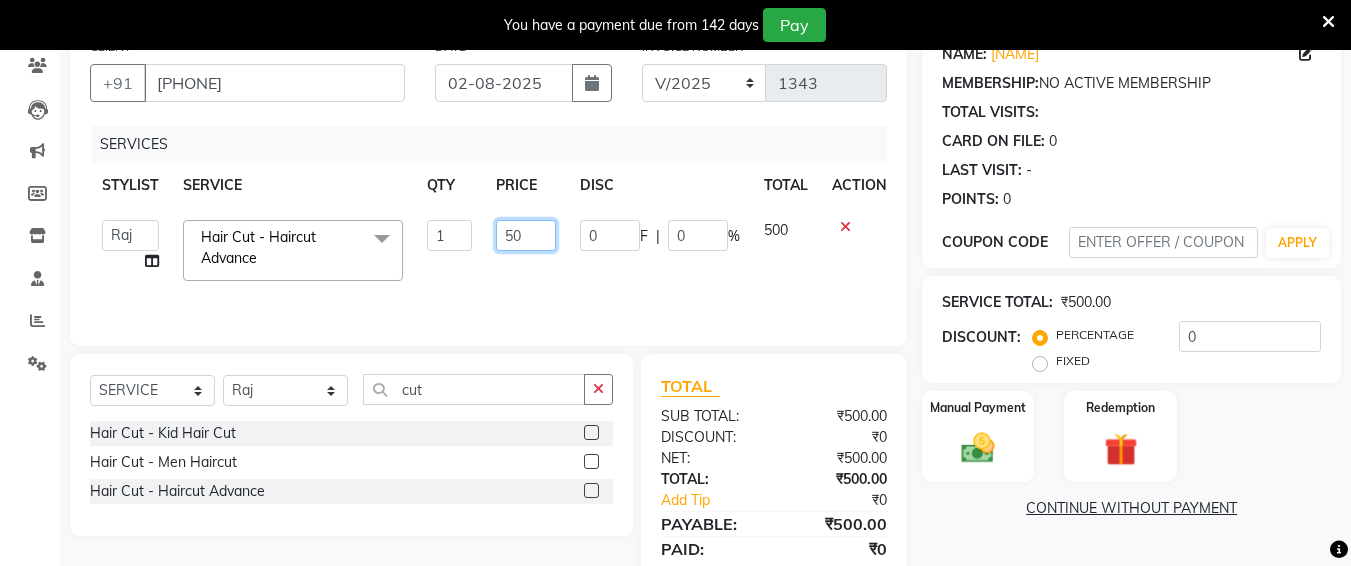 type on "5" 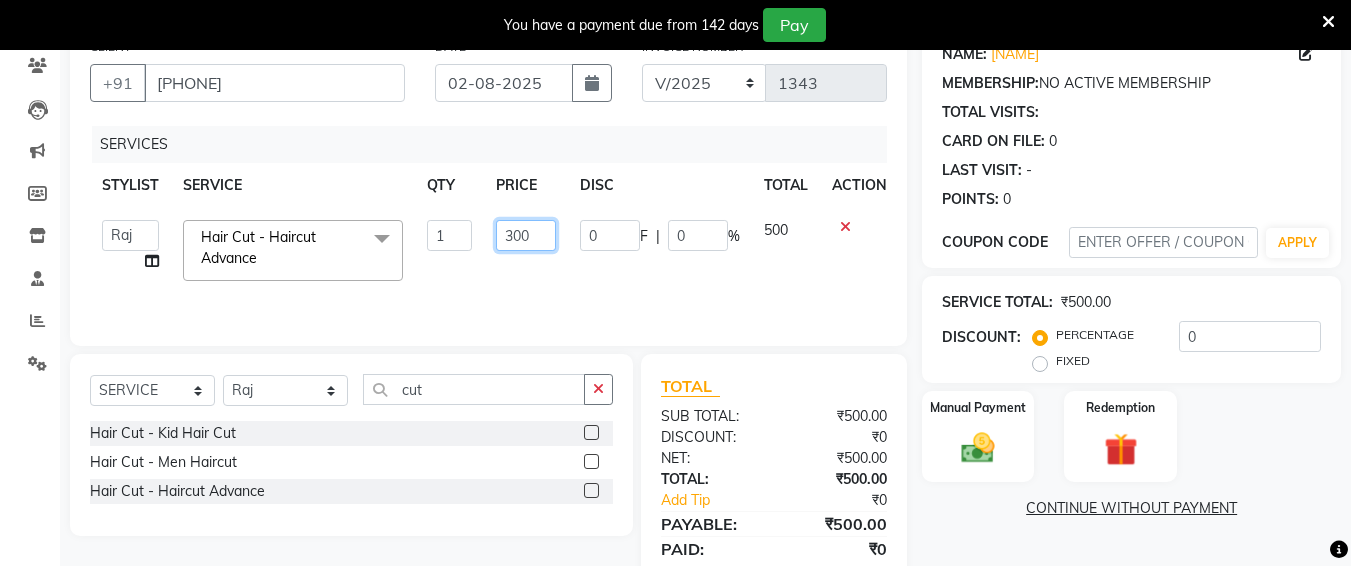 type on "3000" 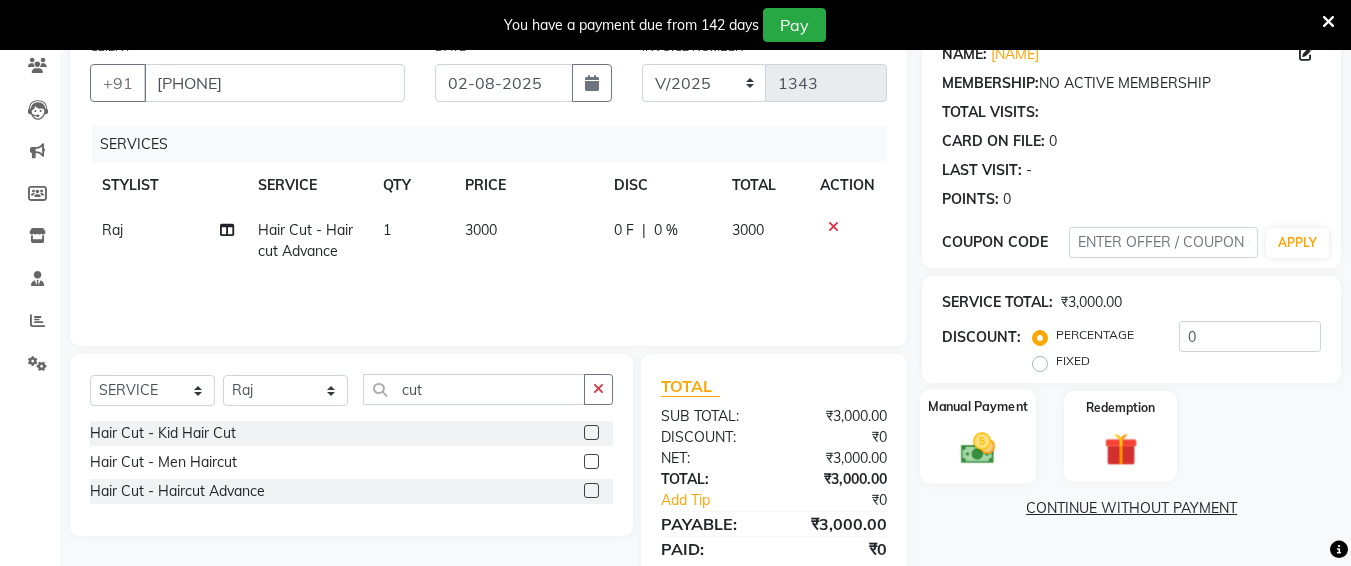 click 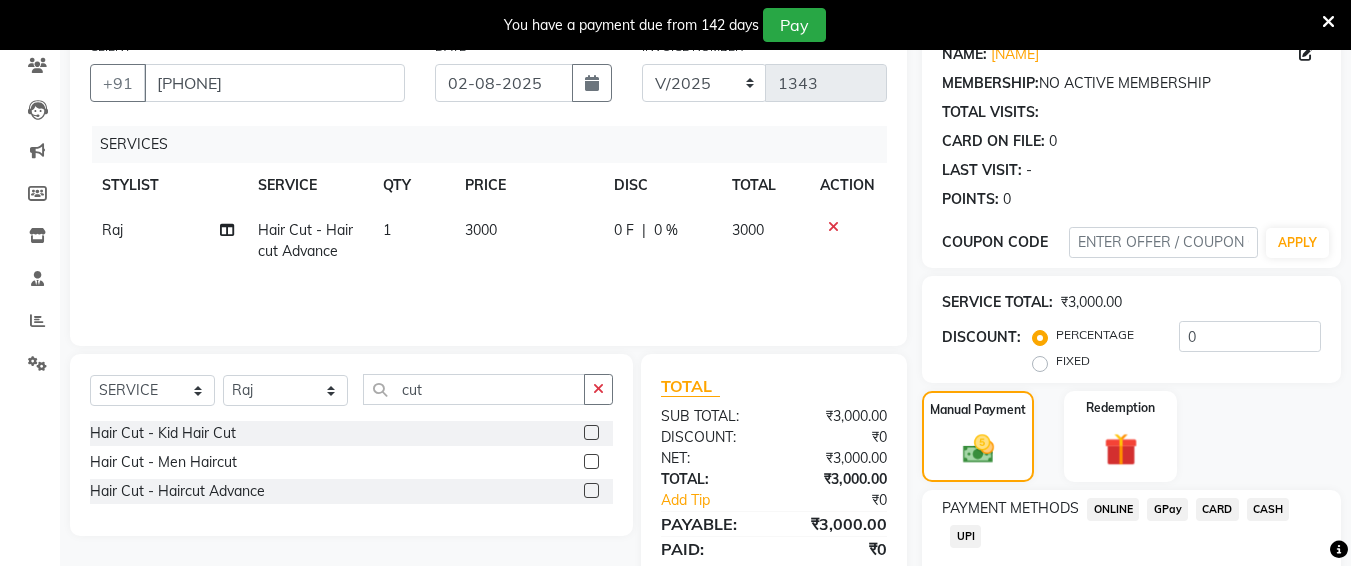 scroll, scrollTop: 287, scrollLeft: 0, axis: vertical 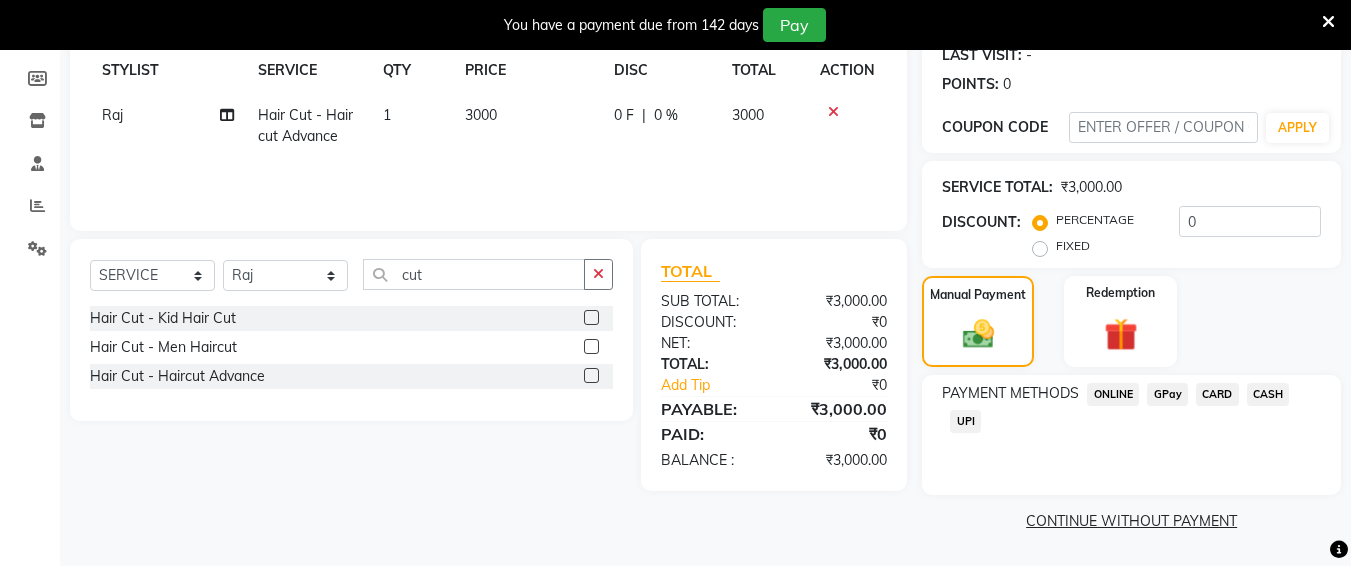 click on "CARD" 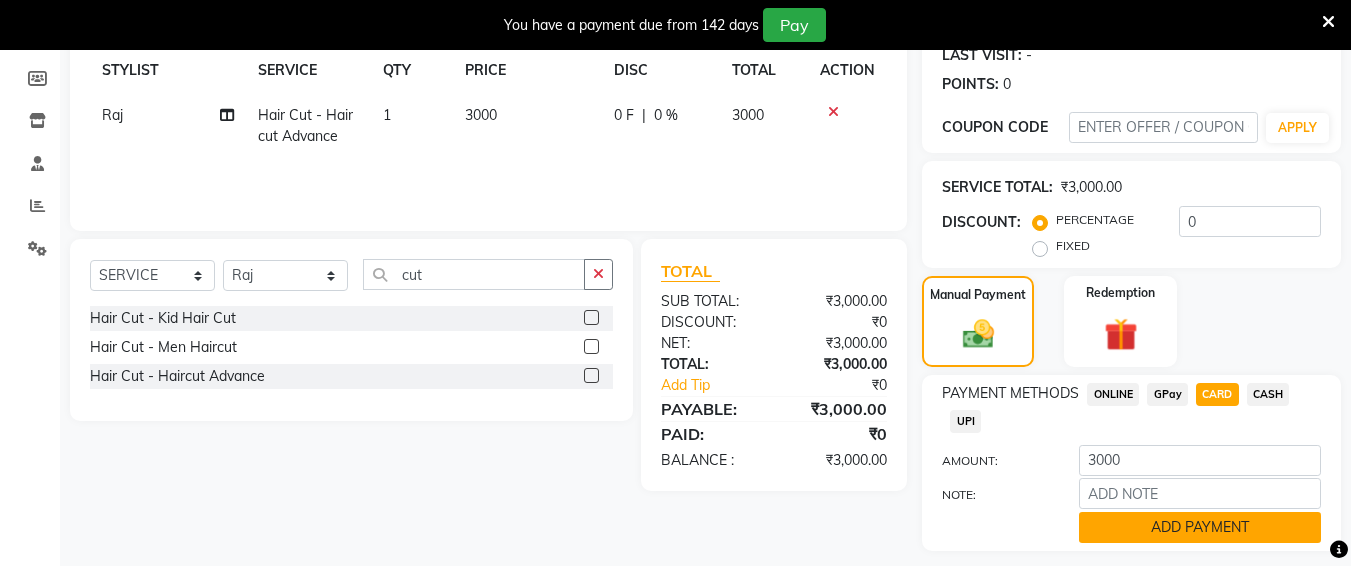 click on "ADD PAYMENT" 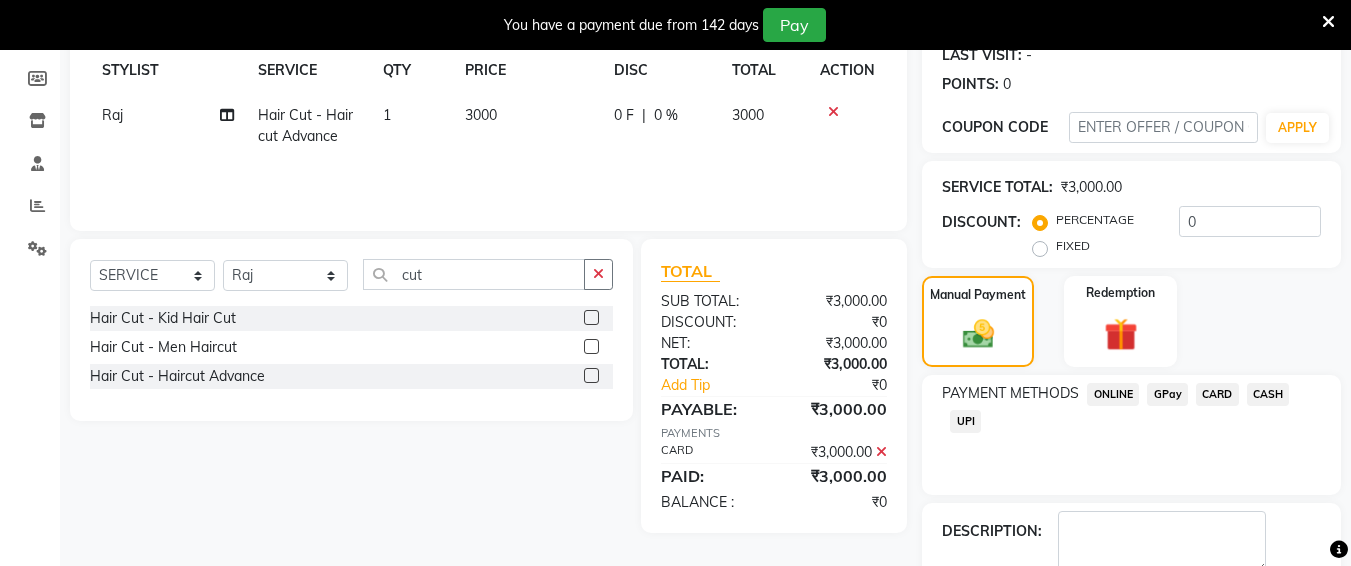 scroll, scrollTop: 400, scrollLeft: 0, axis: vertical 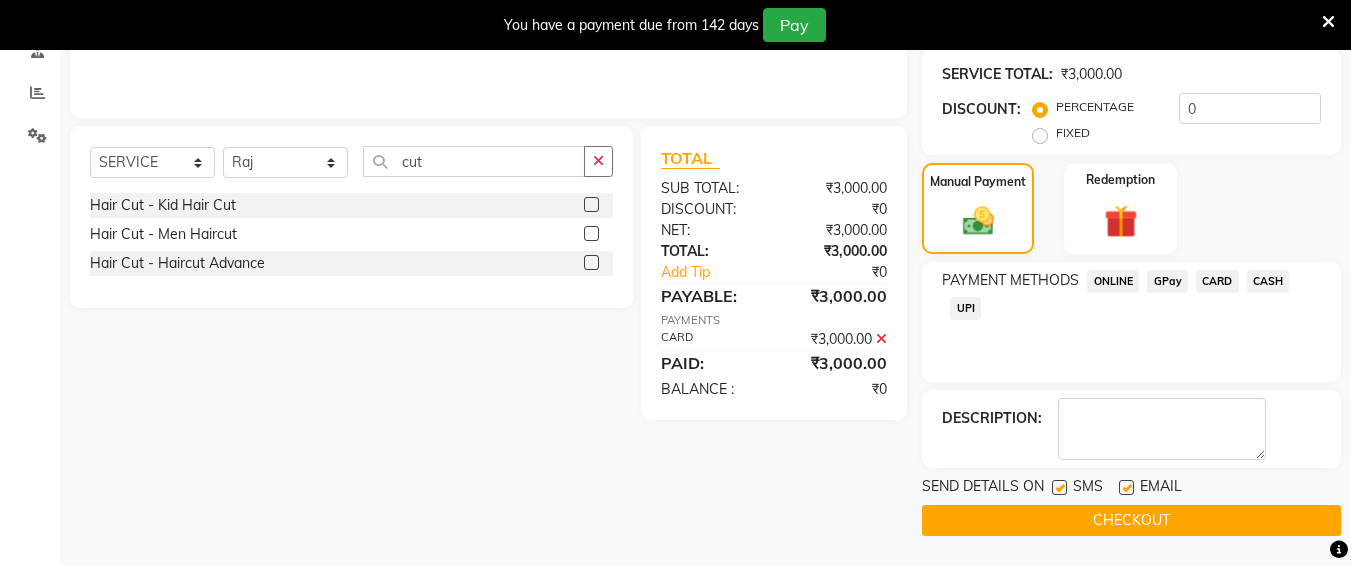drag, startPoint x: 1201, startPoint y: 526, endPoint x: 1365, endPoint y: 489, distance: 168.12198 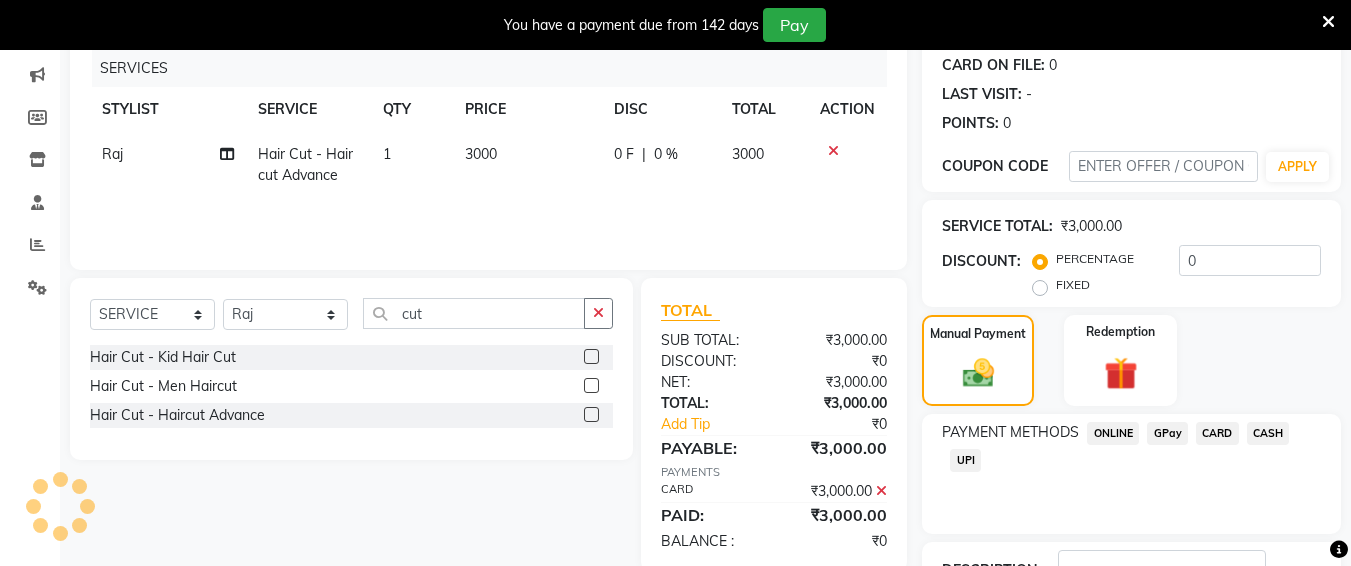 scroll, scrollTop: 0, scrollLeft: 0, axis: both 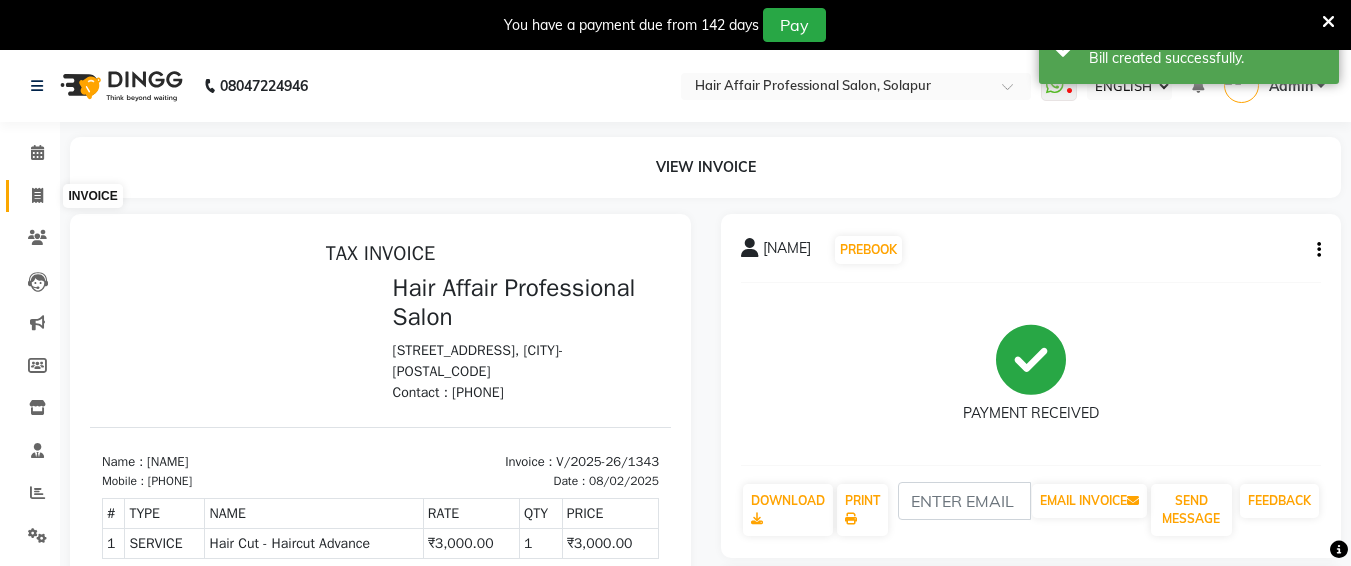 click 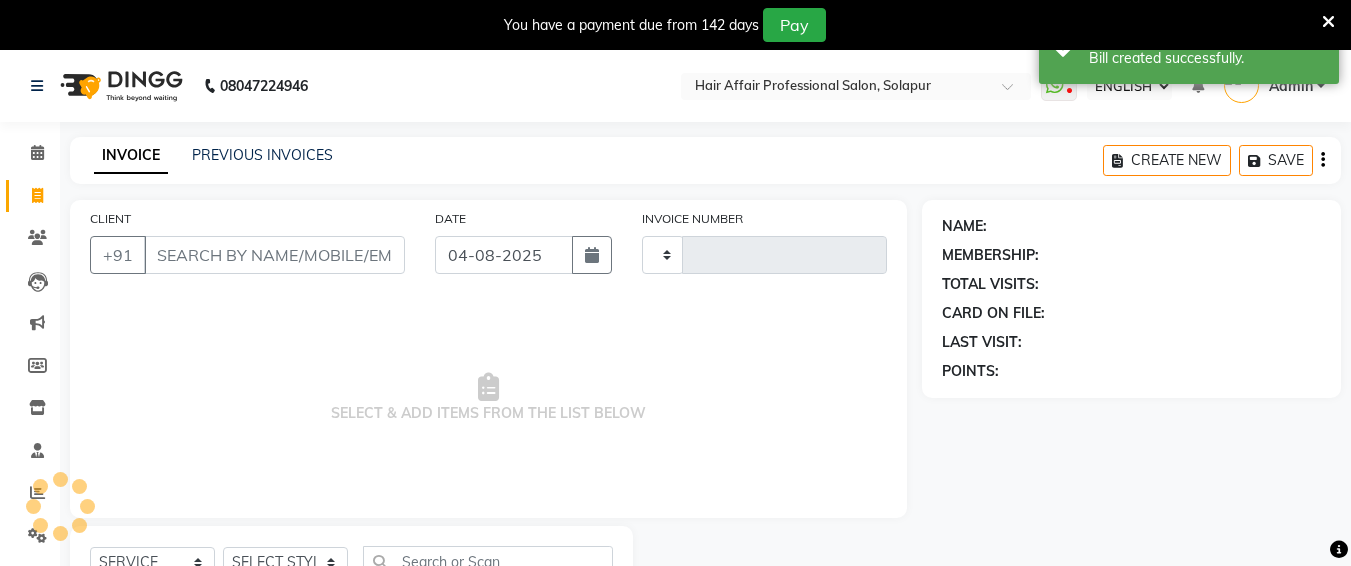 type on "1344" 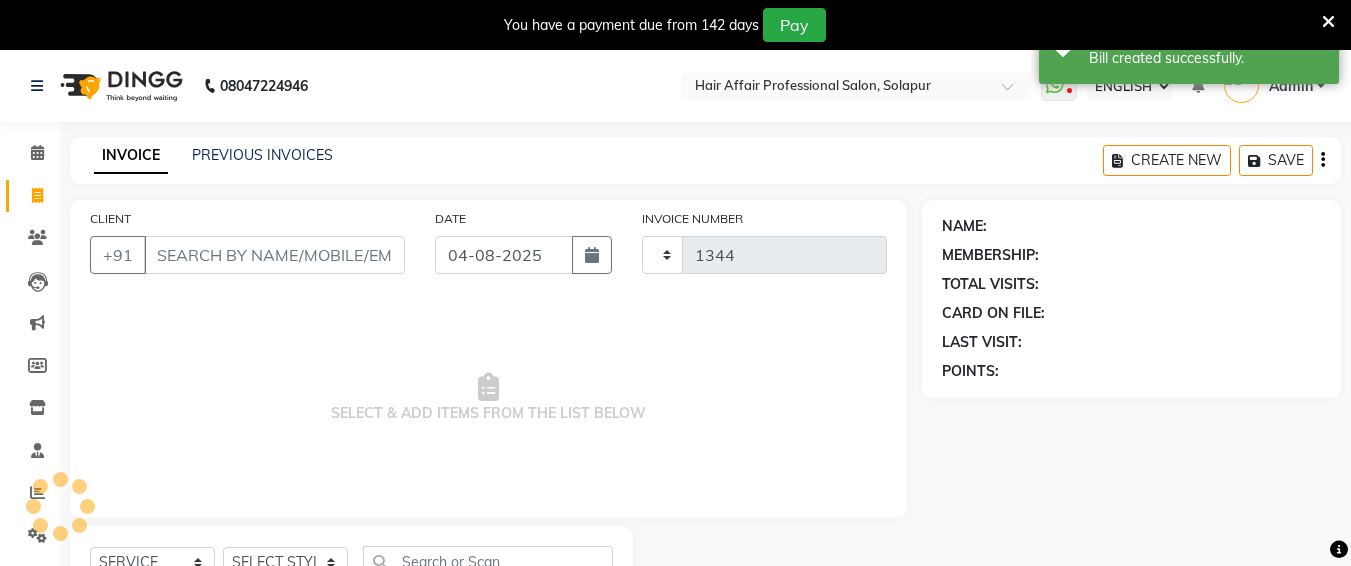 select on "657" 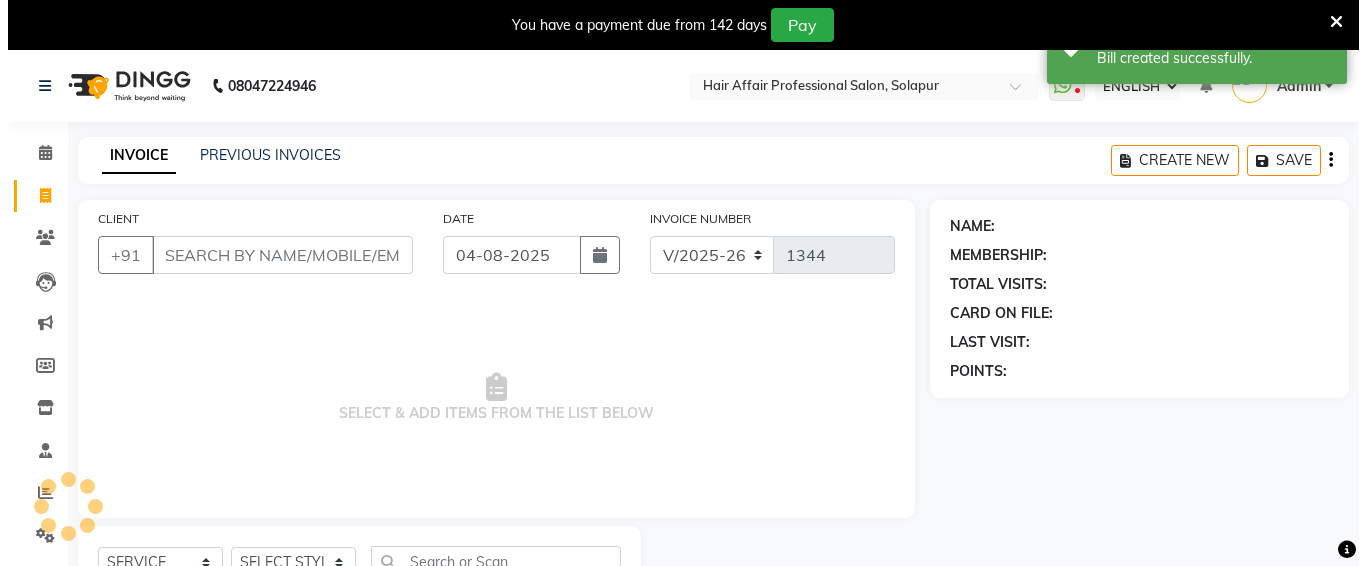 scroll, scrollTop: 85, scrollLeft: 0, axis: vertical 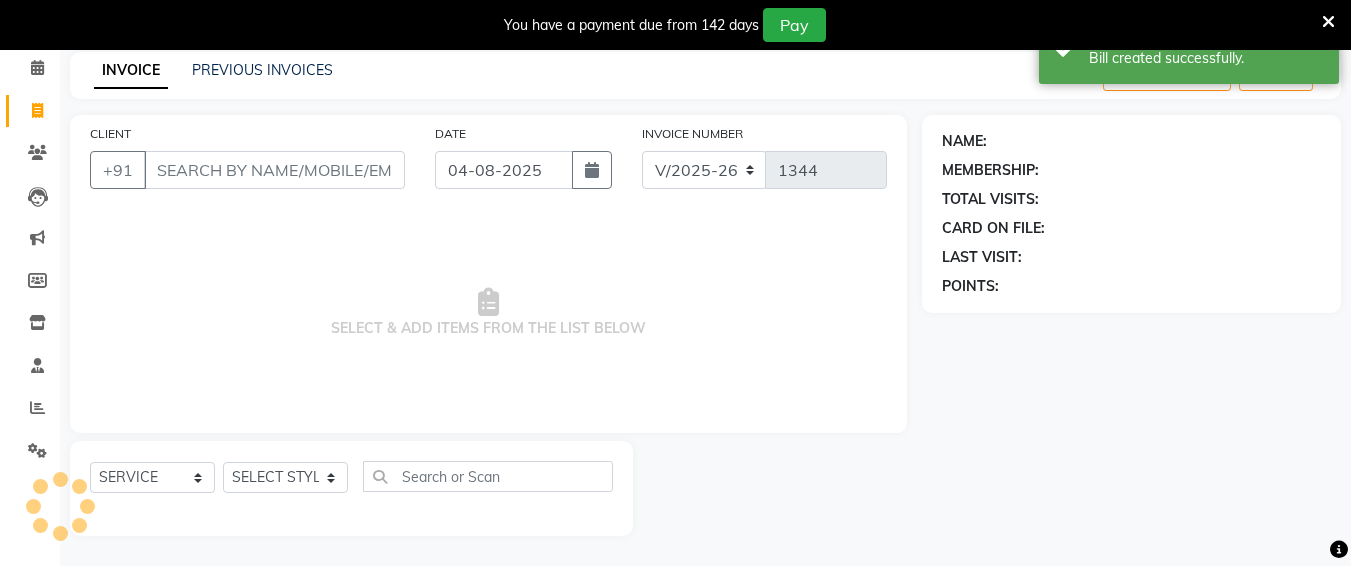 drag, startPoint x: 34, startPoint y: 186, endPoint x: 220, endPoint y: 166, distance: 187.07217 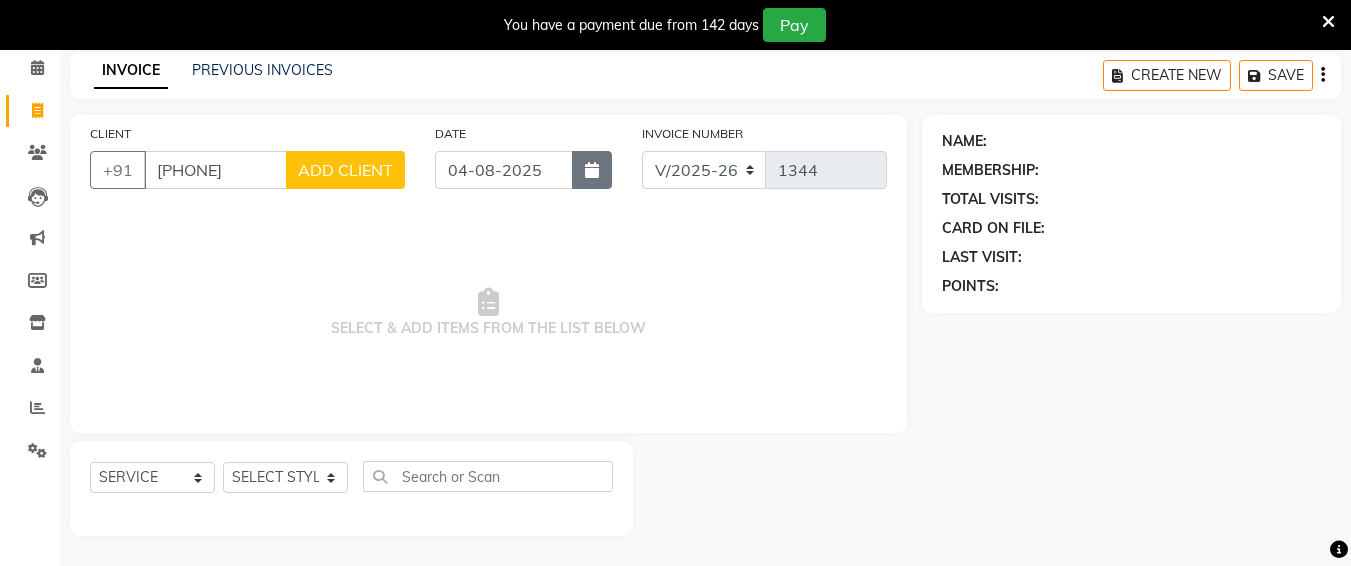 type on "[PHONE]" 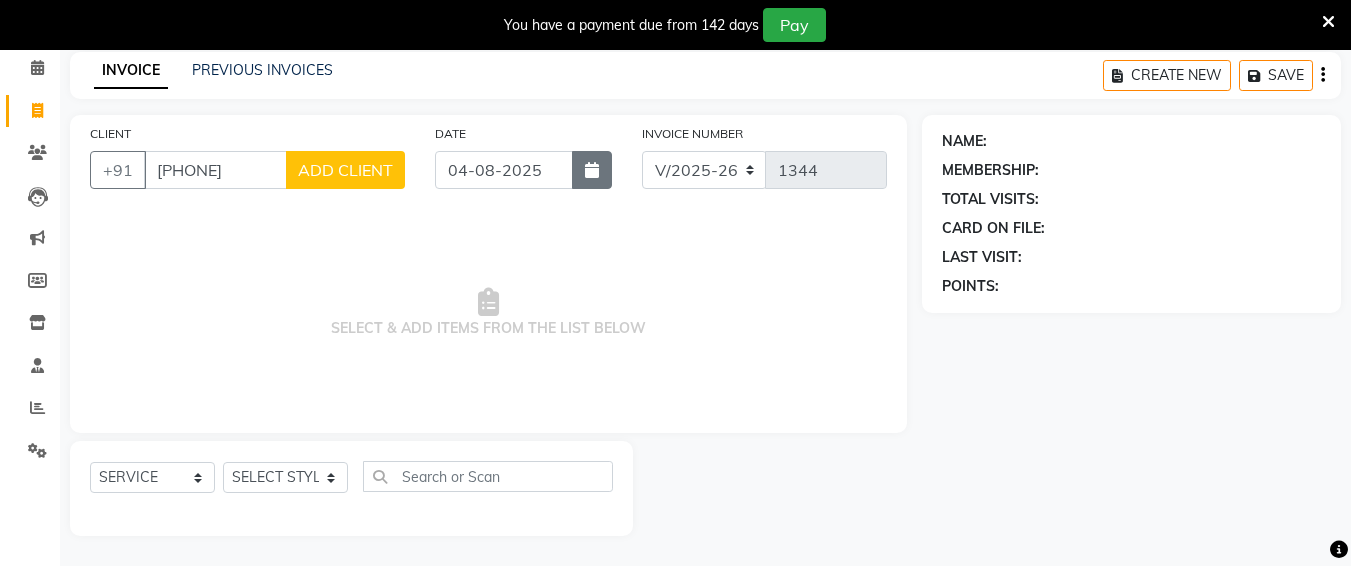 click 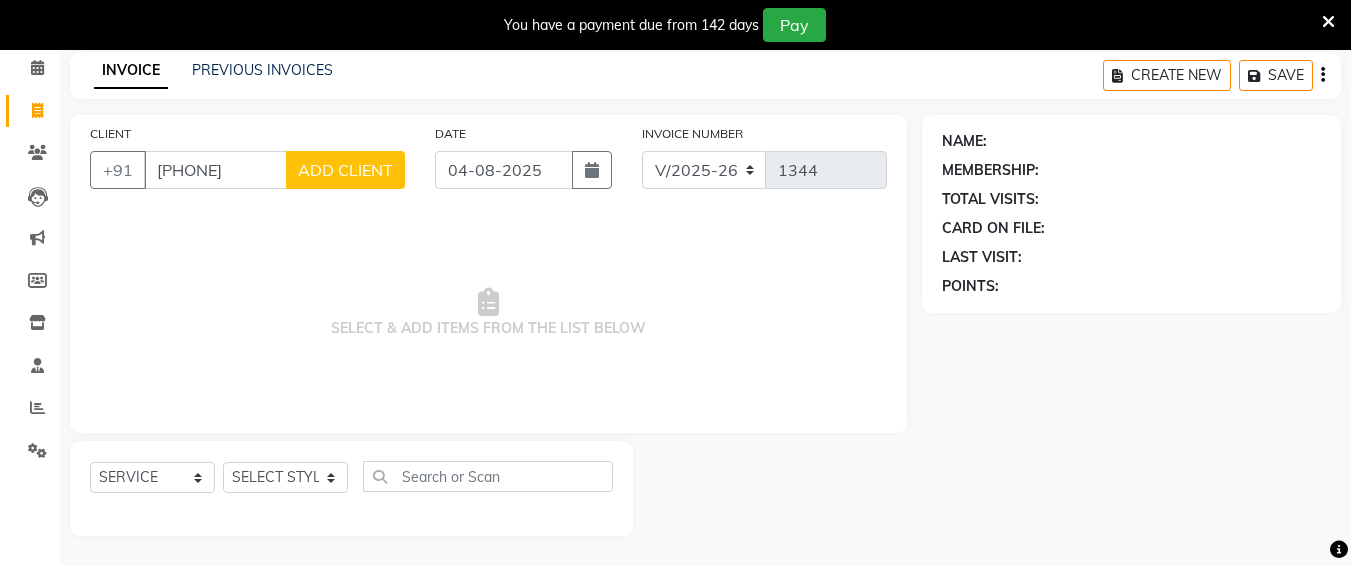 select on "8" 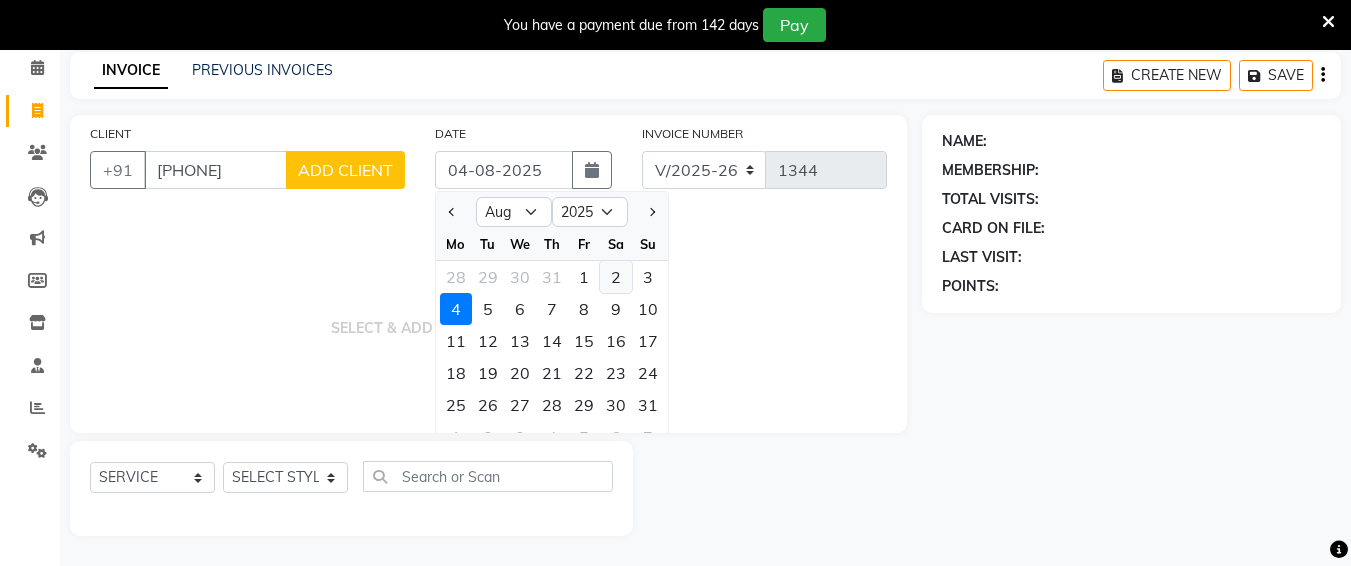 click on "2" 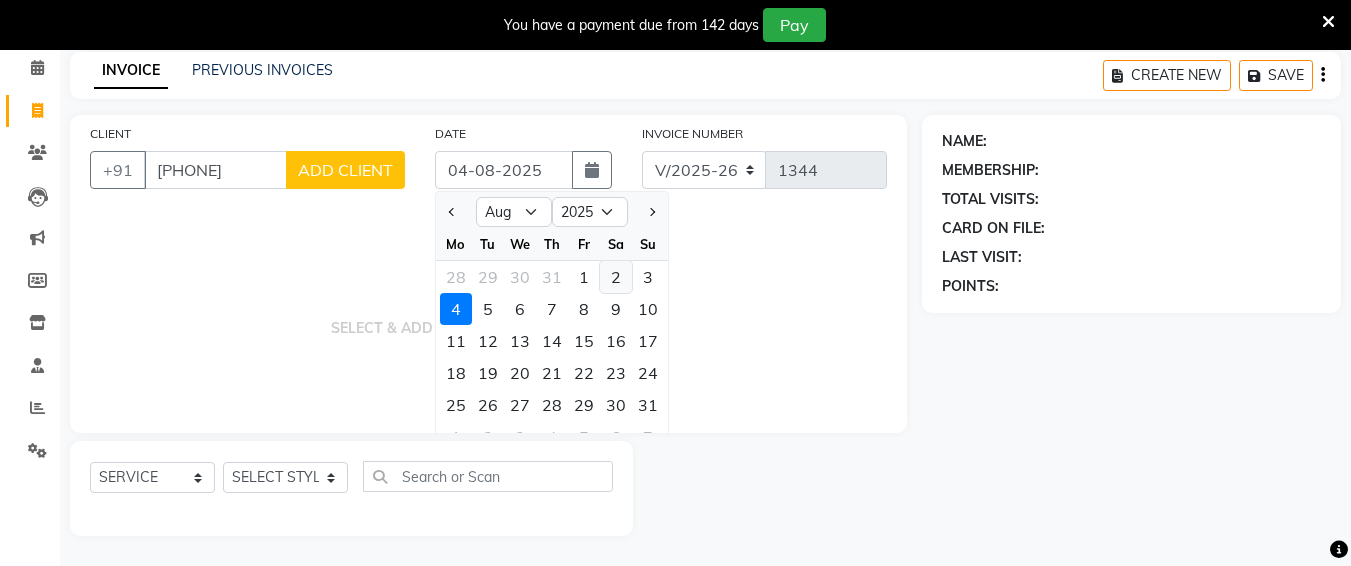 type on "02-08-2025" 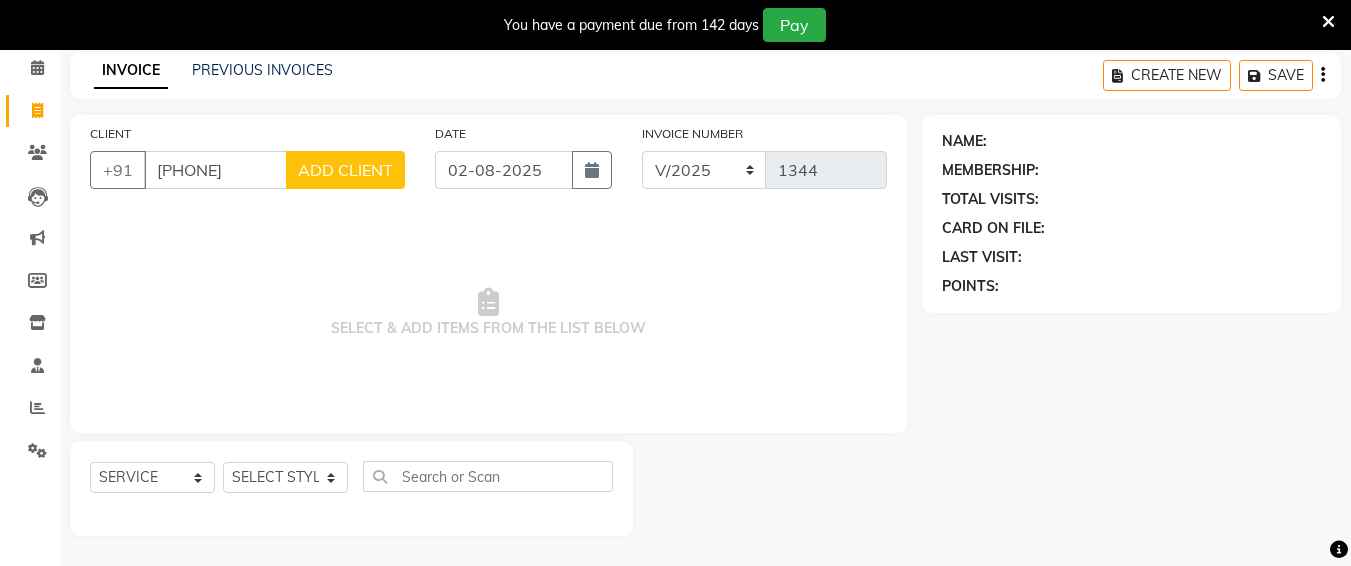 click on "ADD CLIENT" 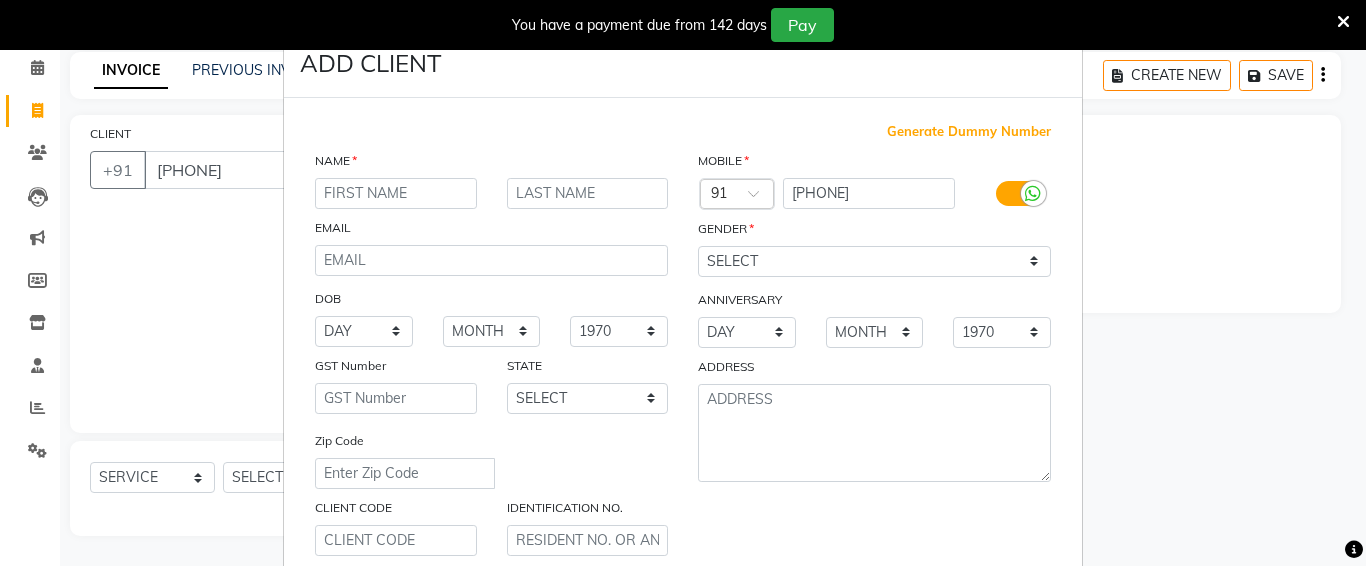 drag, startPoint x: 373, startPoint y: 198, endPoint x: 369, endPoint y: 209, distance: 11.7046995 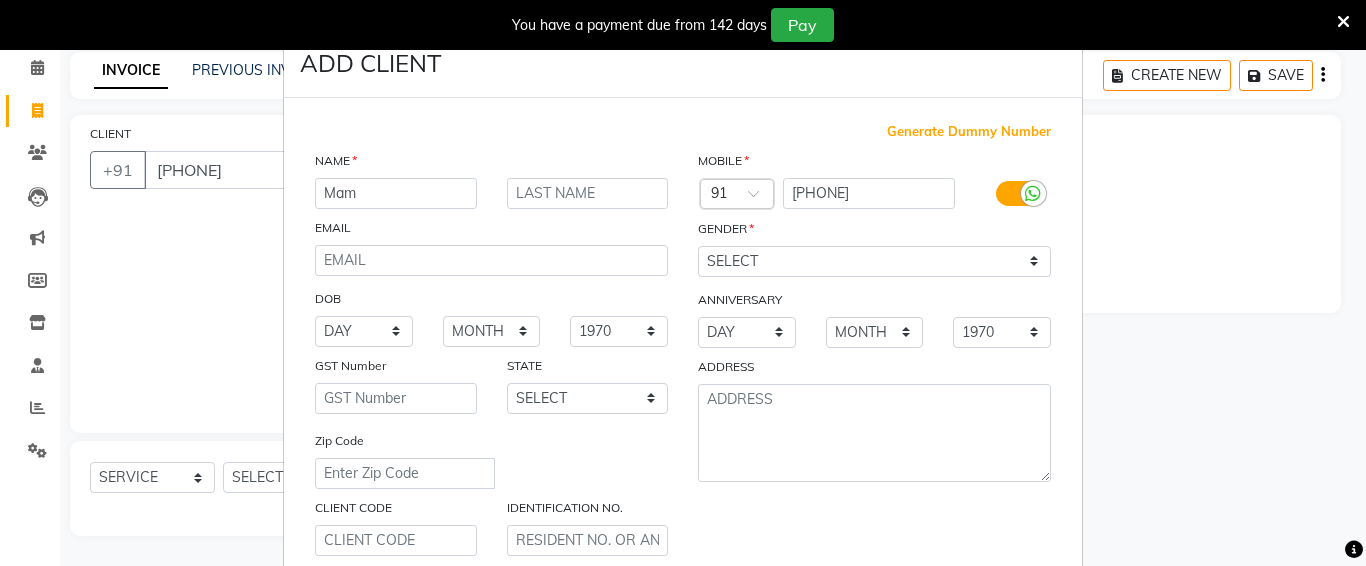 type on "Mam" 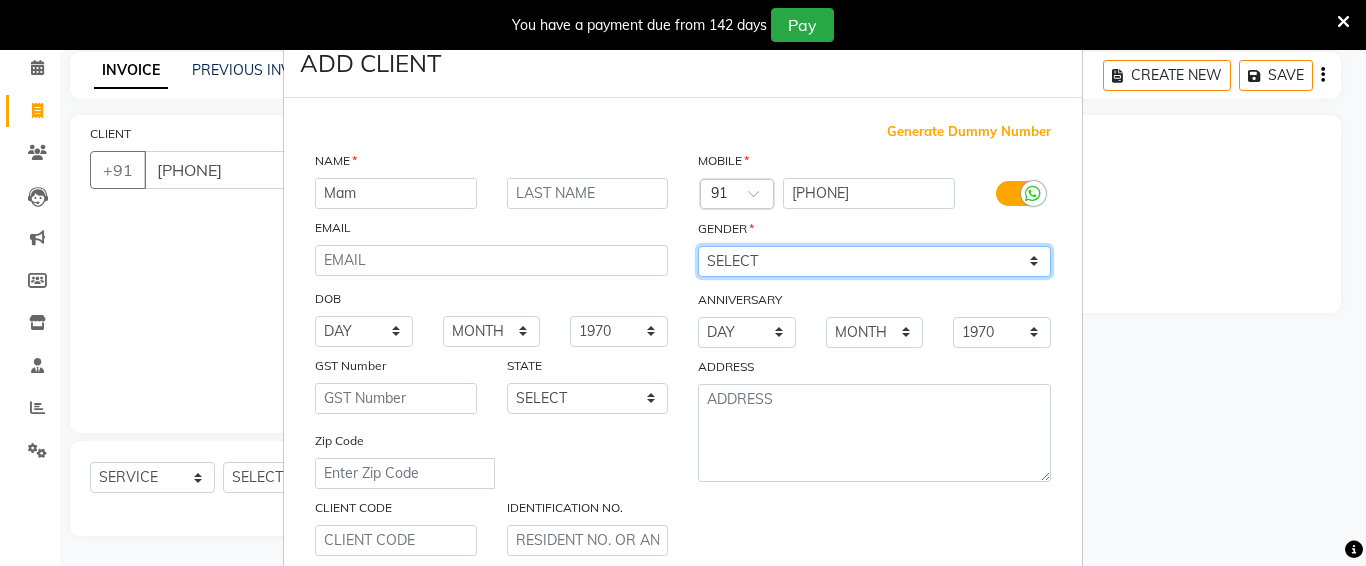click on "SELECT MALE FEMALE OTHER PREFER NOT TO SAY" at bounding box center (874, 261) 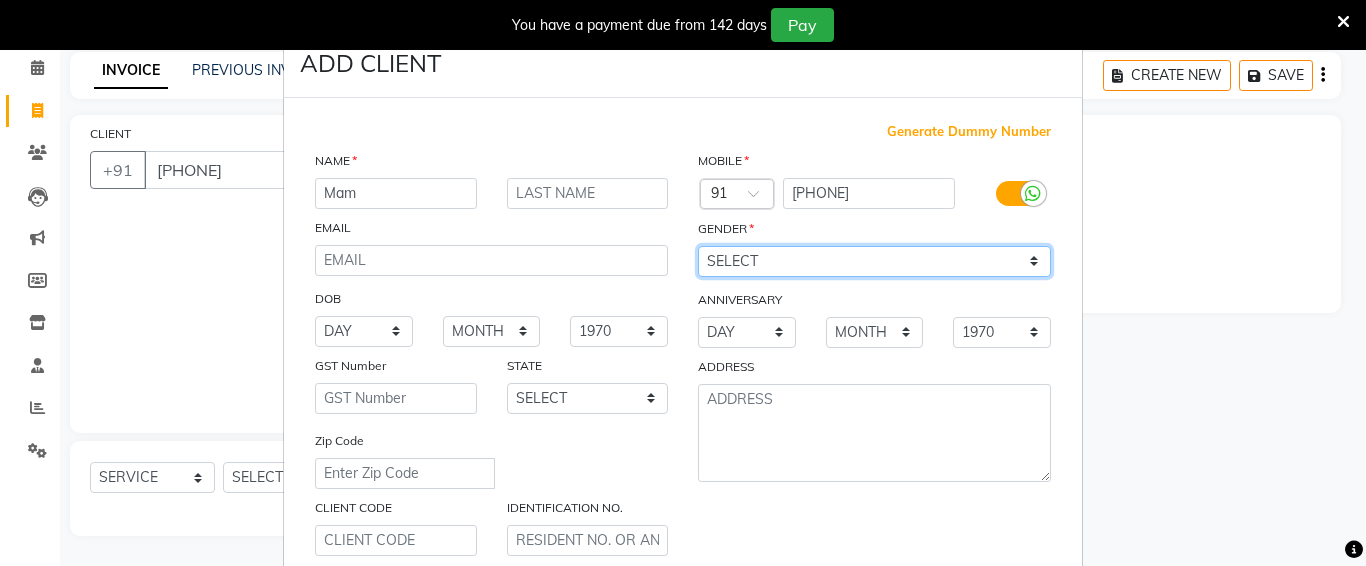 select on "female" 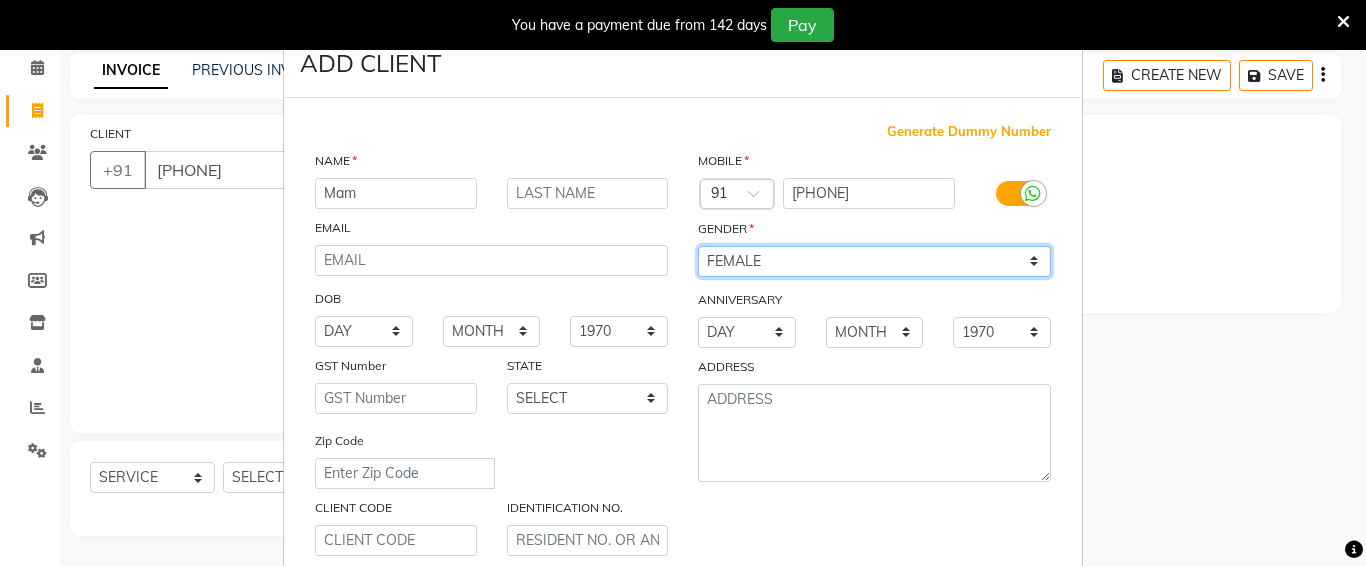 click on "SELECT MALE FEMALE OTHER PREFER NOT TO SAY" at bounding box center [874, 261] 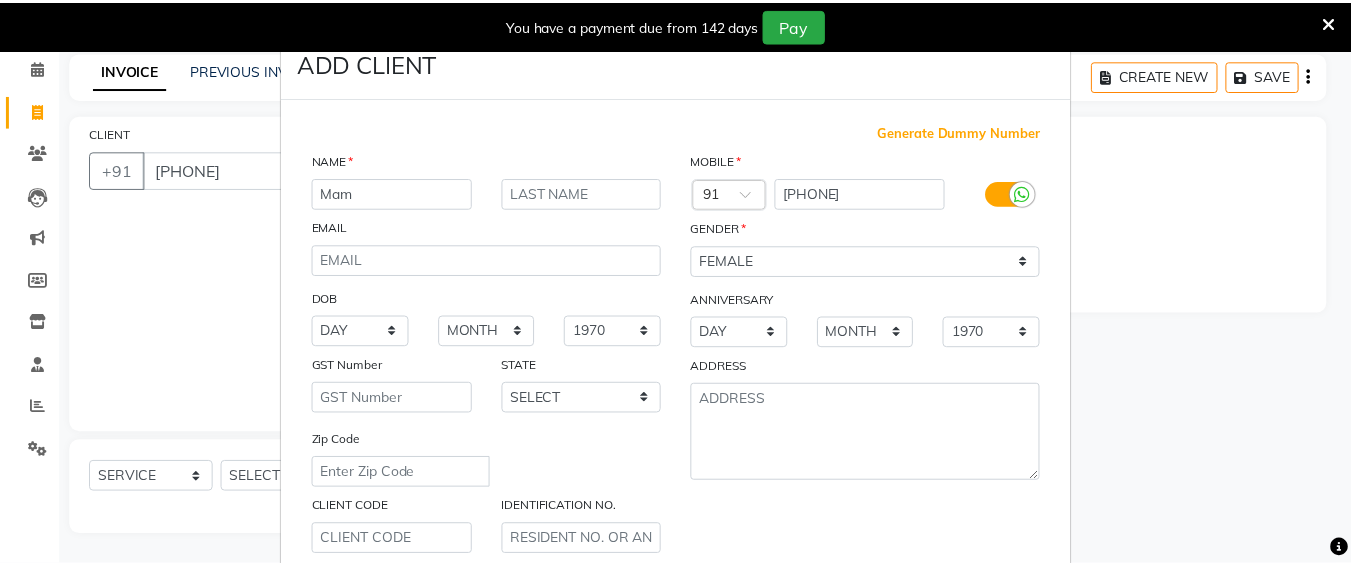 scroll, scrollTop: 357, scrollLeft: 0, axis: vertical 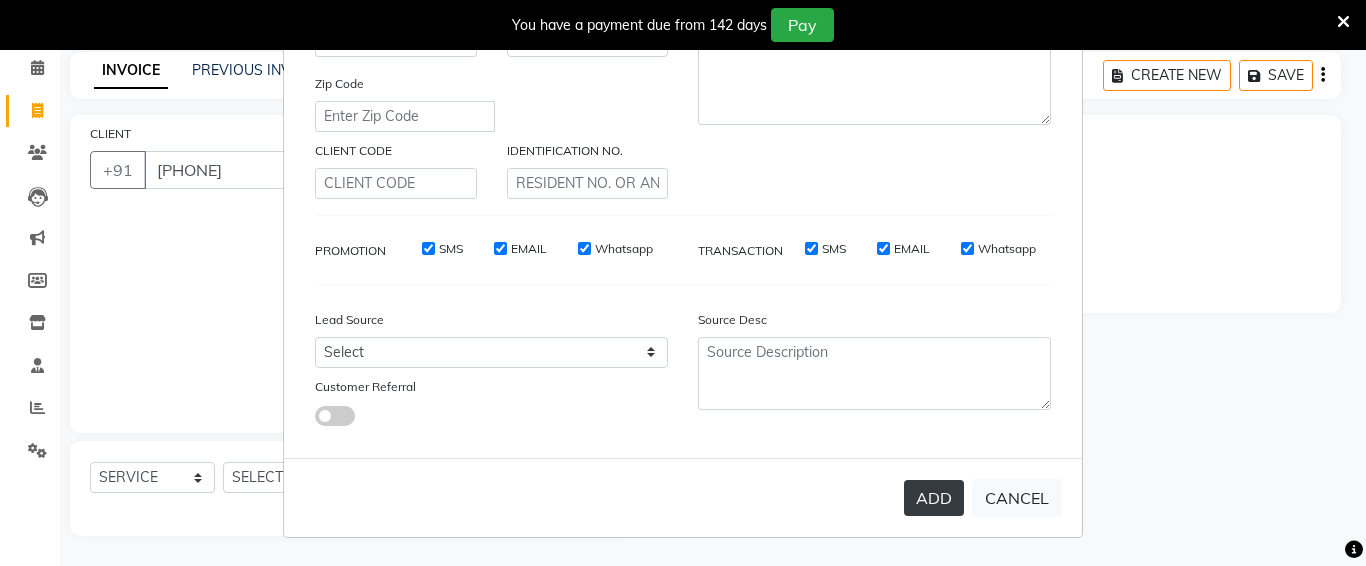 click on "ADD" at bounding box center [934, 498] 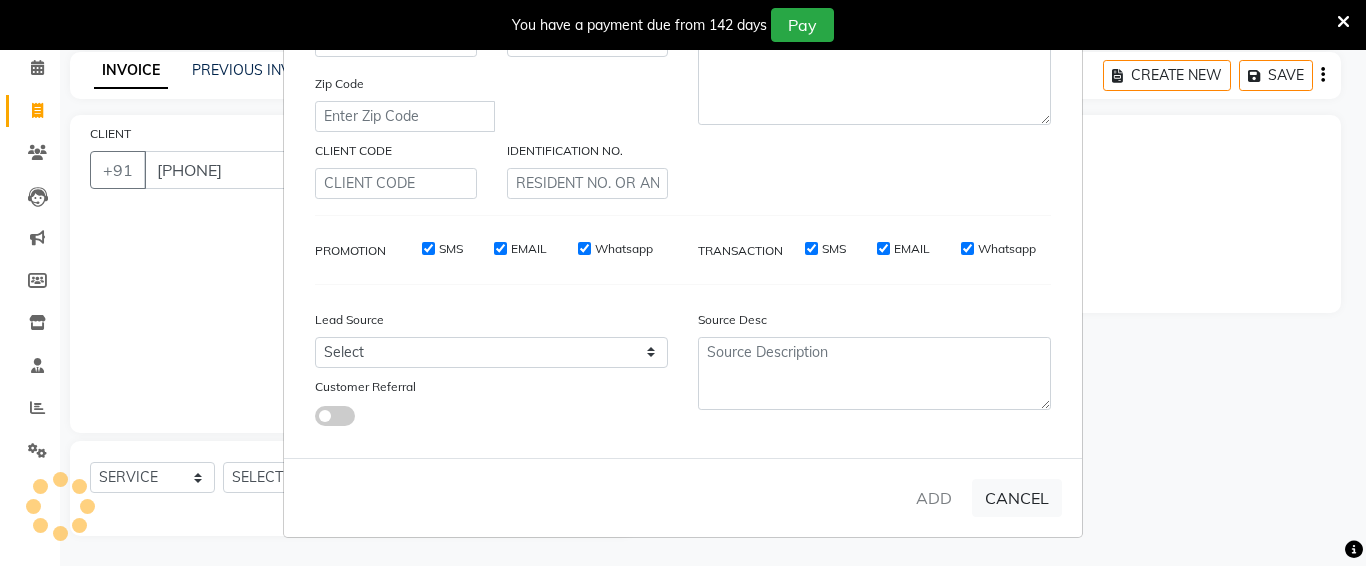 click on "ADD CLIENT Generate Dummy Number NAME [NAME] EMAIL DOB DAY 01 02 03 04 05 06 07 08 09 10 11 12 13 14 15 16 17 18 19 20 21 22 23 24 25 26 27 28 29 30 31 MONTH January February March April May June July August September October November December 1940 1941 1942 1943 1944 1945 1946 1947 1948 1949 1950 1951 1952 1953 1954 1955 1956 1957 1958 1959 1960 1961 1962 1963 1964 1965 1966 1967 1968 1969 1970 1971 1972 1973 1974 1975 1976 1977 1978 1979 1980 1981 1982 1983 1984 1985 1986 1987 1988 1989 1990 1991 1992 1993 1994 1995 1996 1997 1998 1999 2000 2001 2002 2003 2004 2005 2006 2007 2008 2009 2010 2011 2012 2013 2014 2015 2016 2017 2018 2019 2020 2021 2022 2023 2024 GST Number STATE SELECT Andaman and Nicobar Islands Andhra Pradesh Arunachal Pradesh Assam Bihar Chandigarh Chhattisgarh Dadra and Nagar Haveli Daman and Diu Delhi Goa Gujarat Haryana Himachal Pradesh Jammu and Kashmir Jharkhand Karnataka Kerala Lakshadweep Madhya Pradesh Maharashtra Manipur Meghalaya Mizoram Nagaland Odisha Pondicherry Punjab Rajasthan ×" at bounding box center (683, 283) 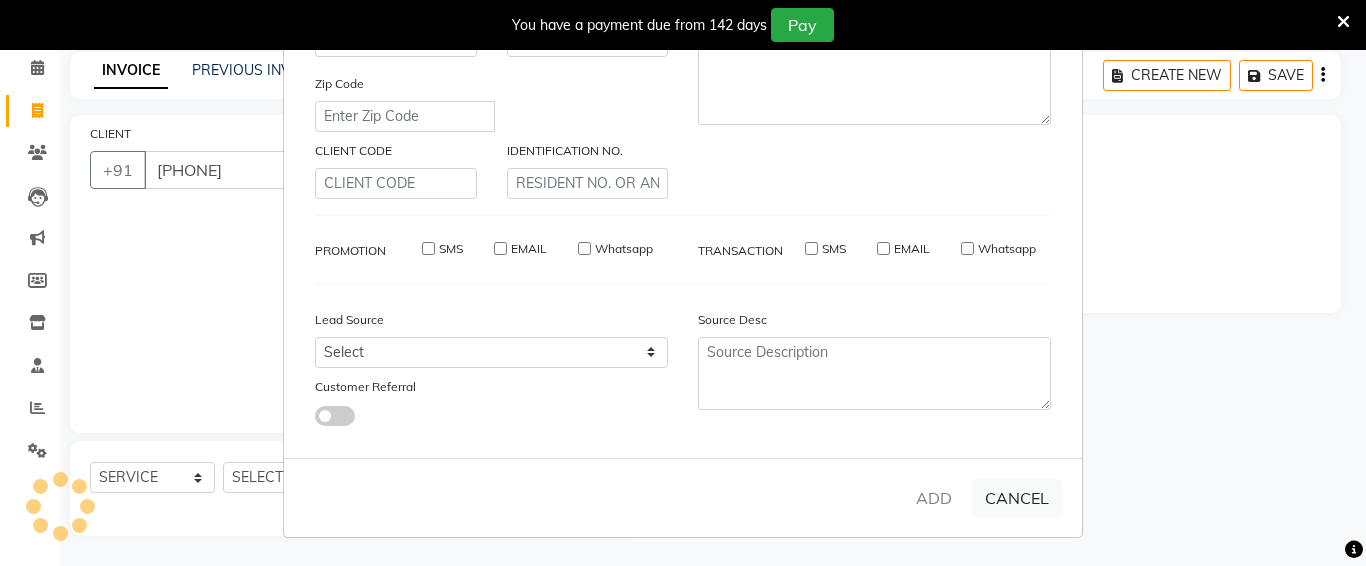 click on "ADD CLIENT Generate Dummy Number NAME [NAME] EMAIL DOB DAY 01 02 03 04 05 06 07 08 09 10 11 12 13 14 15 16 17 18 19 20 21 22 23 24 25 26 27 28 29 30 31 MONTH January February March April May June July August September October November December 1940 1941 1942 1943 1944 1945 1946 1947 1948 1949 1950 1951 1952 1953 1954 1955 1956 1957 1958 1959 1960 1961 1962 1963 1964 1965 1966 1967 1968 1969 1970 1971 1972 1973 1974 1975 1976 1977 1978 1979 1980 1981 1982 1983 1984 1985 1986 1987 1988 1989 1990 1991 1992 1993 1994 1995 1996 1997 1998 1999 2000 2001 2002 2003 2004 2005 2006 2007 2008 2009 2010 2011 2012 2013 2014 2015 2016 2017 2018 2019 2020 2021 2022 2023 2024 GST Number STATE SELECT Andaman and Nicobar Islands Andhra Pradesh Arunachal Pradesh Assam Bihar Chandigarh Chhattisgarh Dadra and Nagar Haveli Daman and Diu Delhi Goa Gujarat Haryana Himachal Pradesh Jammu and Kashmir Jharkhand Karnataka Kerala Lakshadweep Madhya Pradesh Maharashtra Manipur Meghalaya Mizoram Nagaland Odisha Pondicherry Punjab Rajasthan ×" at bounding box center (683, 283) 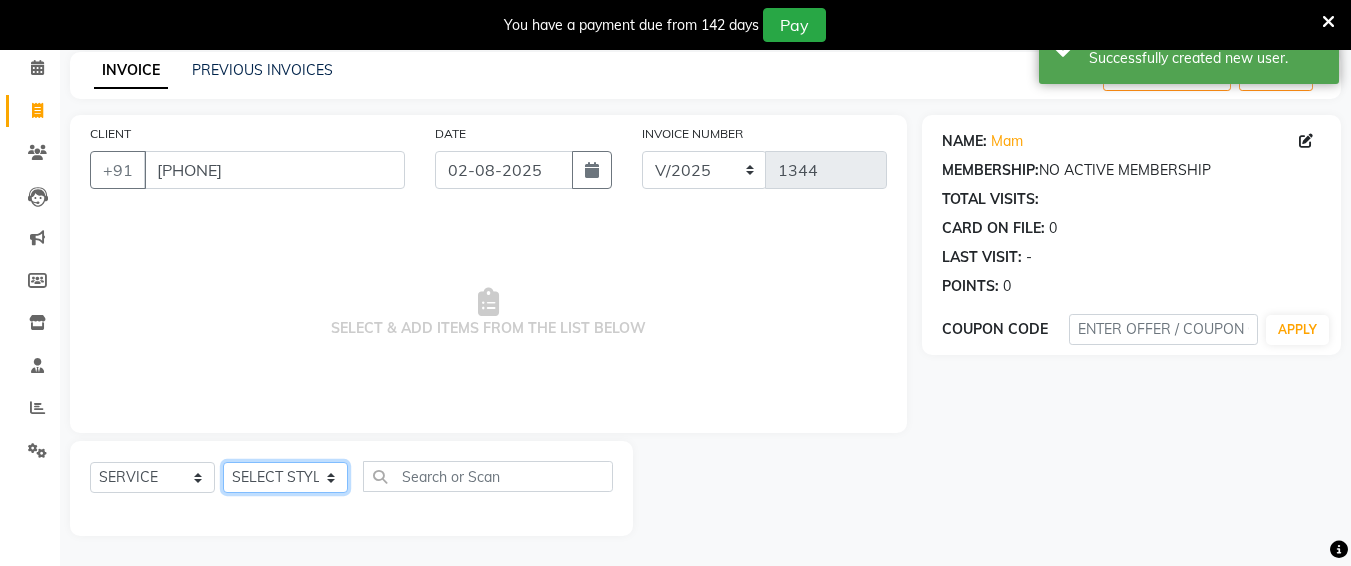 click on "SELECT STYLIST [NAME] [NAME] [NAME] [NAME] [NAME] [NAME] [NAME] [NAME] [NAME] [NAME] [NAME]" 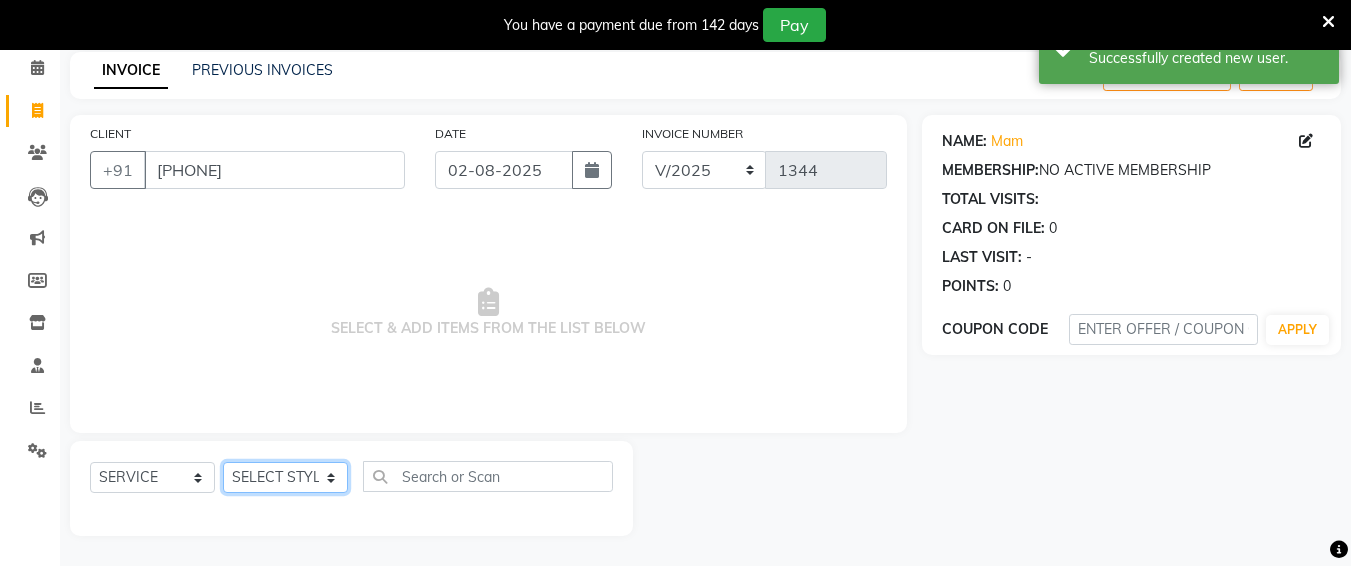 select on "23486" 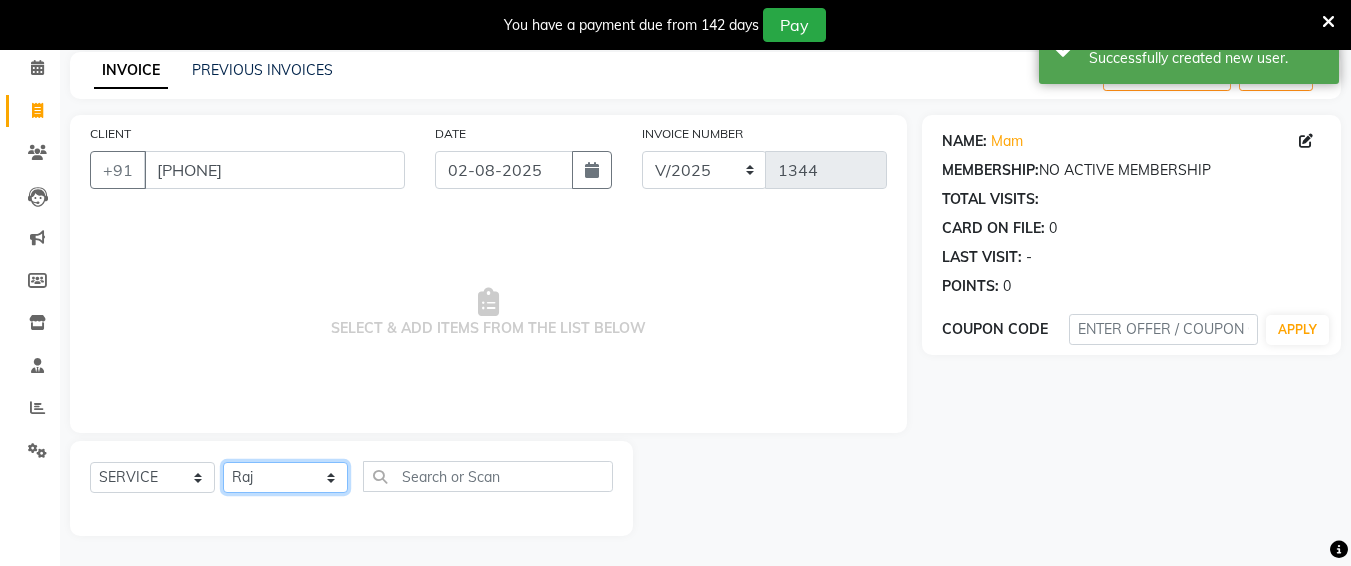 click on "SELECT STYLIST [NAME] [NAME] [NAME] [NAME] [NAME] [NAME] [NAME] [NAME] [NAME] [NAME] [NAME]" 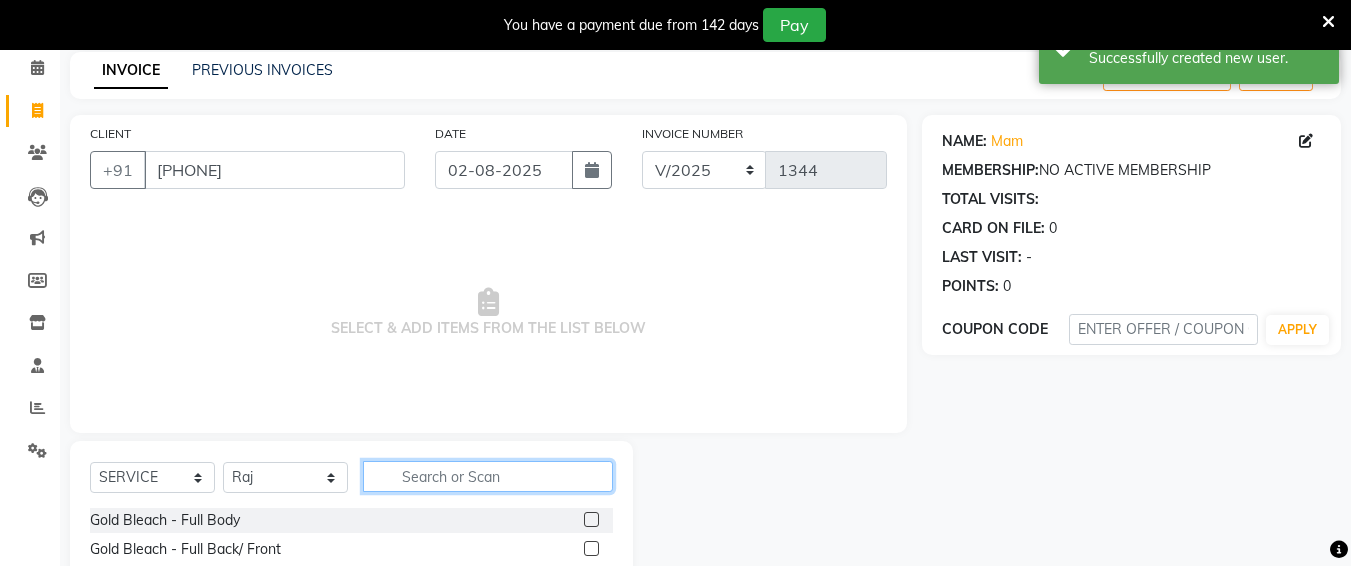 click 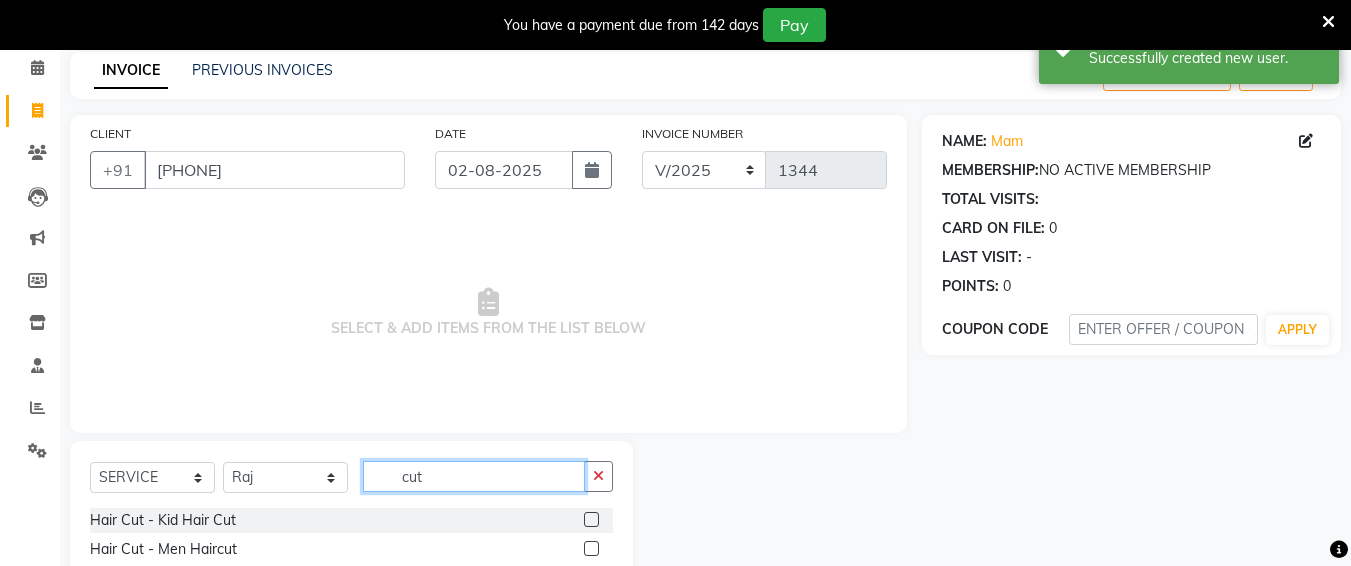 type on "cut" 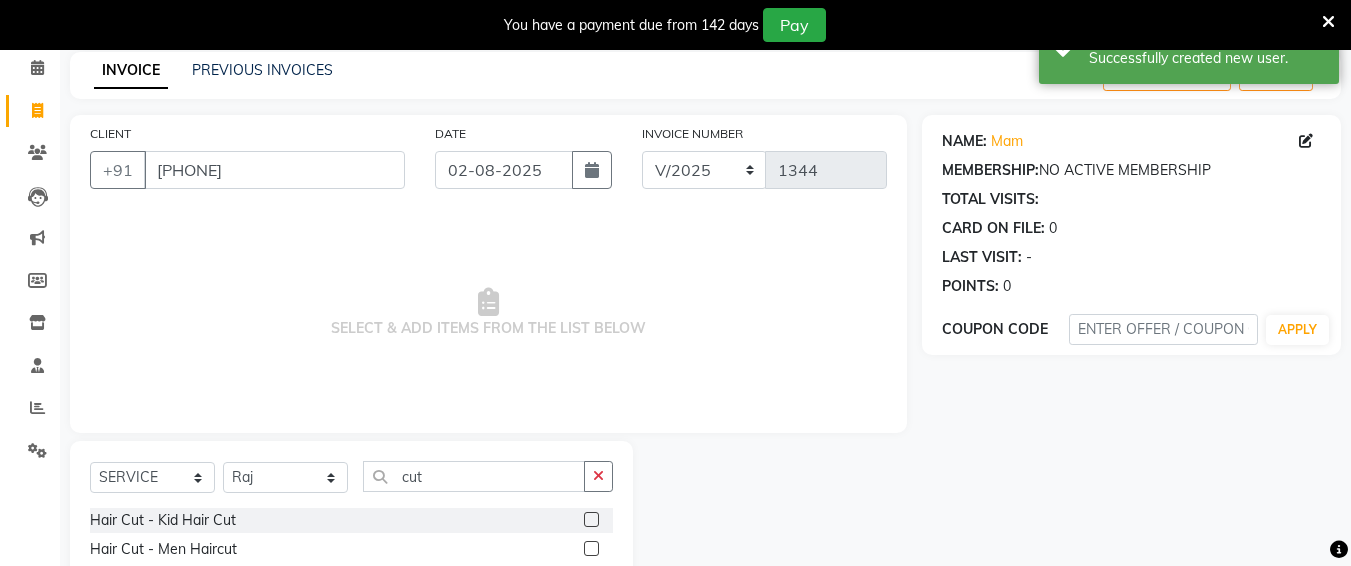scroll, scrollTop: 172, scrollLeft: 0, axis: vertical 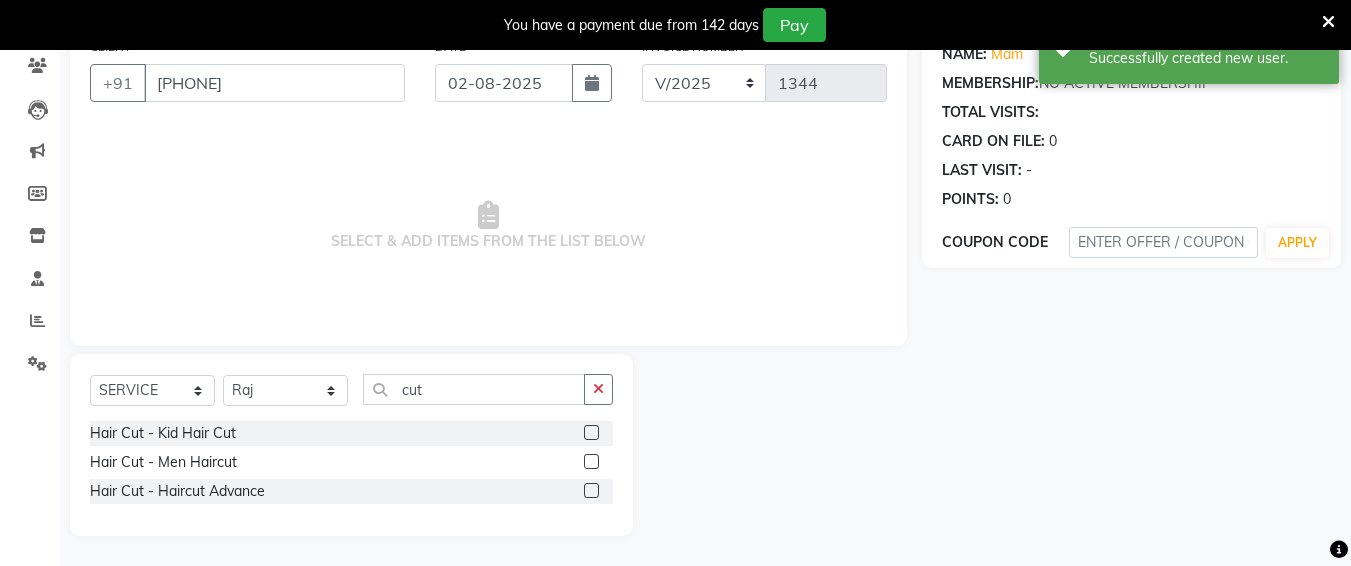 drag, startPoint x: 850, startPoint y: 439, endPoint x: 914, endPoint y: 611, distance: 183.52112 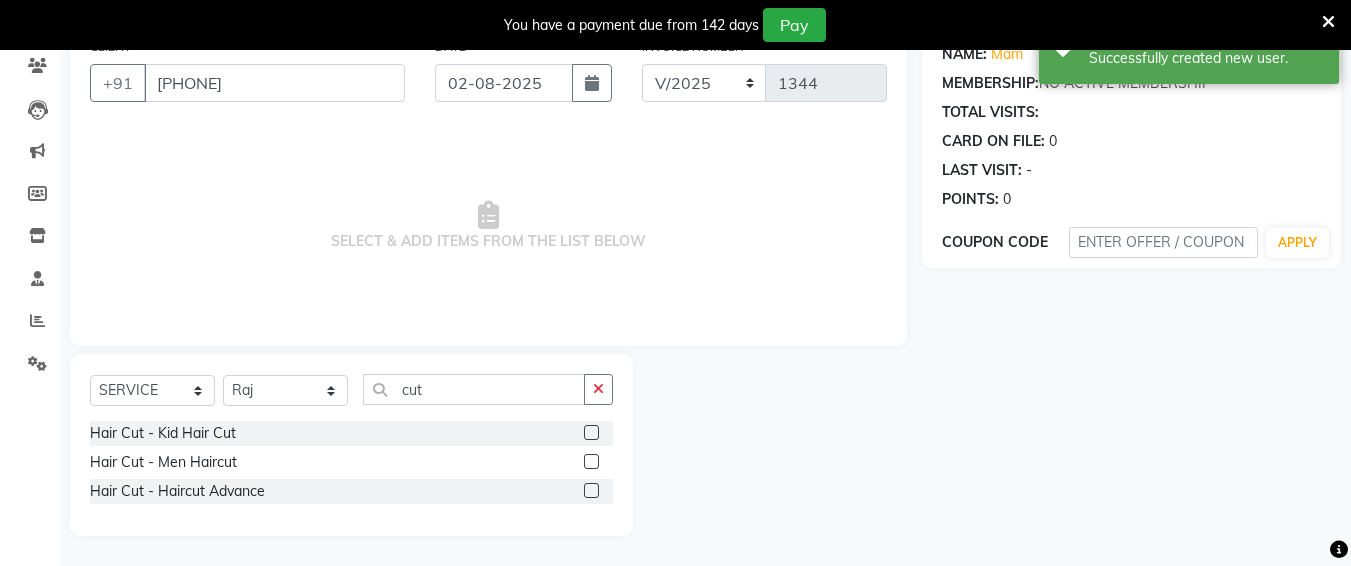 click 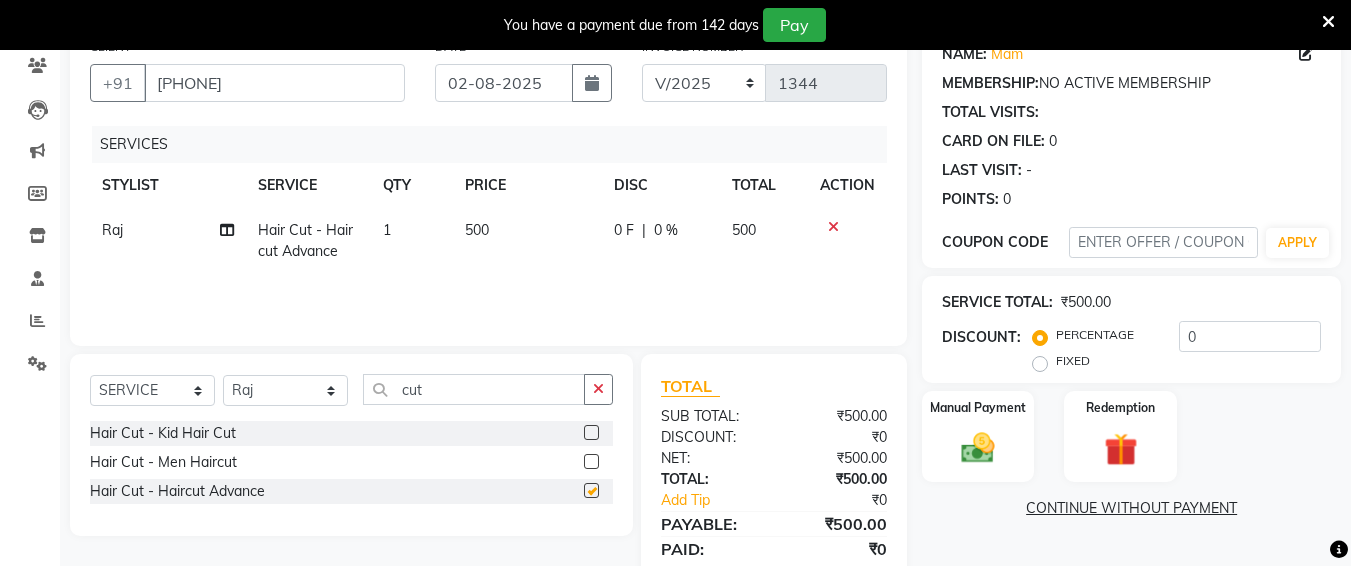 checkbox on "false" 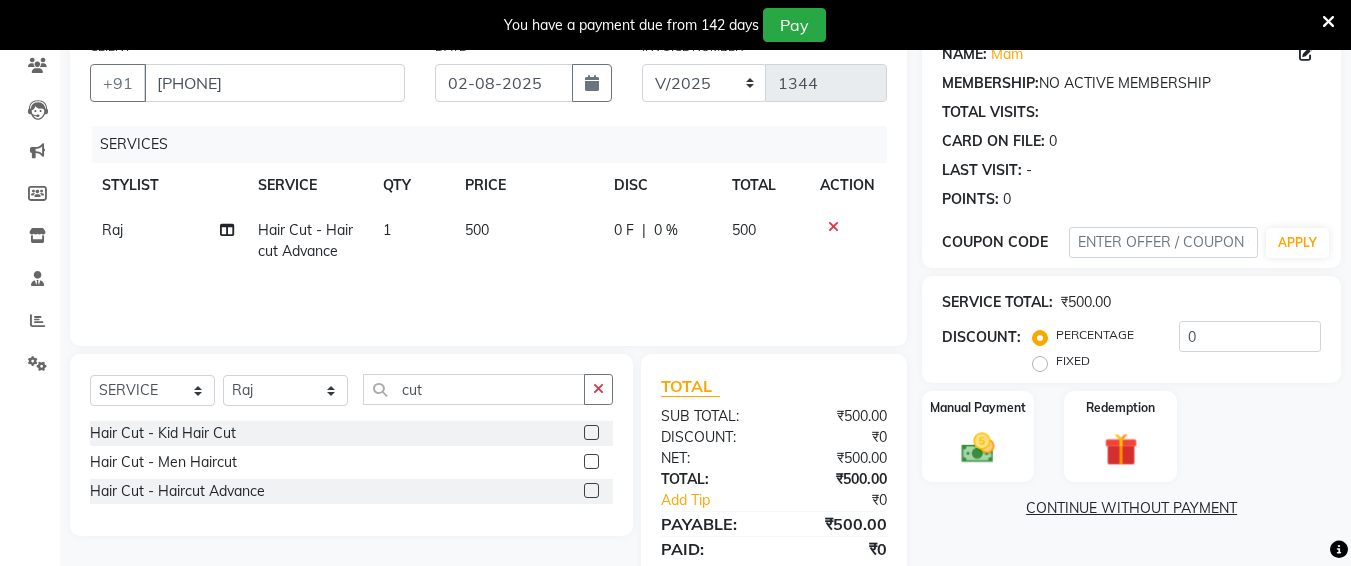 click on "500" 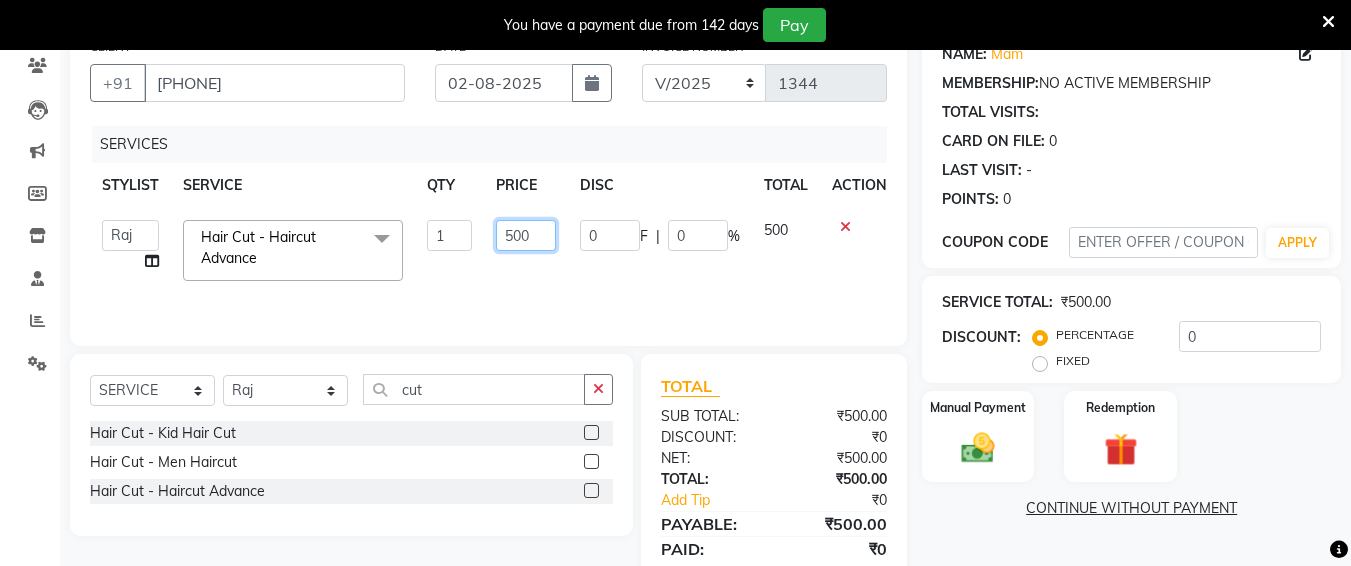 click on "500" 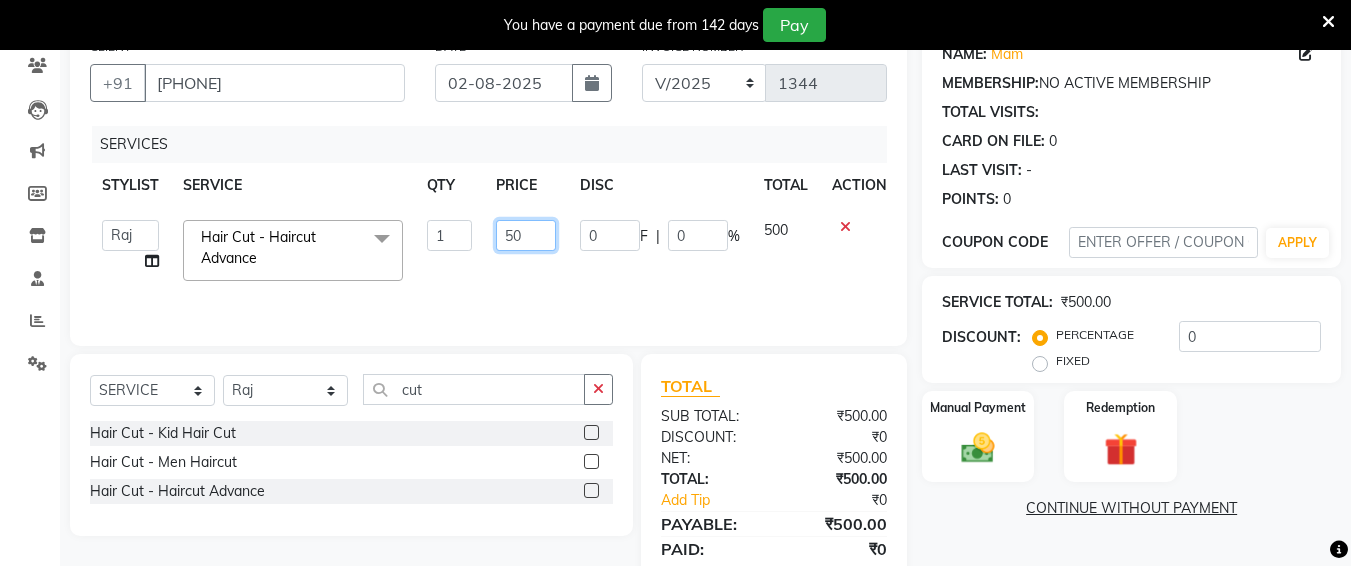 type on "5" 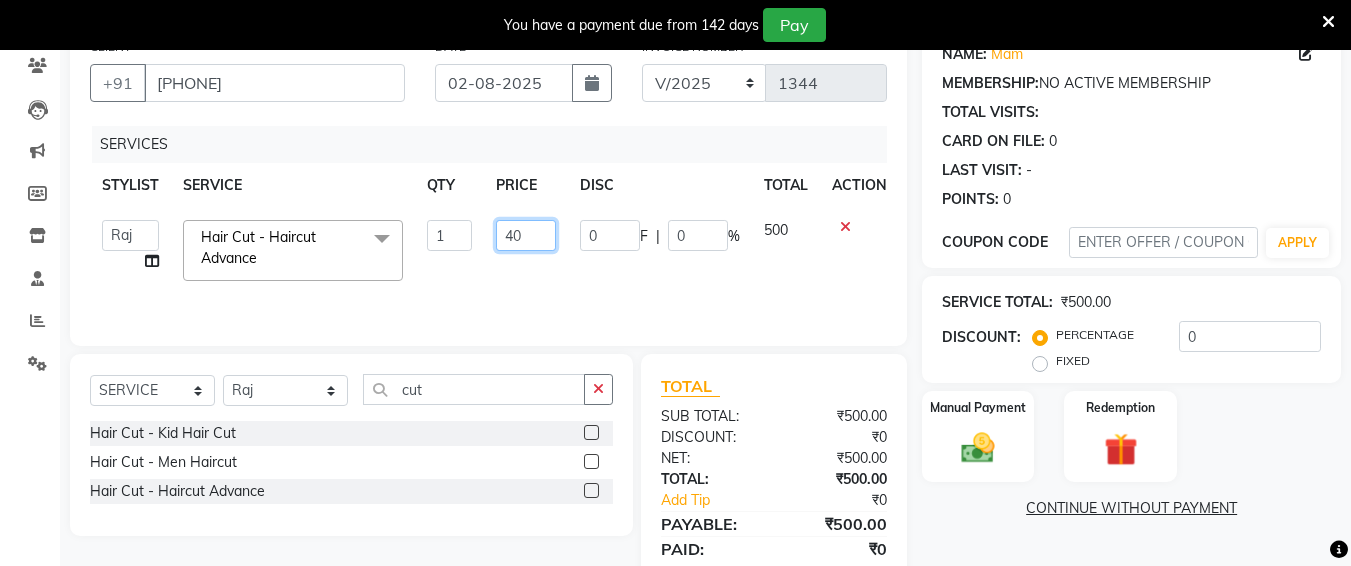type on "400" 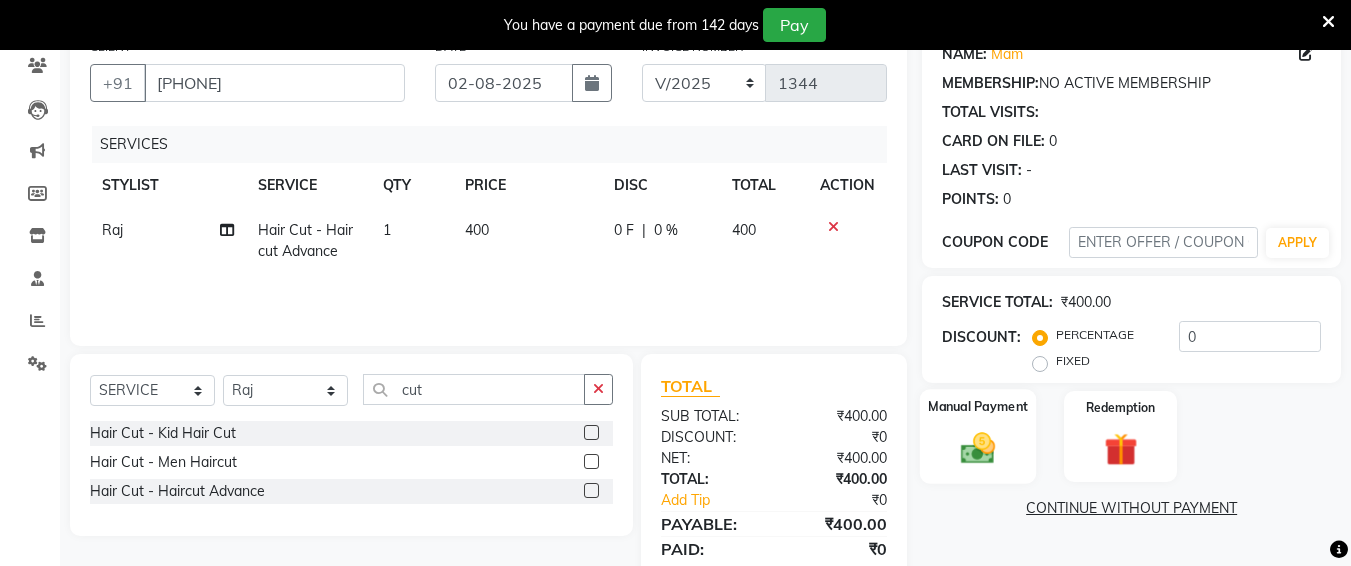 click 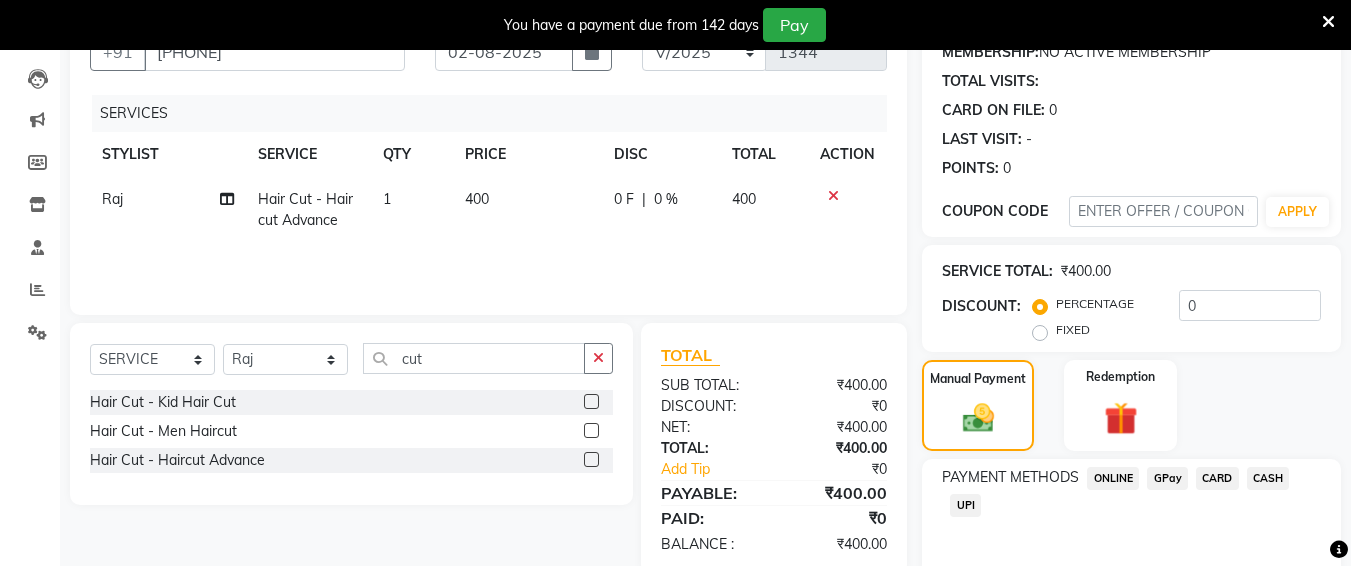 scroll, scrollTop: 287, scrollLeft: 0, axis: vertical 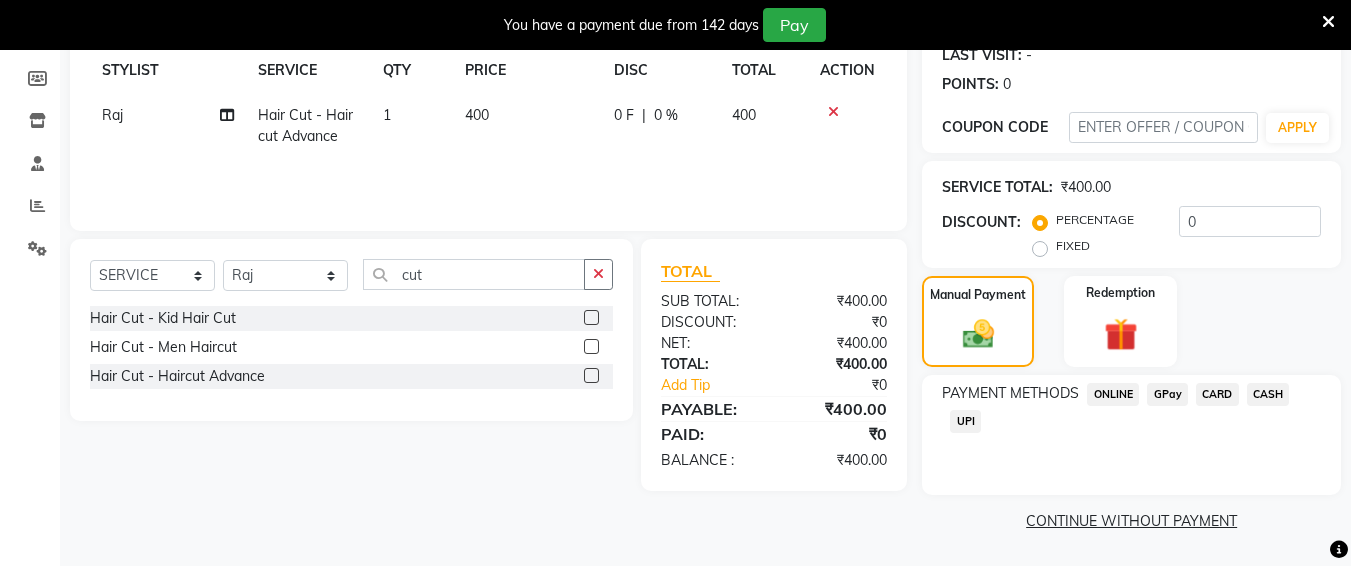 click on "CASH" 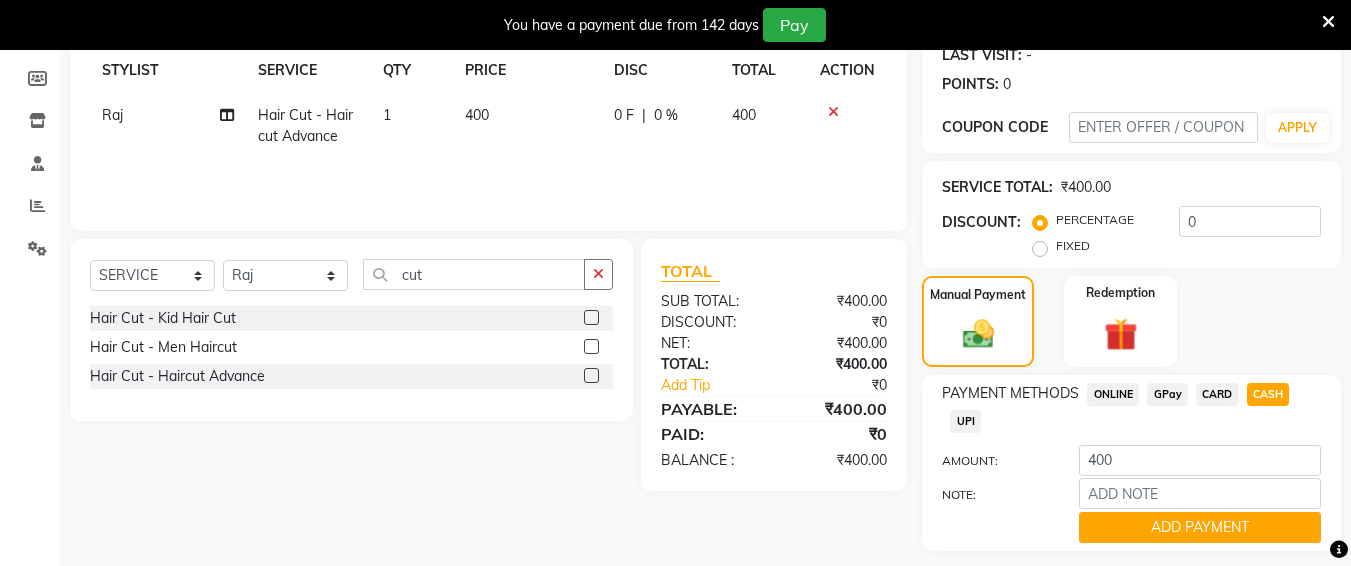 click on "PAYMENT METHODS  ONLINE   GPay   CARD   CASH   UPI  AMOUNT: 400 NOTE: ADD PAYMENT" 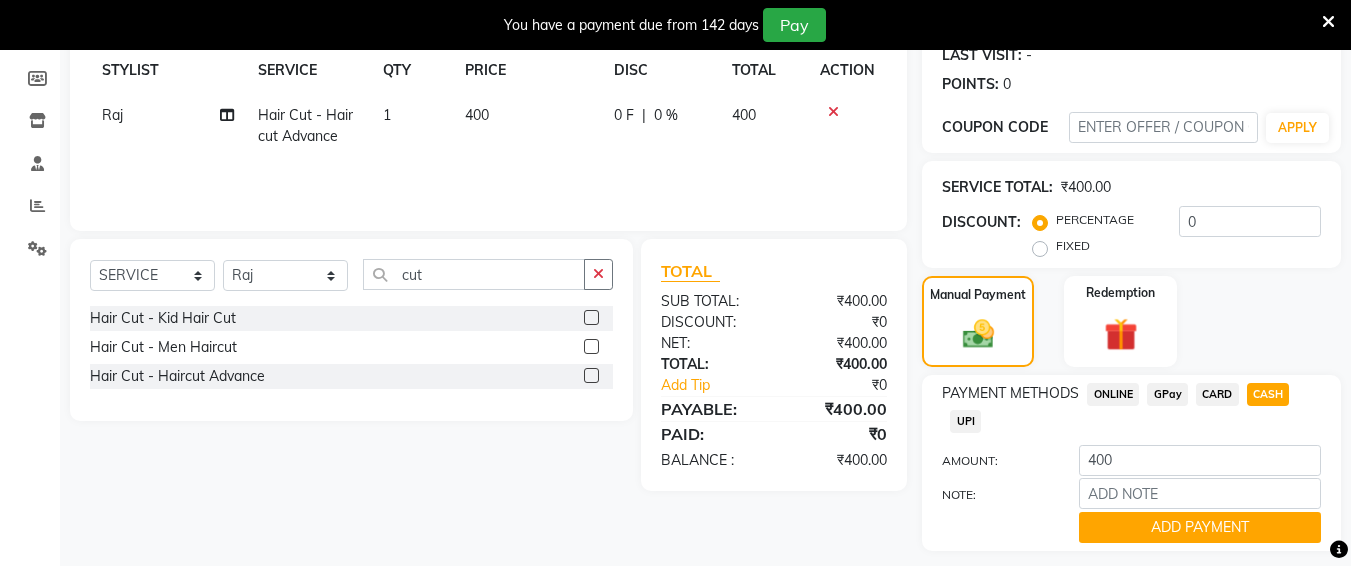 drag, startPoint x: 1253, startPoint y: 539, endPoint x: 1365, endPoint y: 294, distance: 269.38635 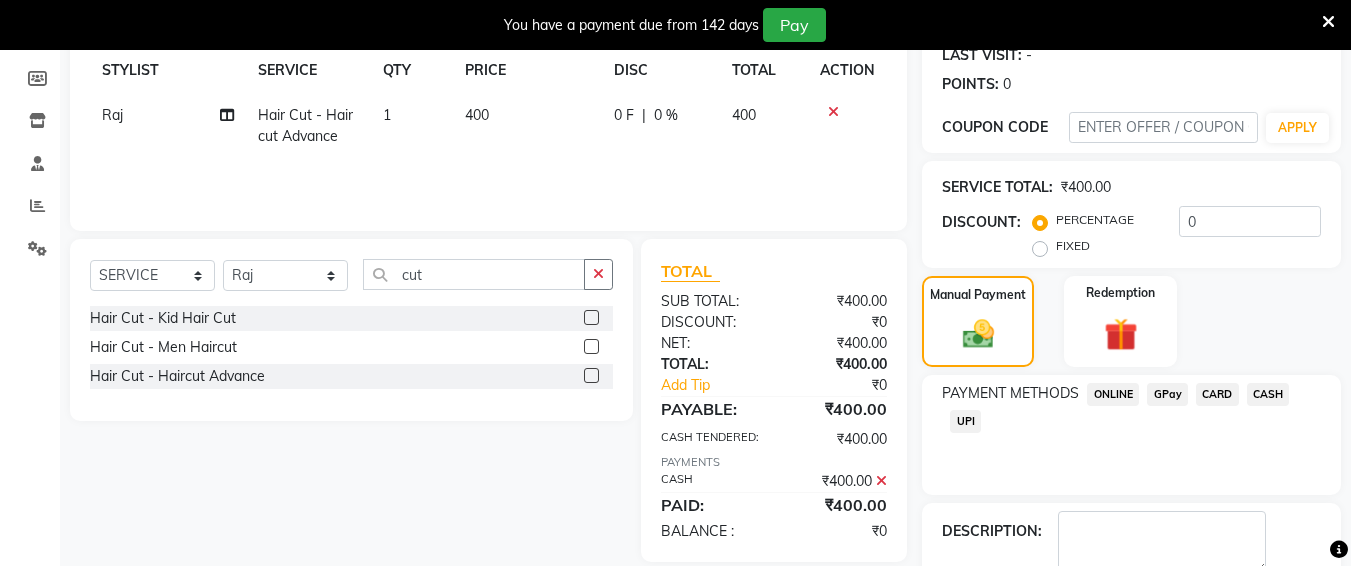 scroll, scrollTop: 400, scrollLeft: 0, axis: vertical 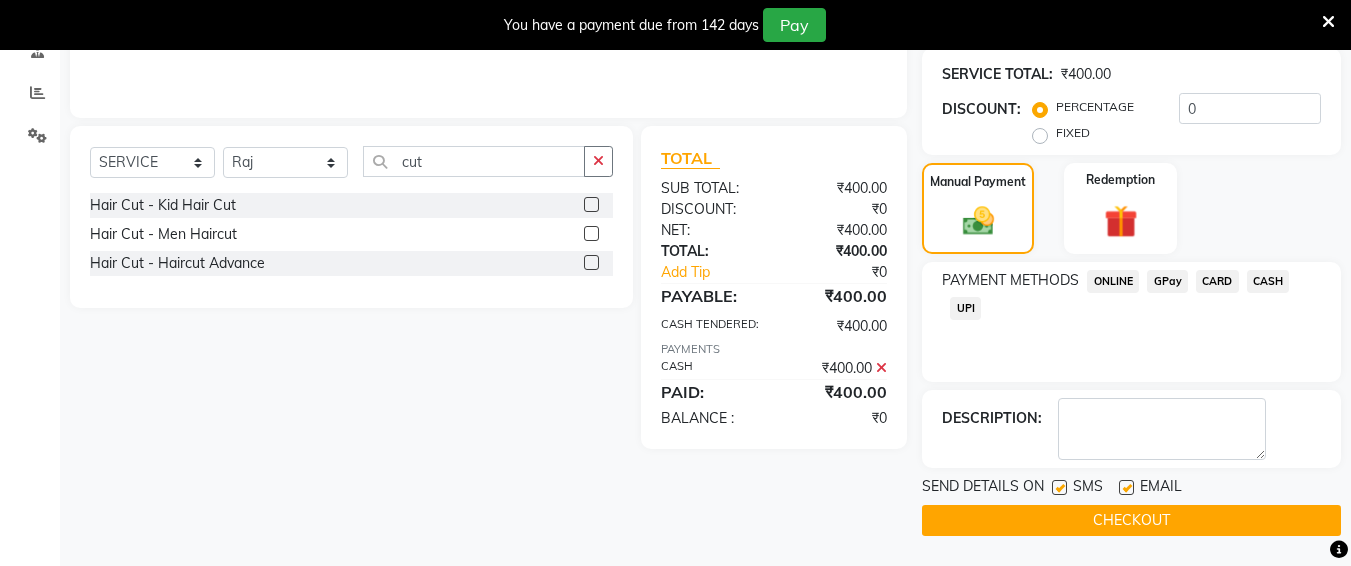 click on "SEND DETAILS ON SMS EMAIL  CHECKOUT" 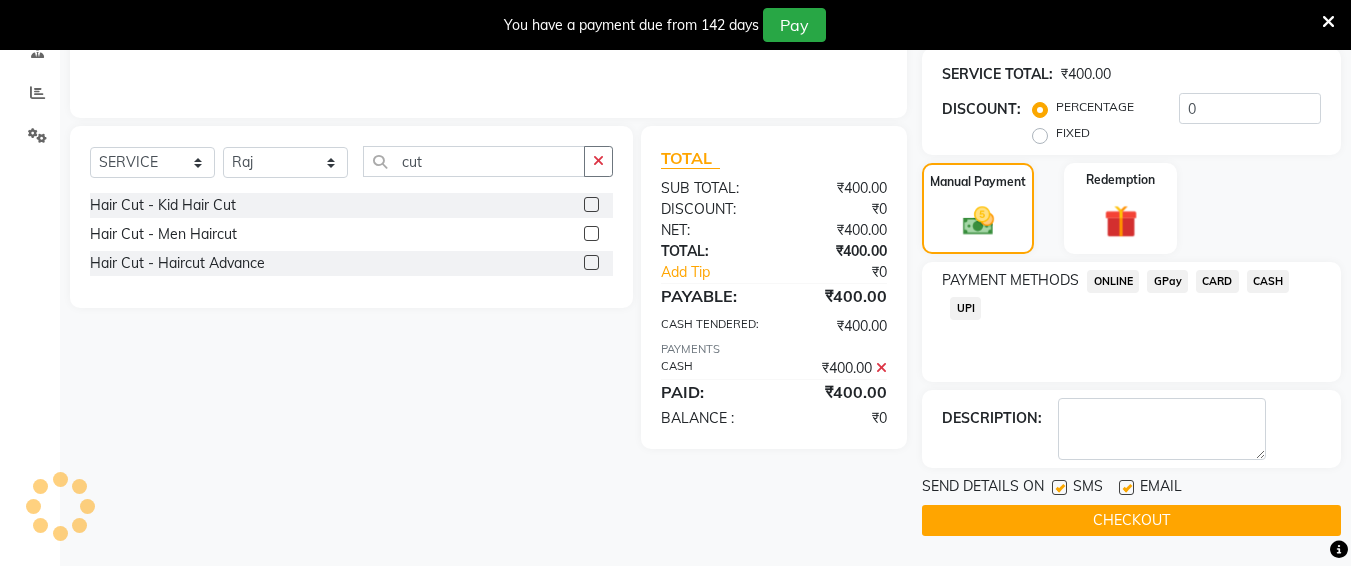 click on "CHECKOUT" 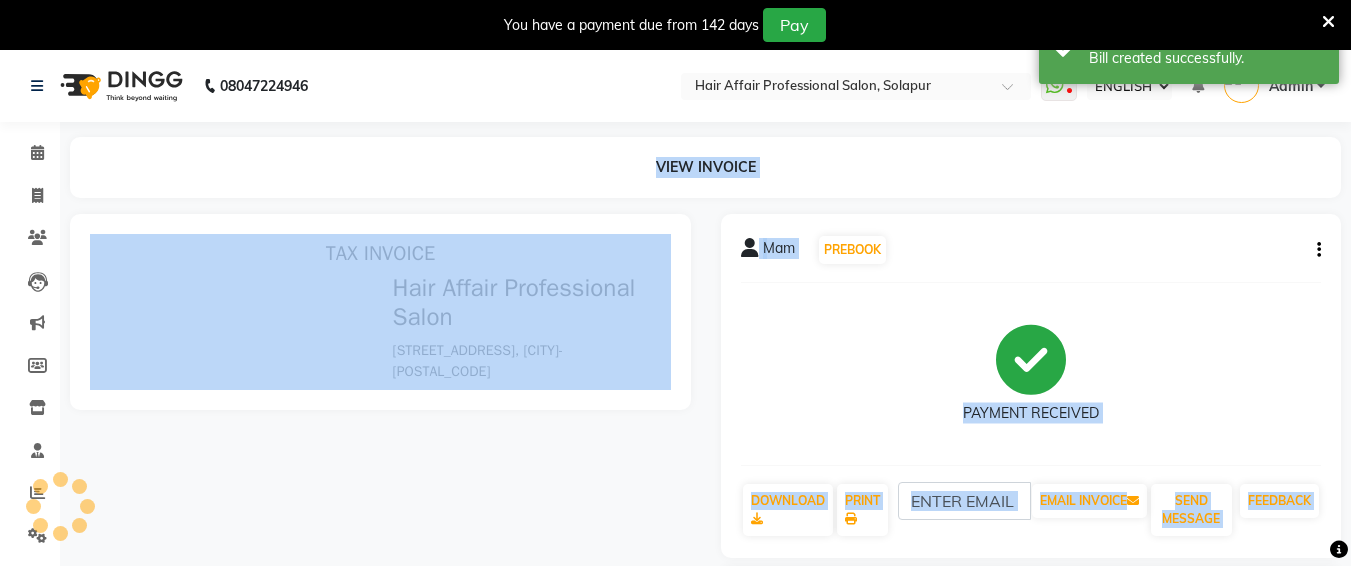 scroll, scrollTop: 0, scrollLeft: 0, axis: both 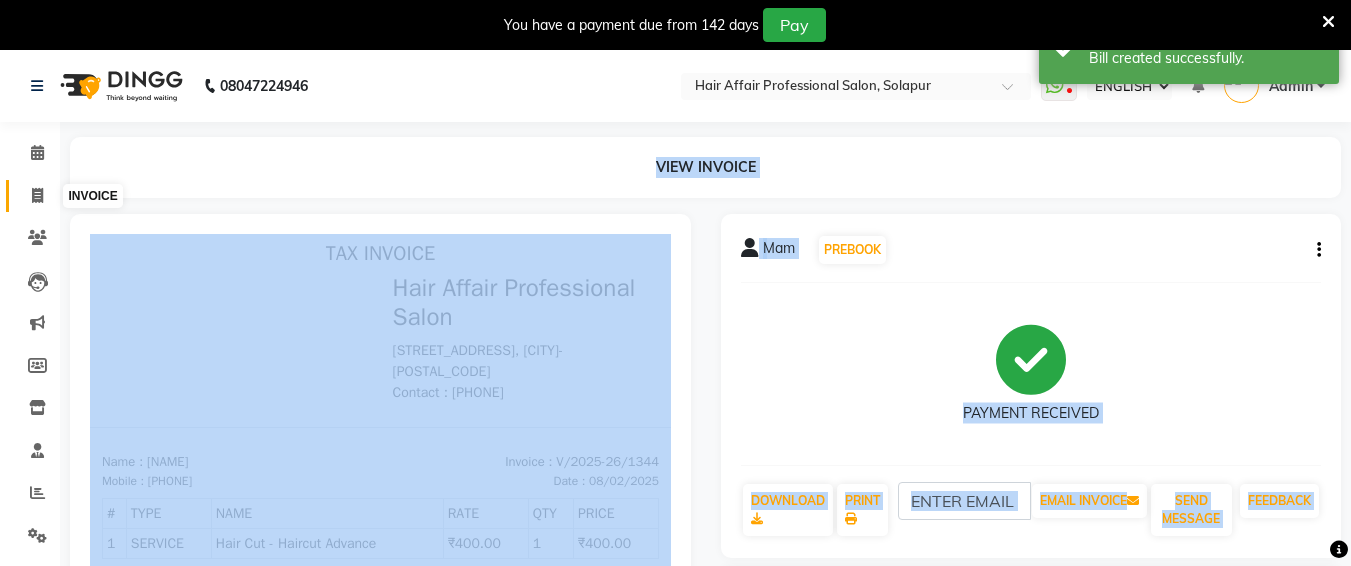 click 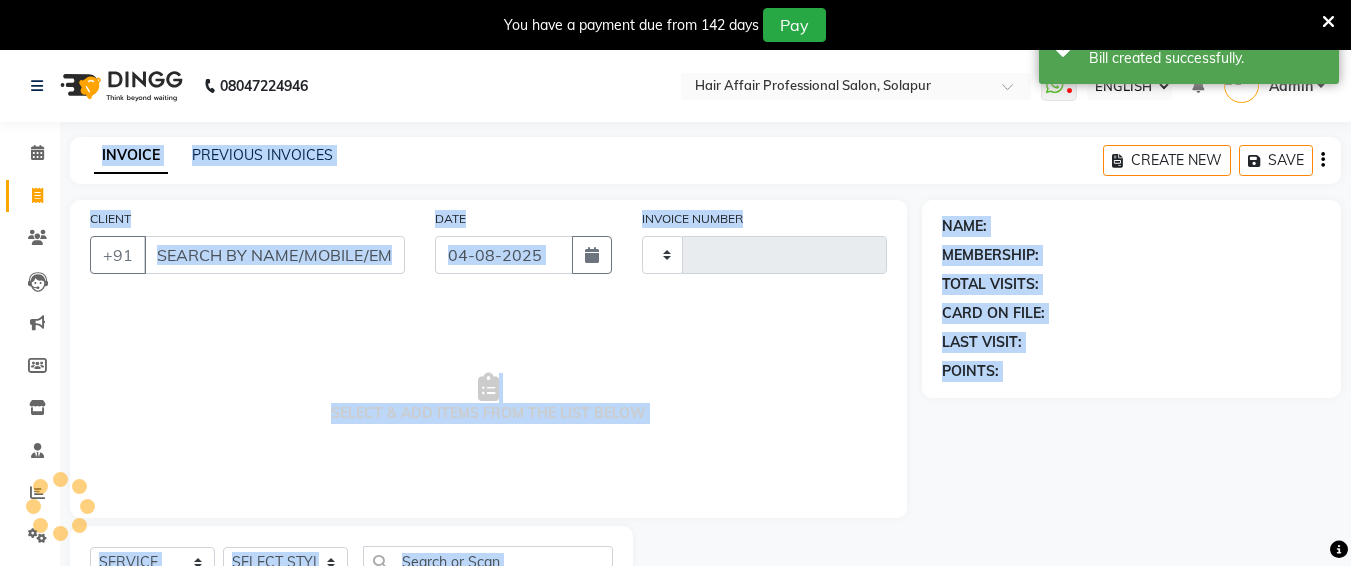 scroll, scrollTop: 8, scrollLeft: 0, axis: vertical 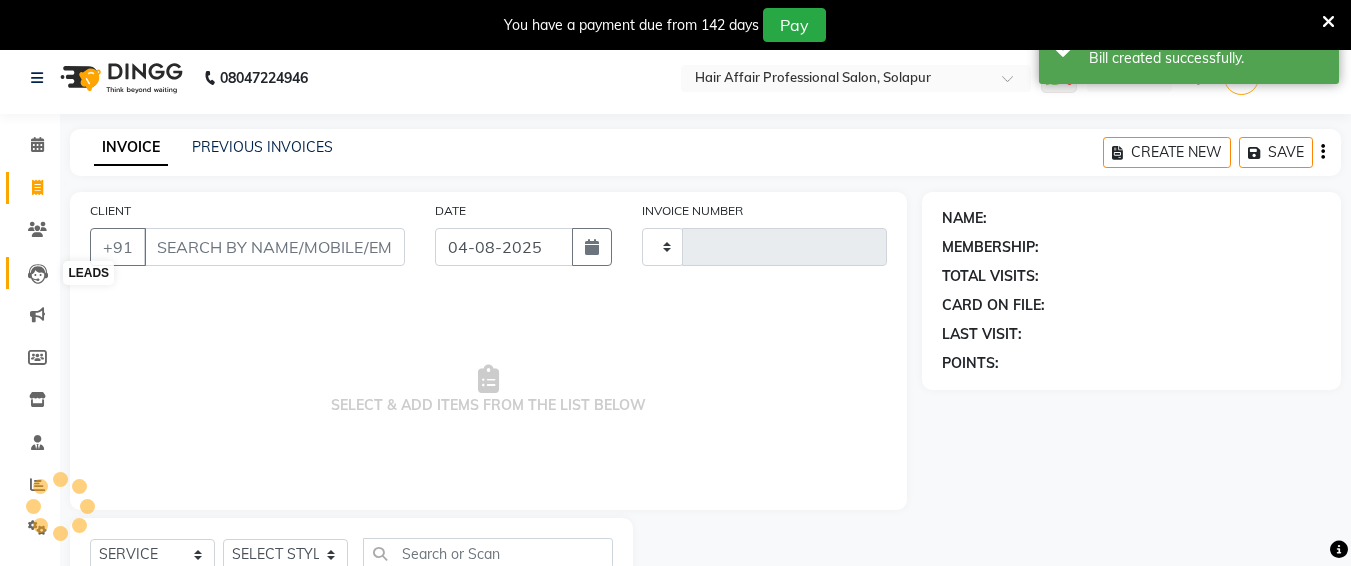 click 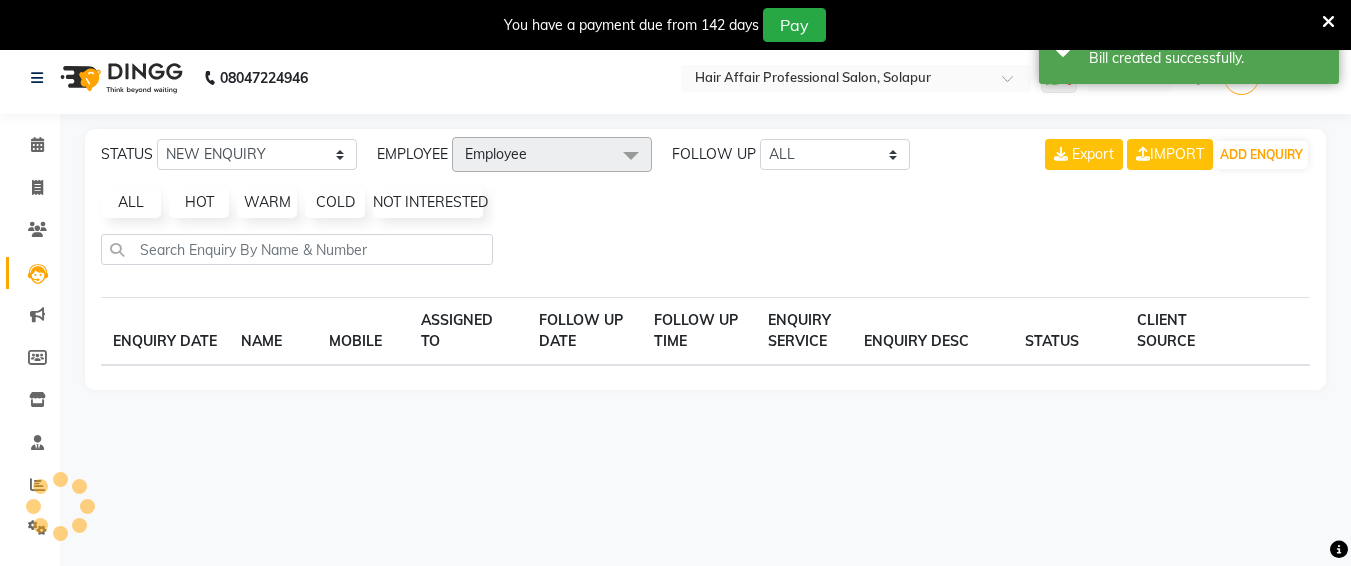 scroll, scrollTop: 50, scrollLeft: 0, axis: vertical 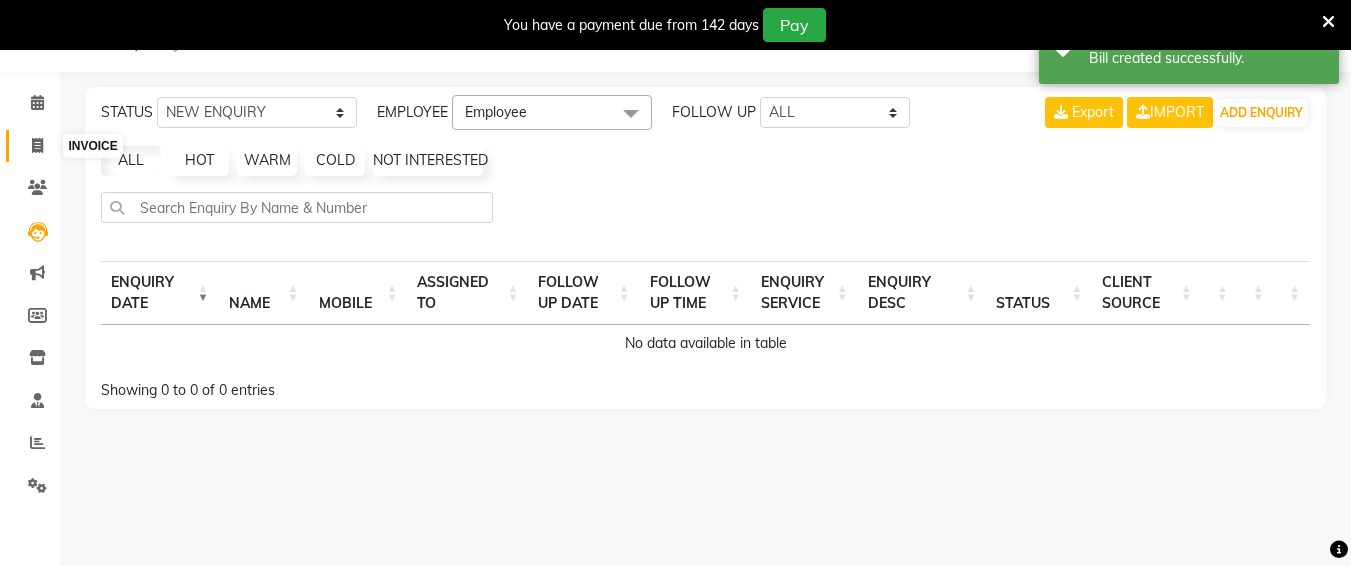 click 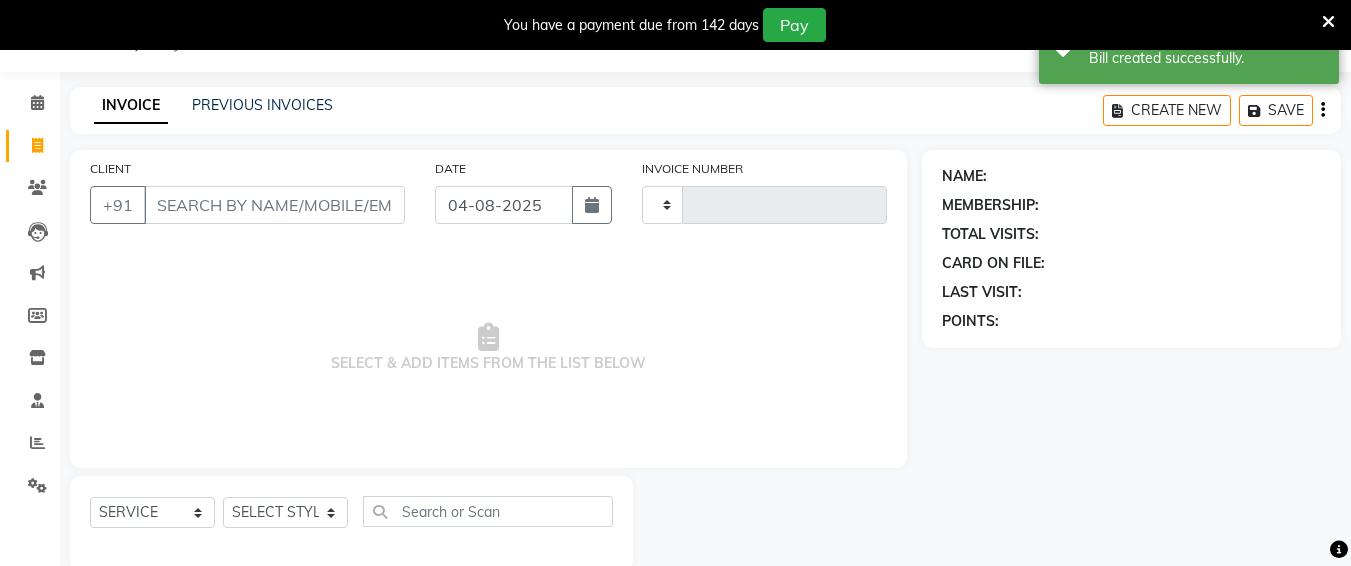 type on "1345" 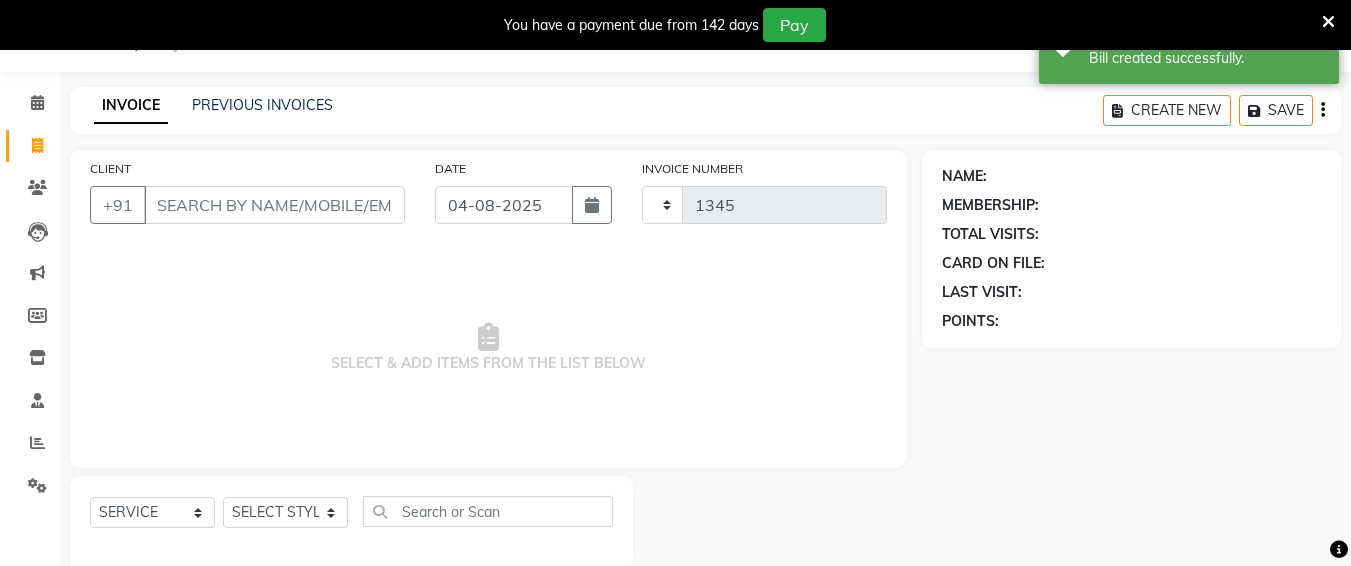 select on "657" 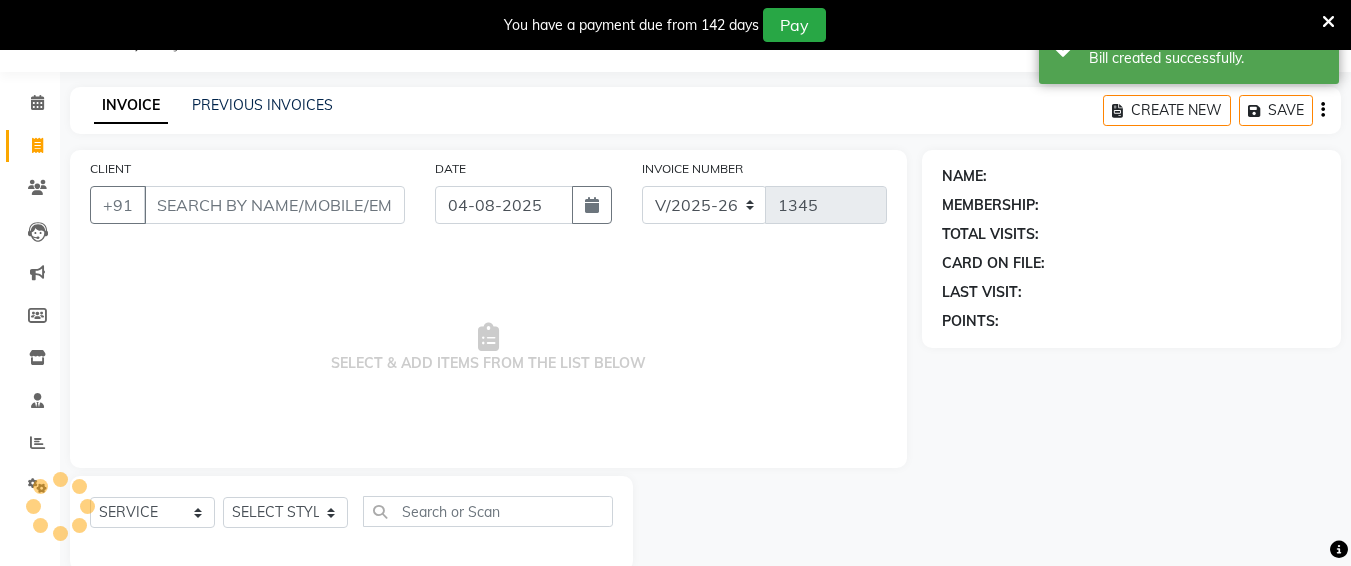 click on "CLIENT" at bounding box center (274, 205) 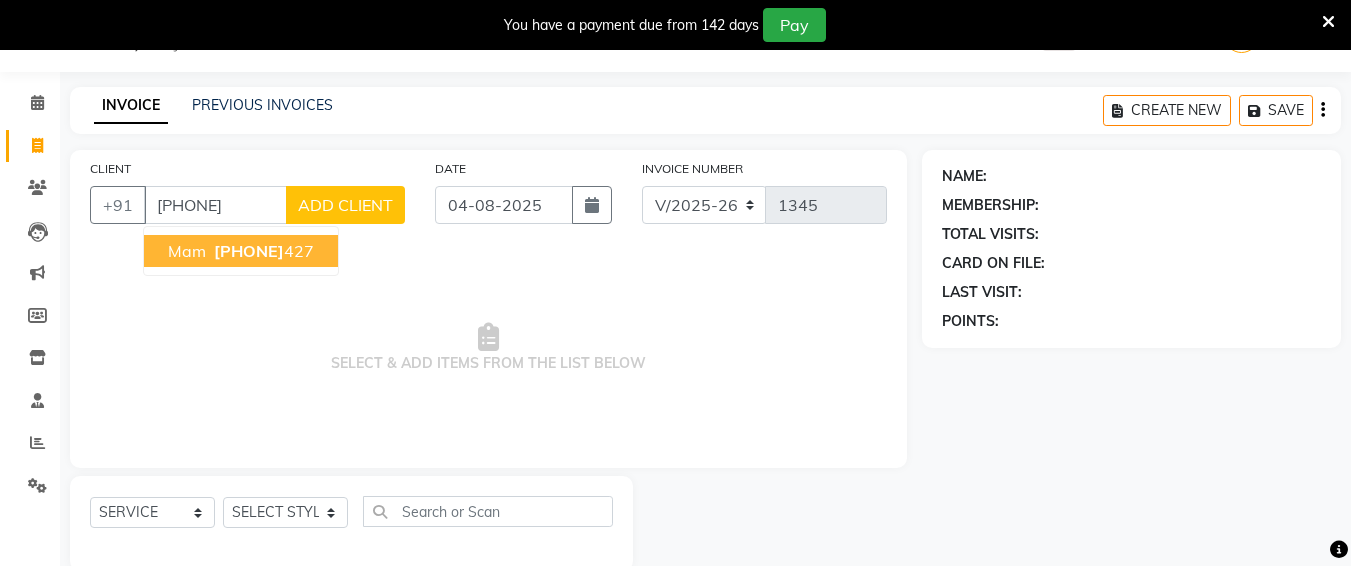 click on "[PHONE]" at bounding box center [249, 251] 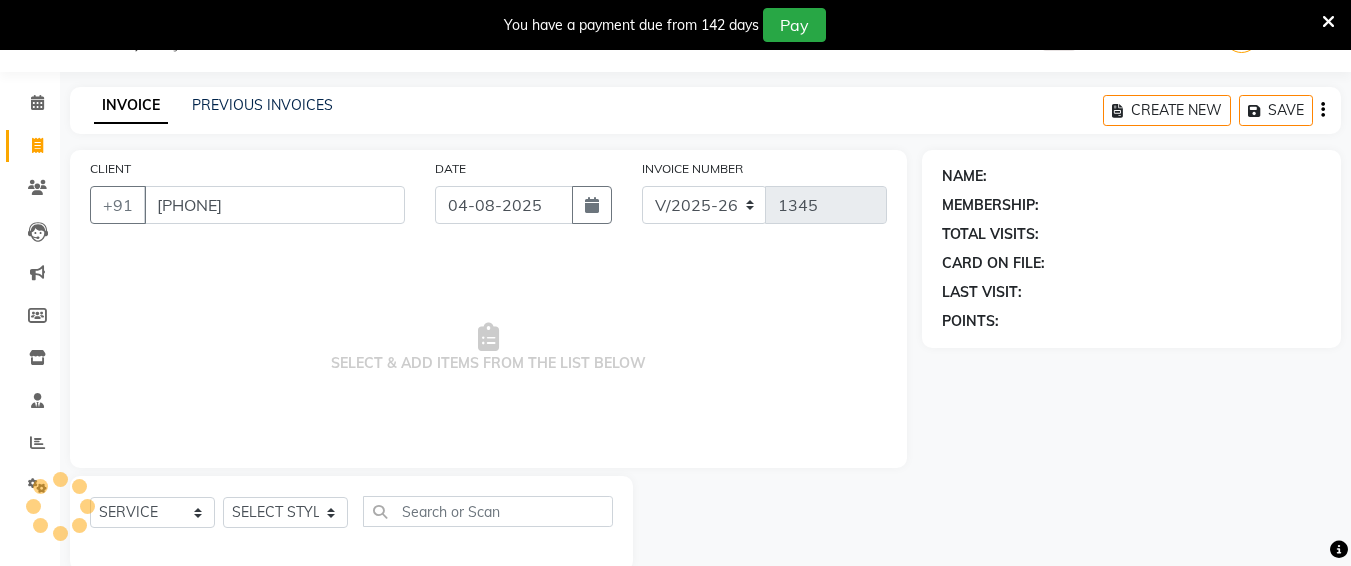 type on "[PHONE]" 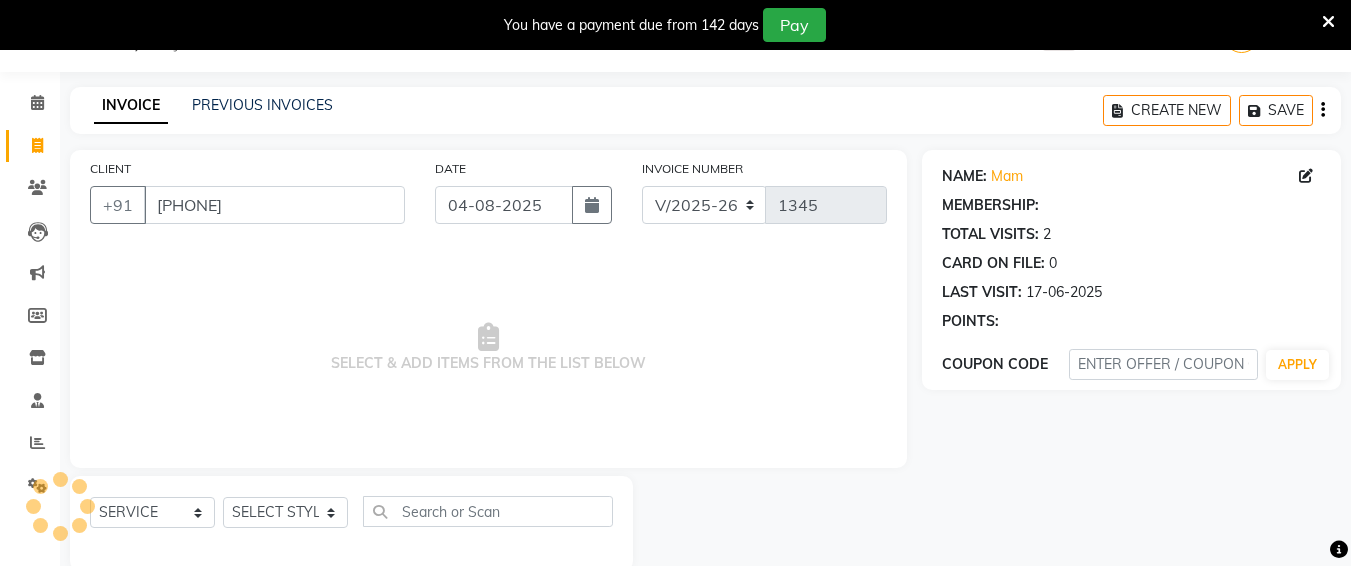 select on "1: Object" 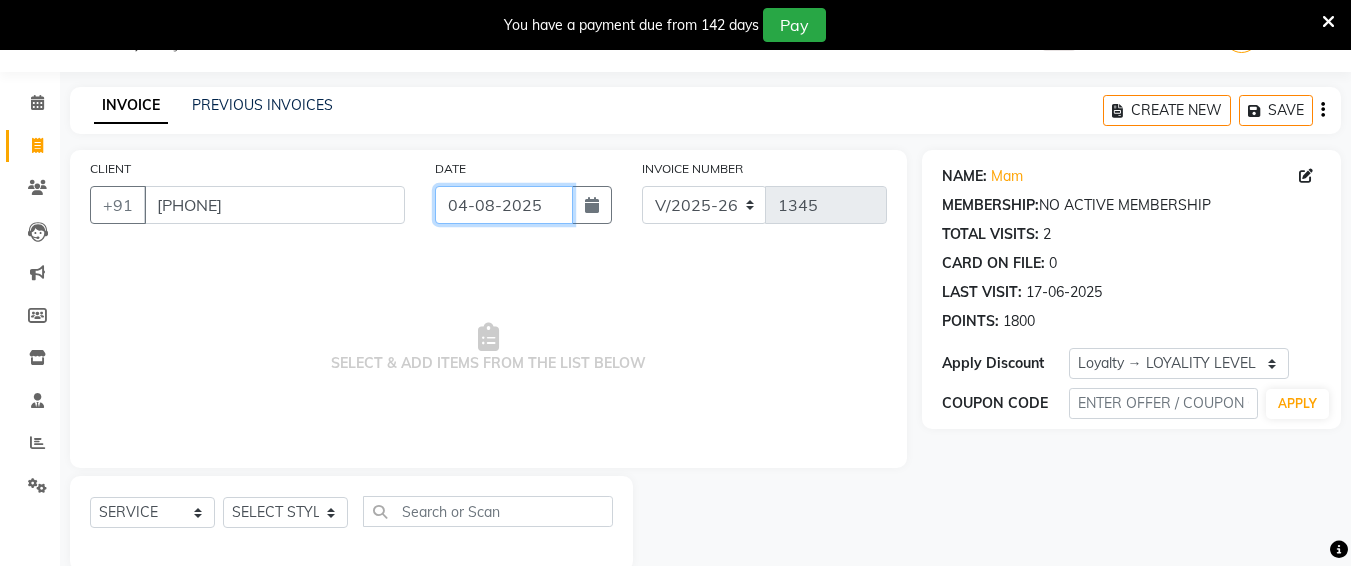 click on "04-08-2025" 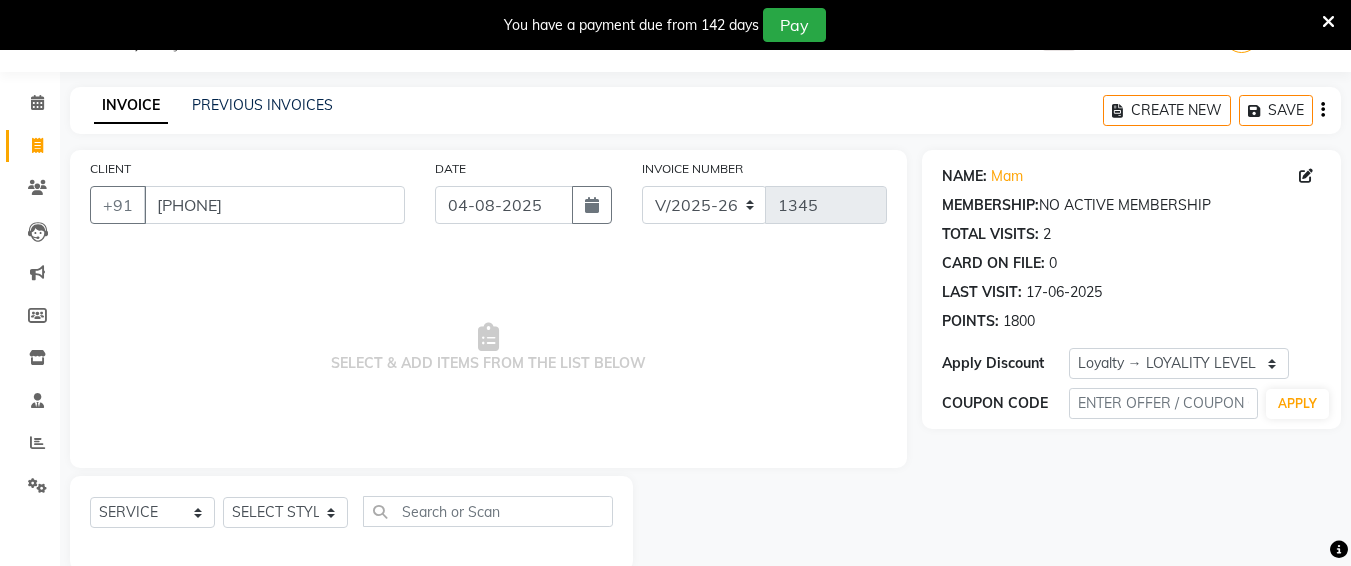 select on "8" 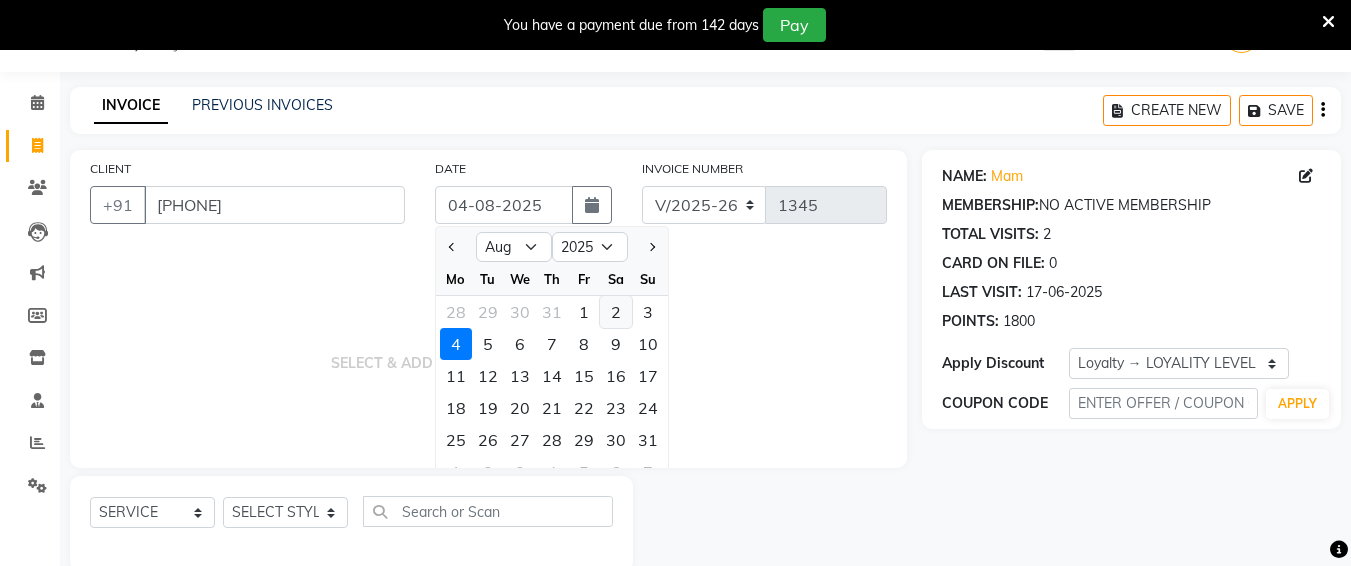 click on "2" 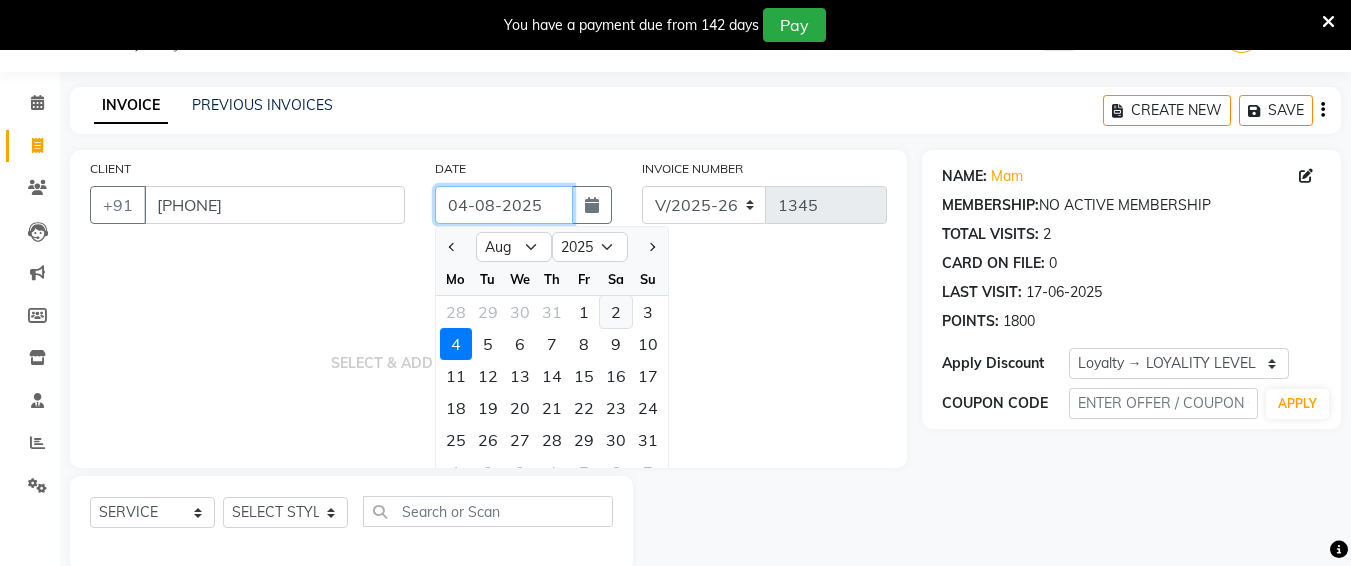 type on "02-08-2025" 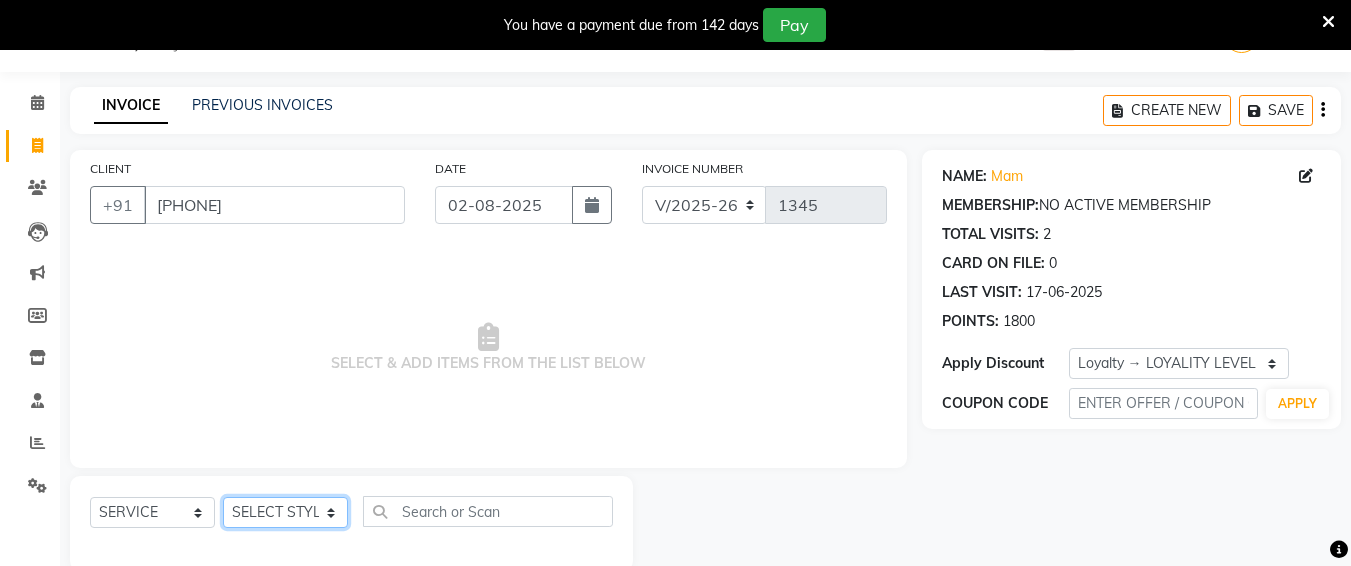 click on "SELECT STYLIST [NAME] [NAME] [NAME] [NAME] [NAME] [NAME] [NAME] [NAME] [NAME] [NAME] [NAME]" 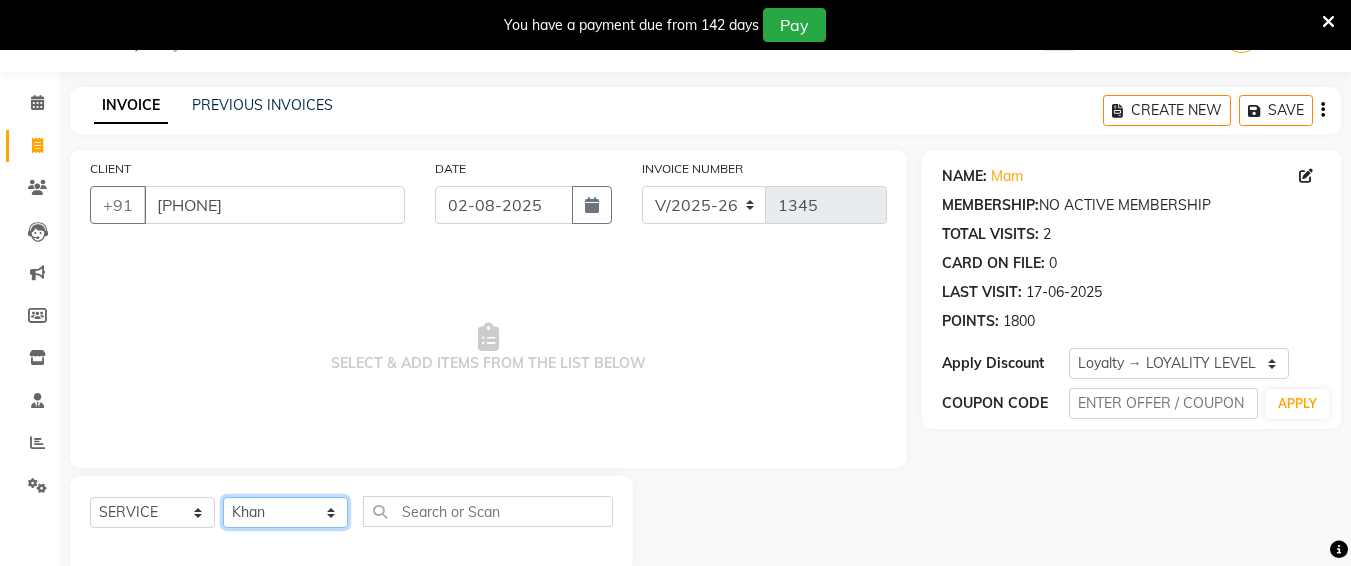 click on "SELECT STYLIST [NAME] [NAME] [NAME] [NAME] [NAME] [NAME] [NAME] [NAME] [NAME] [NAME] [NAME]" 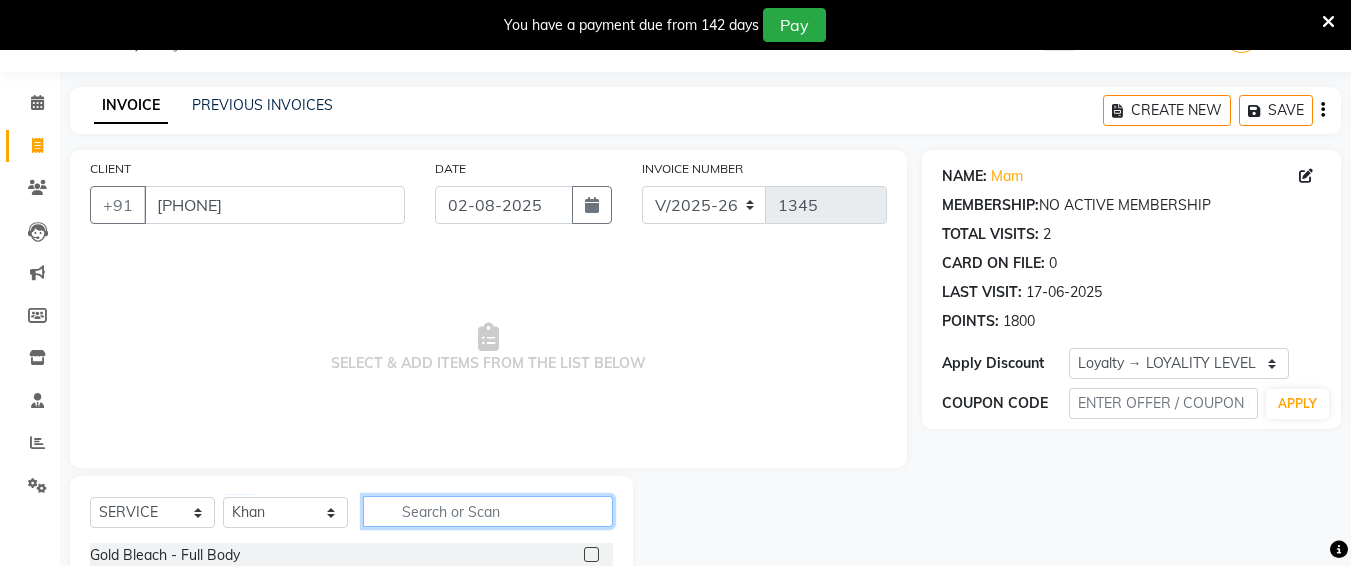click 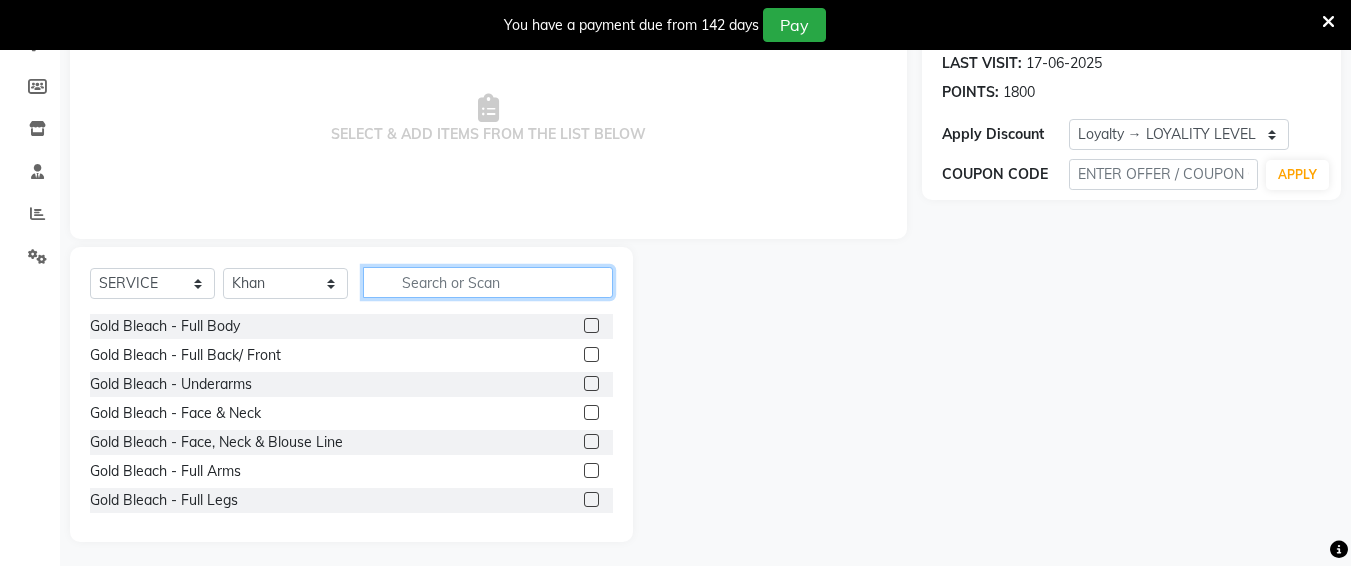 scroll, scrollTop: 275, scrollLeft: 0, axis: vertical 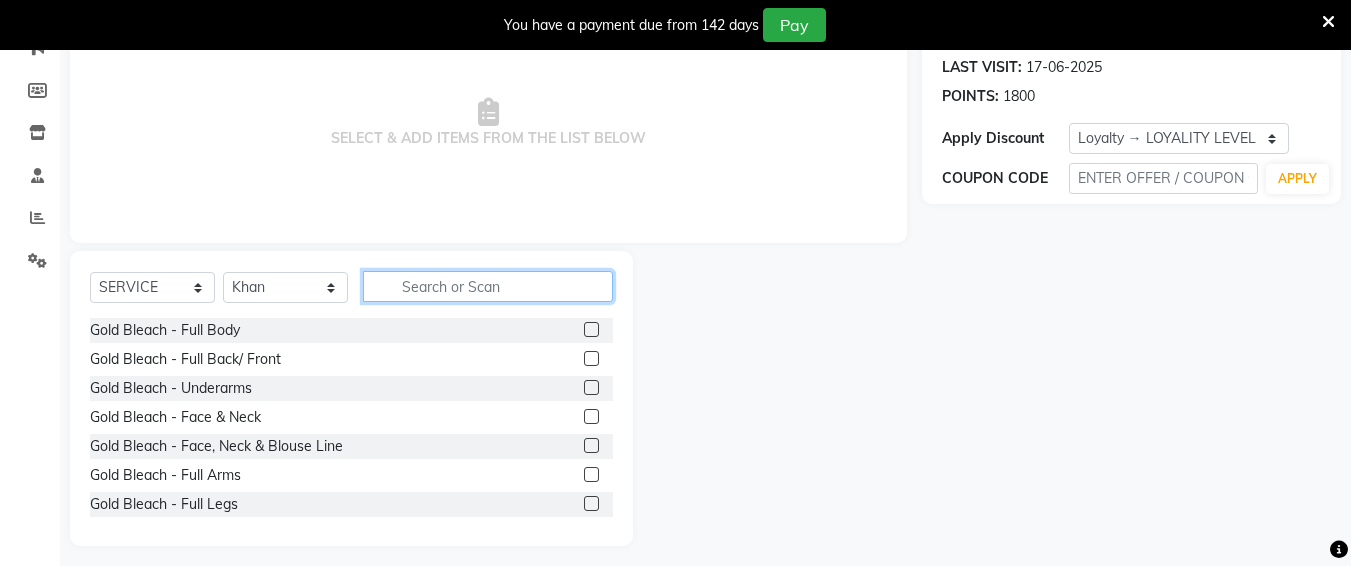 click 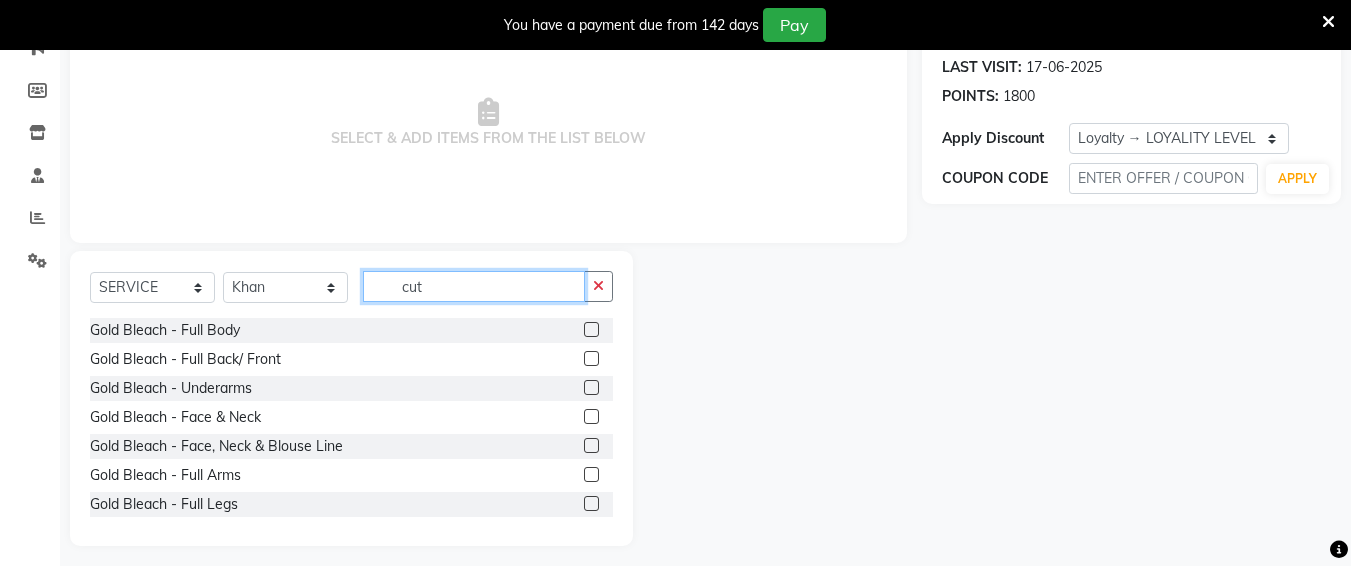 scroll, scrollTop: 172, scrollLeft: 0, axis: vertical 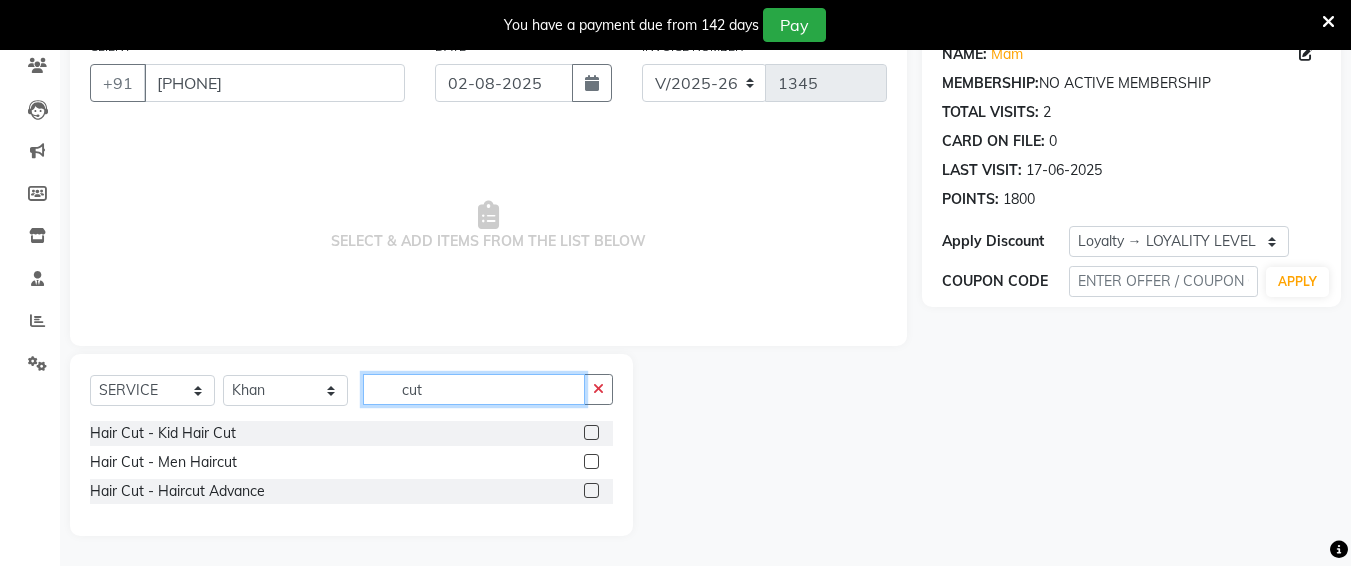 type on "cut" 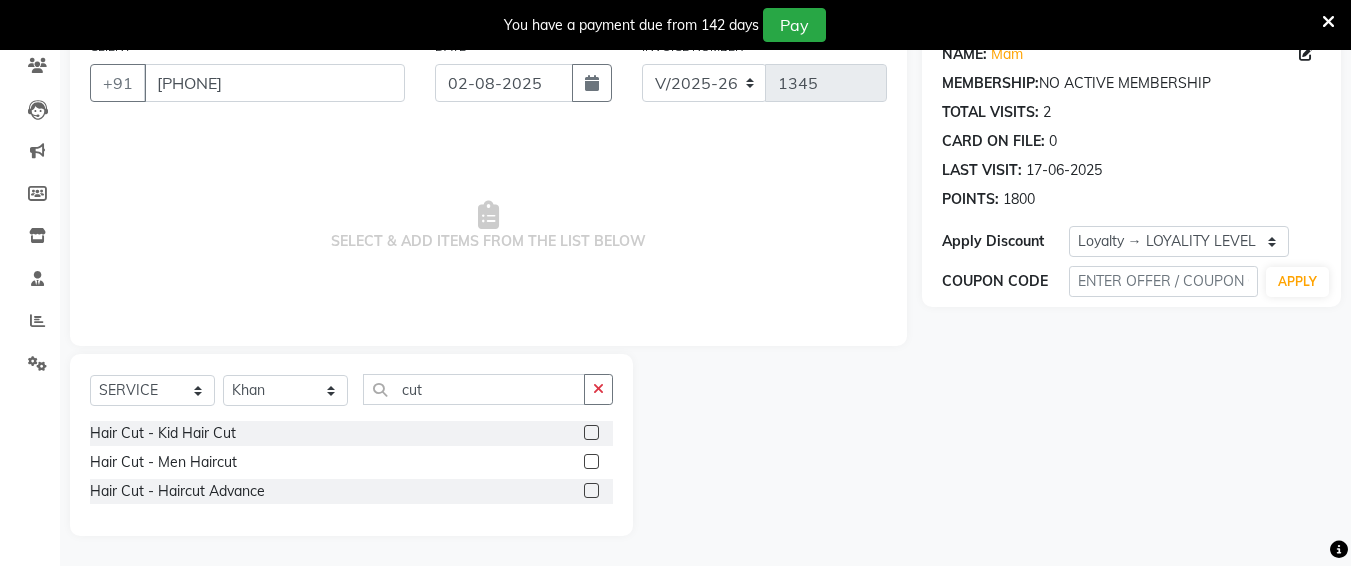 click 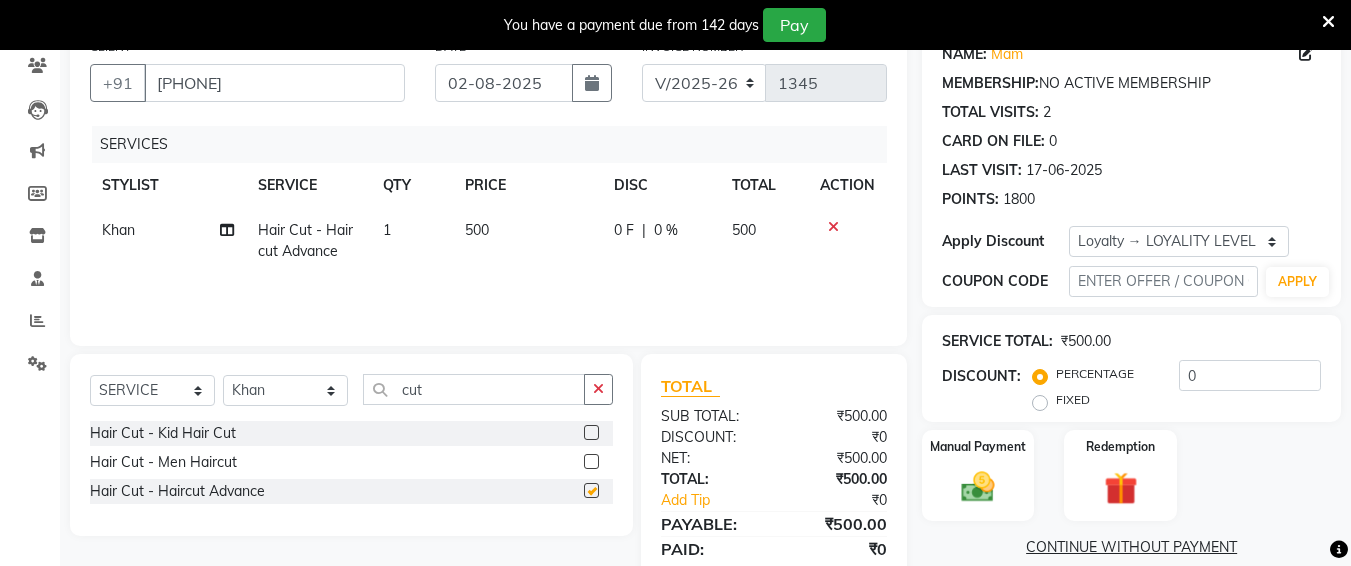 checkbox on "false" 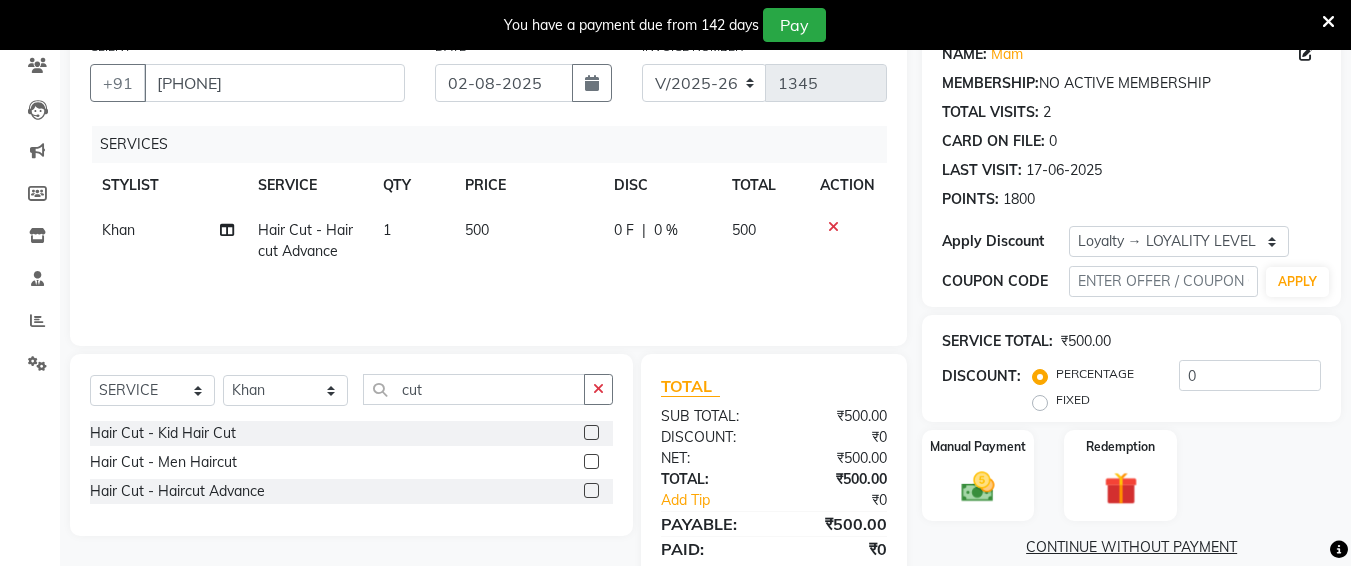 click on "500" 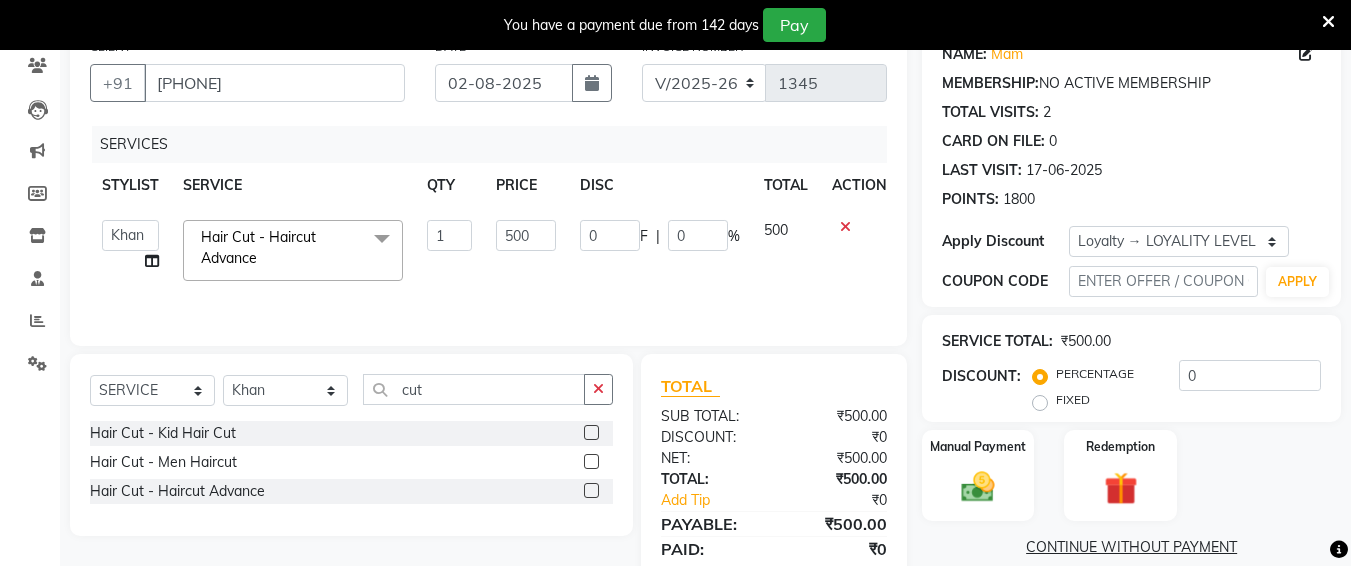click on "500" 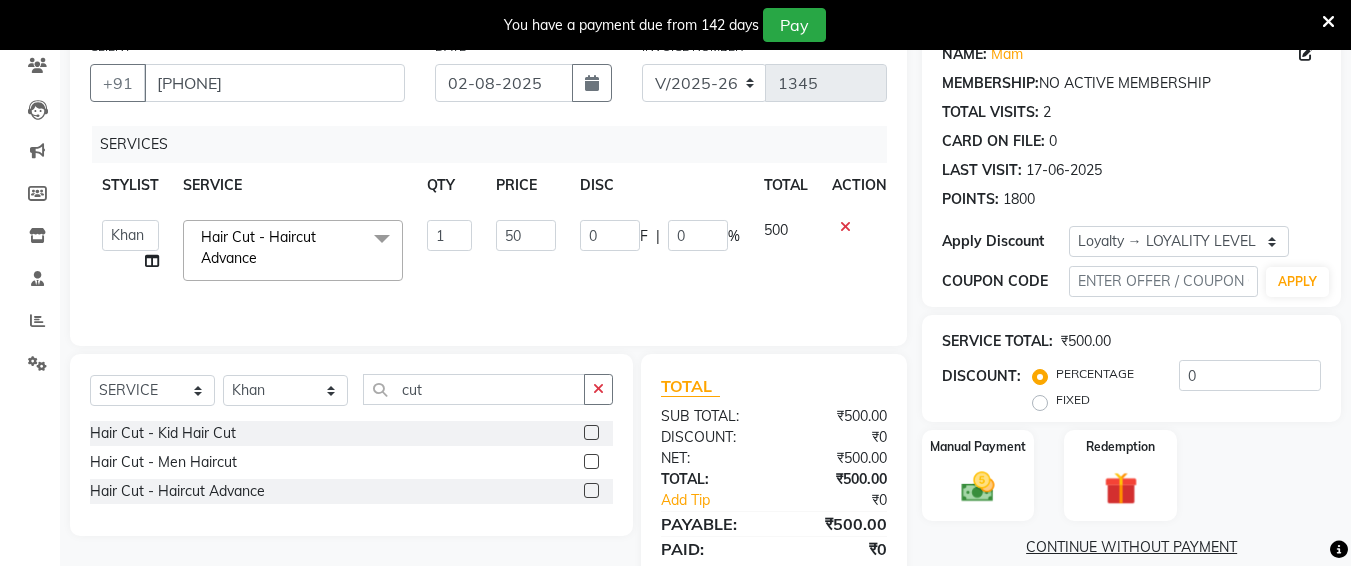 type on "5" 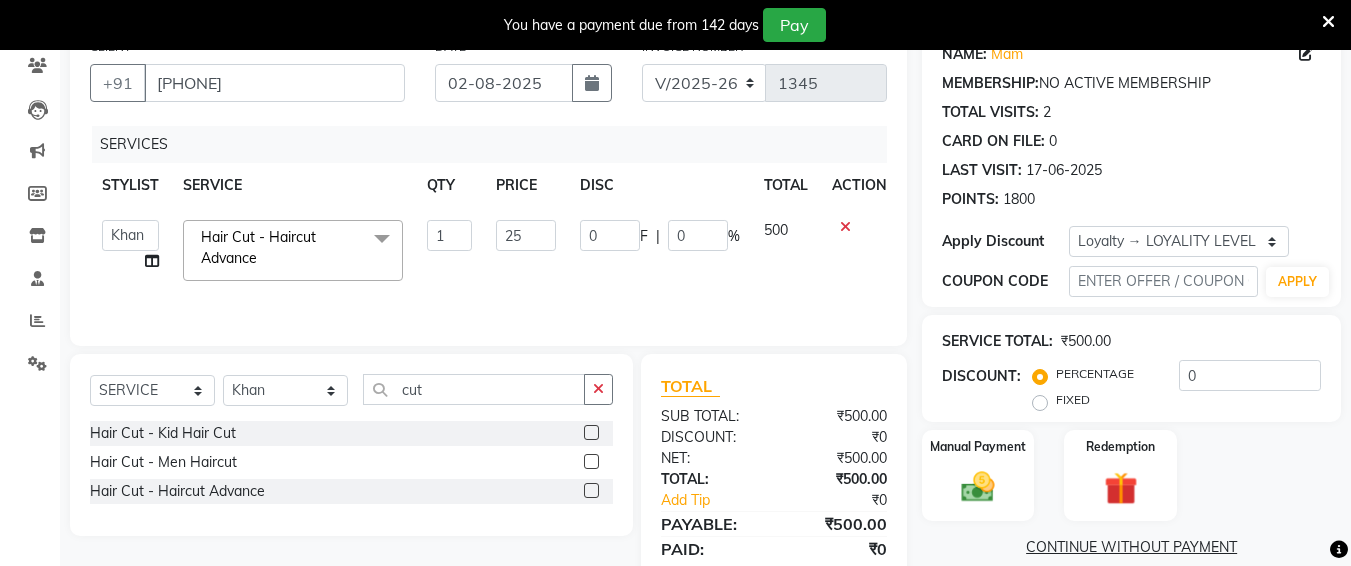 type on "250" 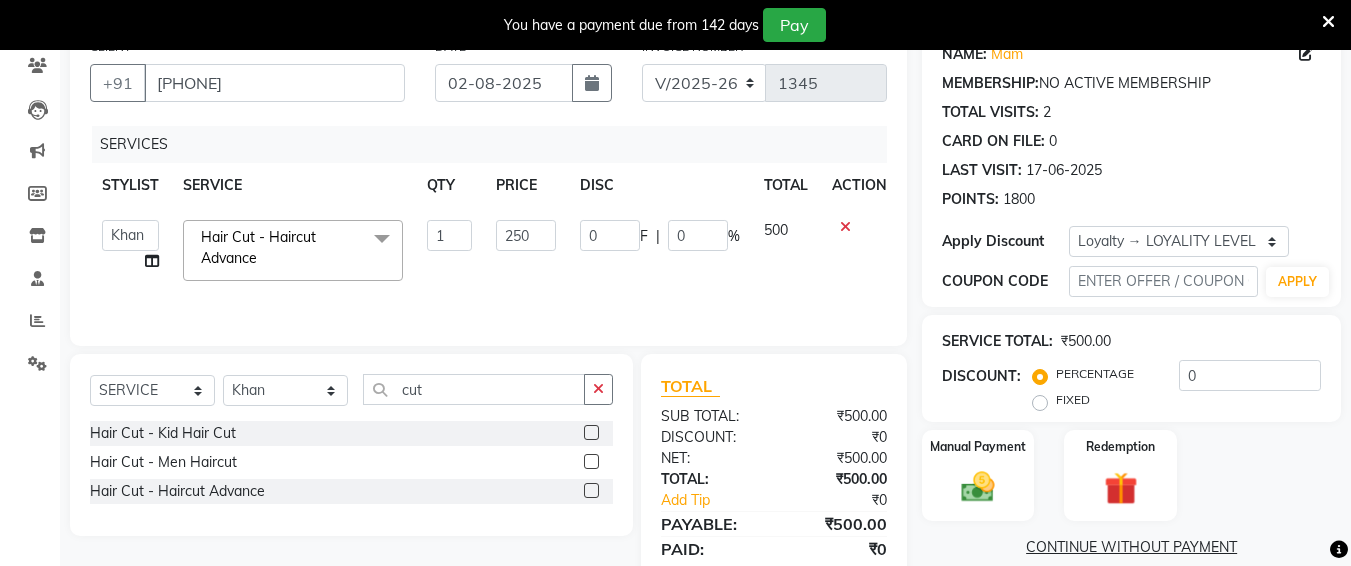 scroll, scrollTop: 242, scrollLeft: 0, axis: vertical 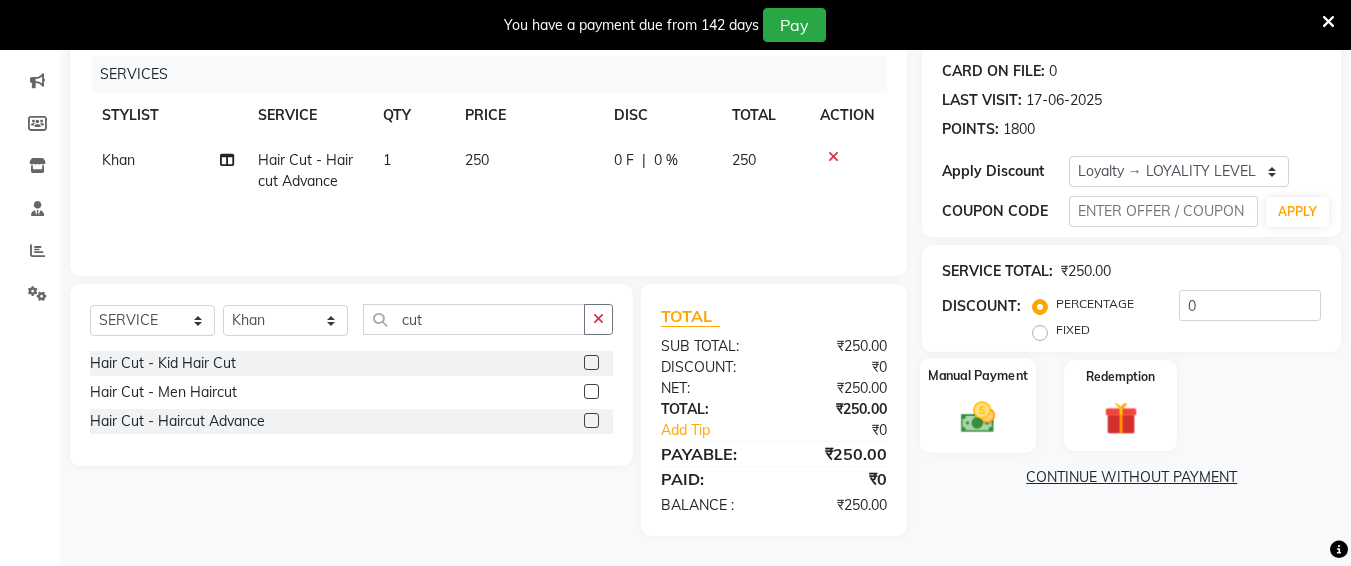 click 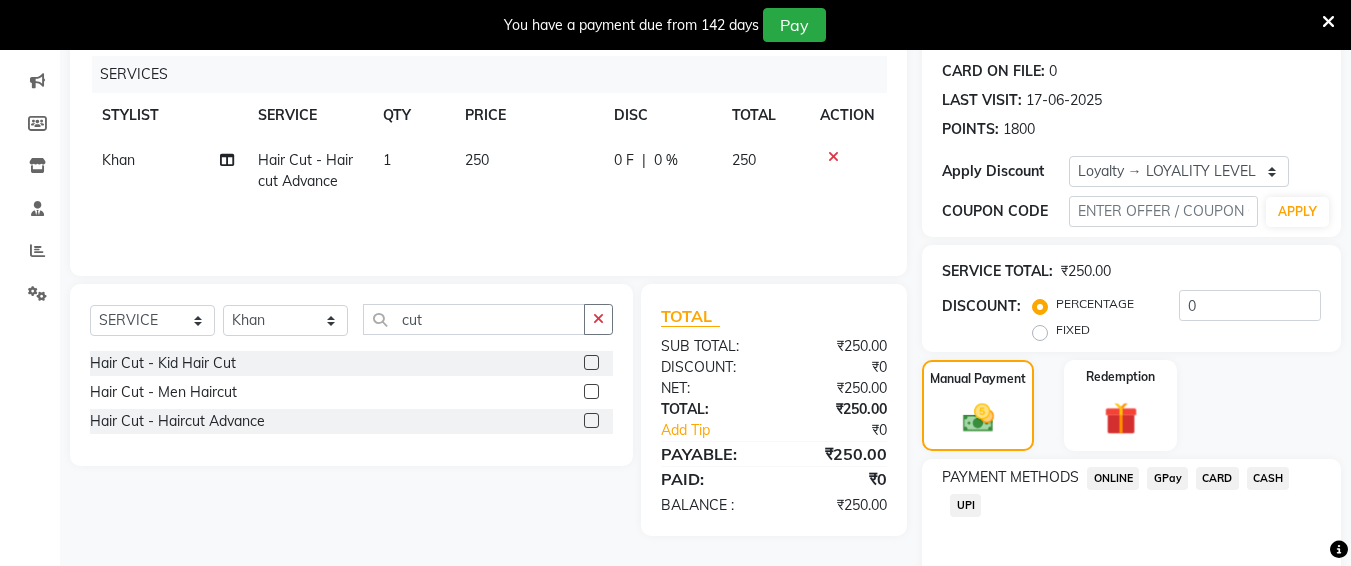 scroll, scrollTop: 326, scrollLeft: 0, axis: vertical 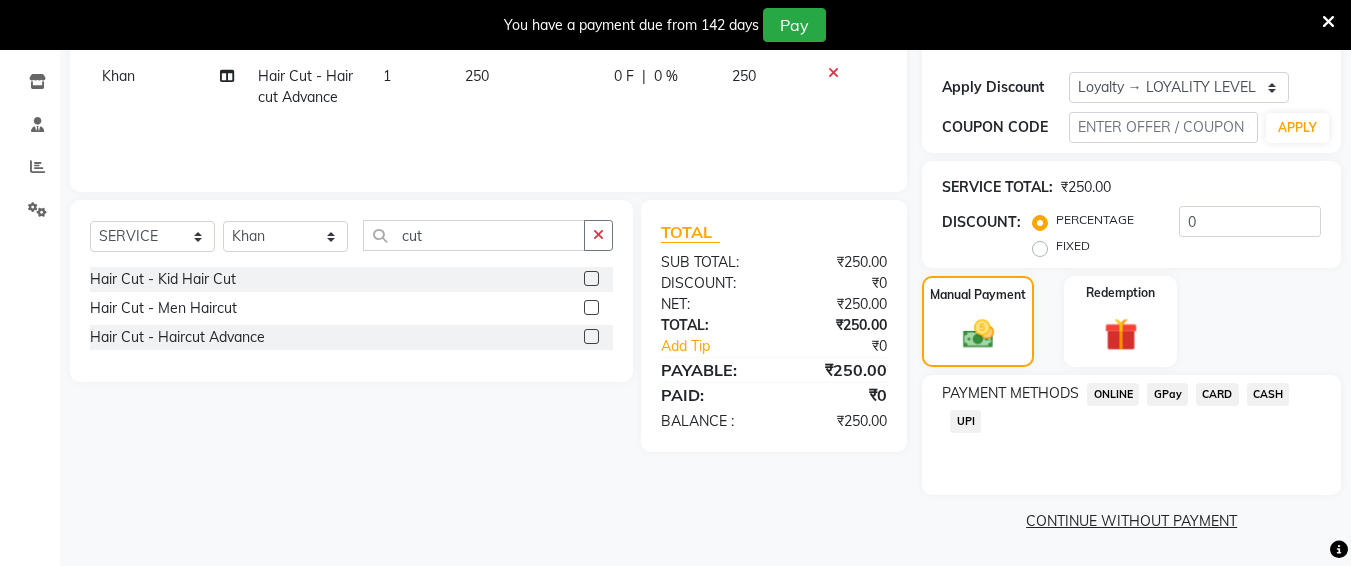 drag, startPoint x: 959, startPoint y: 424, endPoint x: 1343, endPoint y: 405, distance: 384.46976 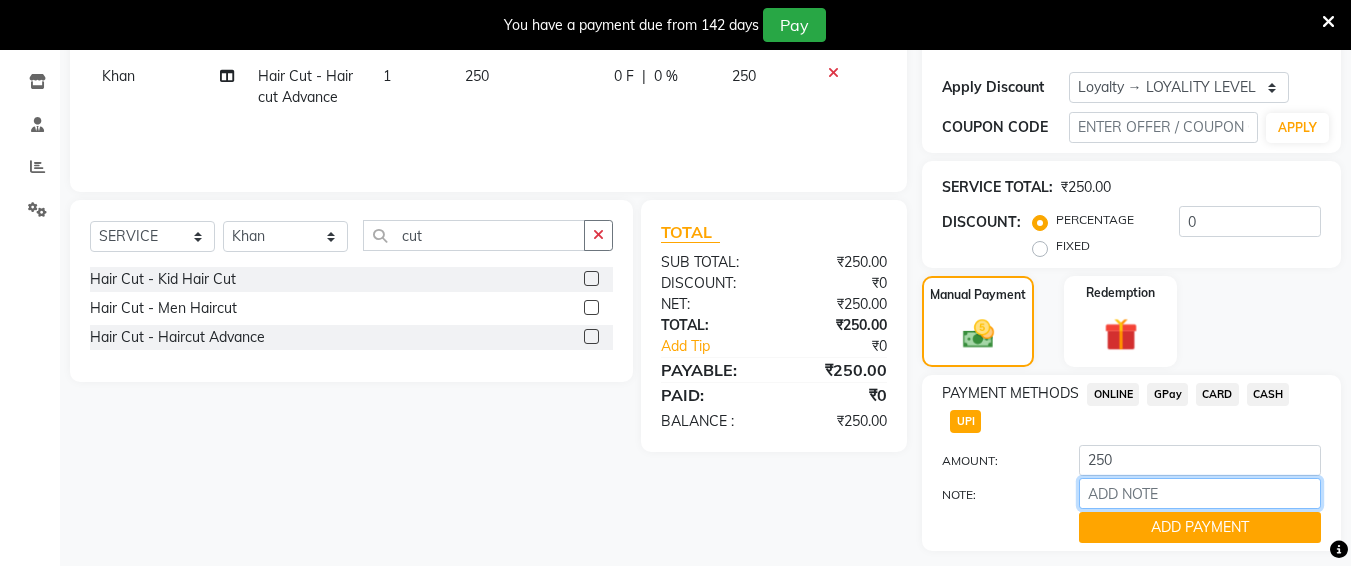 click on "NOTE:" at bounding box center [1200, 493] 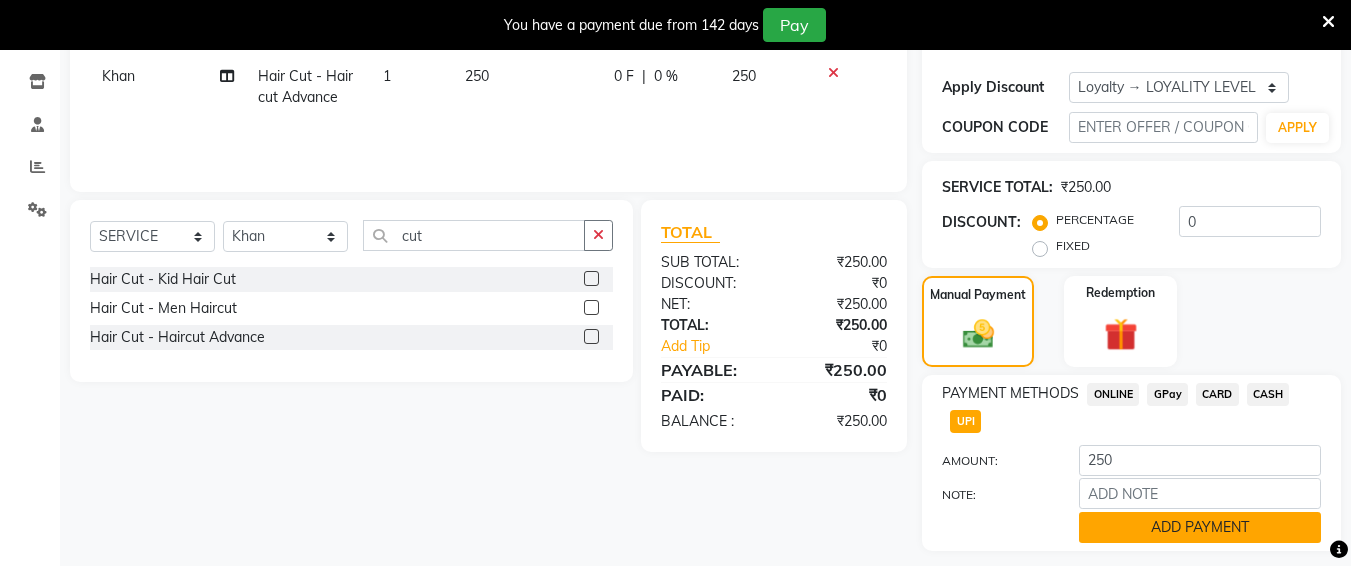 click on "ADD PAYMENT" 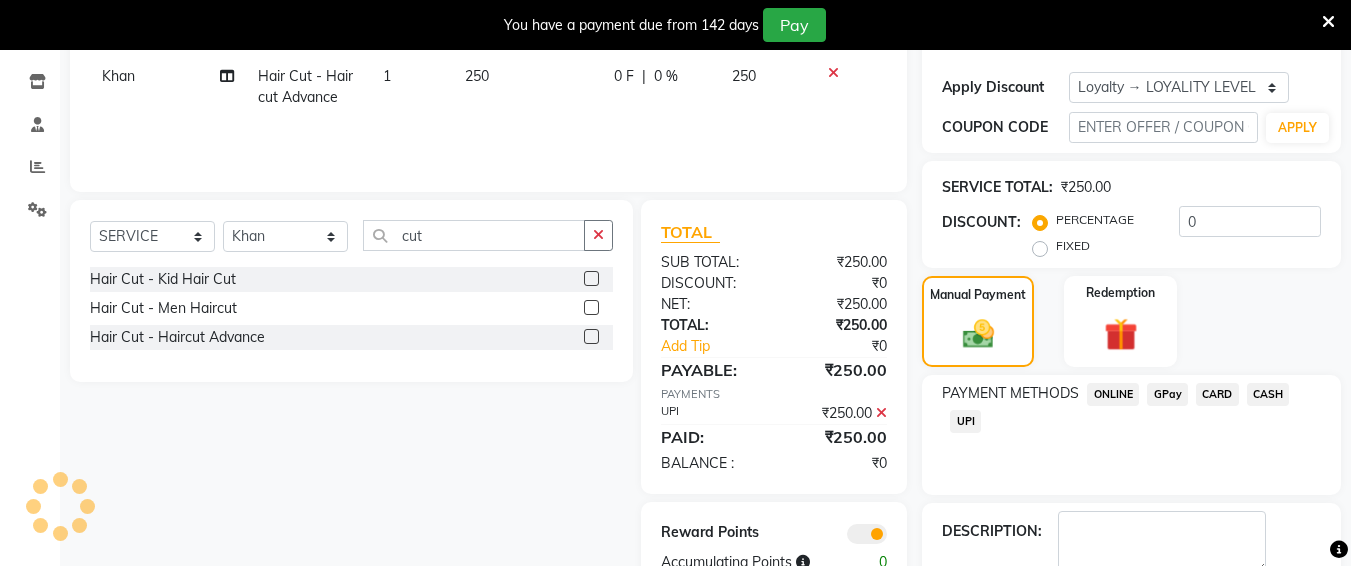 scroll, scrollTop: 439, scrollLeft: 0, axis: vertical 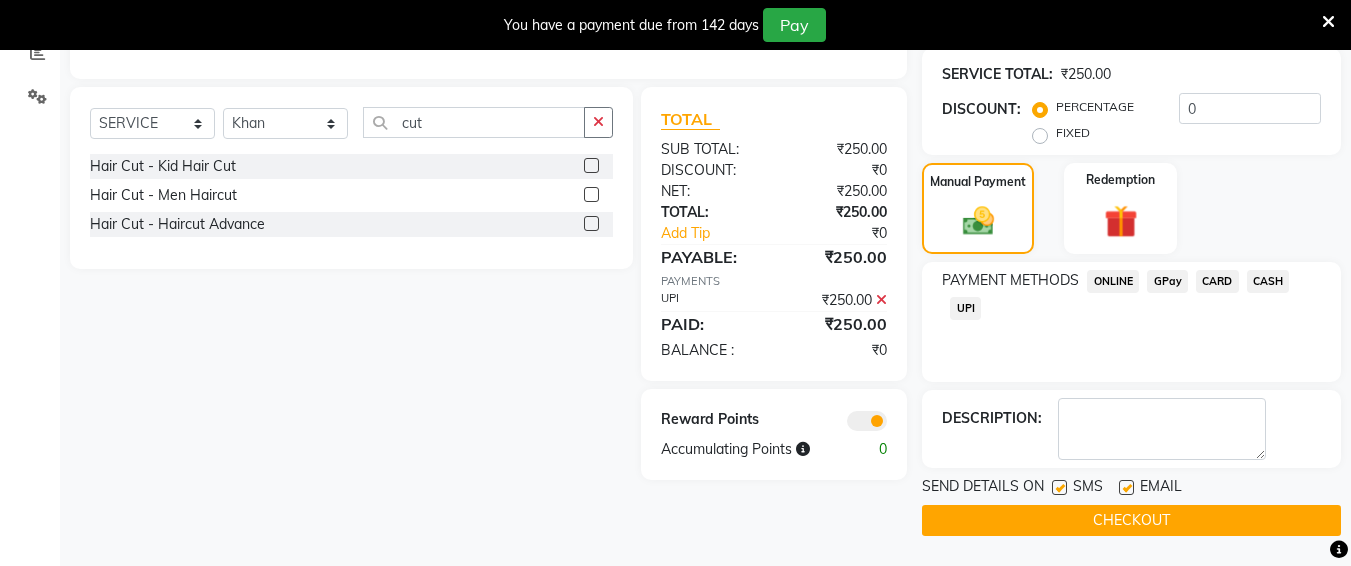 click on "CHECKOUT" 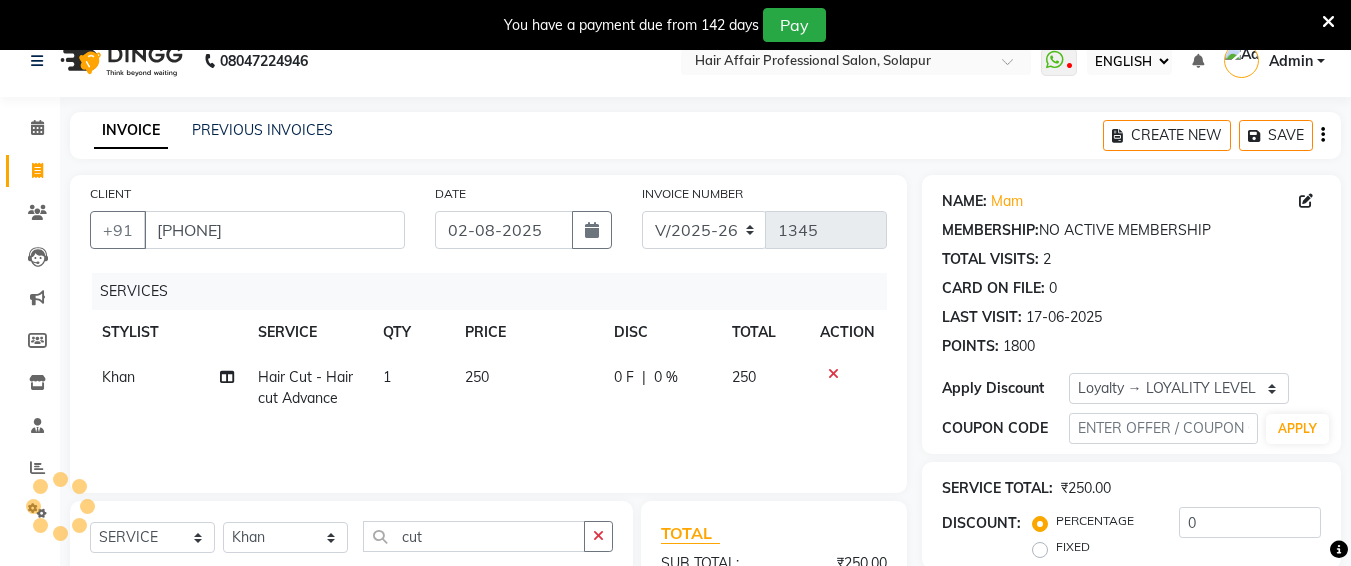 scroll, scrollTop: 0, scrollLeft: 0, axis: both 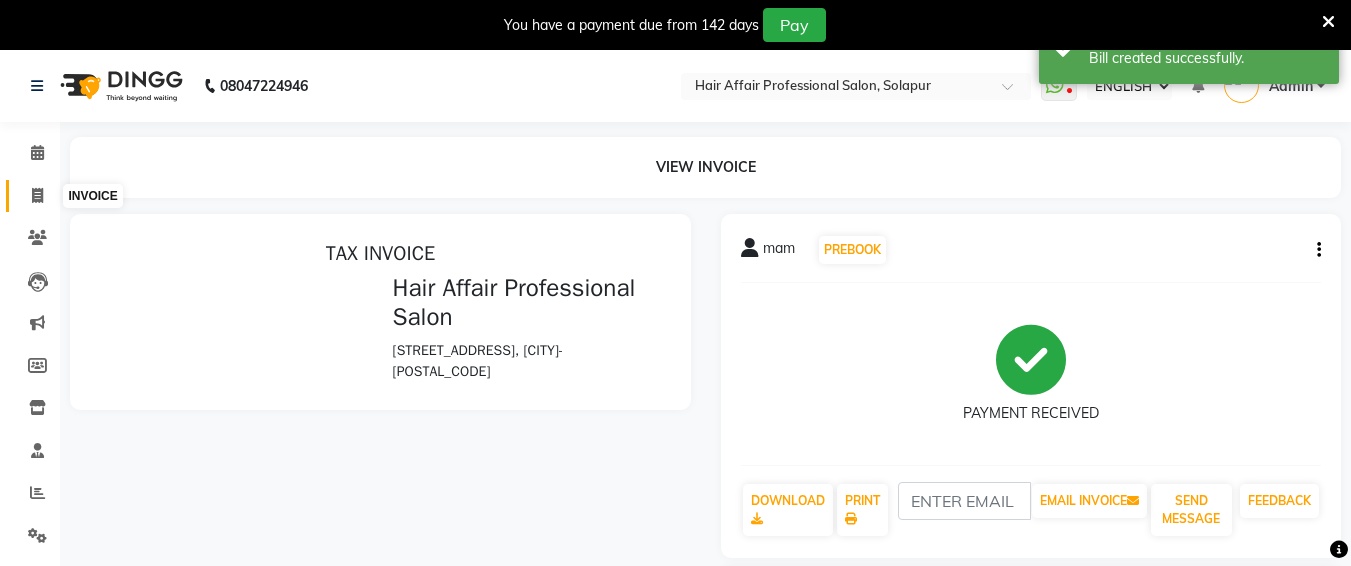 click 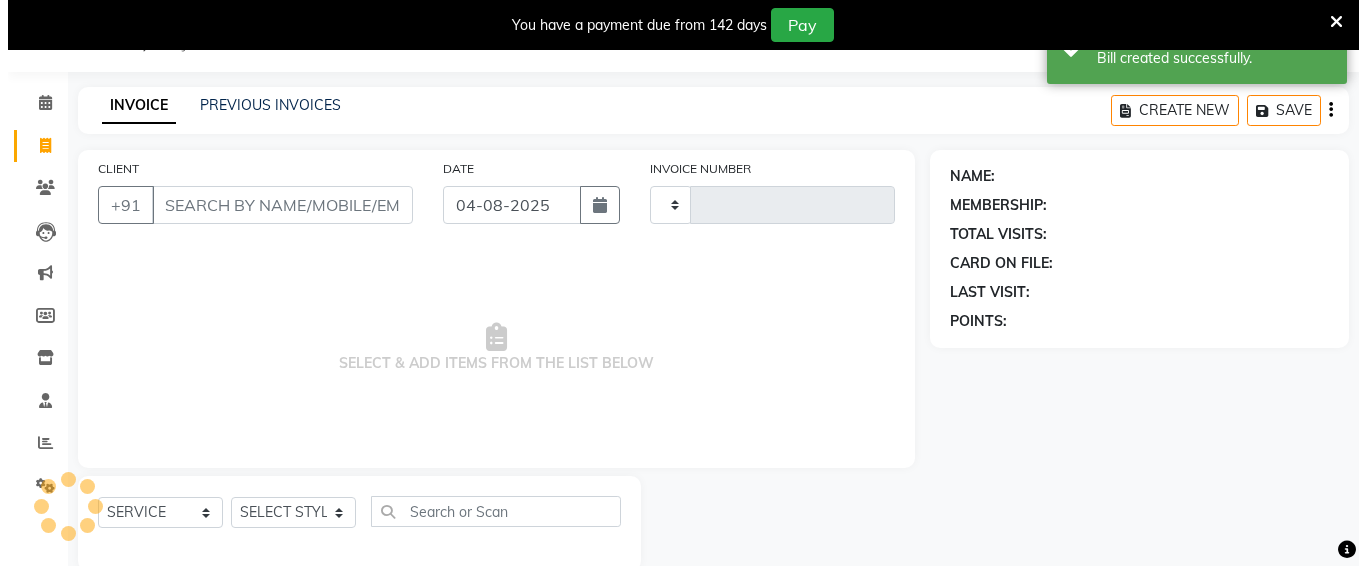 scroll, scrollTop: 85, scrollLeft: 0, axis: vertical 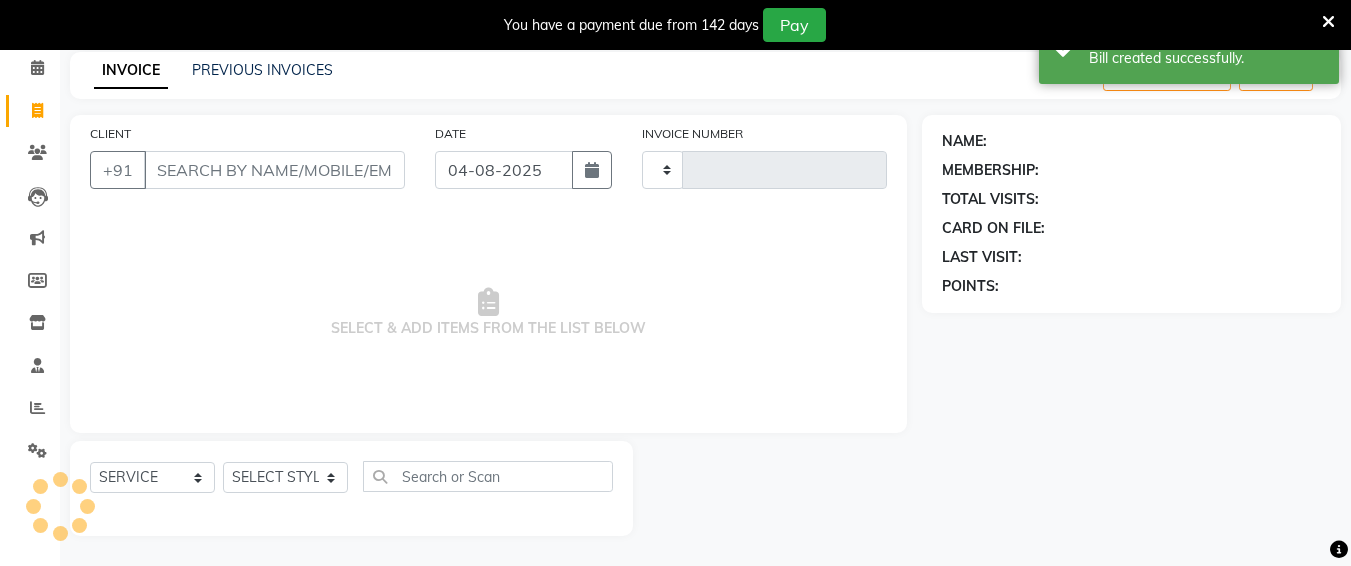 type on "1346" 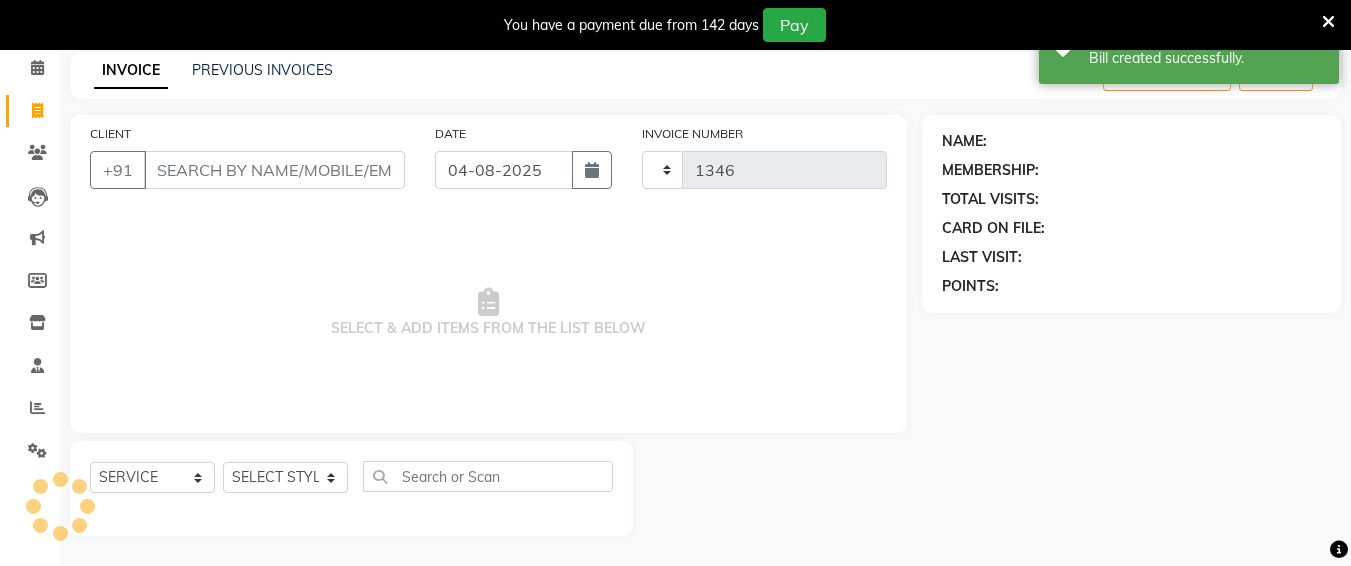 select on "657" 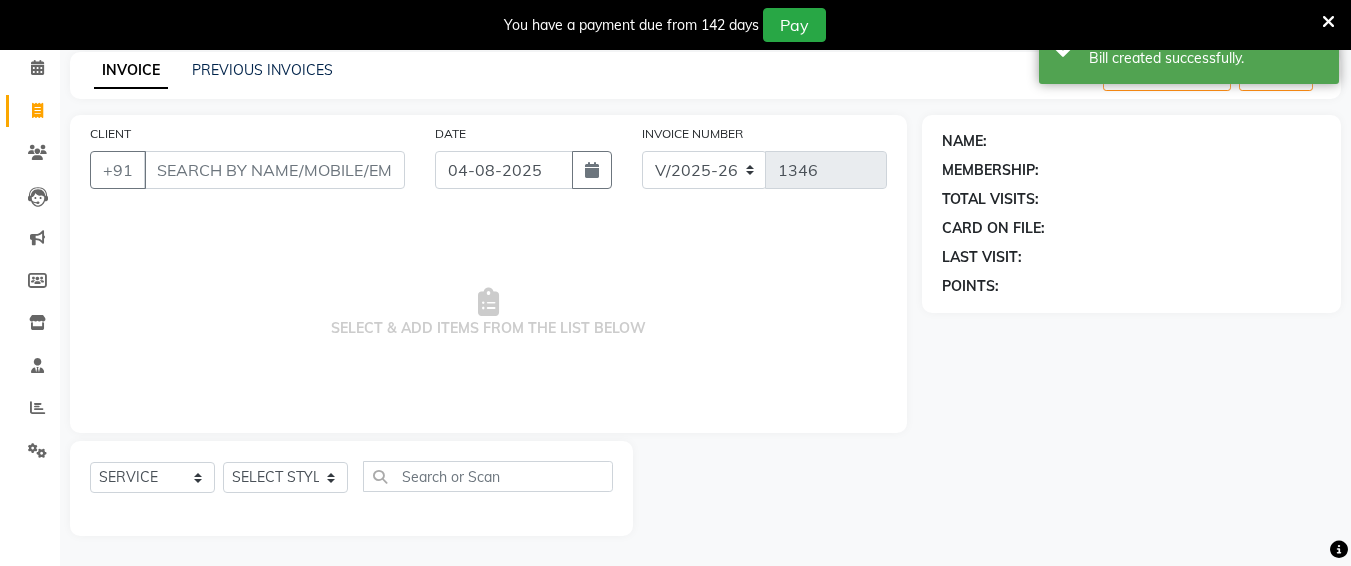 click on "CLIENT" at bounding box center (274, 170) 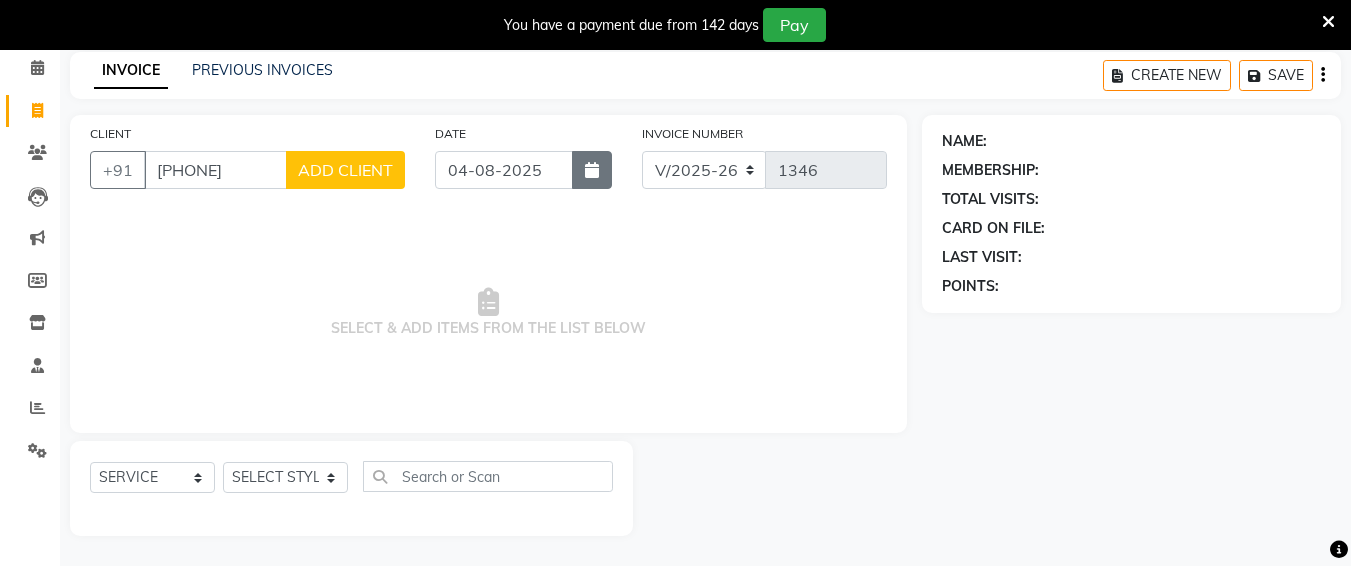 type on "[PHONE]" 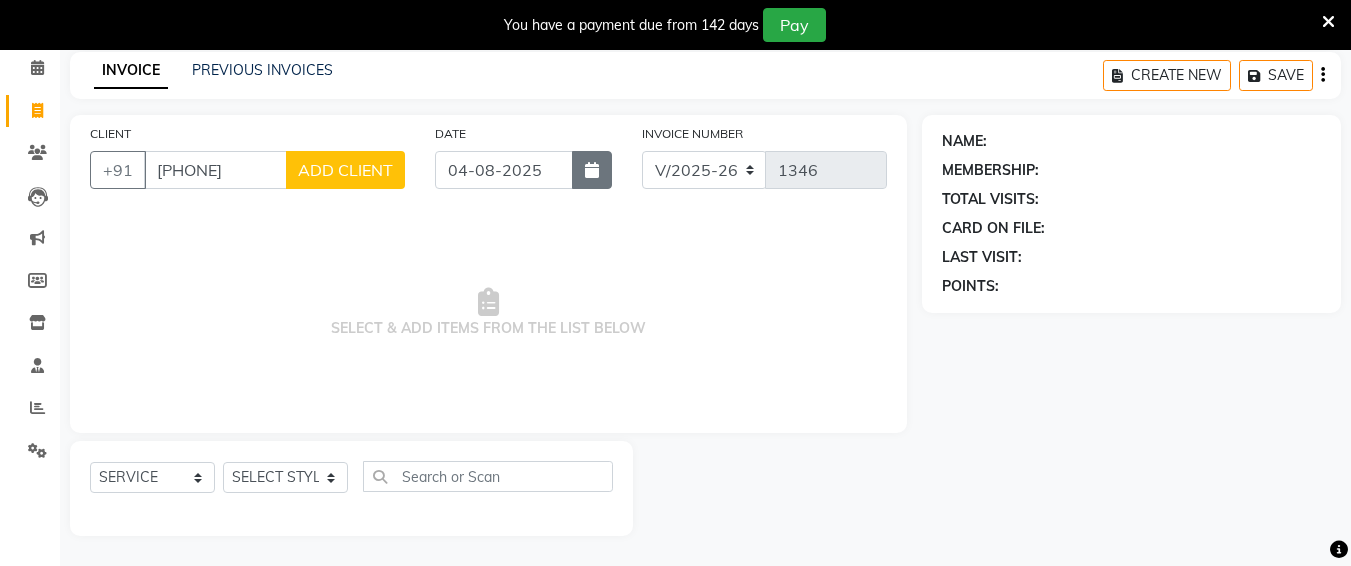 click 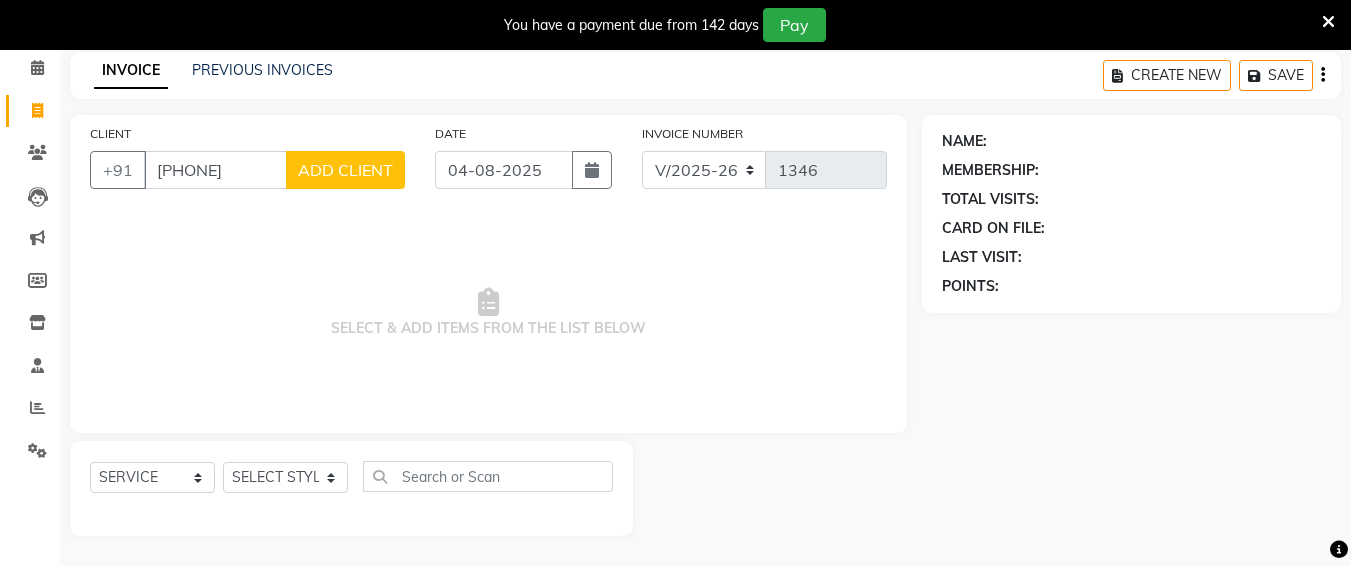 select on "8" 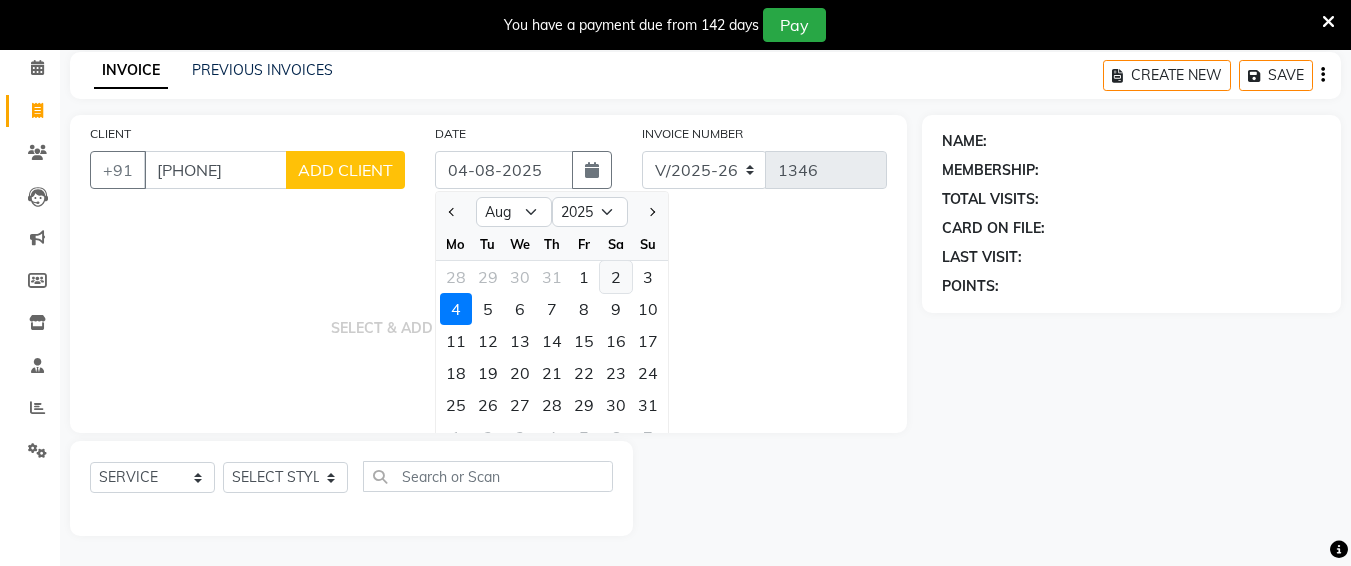 click on "2" 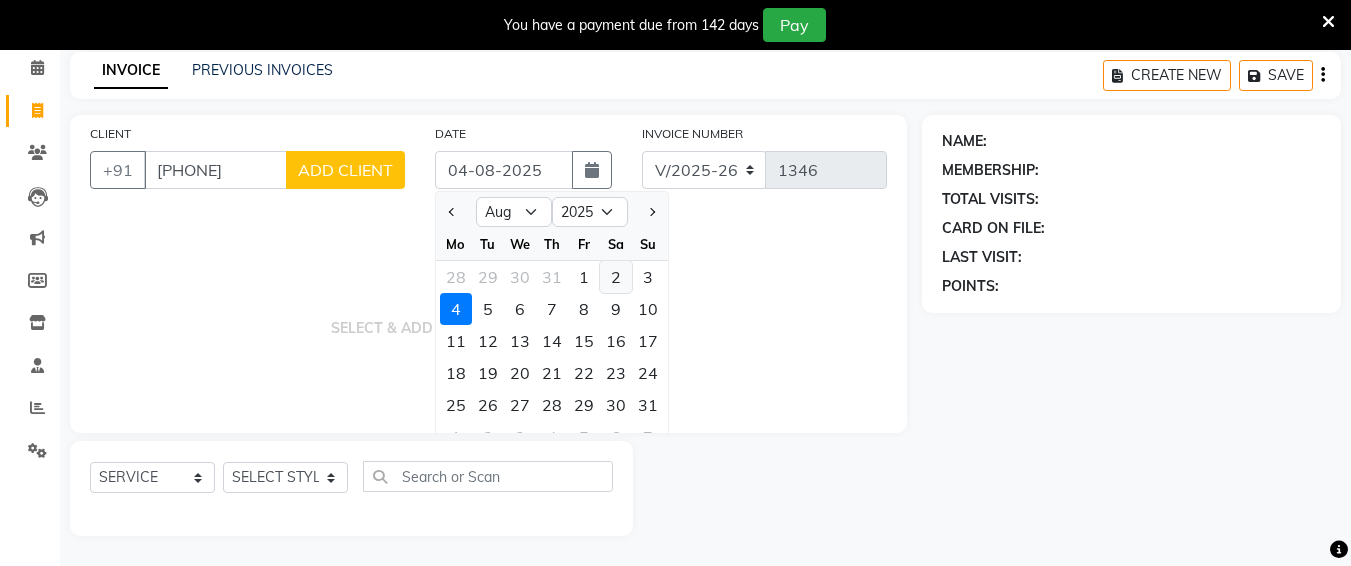 type on "02-08-2025" 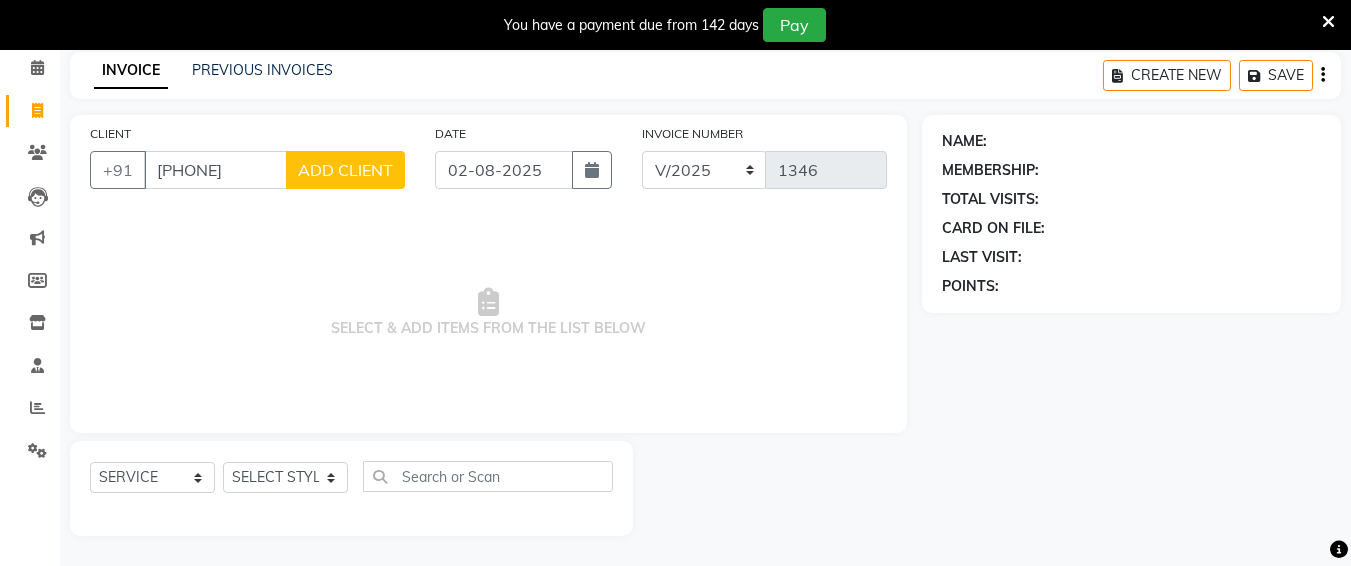 click on "ADD CLIENT" 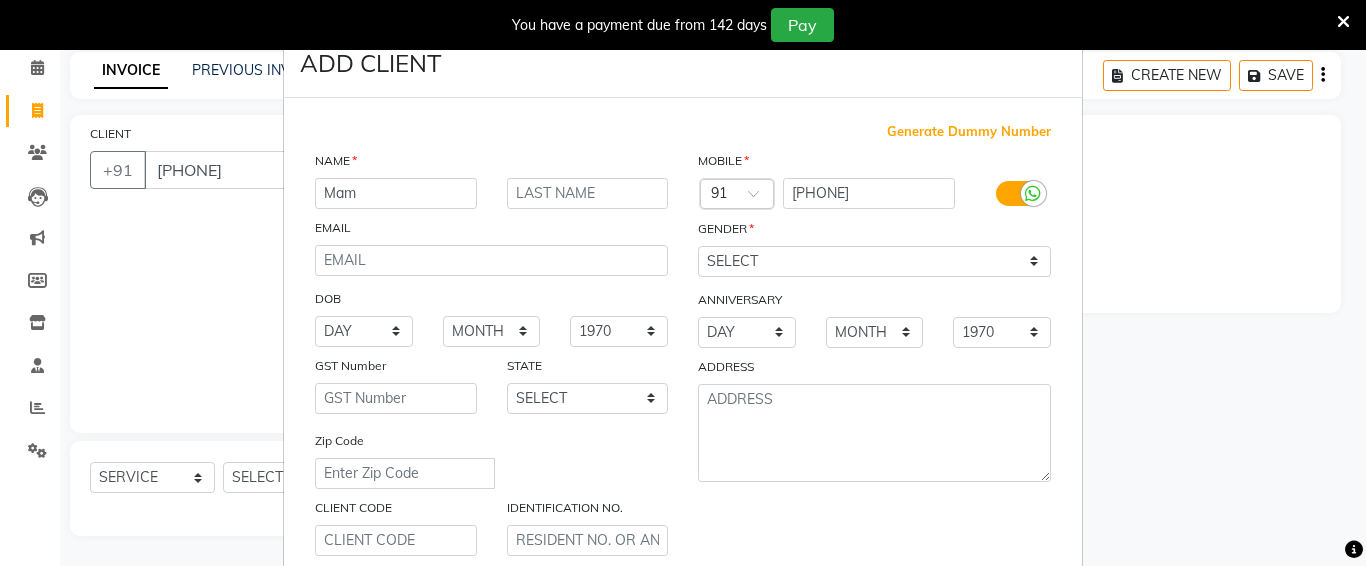 type on "Mam" 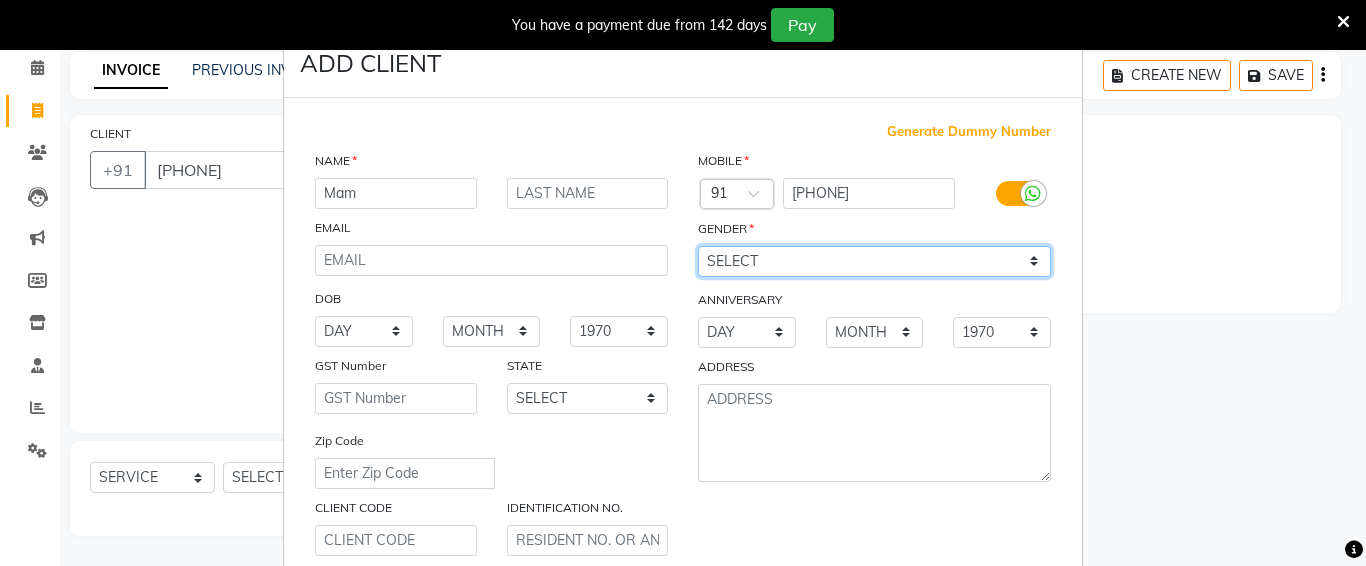 click on "SELECT MALE FEMALE OTHER PREFER NOT TO SAY" at bounding box center (874, 261) 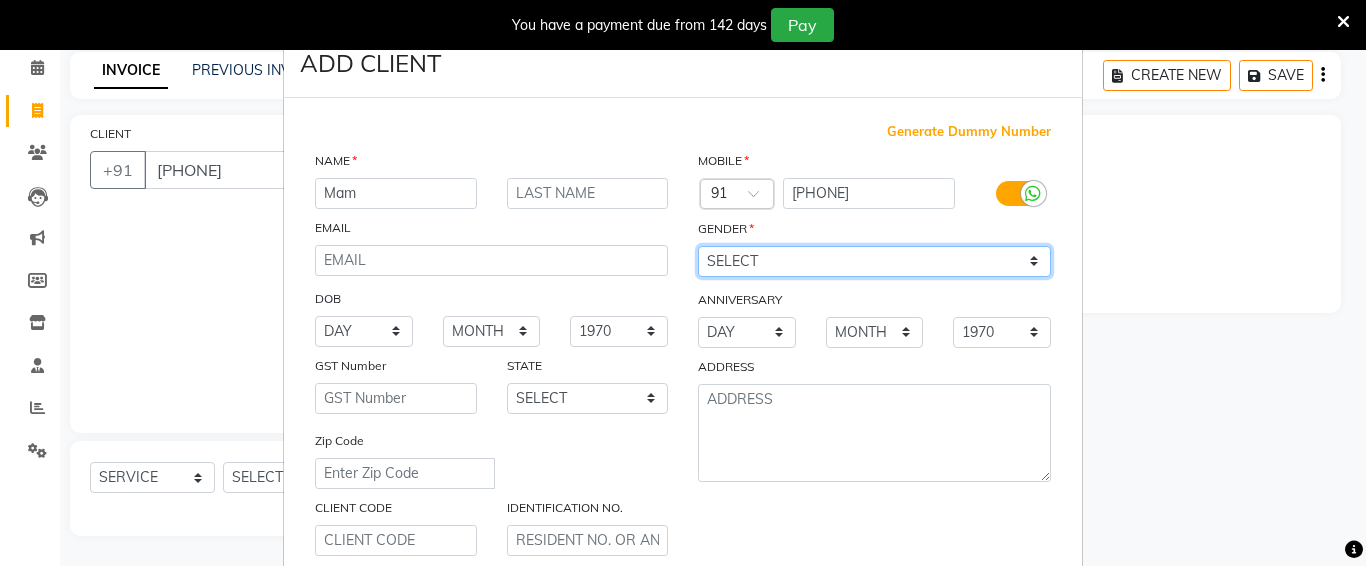 select on "female" 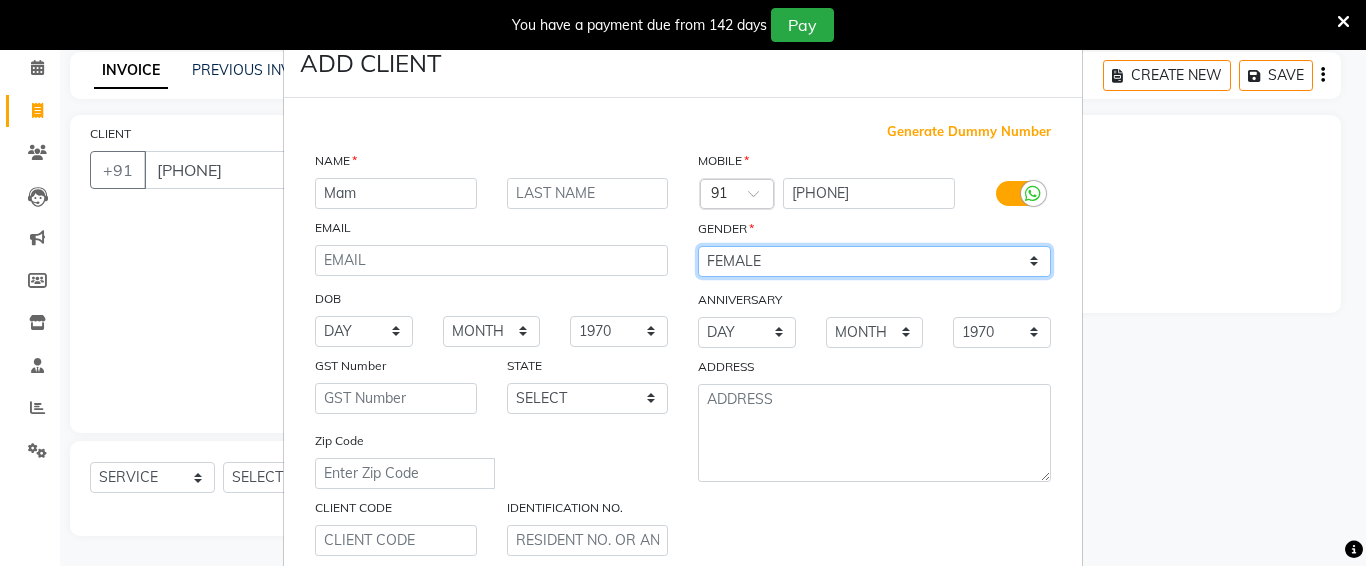 click on "SELECT MALE FEMALE OTHER PREFER NOT TO SAY" at bounding box center [874, 261] 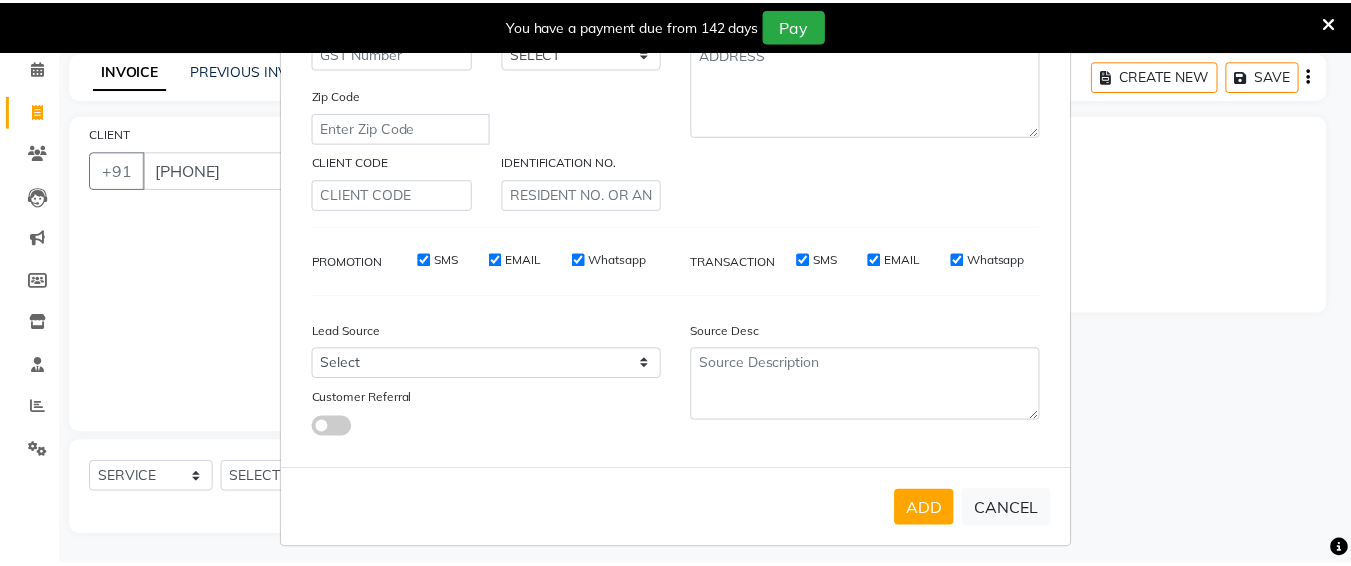 scroll, scrollTop: 357, scrollLeft: 0, axis: vertical 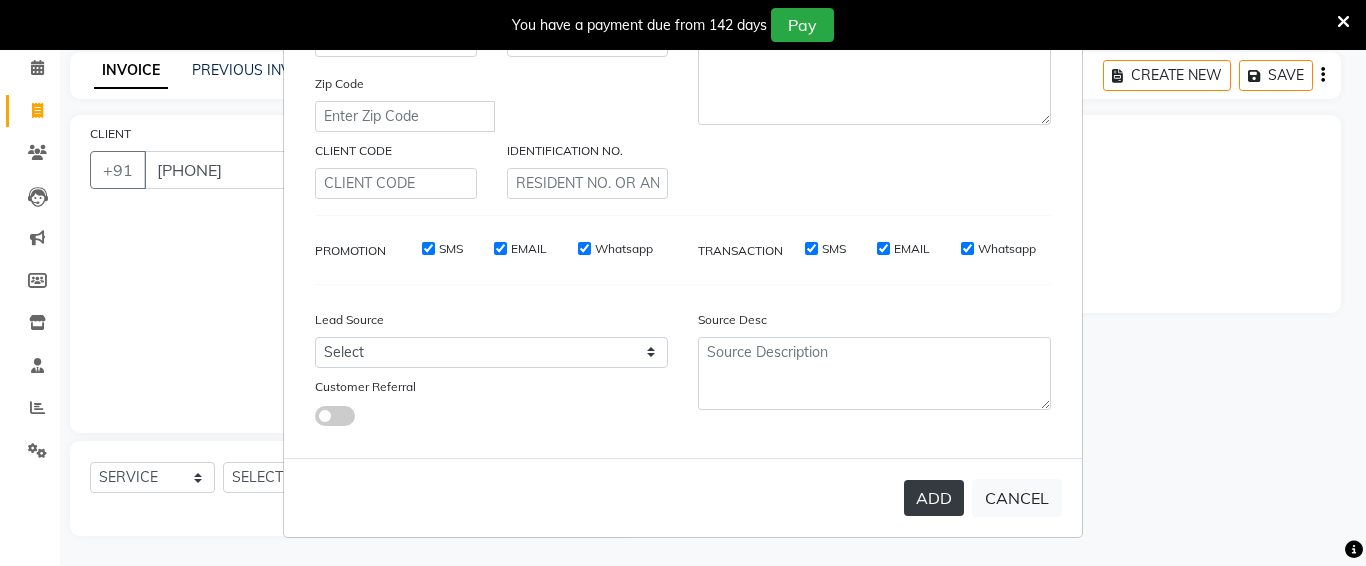 click on "ADD" at bounding box center (934, 498) 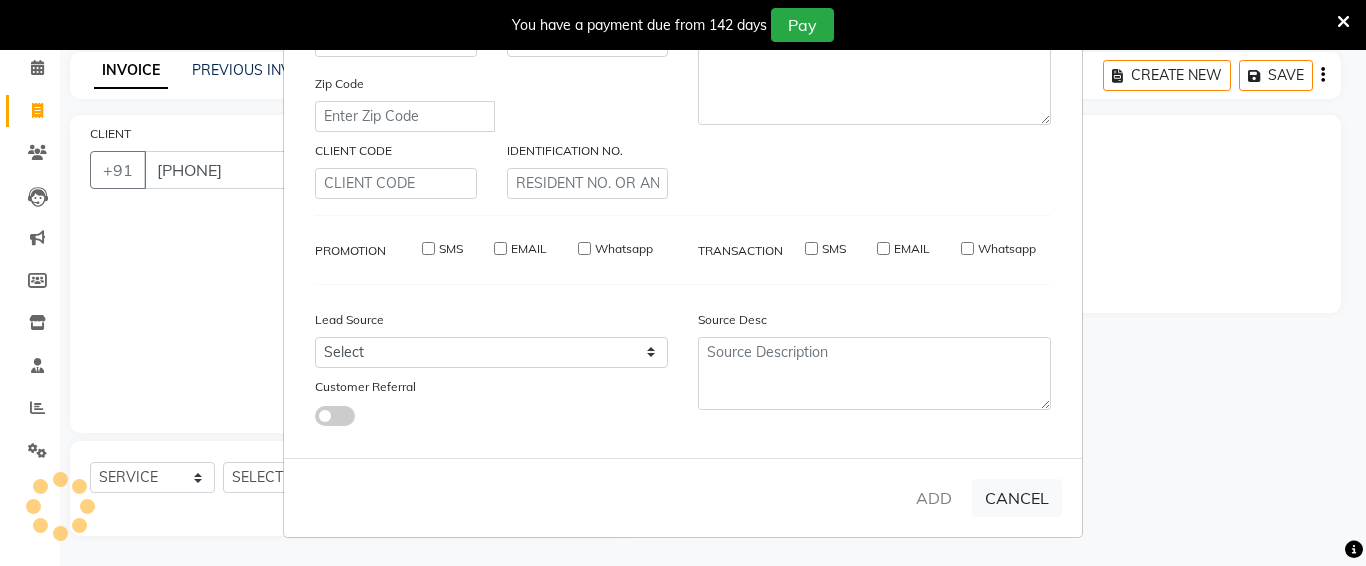 type 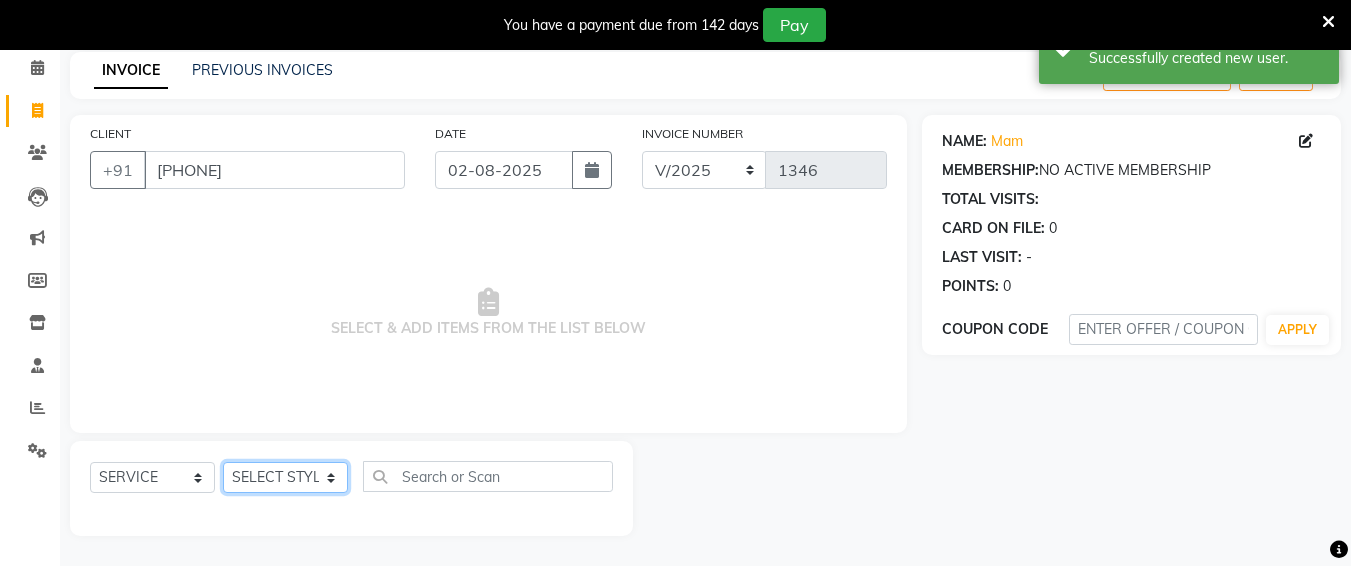 click on "SELECT STYLIST [NAME] [NAME] [NAME] [NAME] [NAME] [NAME] [NAME] [NAME] [NAME] [NAME] [NAME]" 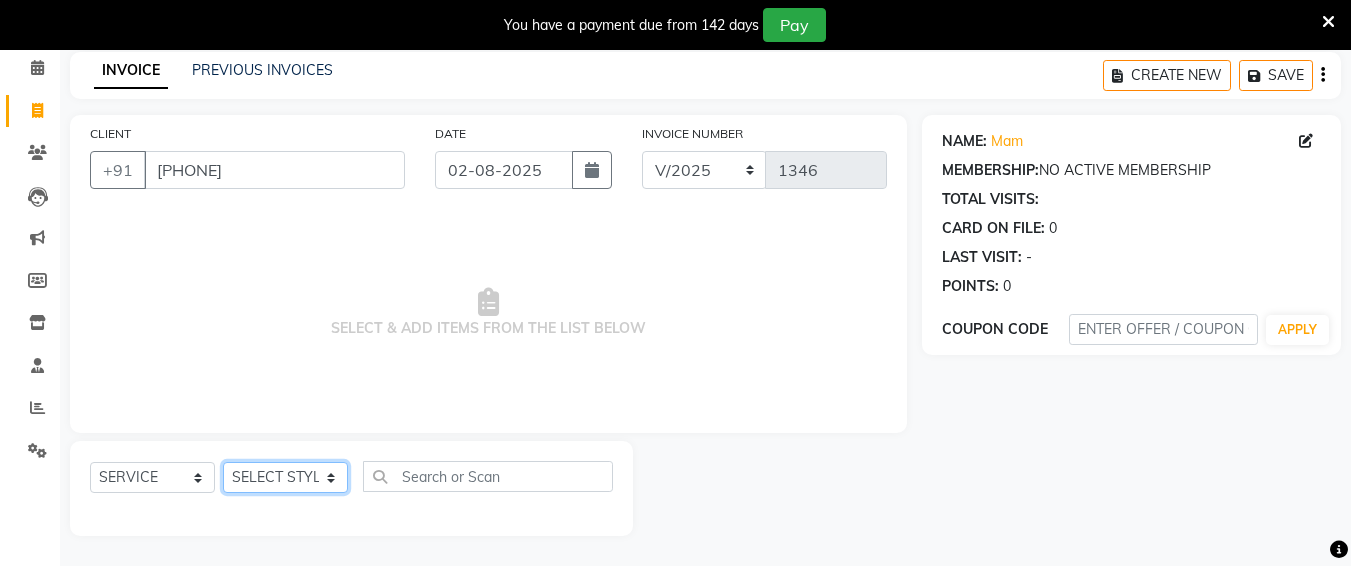 select on "57355" 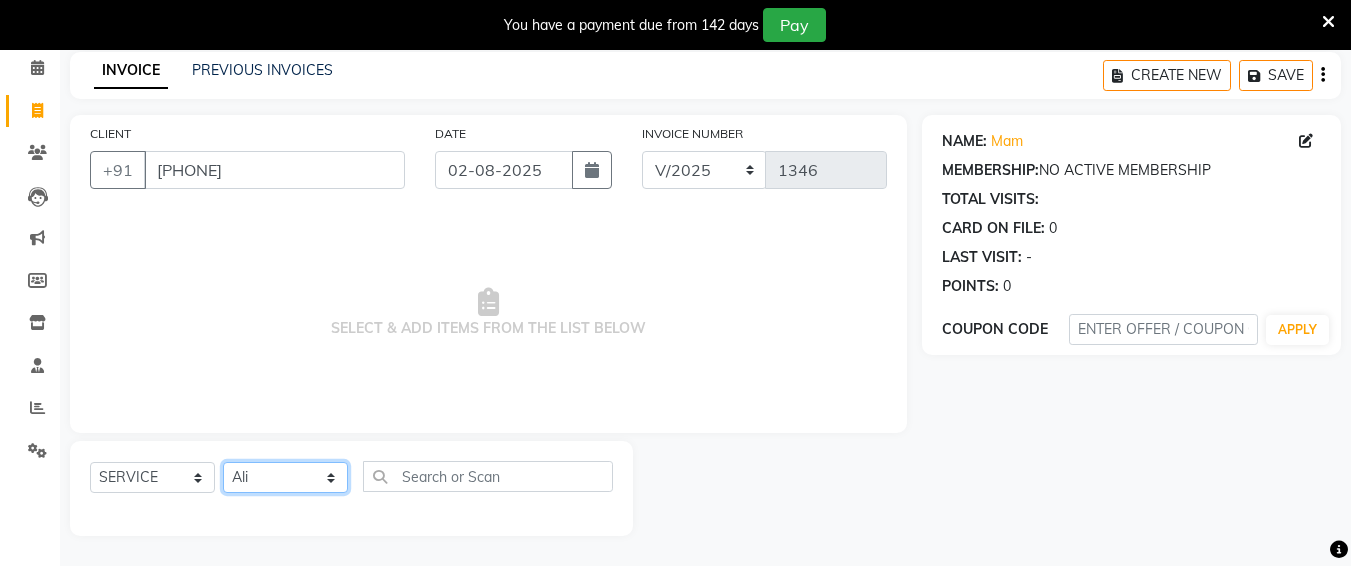 click on "SELECT STYLIST [NAME] [NAME] [NAME] [NAME] [NAME] [NAME] [NAME] [NAME] [NAME] [NAME] [NAME]" 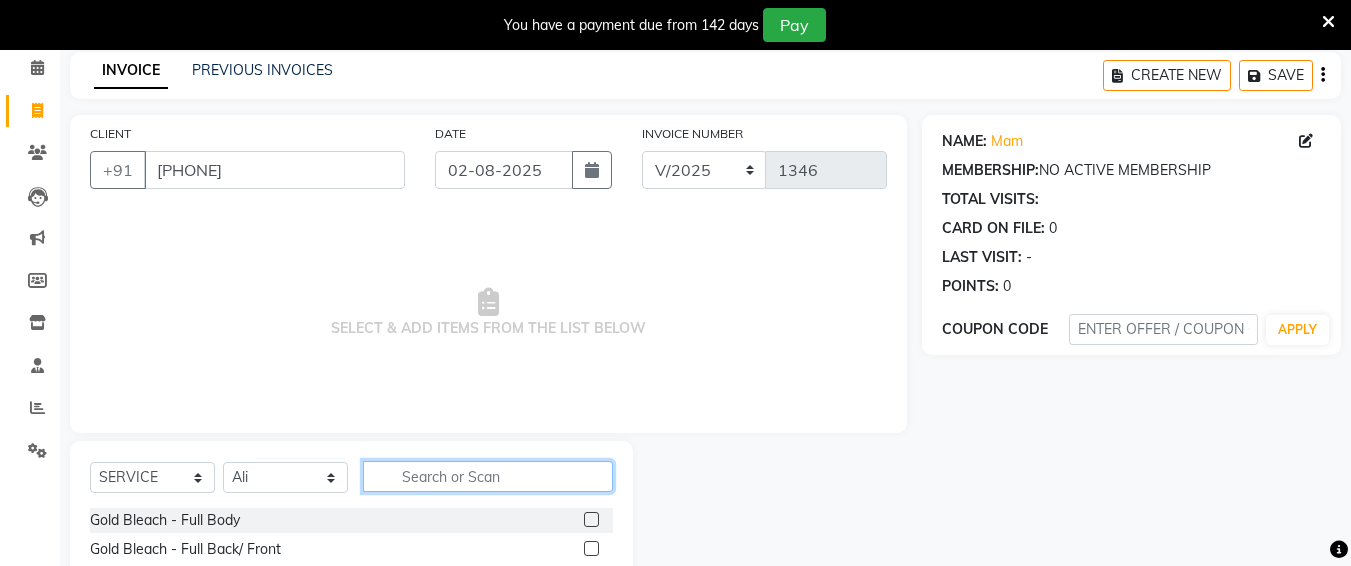 click 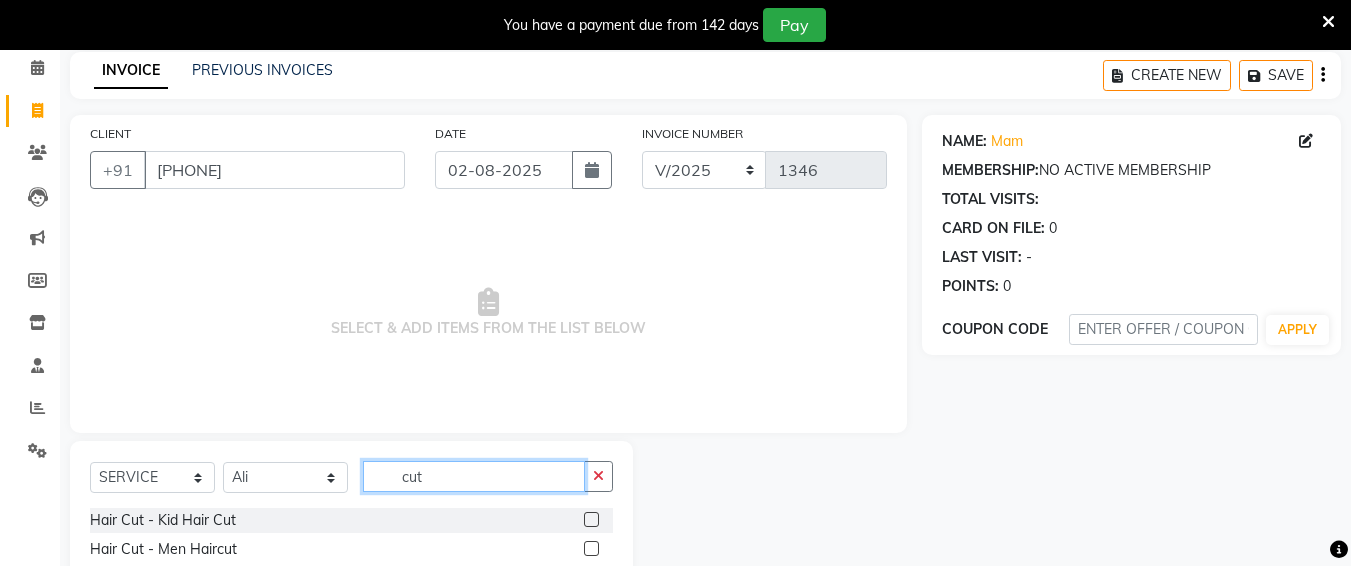 type on "cut" 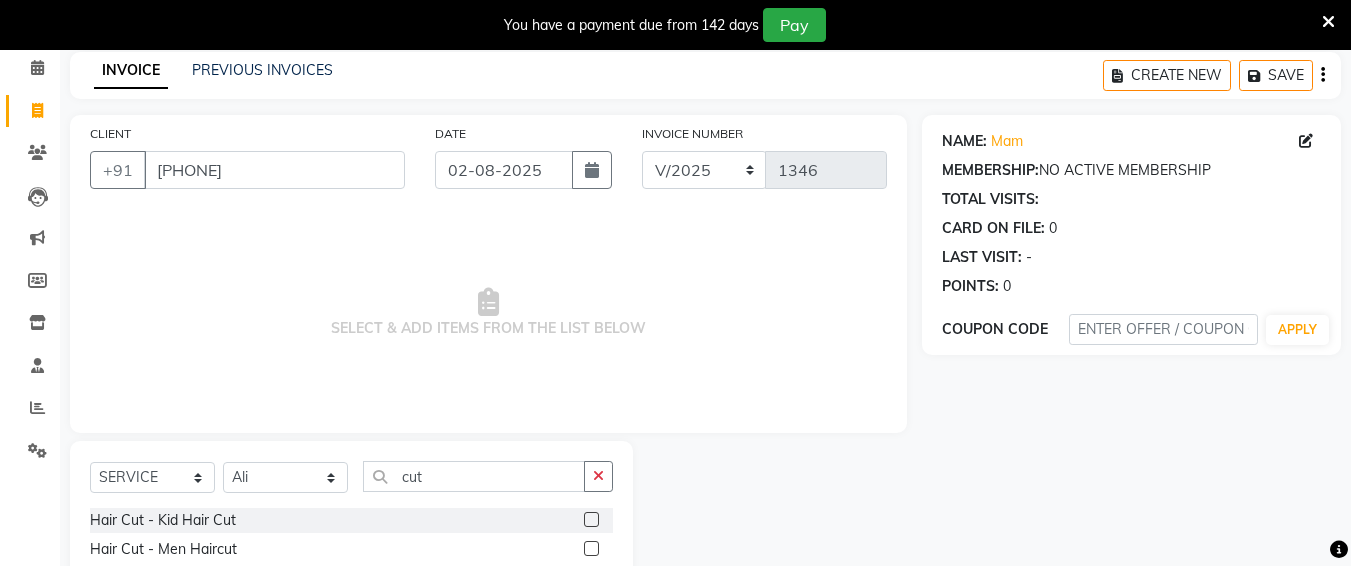 drag, startPoint x: 840, startPoint y: 481, endPoint x: 863, endPoint y: 605, distance: 126.11503 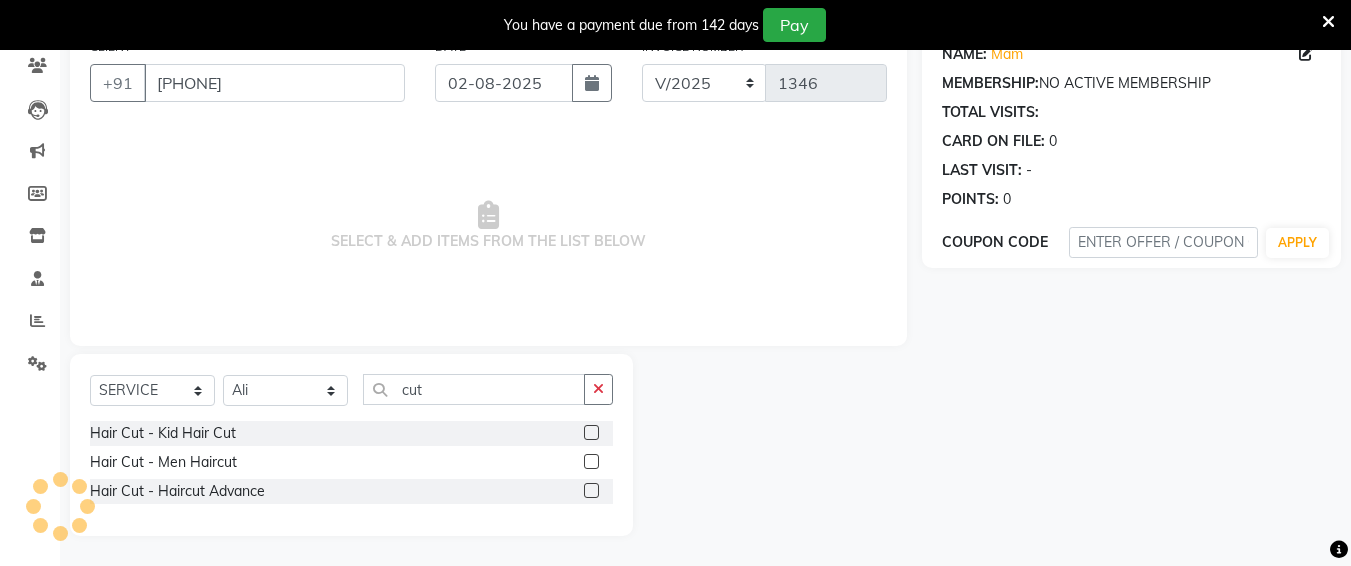 click 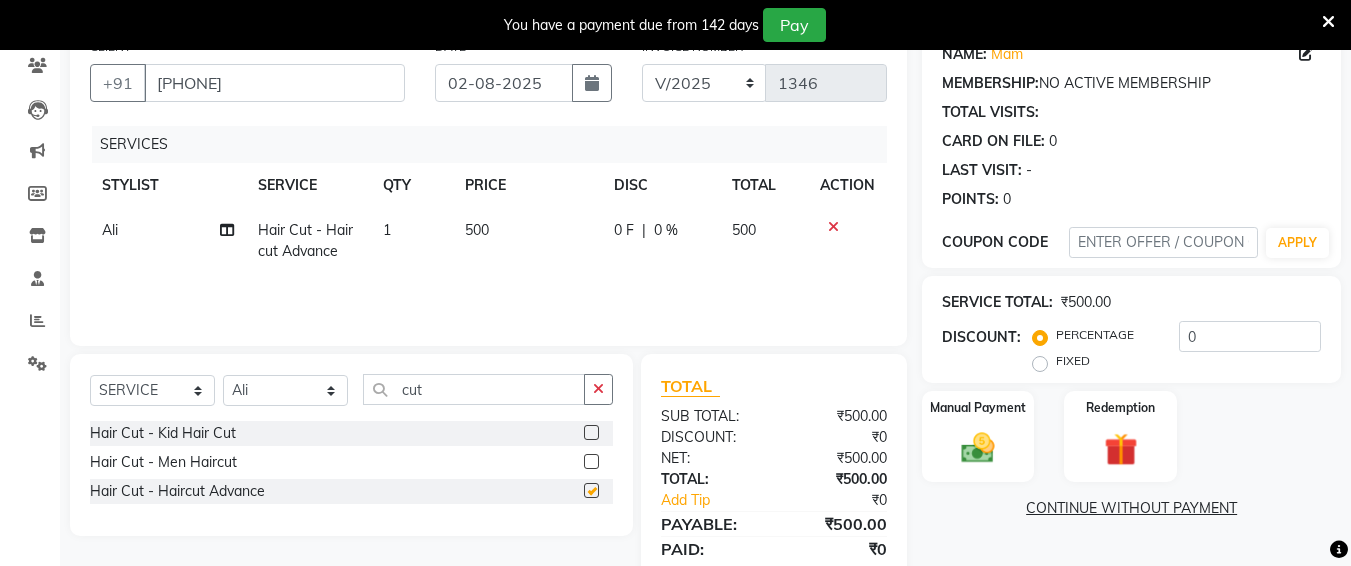 checkbox on "false" 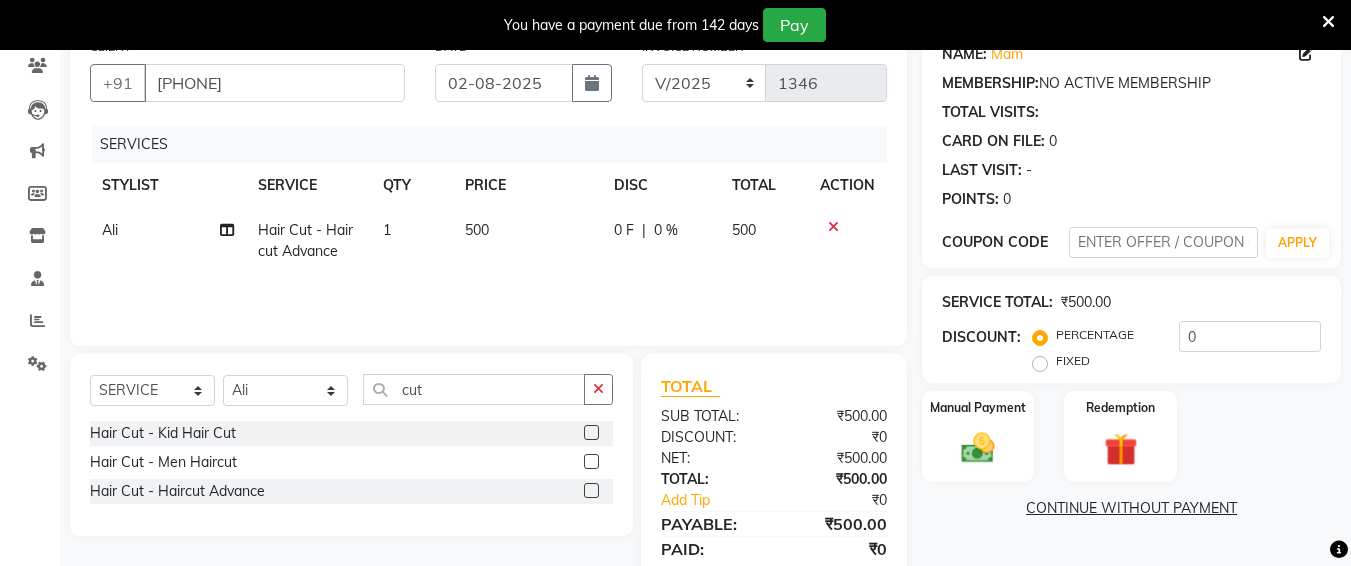 click on "500" 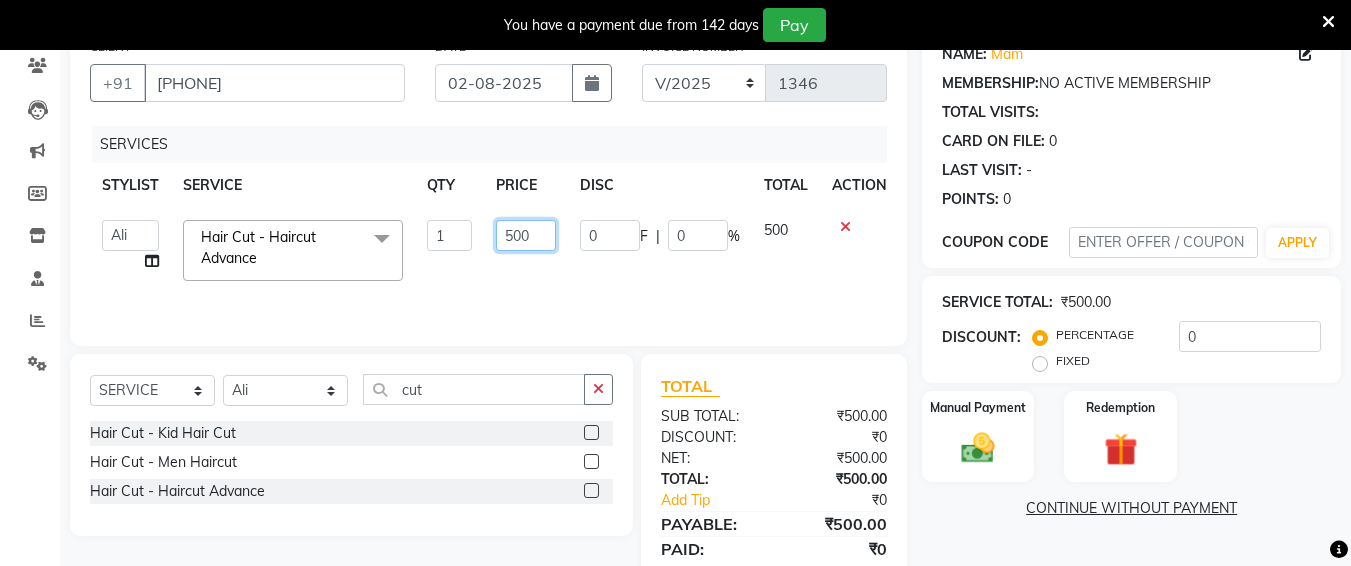click on "500" 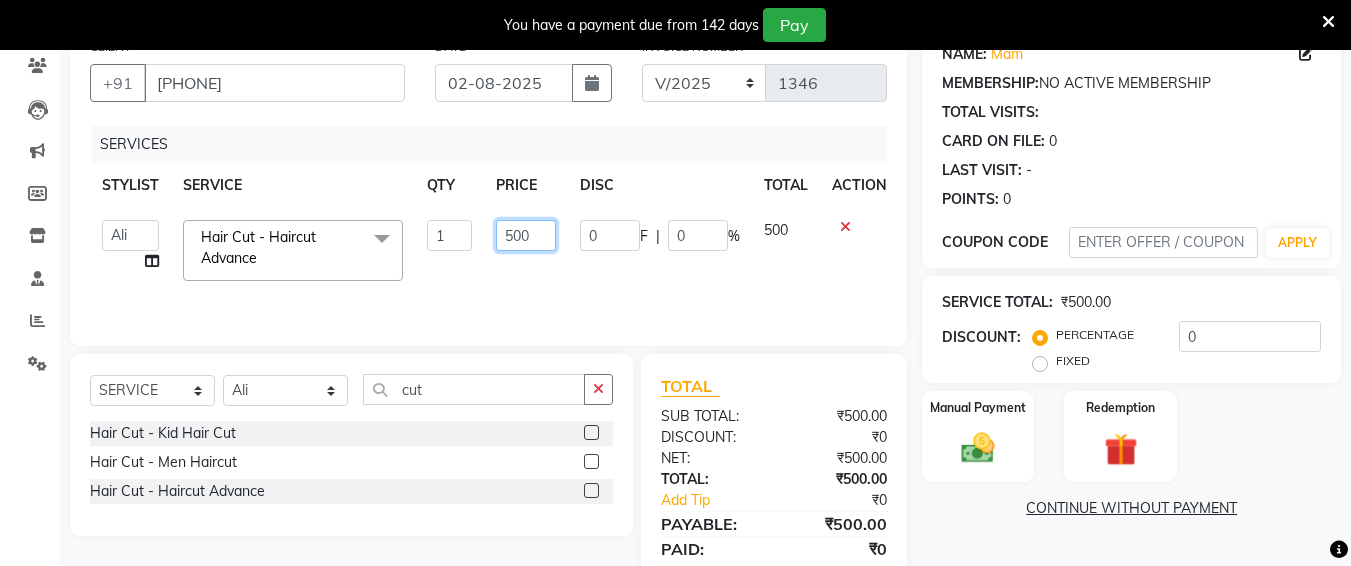 click on "500" 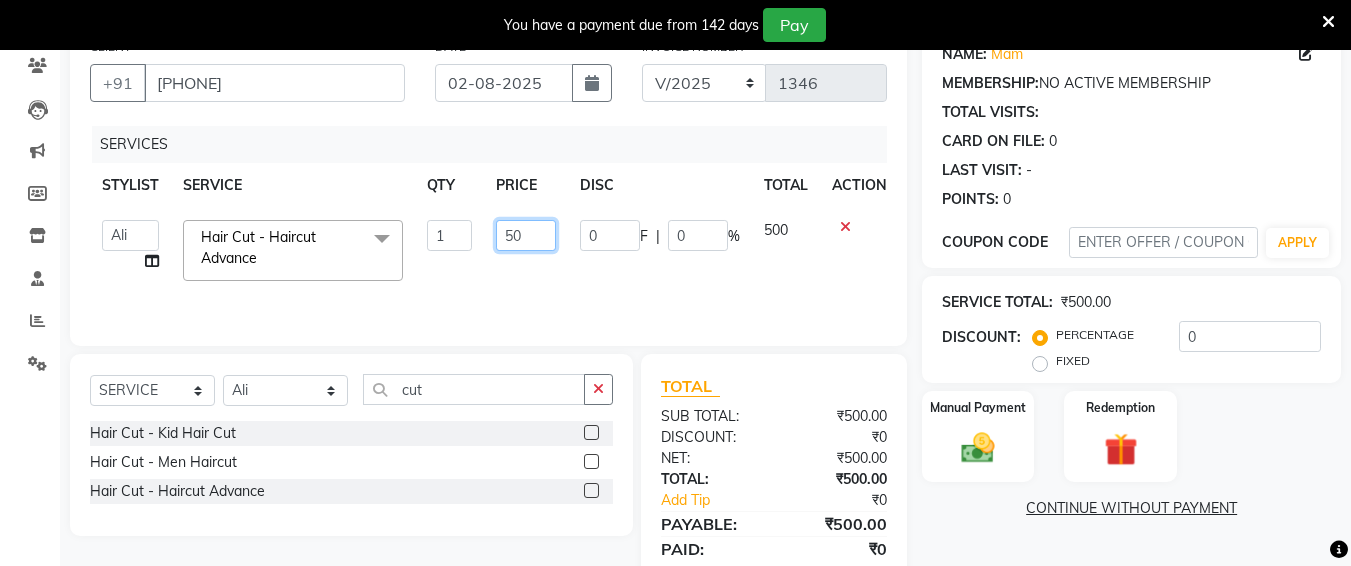 type on "5" 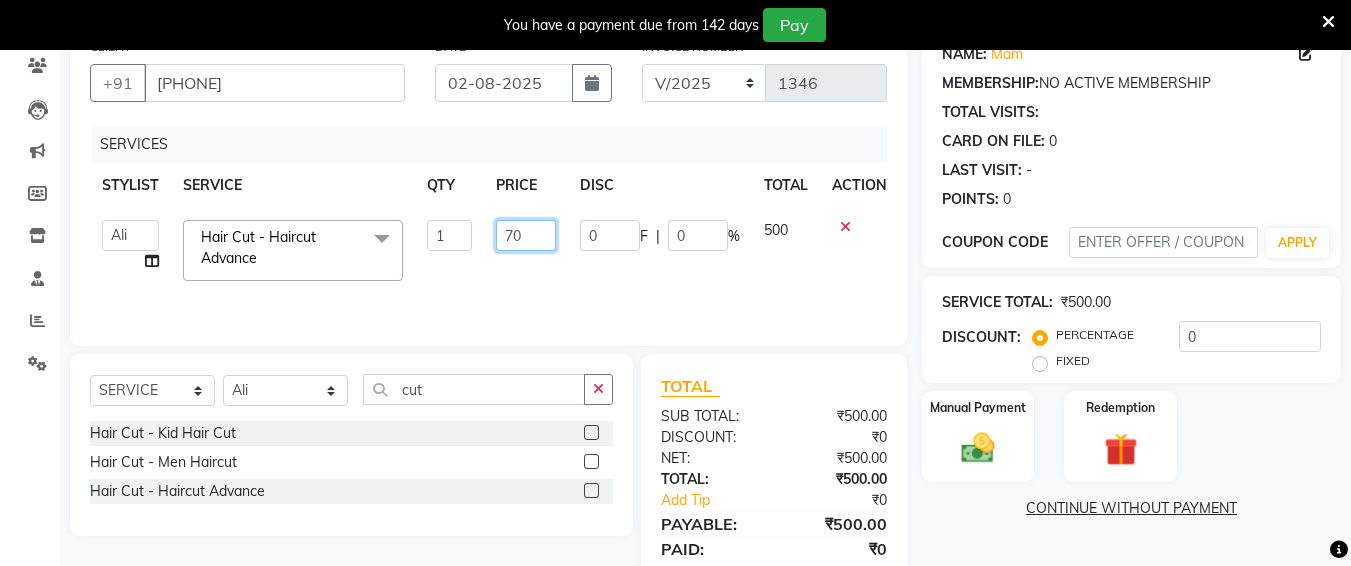 type on "700" 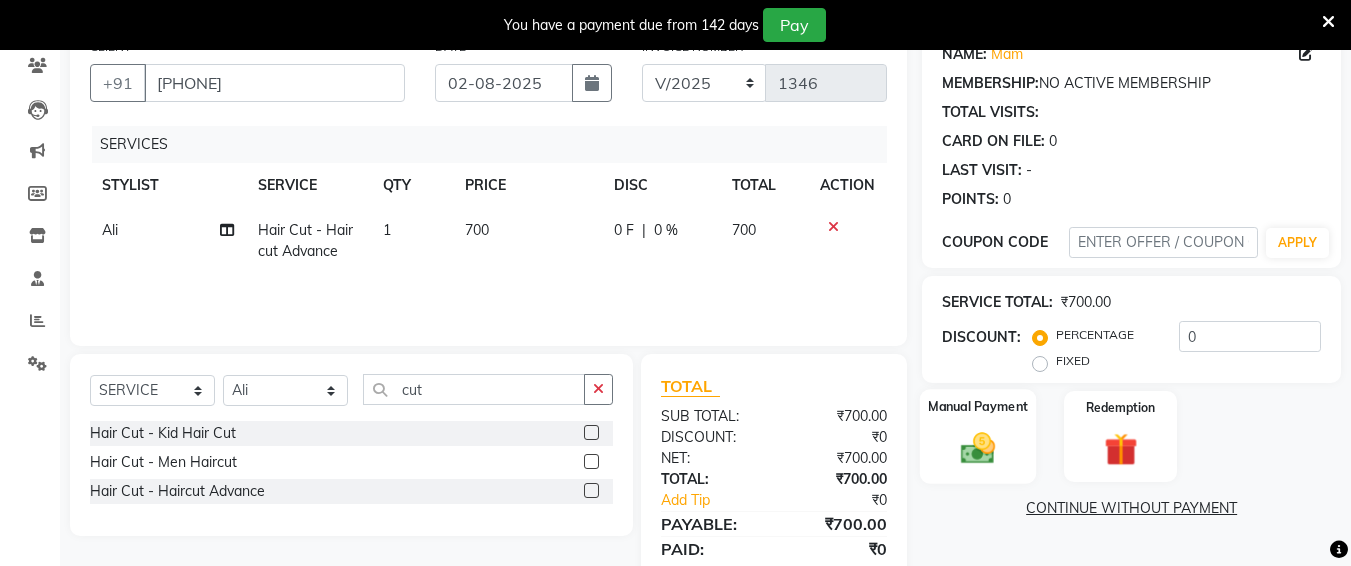 click 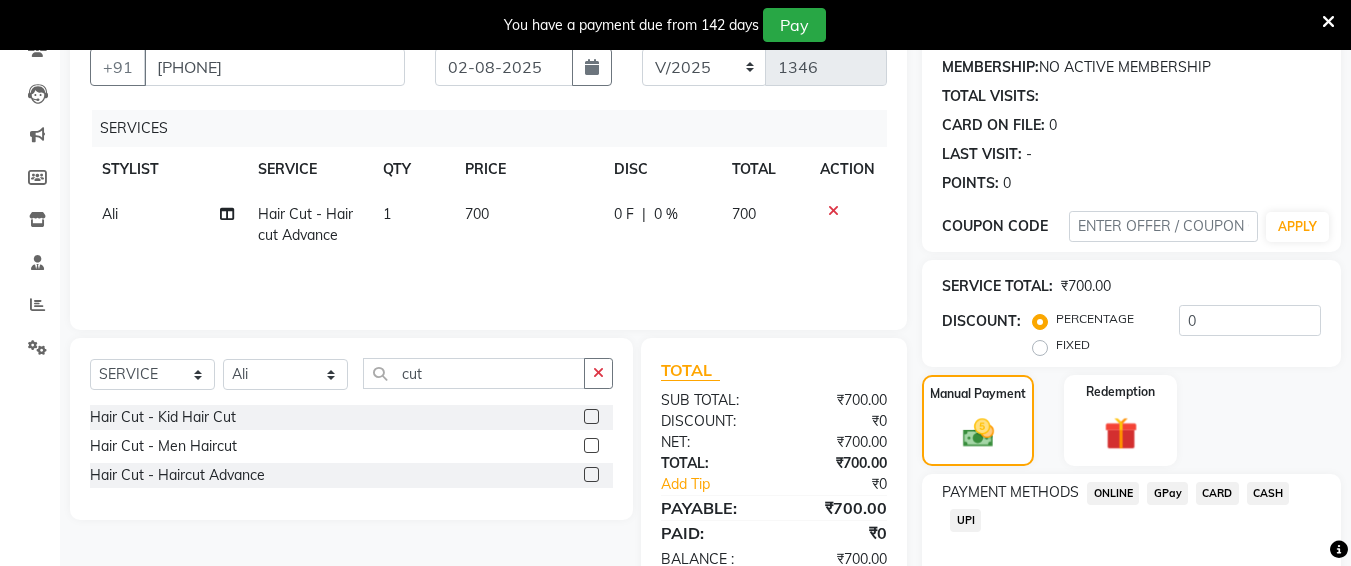 scroll, scrollTop: 287, scrollLeft: 0, axis: vertical 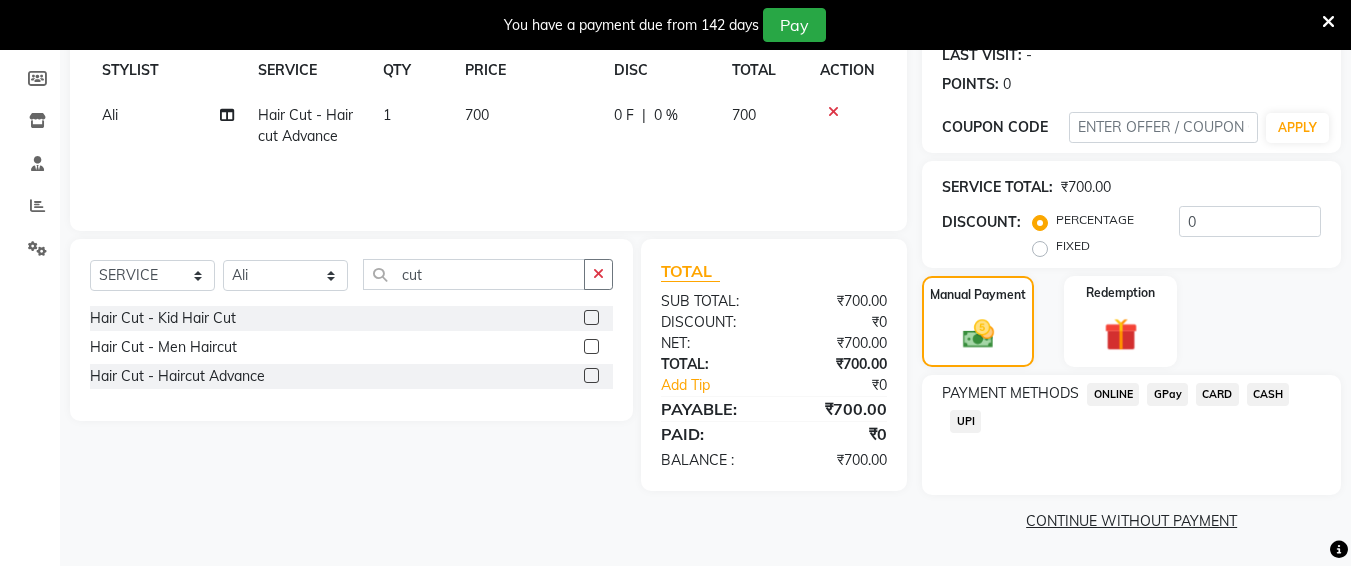 click on "CASH" 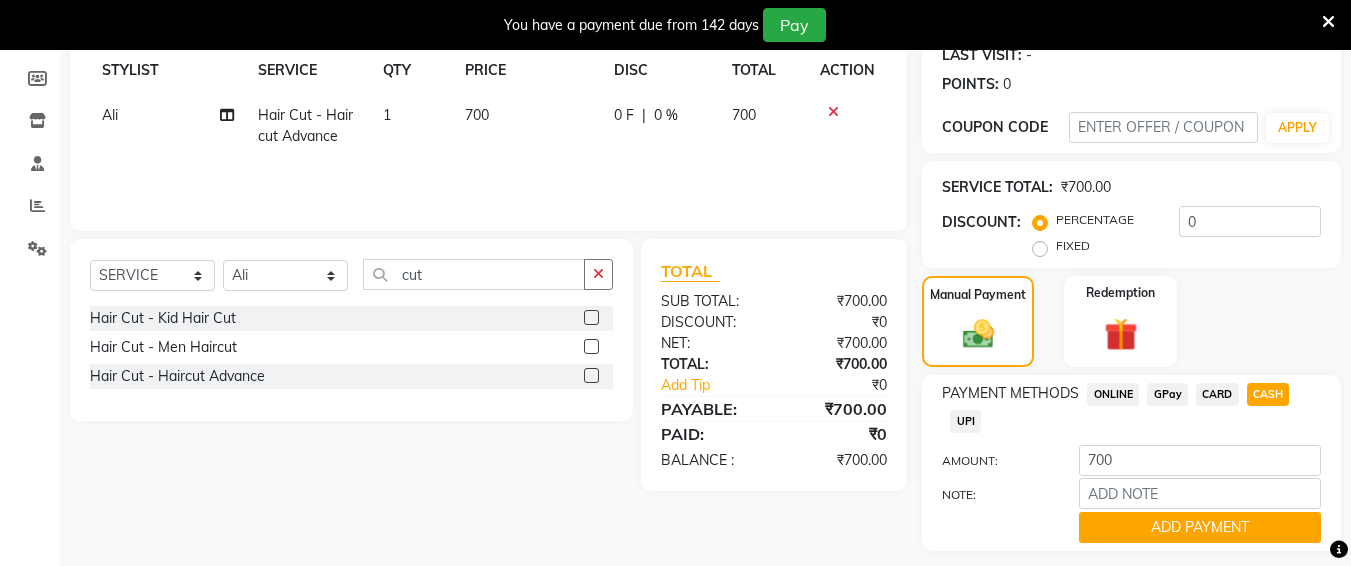 click on "UPI" 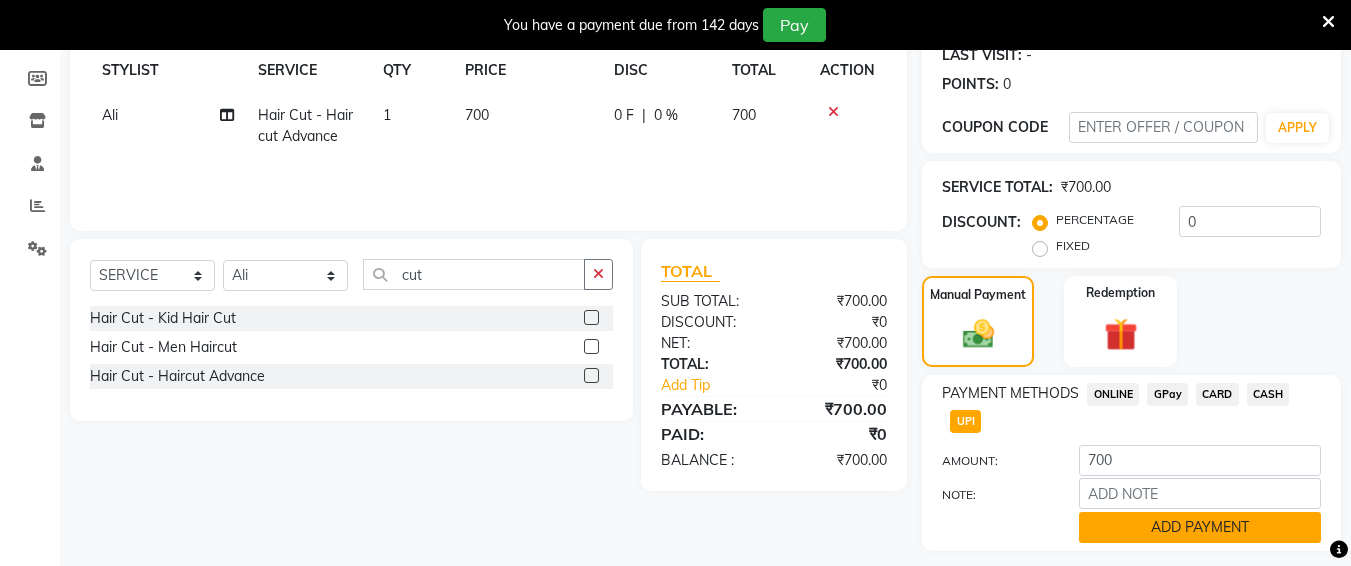 click on "ADD PAYMENT" 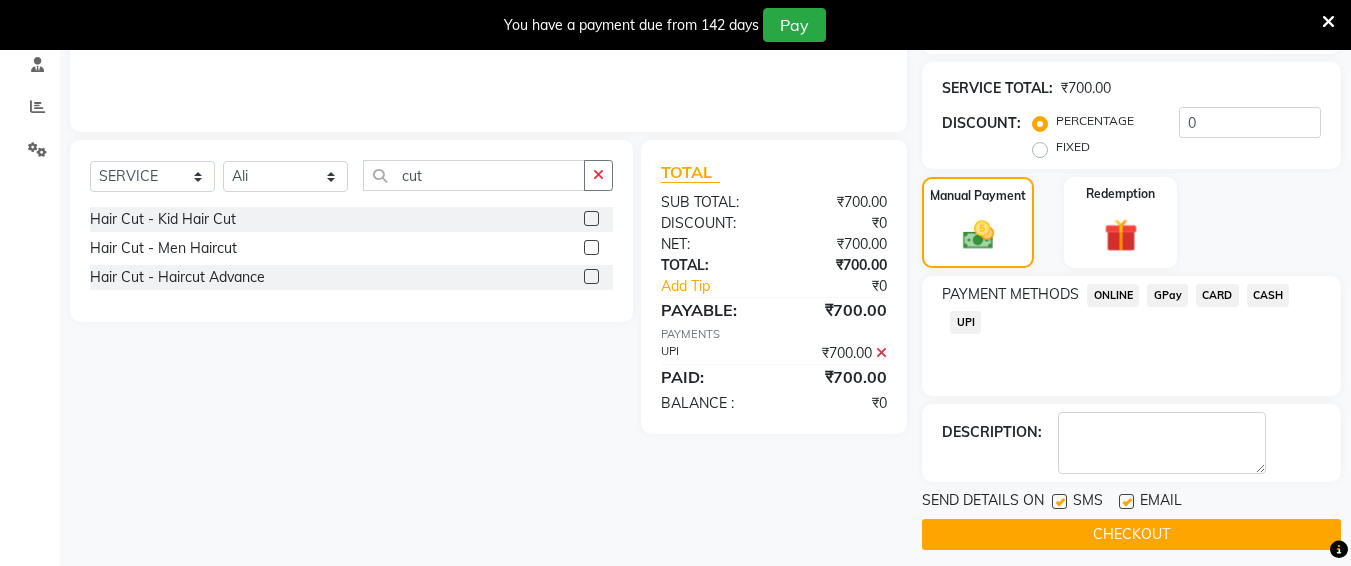 scroll, scrollTop: 400, scrollLeft: 0, axis: vertical 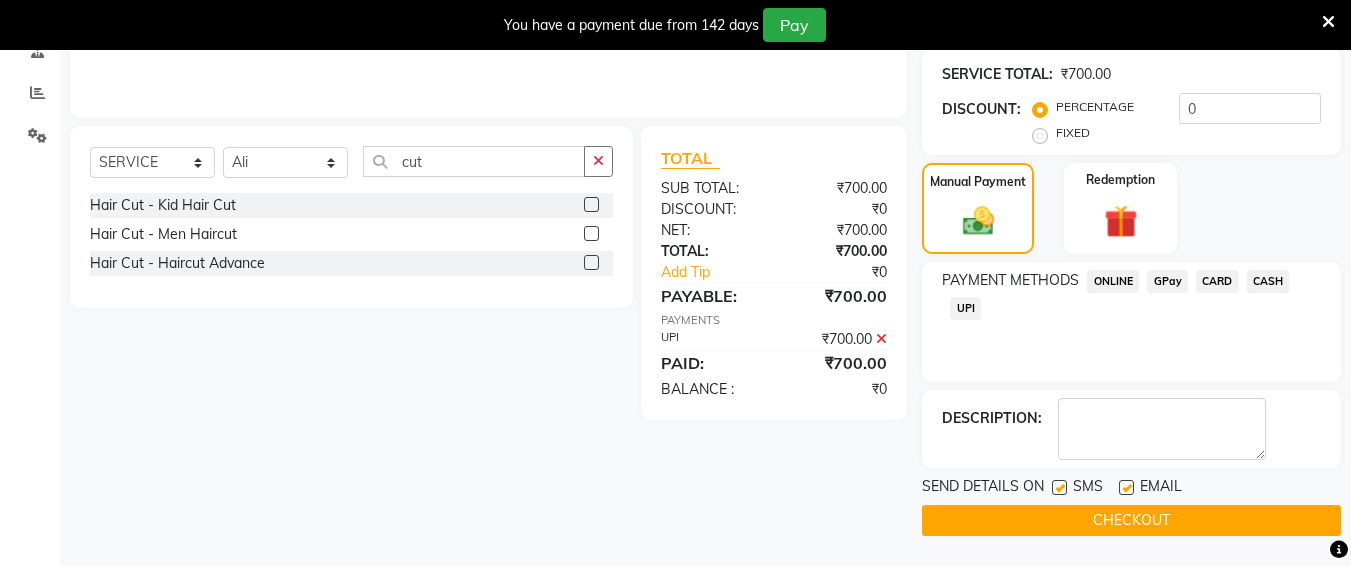 click on "CHECKOUT" 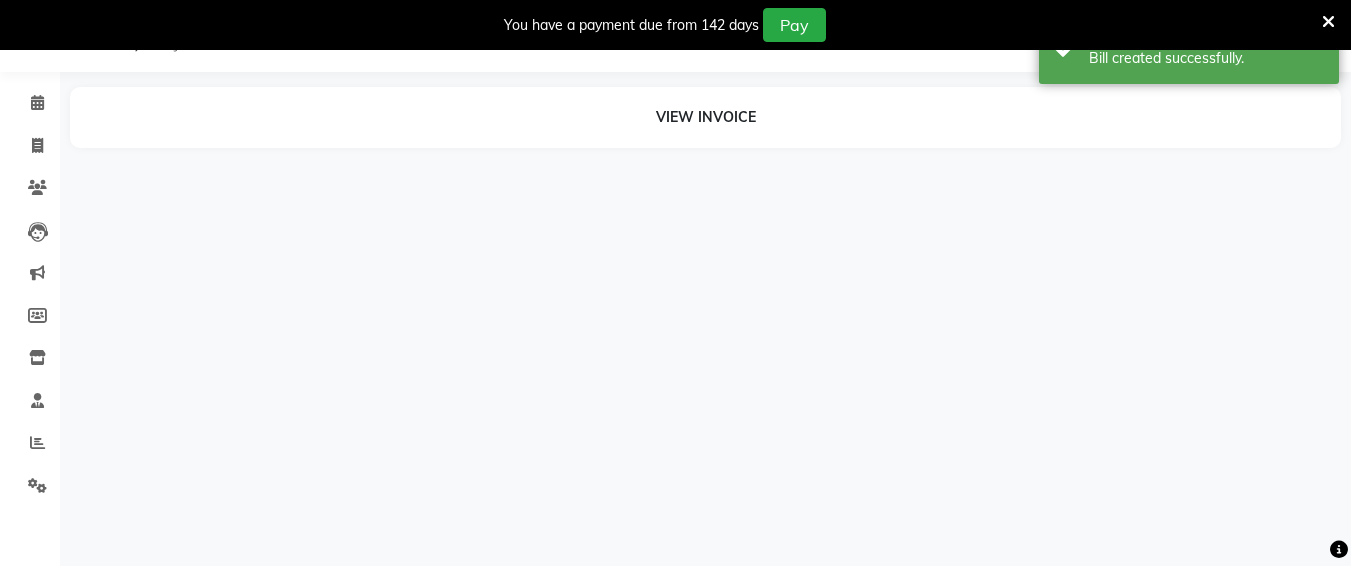 scroll, scrollTop: 0, scrollLeft: 0, axis: both 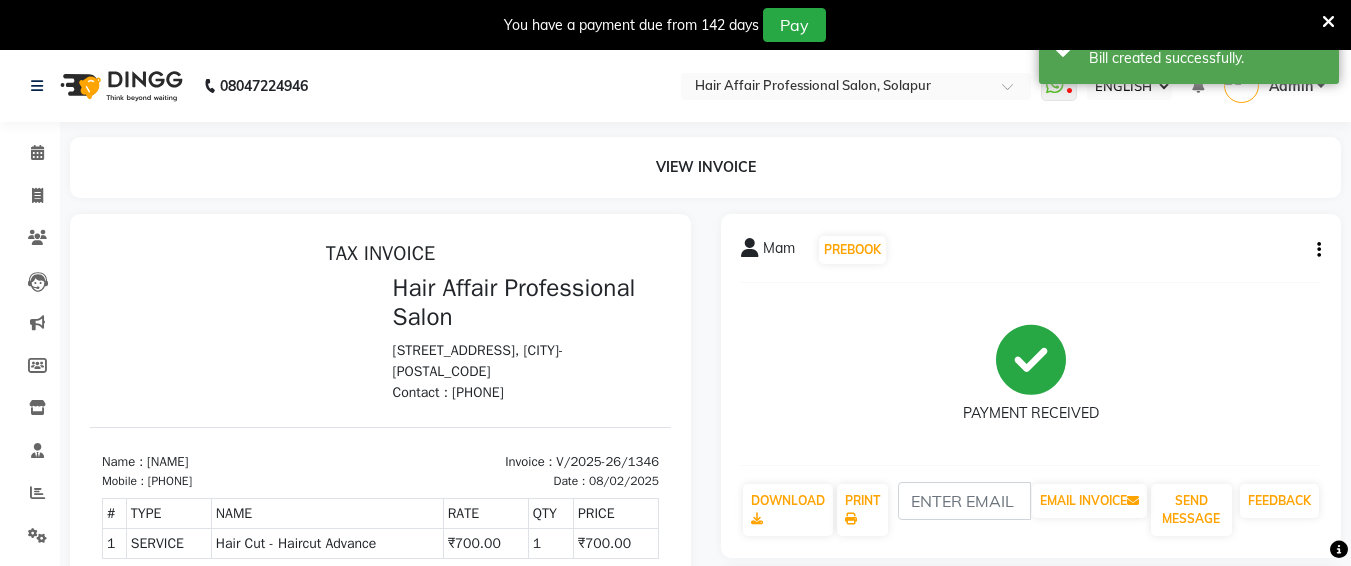click on "VIEW INVOICE" 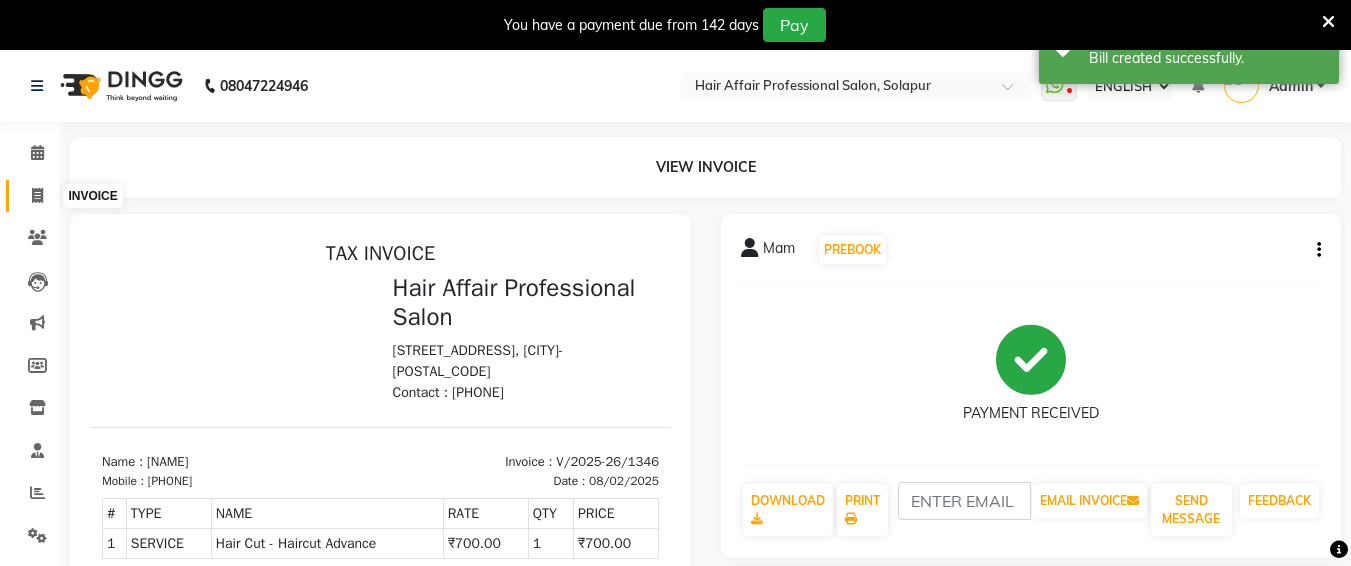 click 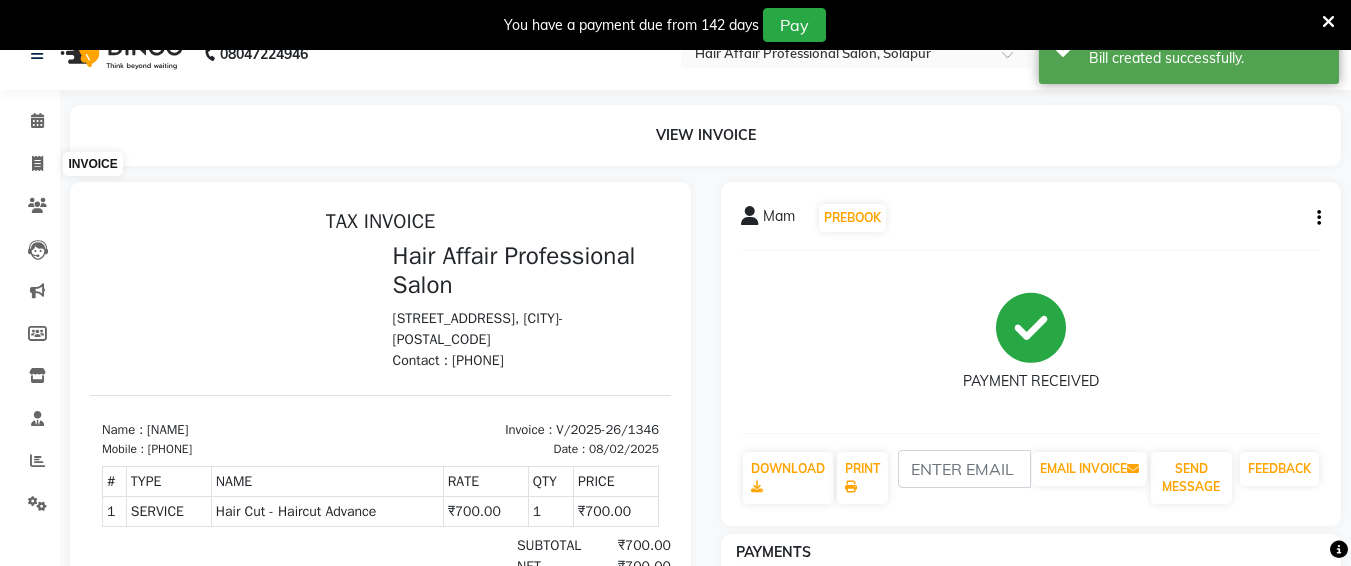 select on "service" 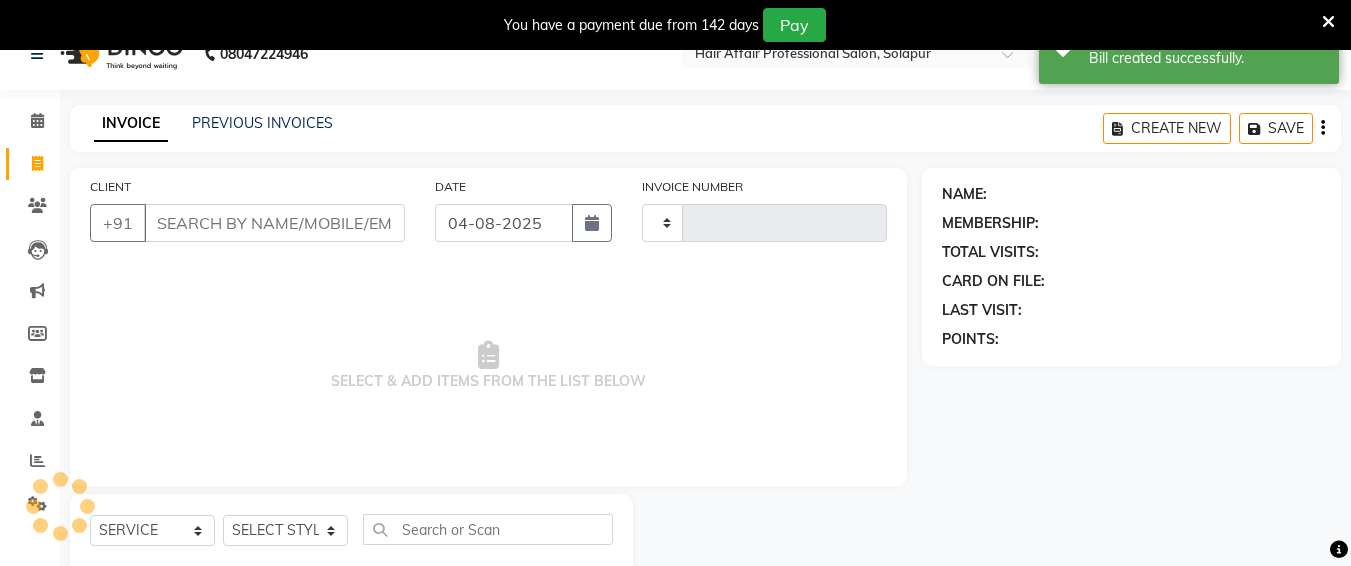 scroll, scrollTop: 85, scrollLeft: 0, axis: vertical 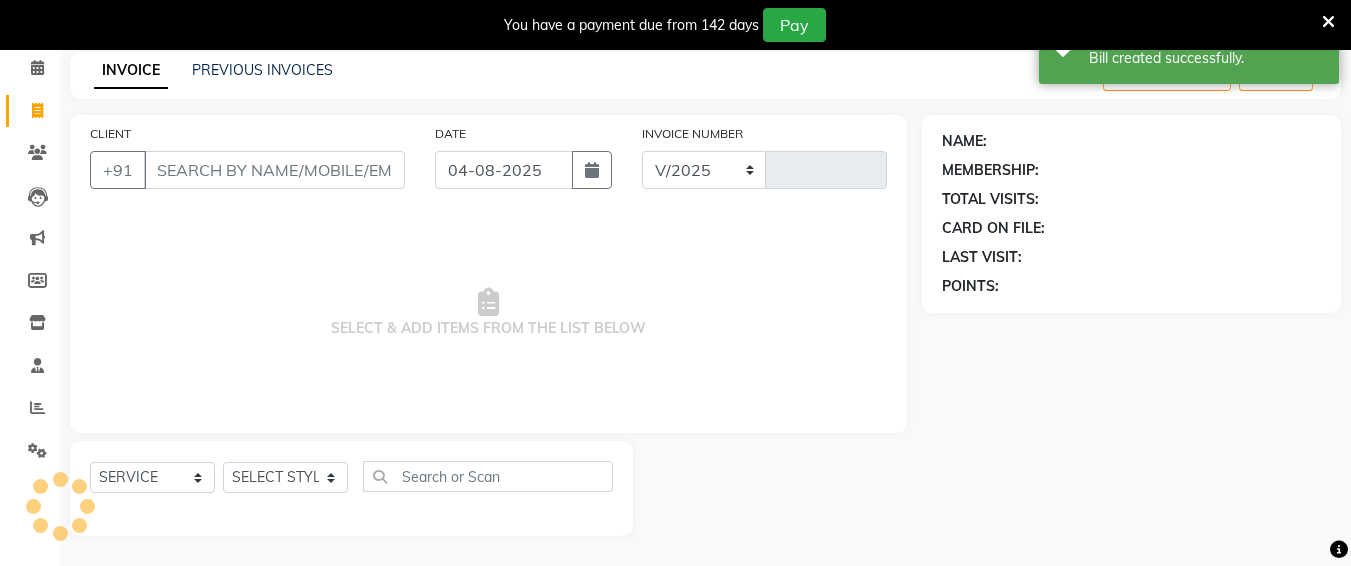 select on "657" 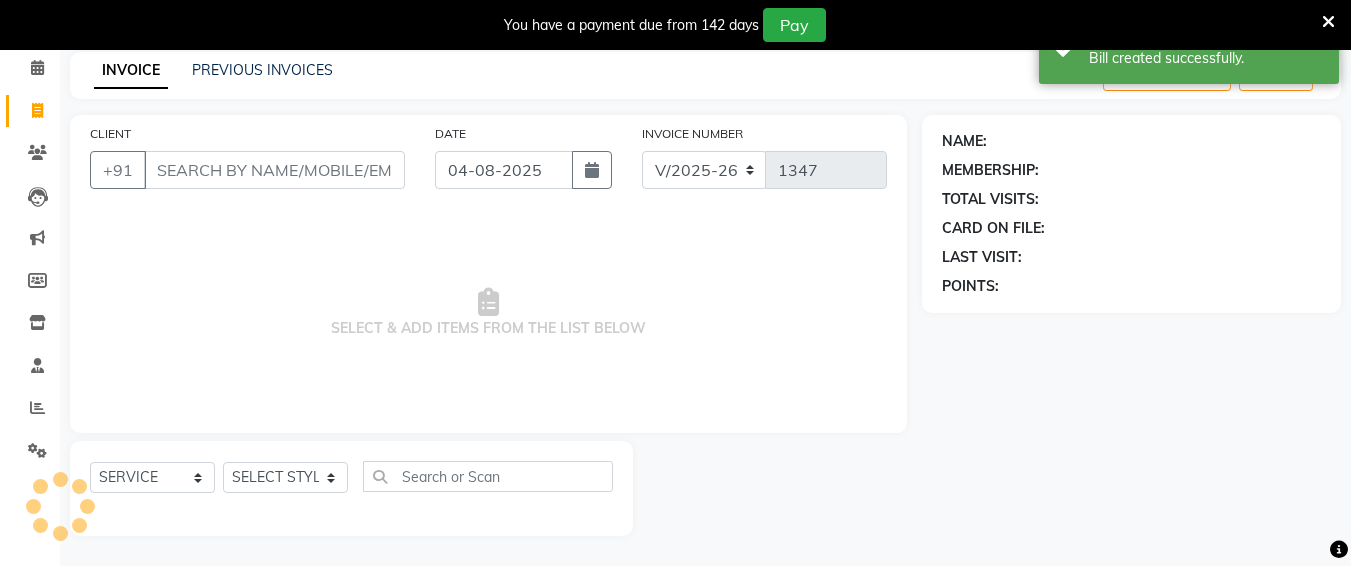 click on "CLIENT" at bounding box center [274, 170] 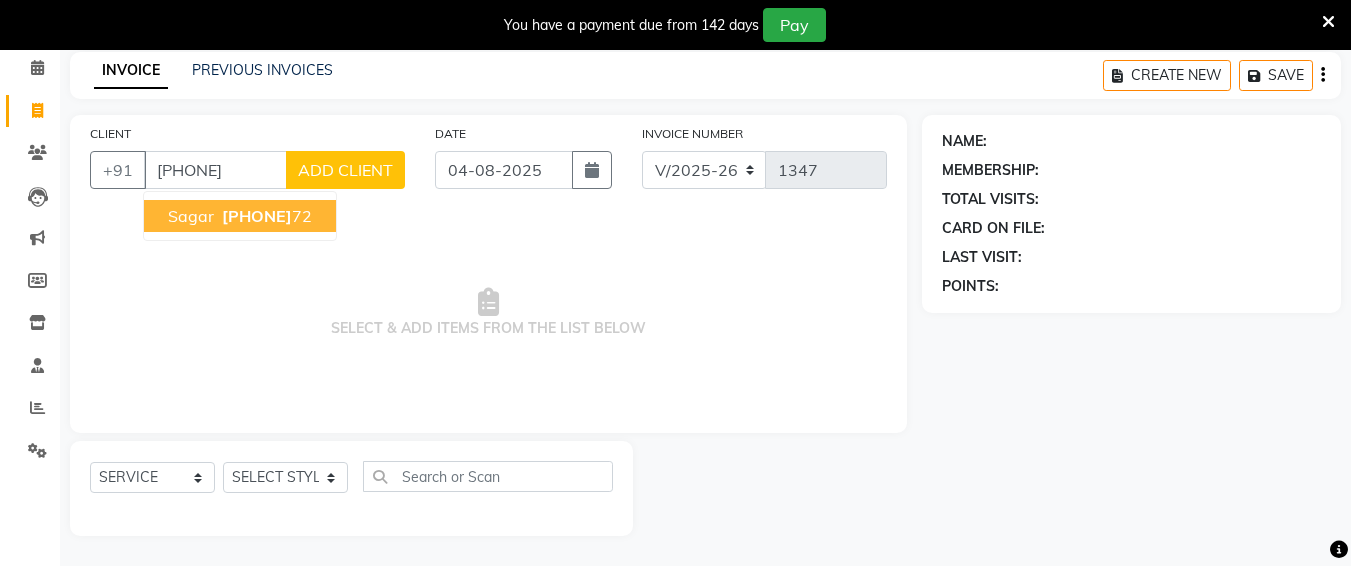click on "[PHONE]" at bounding box center (257, 216) 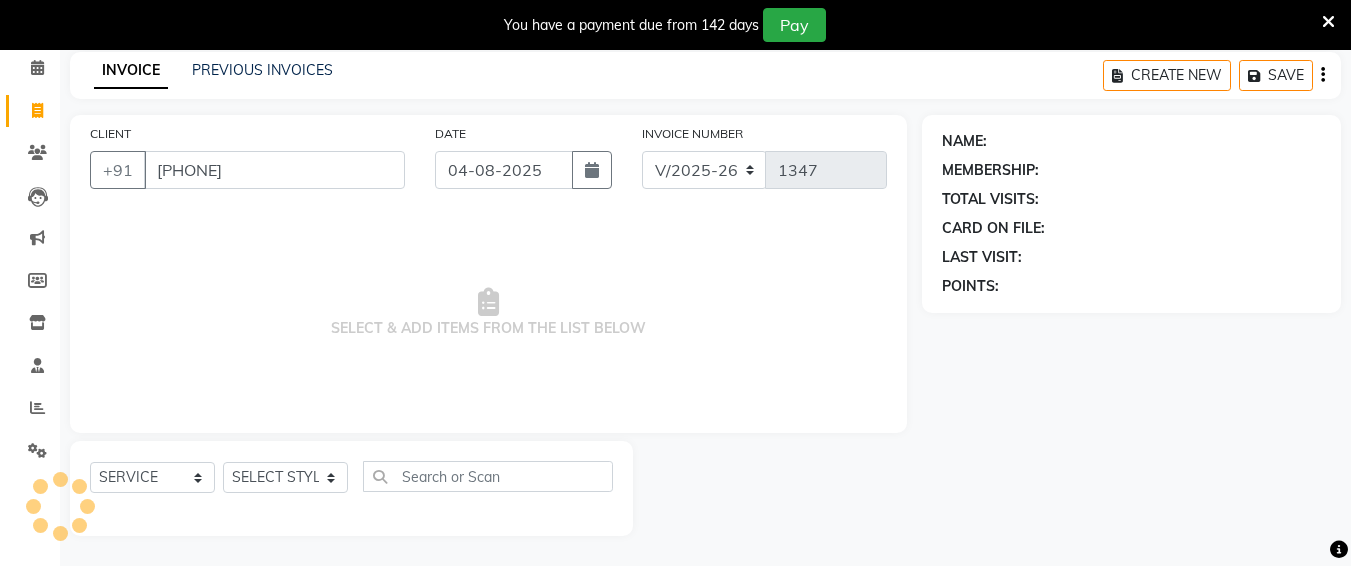 type on "[PHONE]" 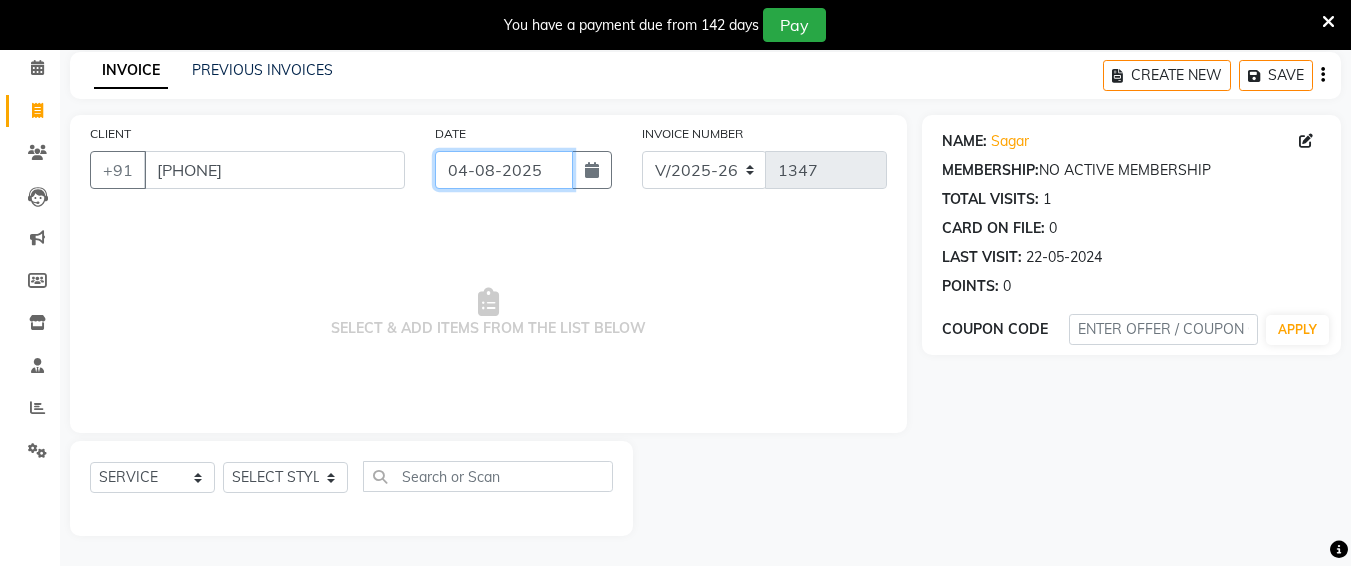 click on "04-08-2025" 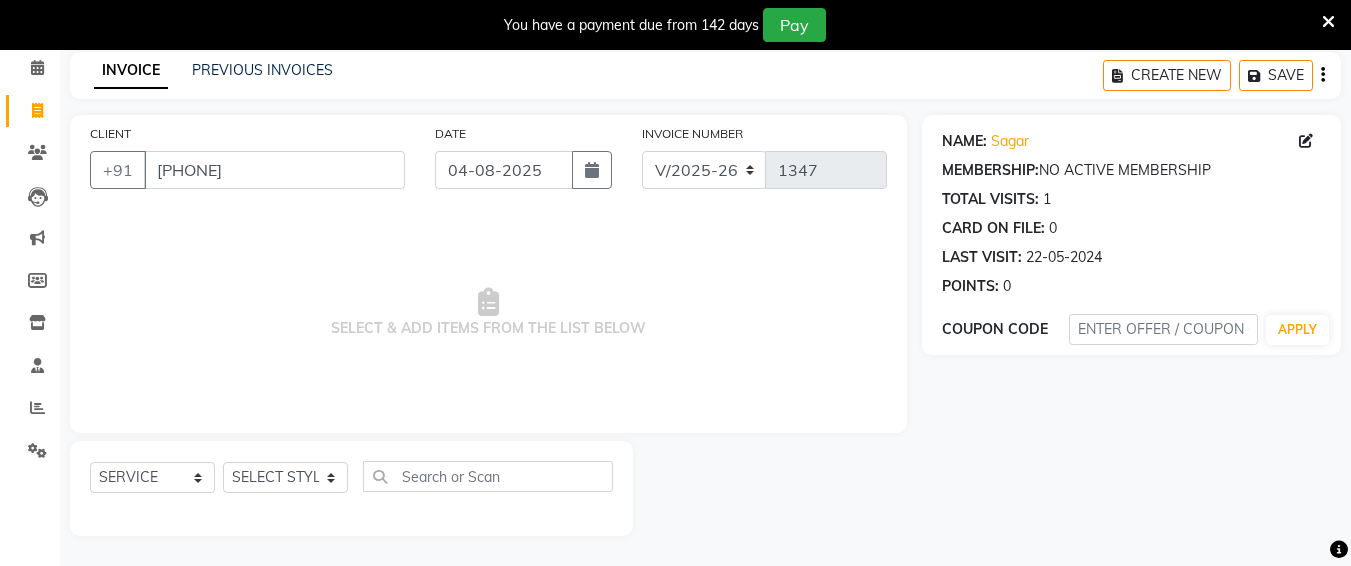 select on "8" 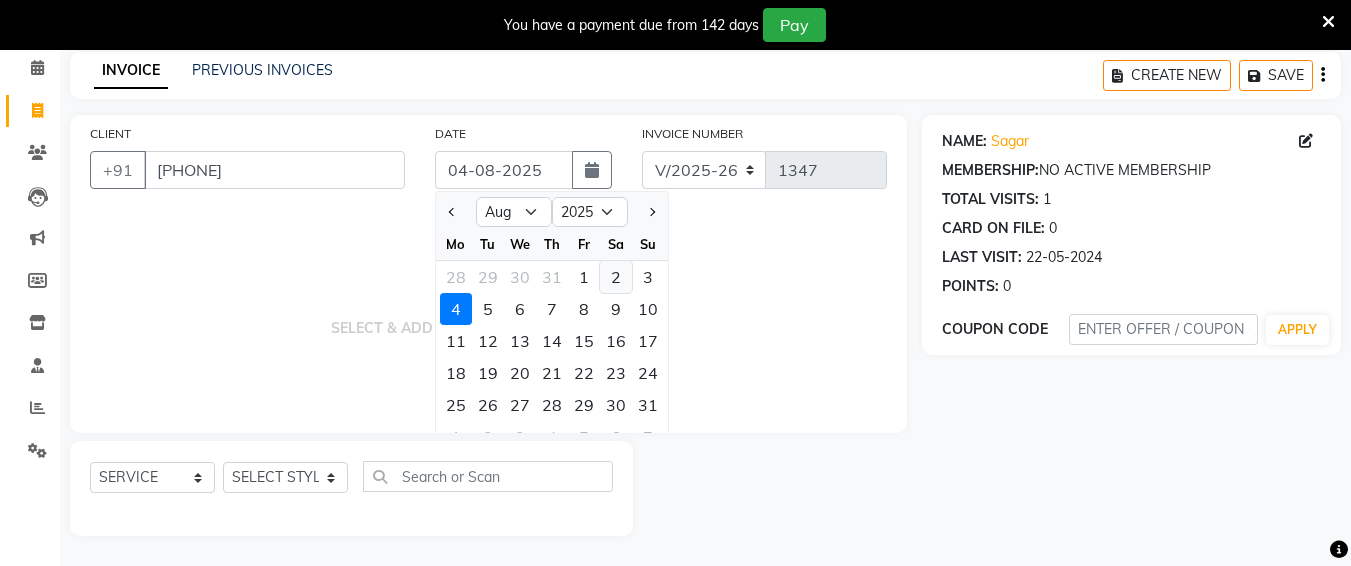 click on "2" 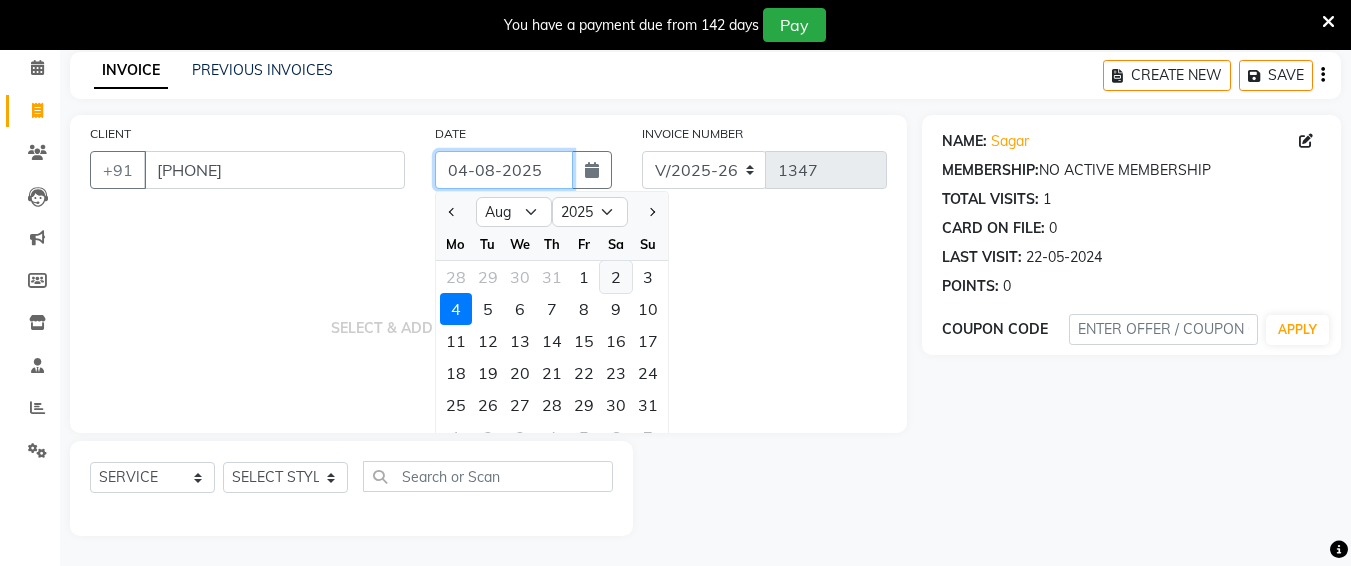type on "02-08-2025" 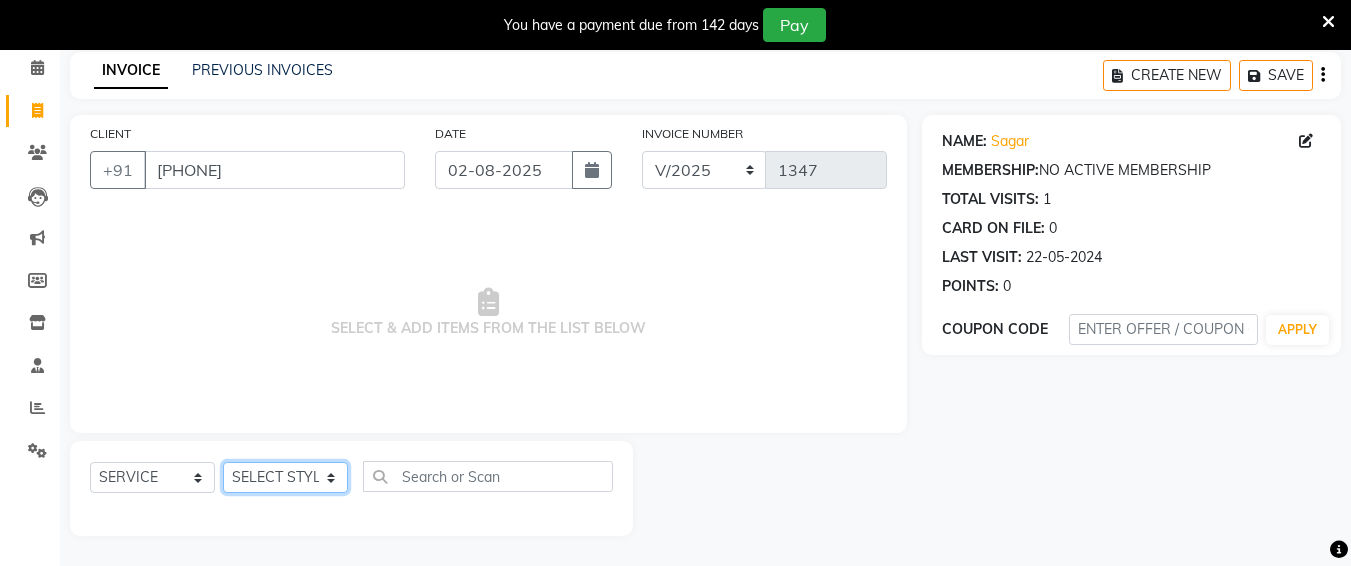 click on "SELECT STYLIST [NAME] [NAME] [NAME] [NAME] [NAME] [NAME] [NAME] [NAME] [NAME] [NAME] [NAME]" 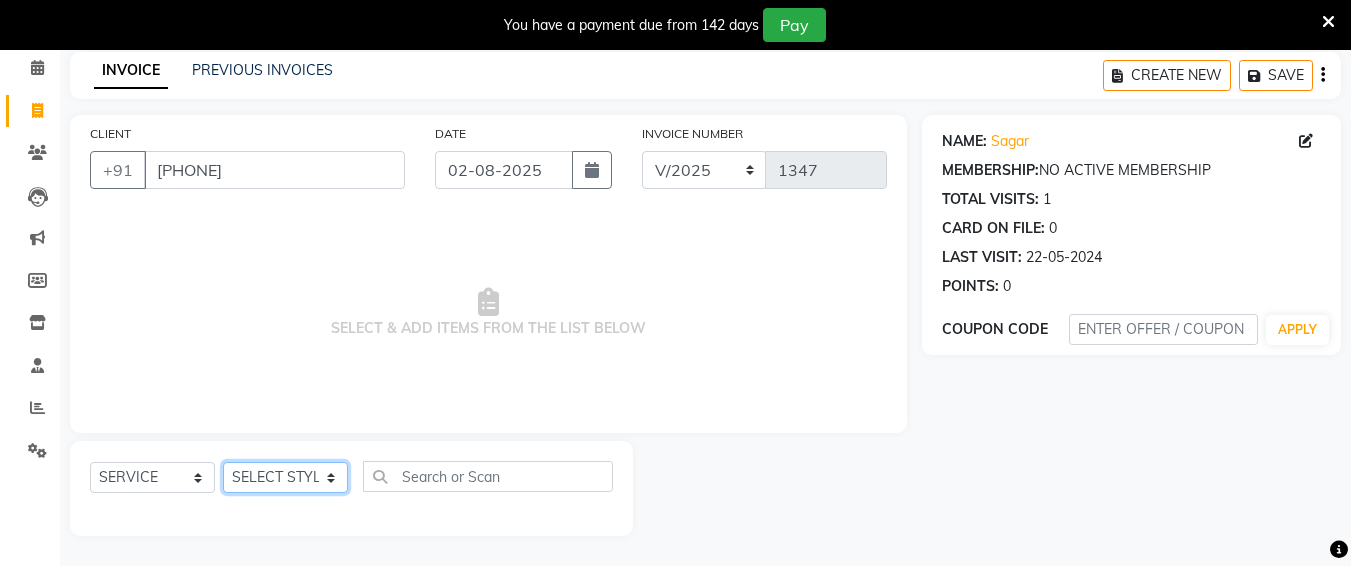 select on "23486" 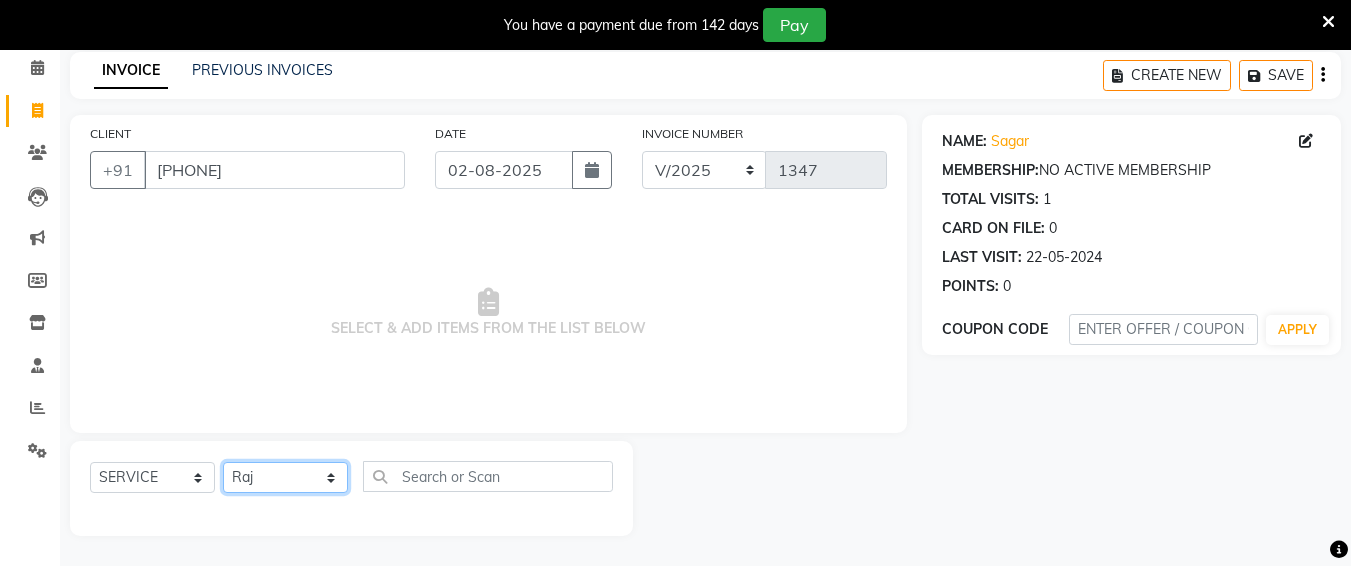 click on "SELECT STYLIST [NAME] [NAME] [NAME] [NAME] [NAME] [NAME] [NAME] [NAME] [NAME] [NAME] [NAME]" 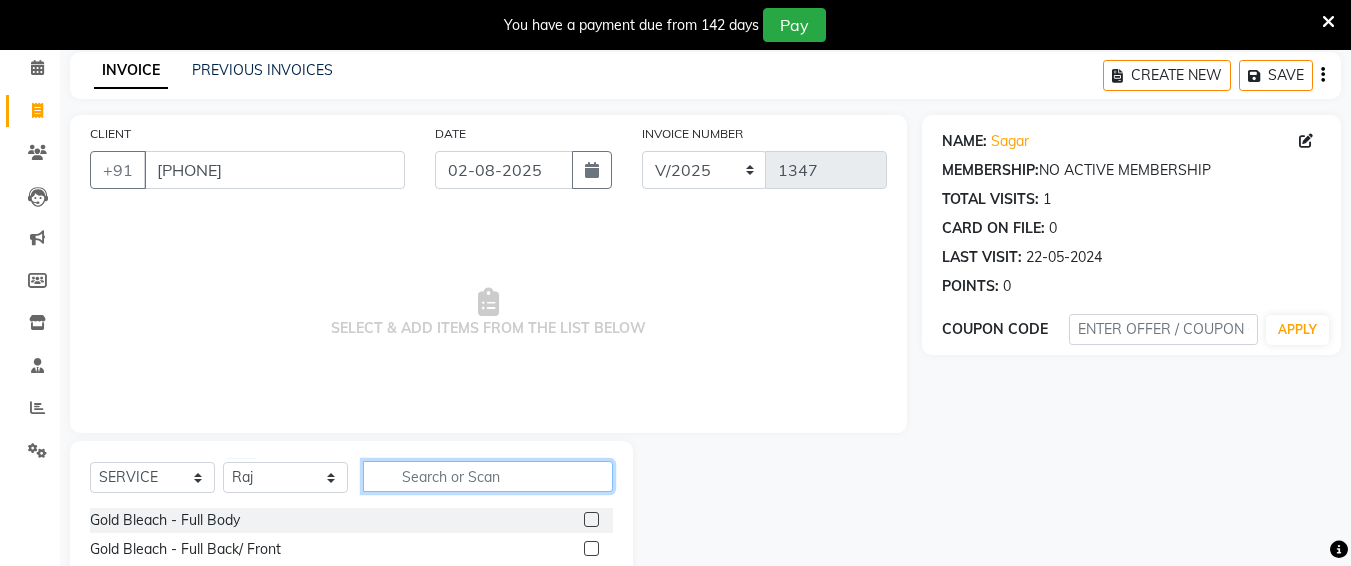 click 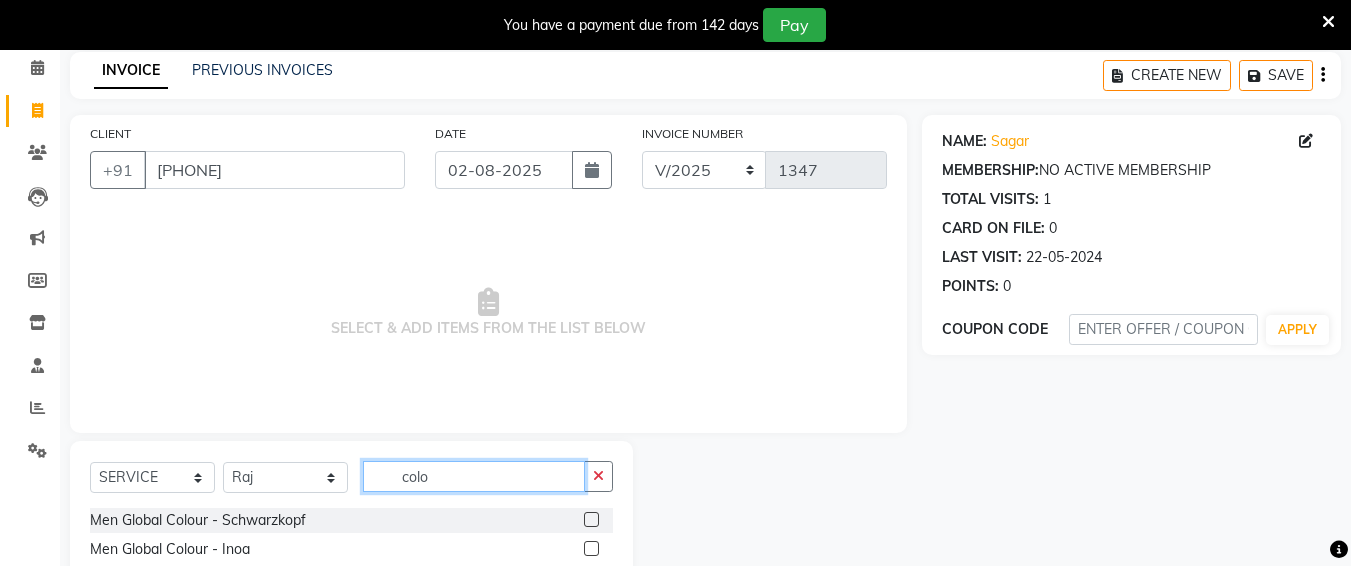 scroll, scrollTop: 285, scrollLeft: 0, axis: vertical 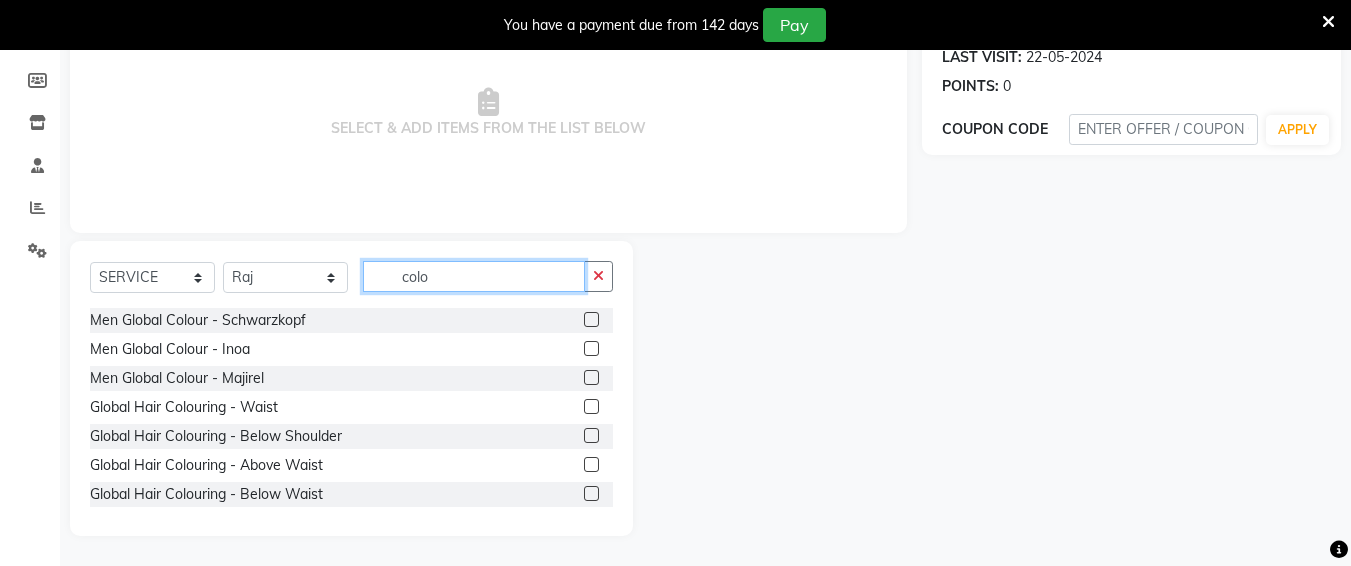 type on "colo" 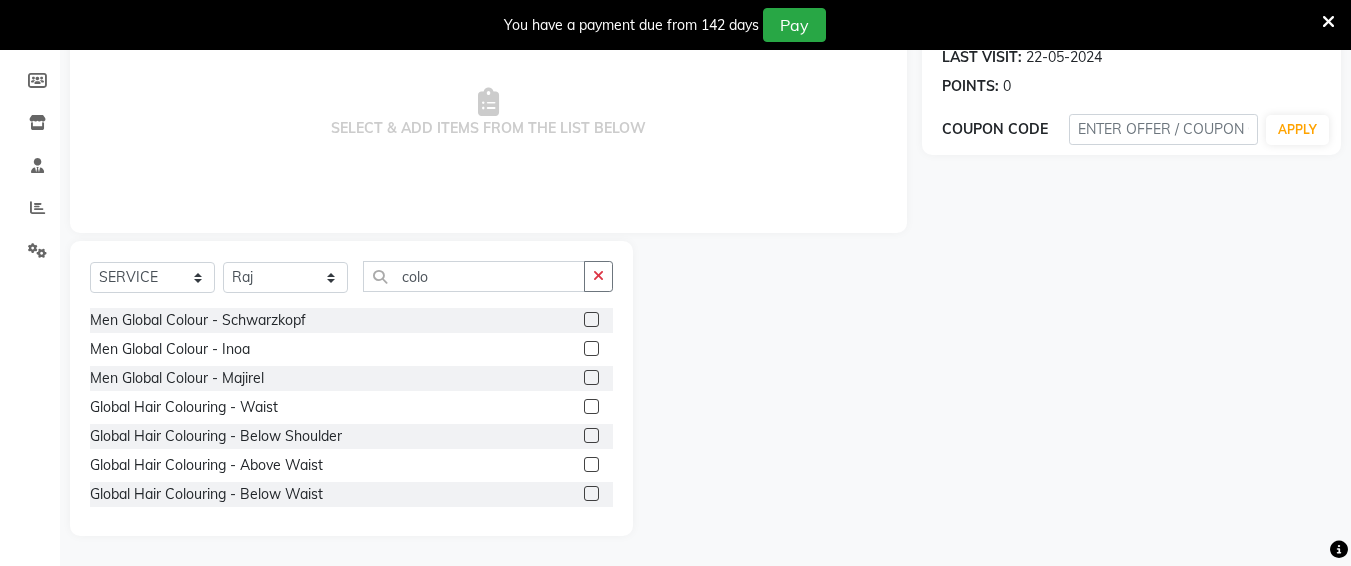 click 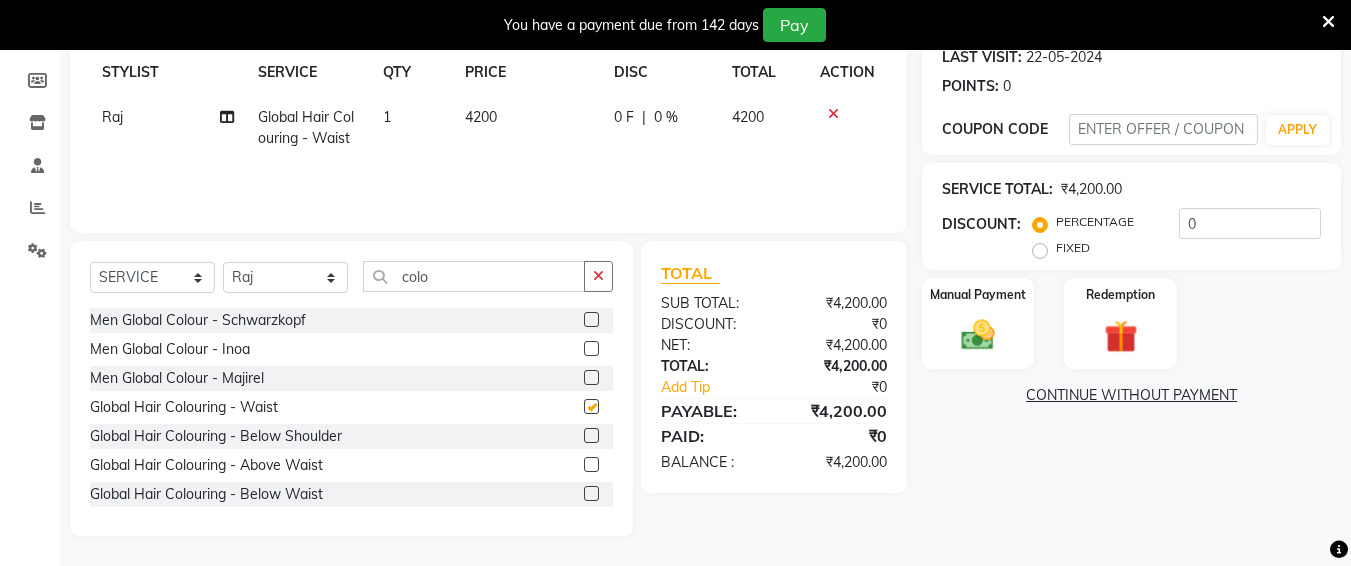 checkbox on "false" 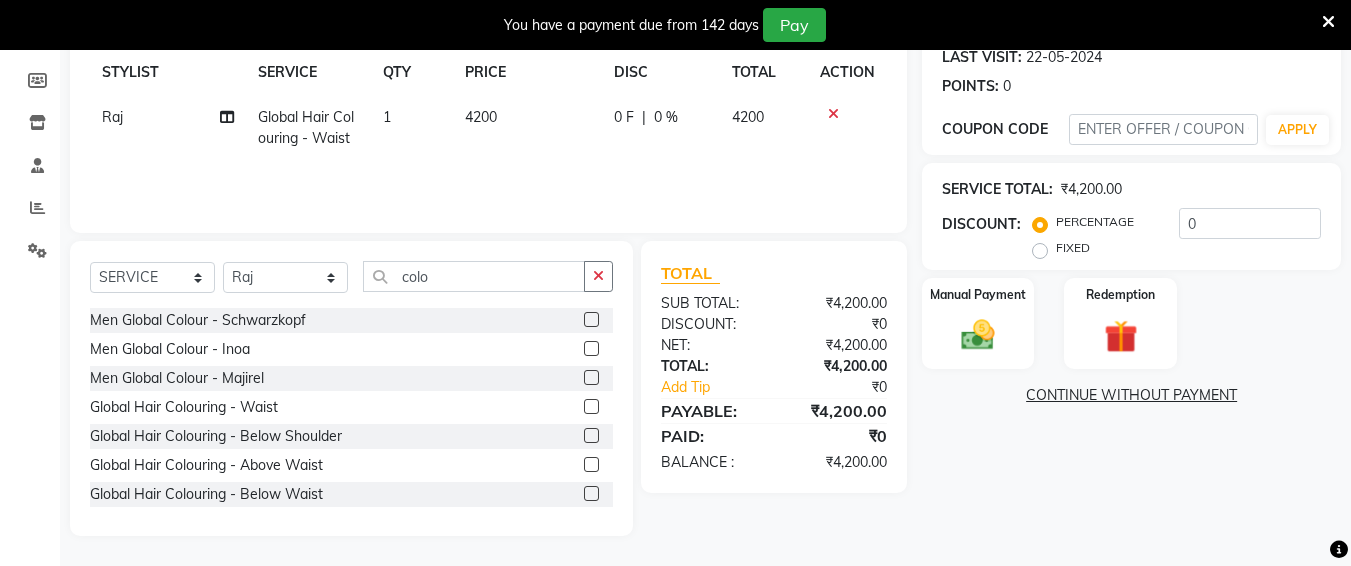 click on "4200" 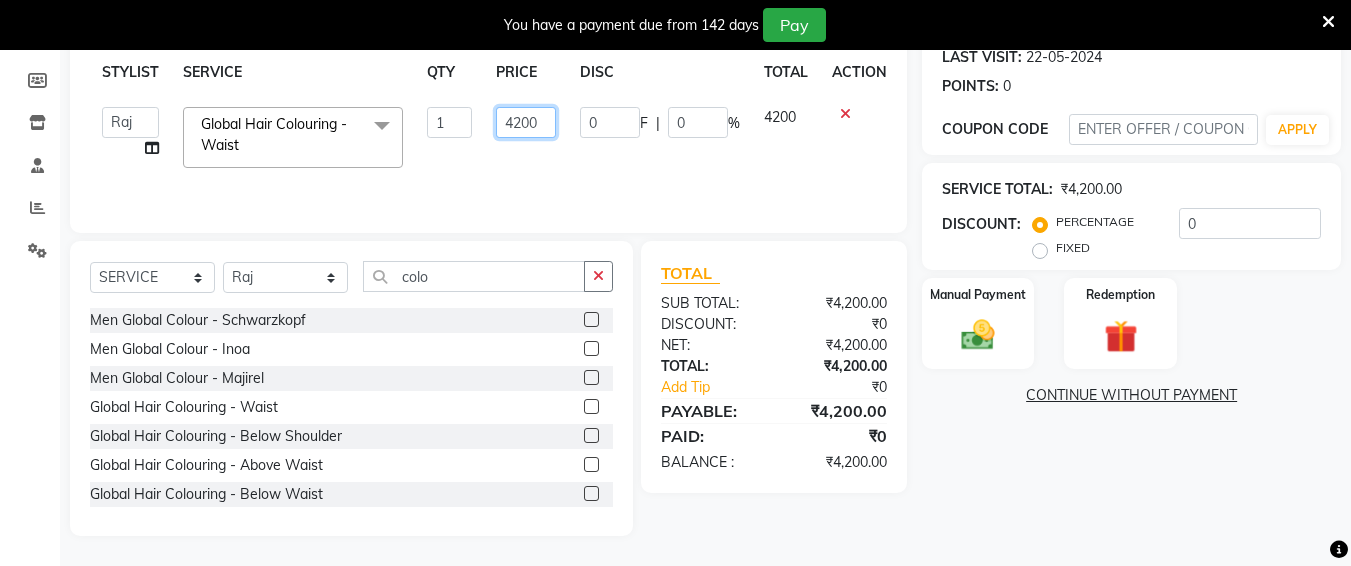 click on "4200" 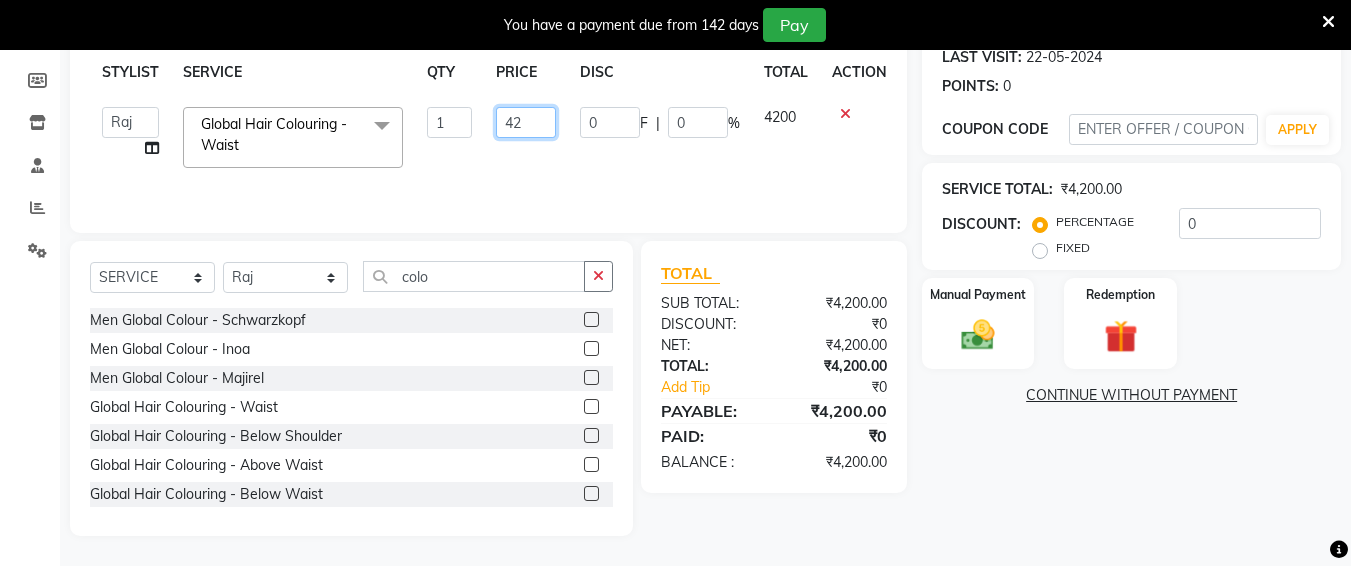 type on "4" 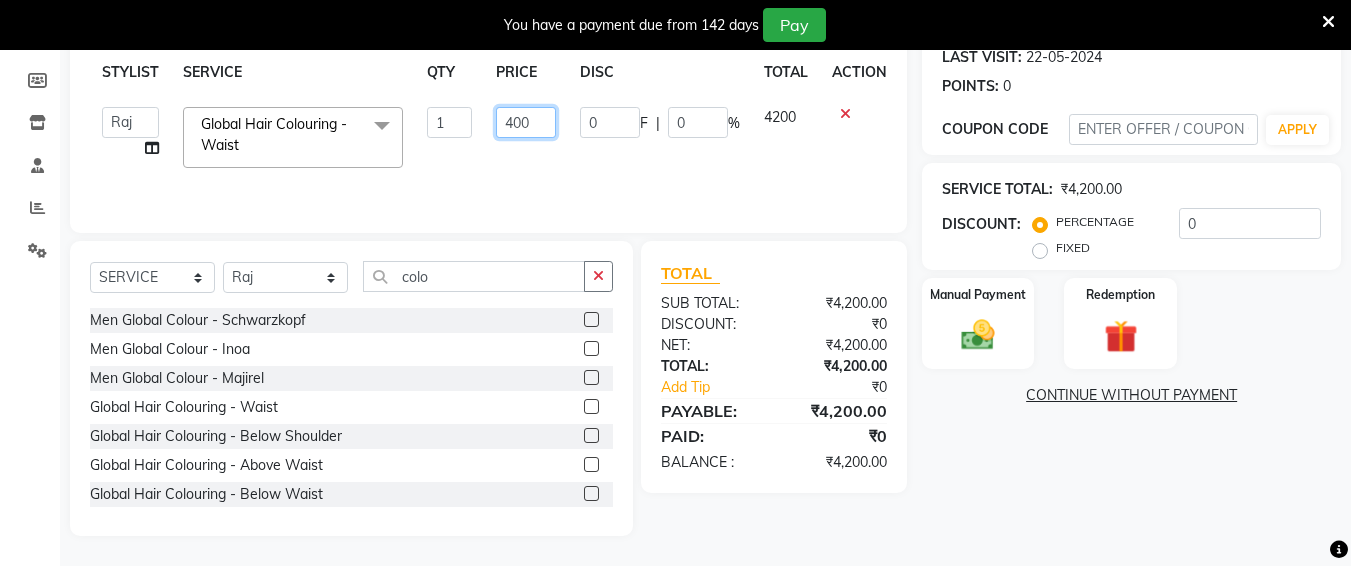 type on "4000" 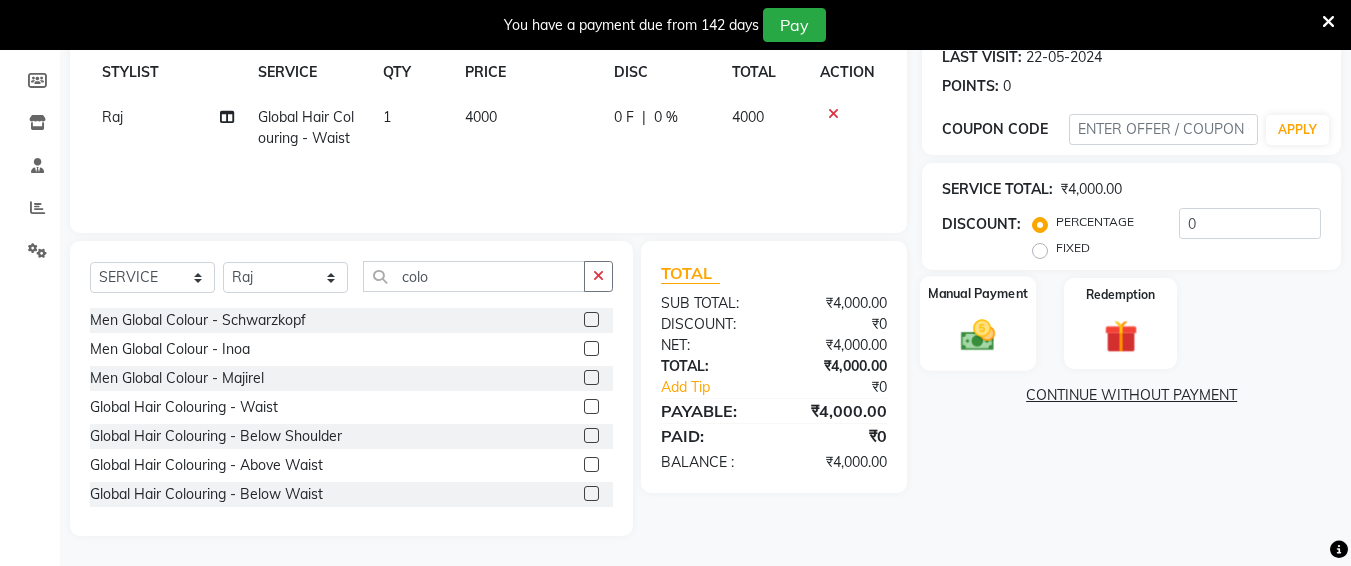 click 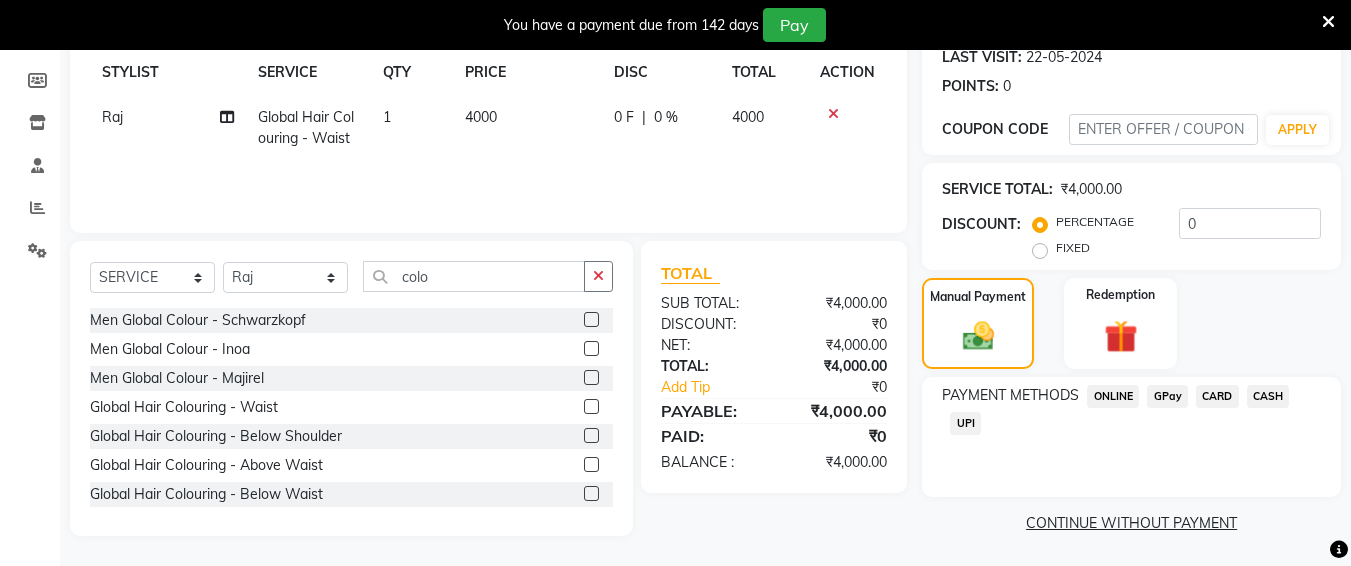 scroll, scrollTop: 287, scrollLeft: 0, axis: vertical 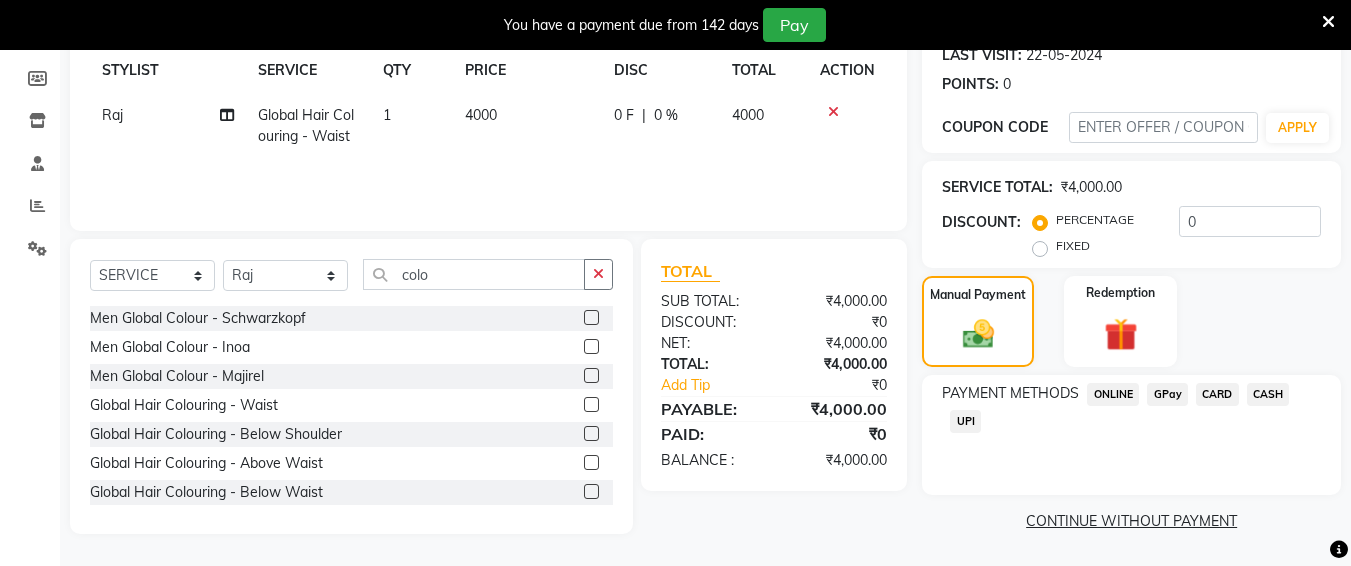 click on "CASH" 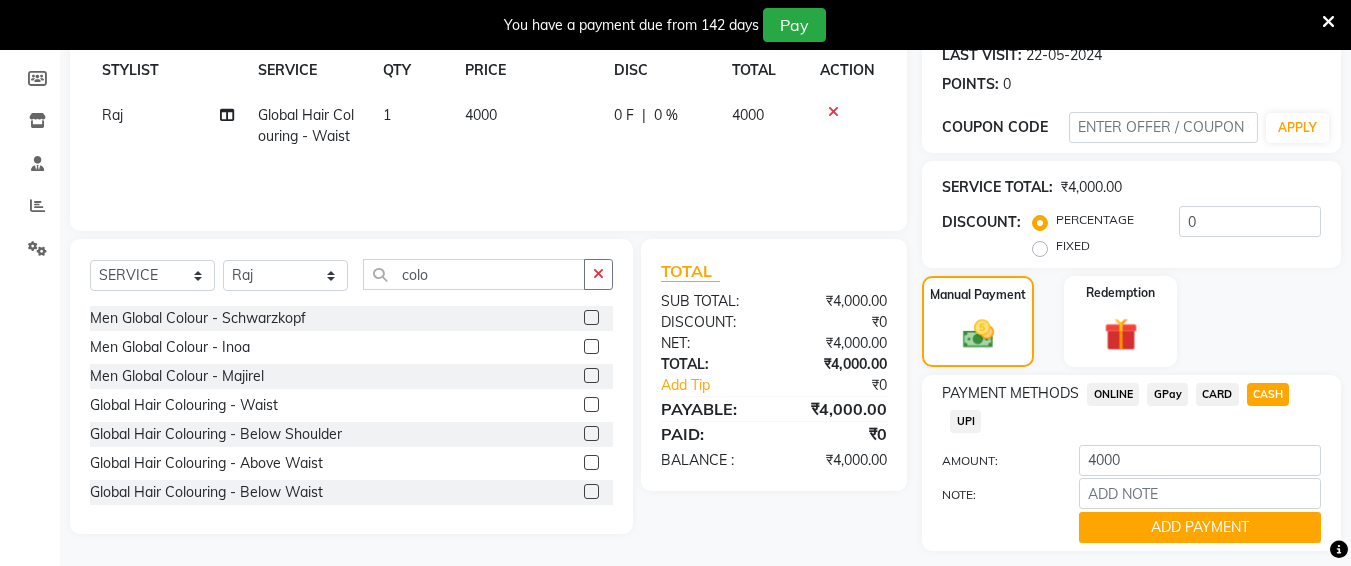 drag, startPoint x: 1251, startPoint y: 525, endPoint x: 1365, endPoint y: 280, distance: 270.22397 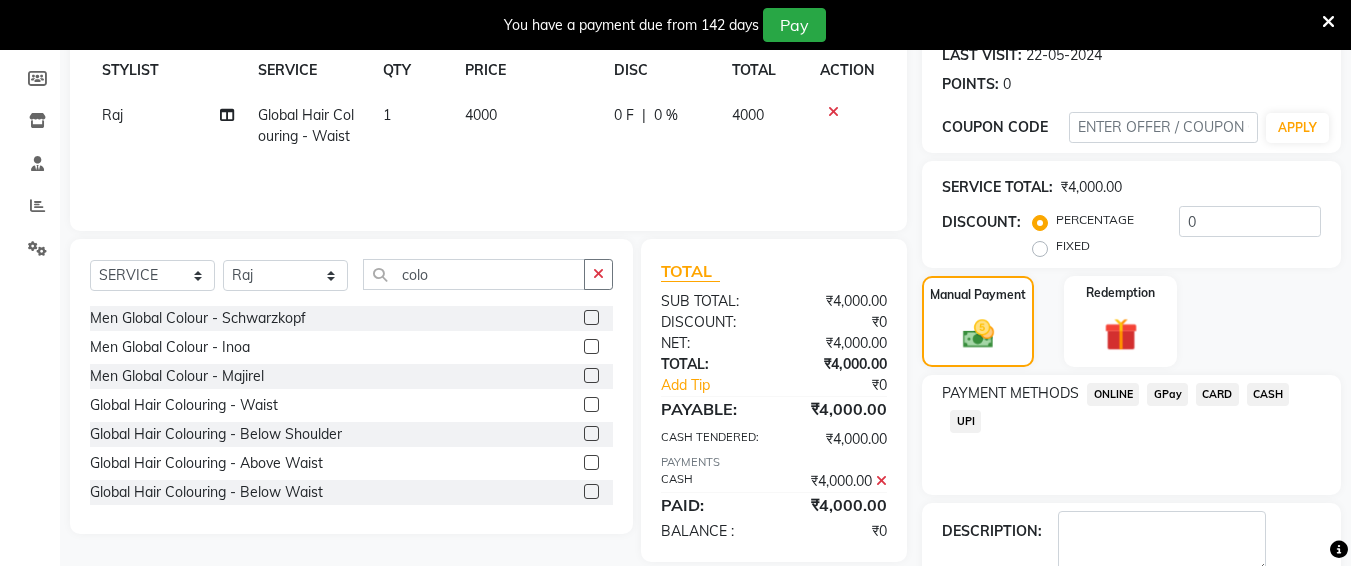 scroll, scrollTop: 400, scrollLeft: 0, axis: vertical 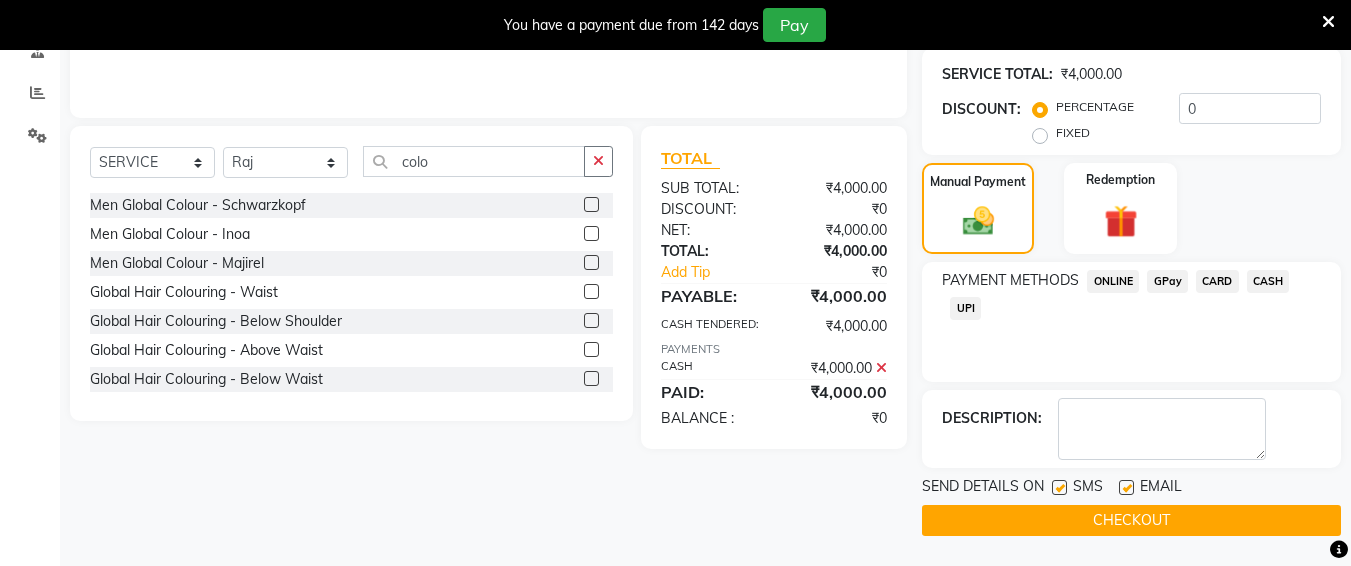 click on "CHECKOUT" 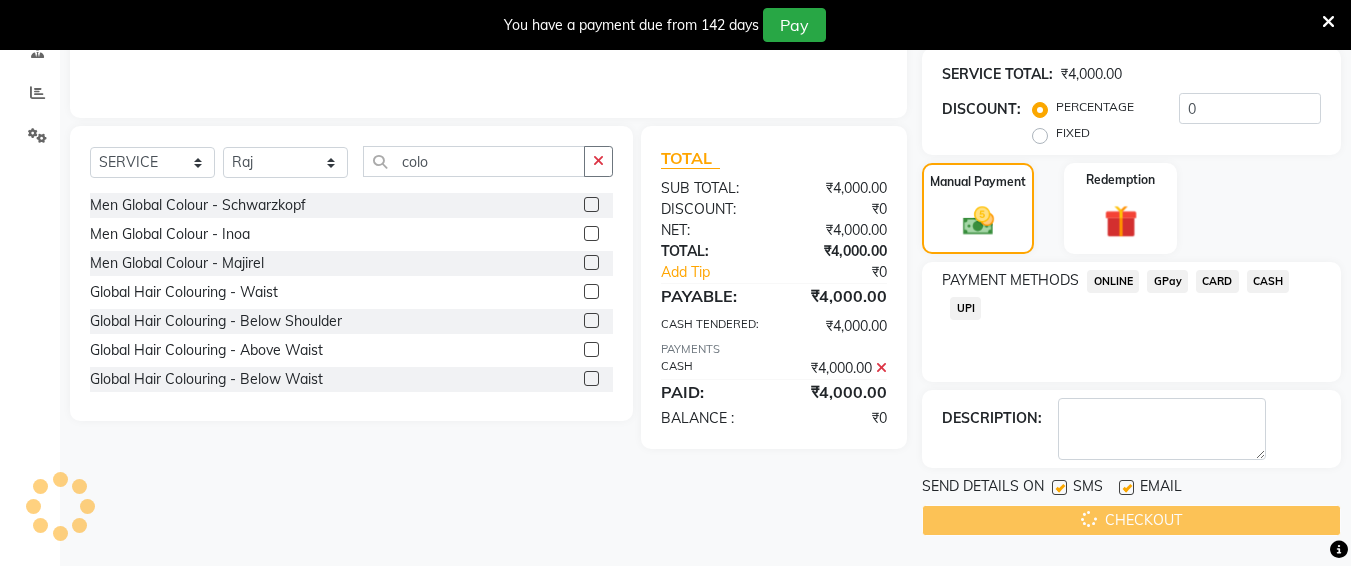 scroll, scrollTop: 0, scrollLeft: 0, axis: both 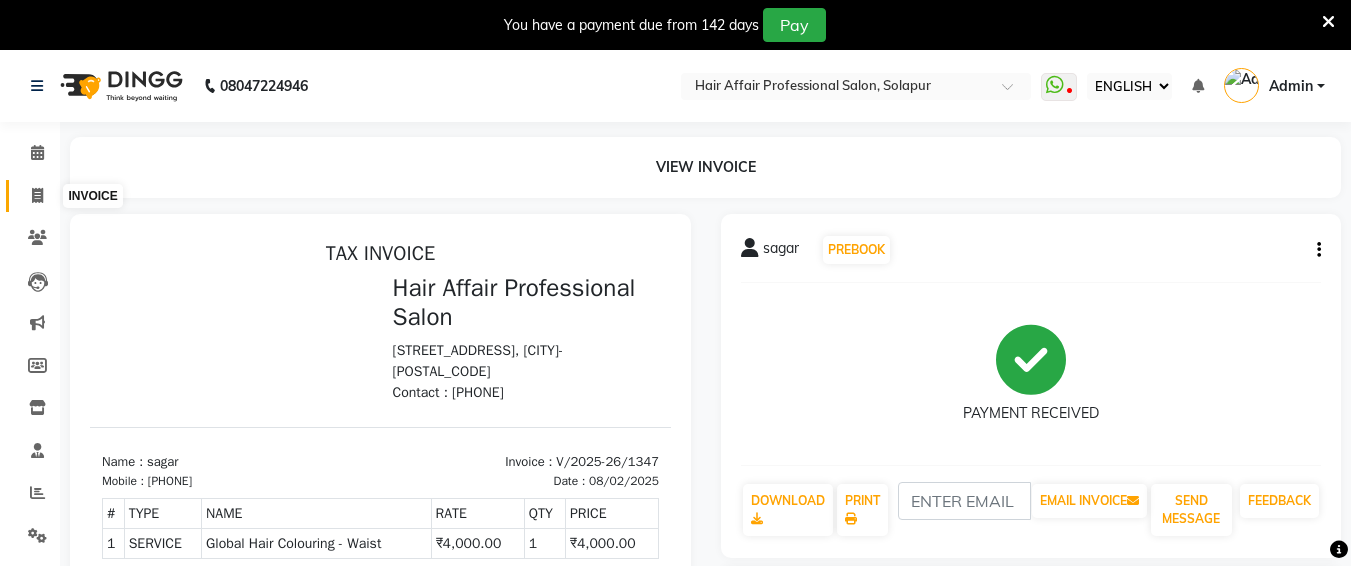 click 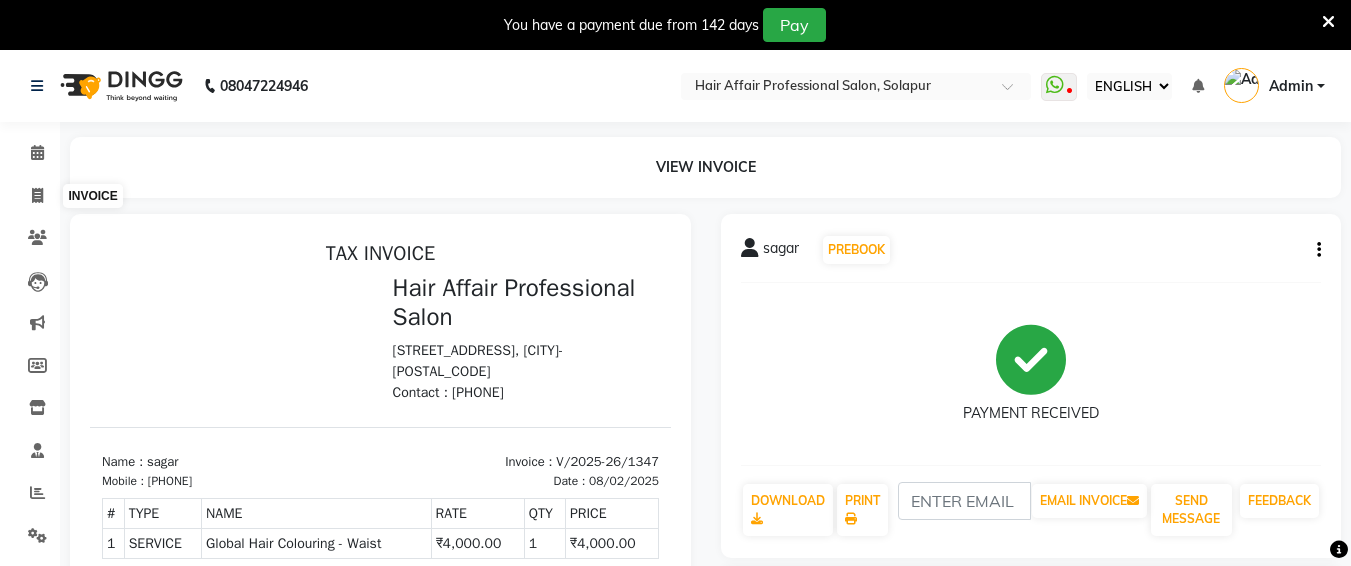 select on "service" 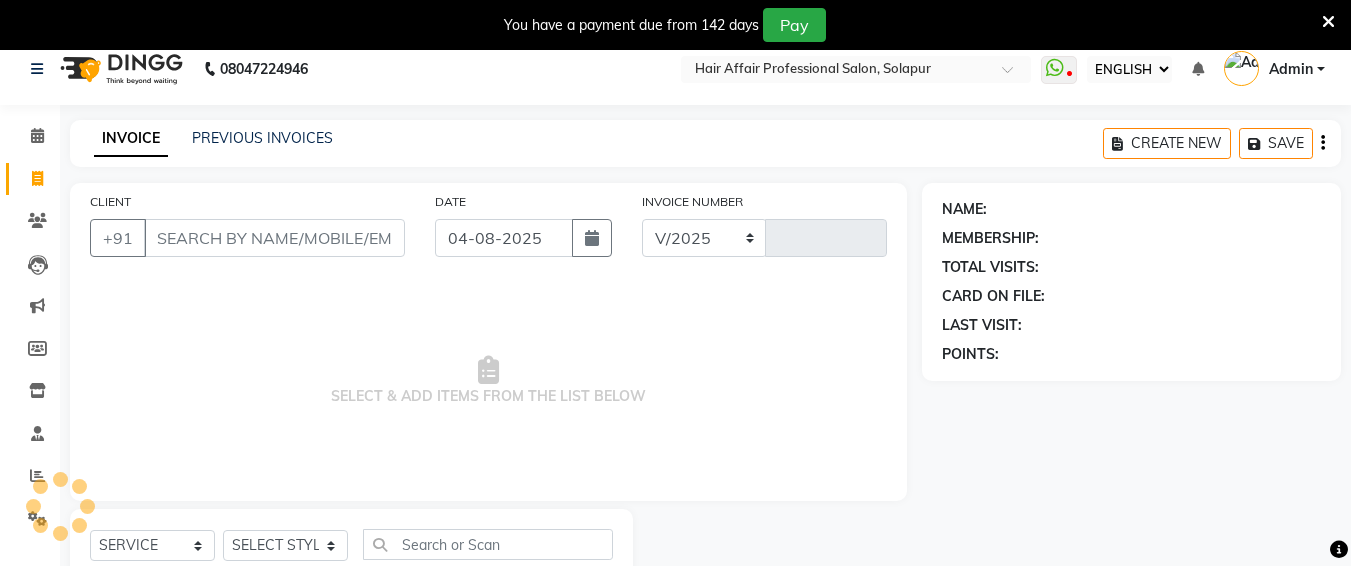 select on "657" 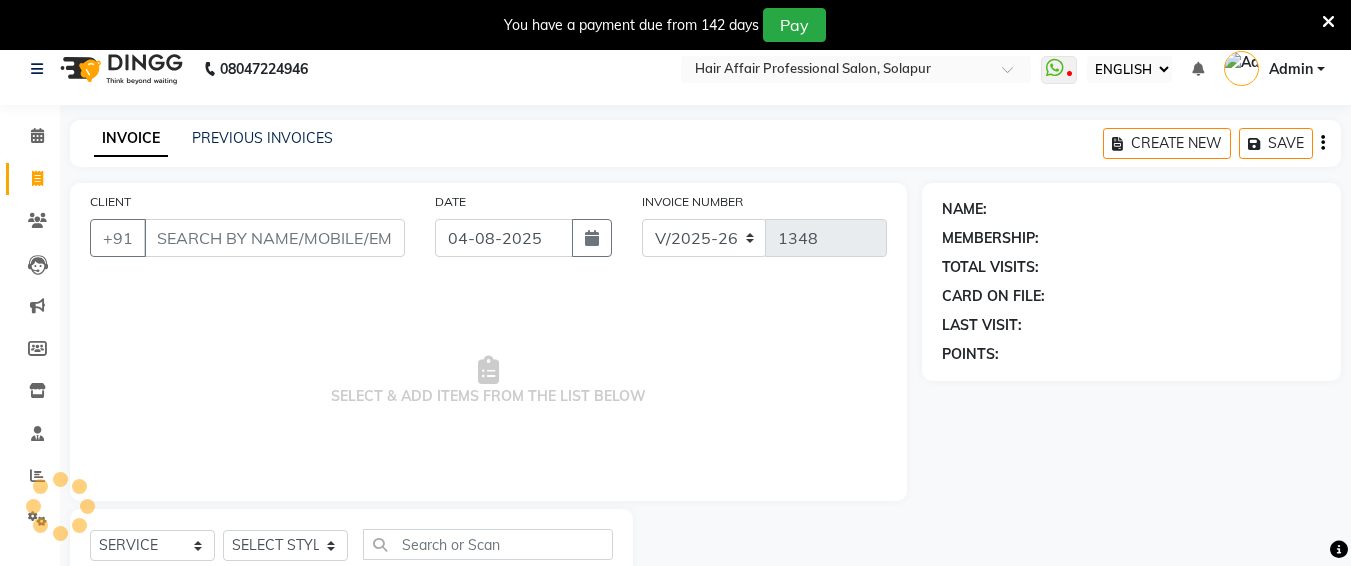 scroll, scrollTop: 85, scrollLeft: 0, axis: vertical 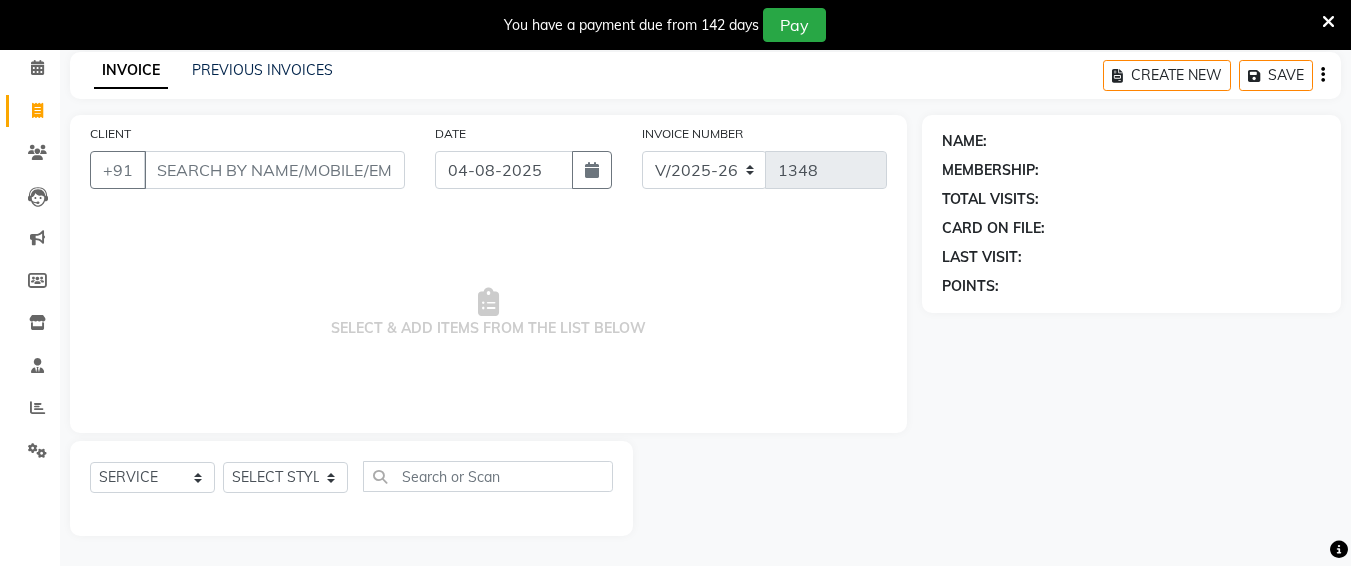 click on "CLIENT" at bounding box center [274, 170] 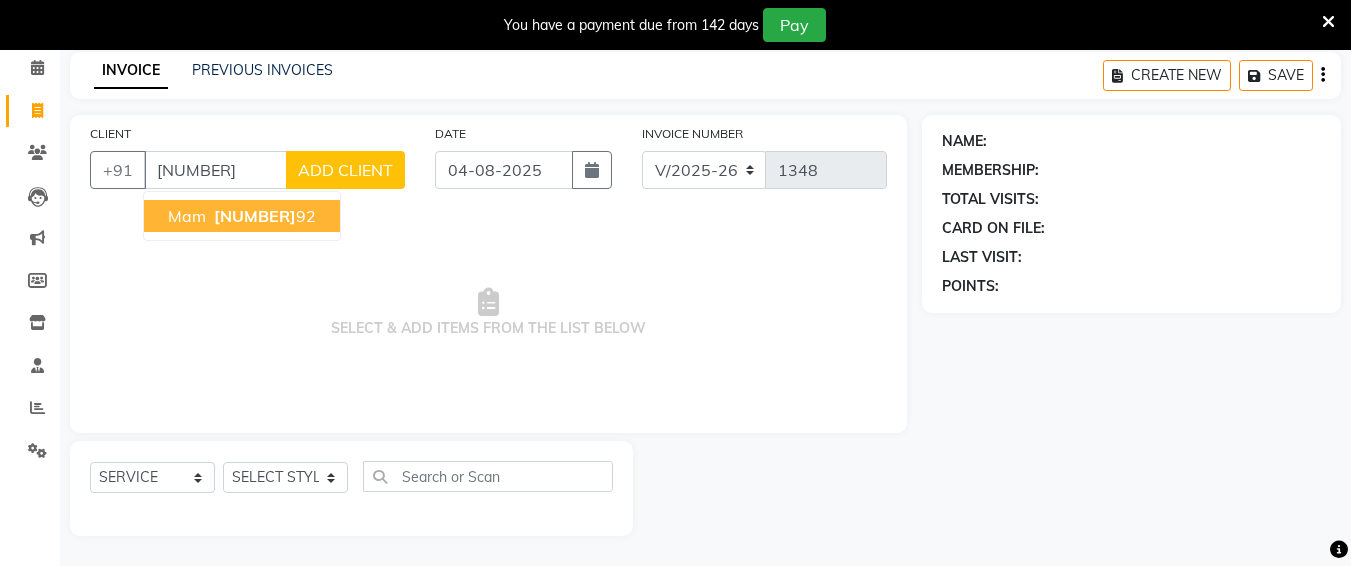 click on "[NAME] [PHONE]" at bounding box center [242, 216] 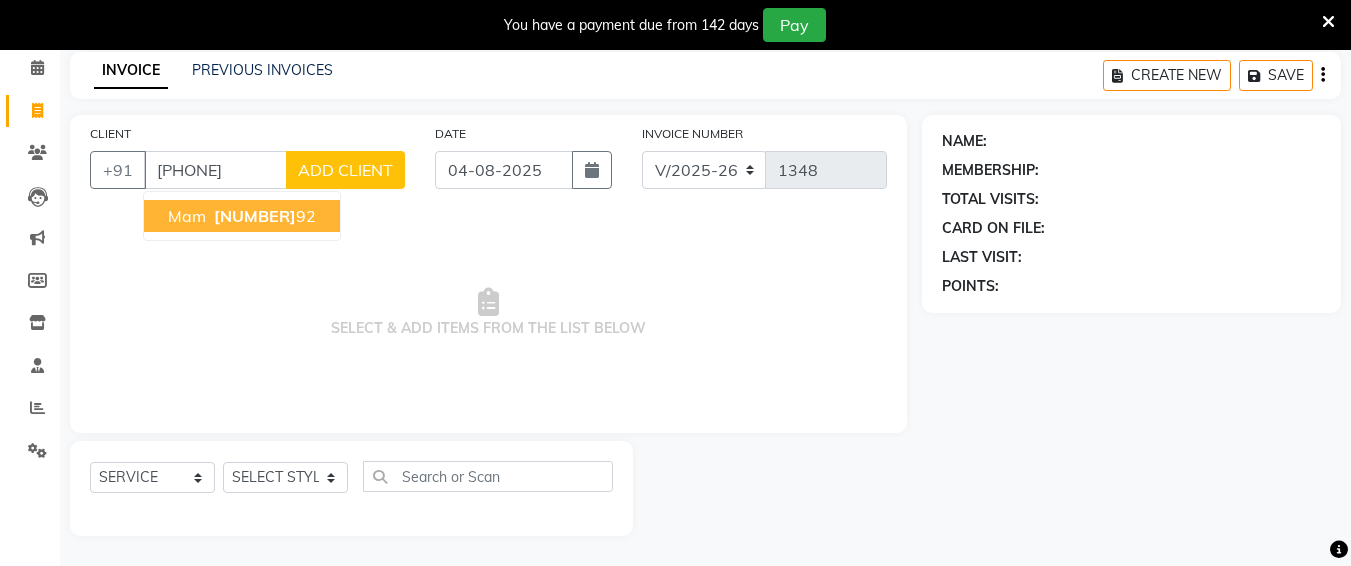 type on "[PHONE]" 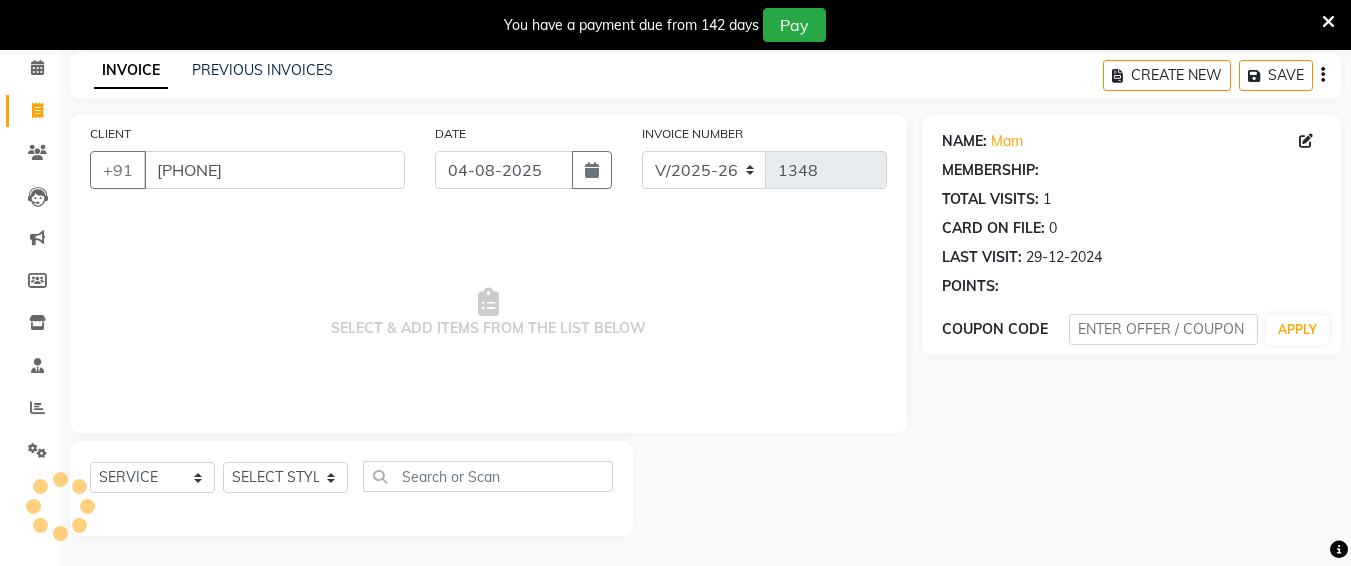select on "1: Object" 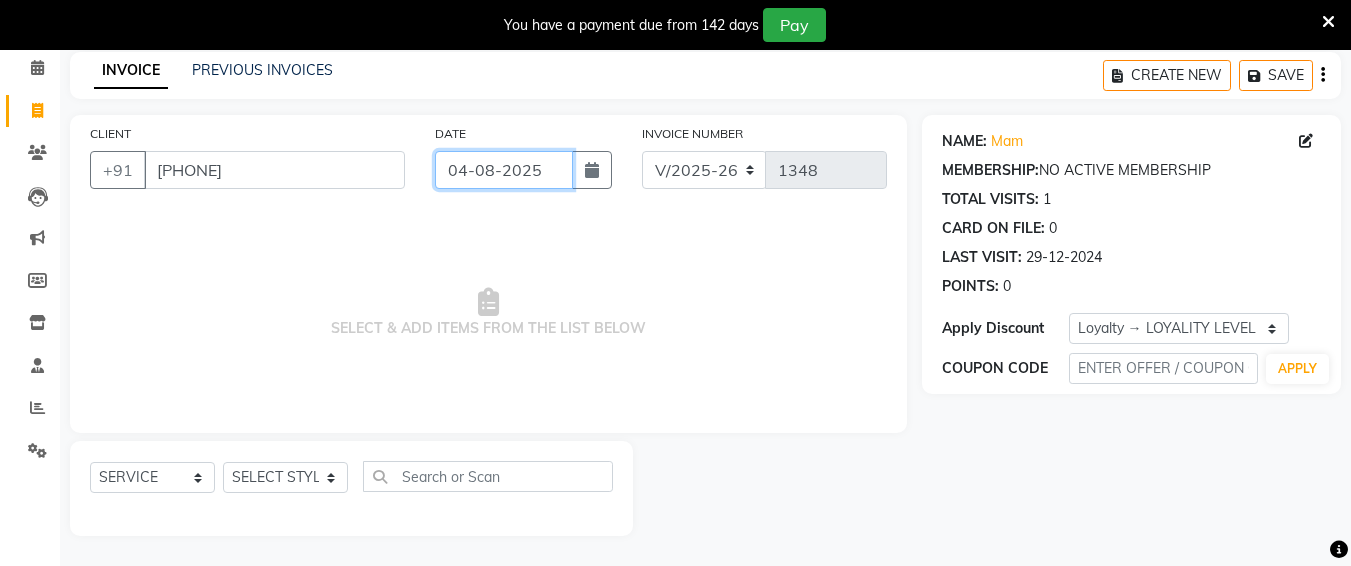 click on "04-08-2025" 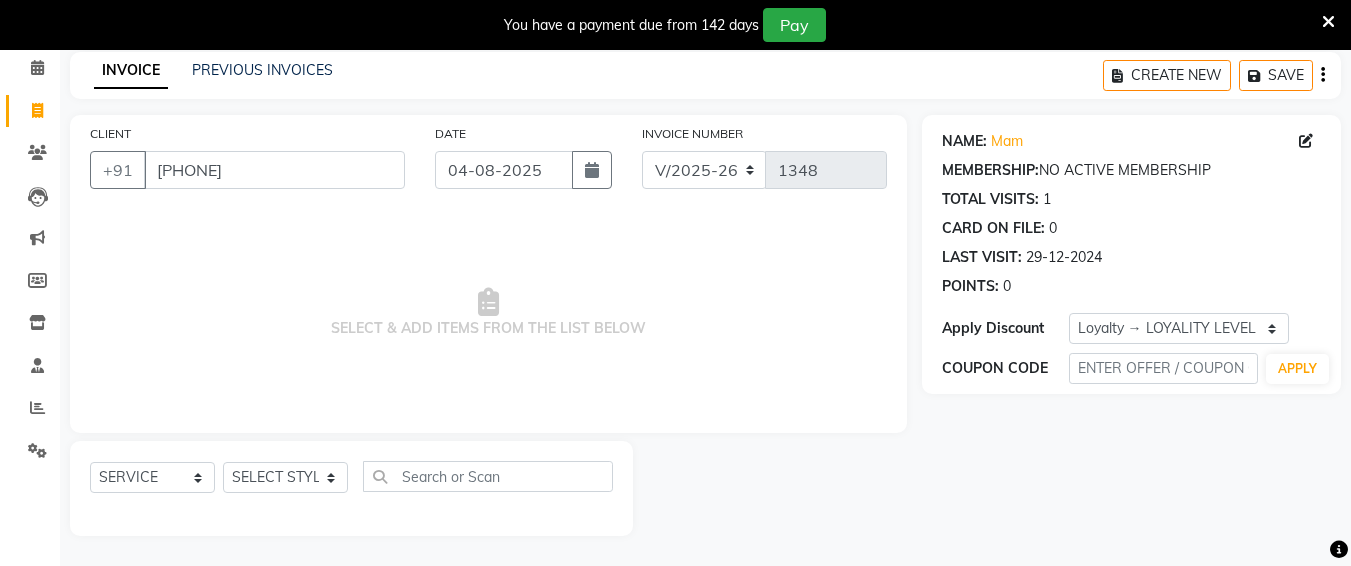 select on "8" 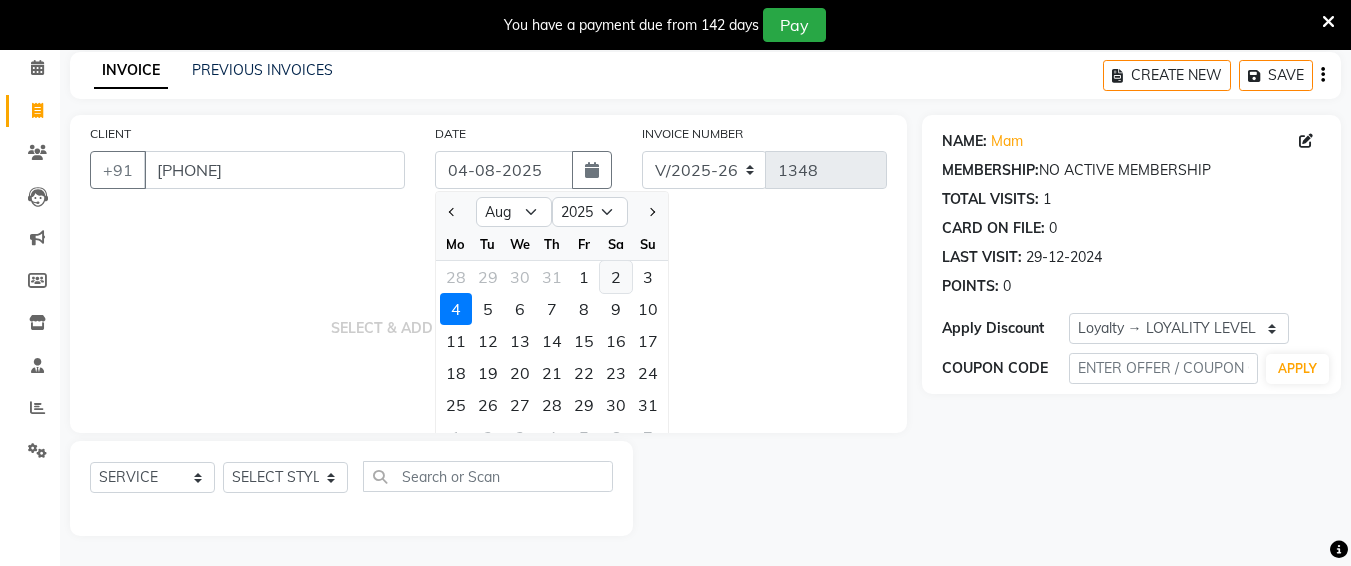 click on "2" 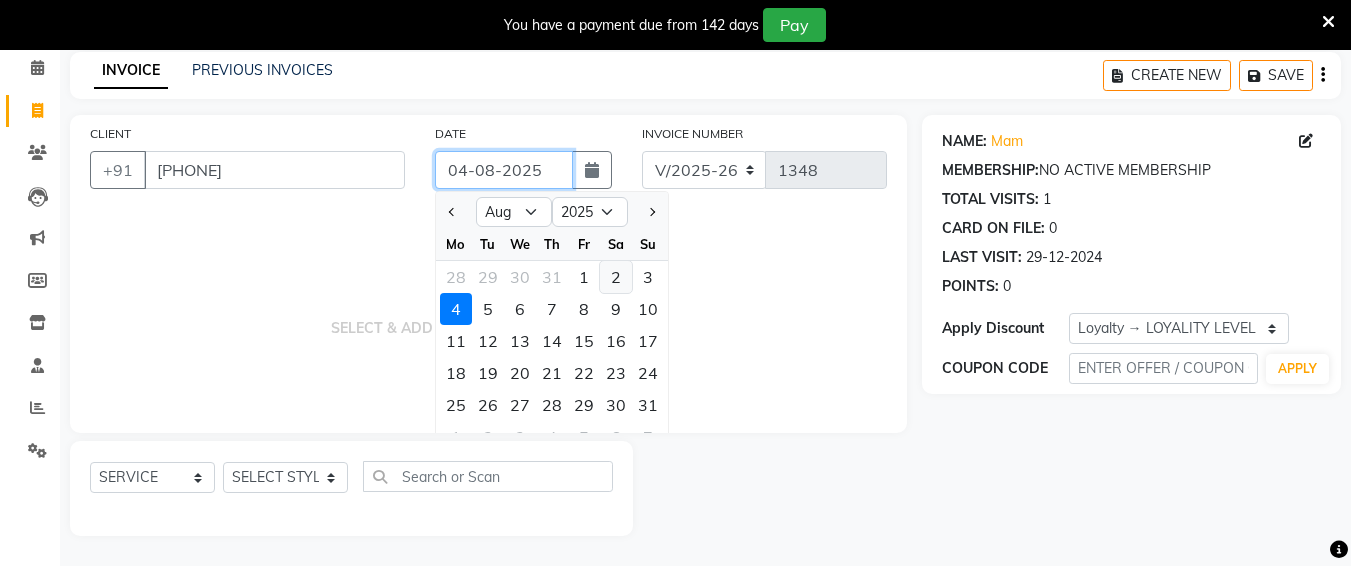 type on "02-08-2025" 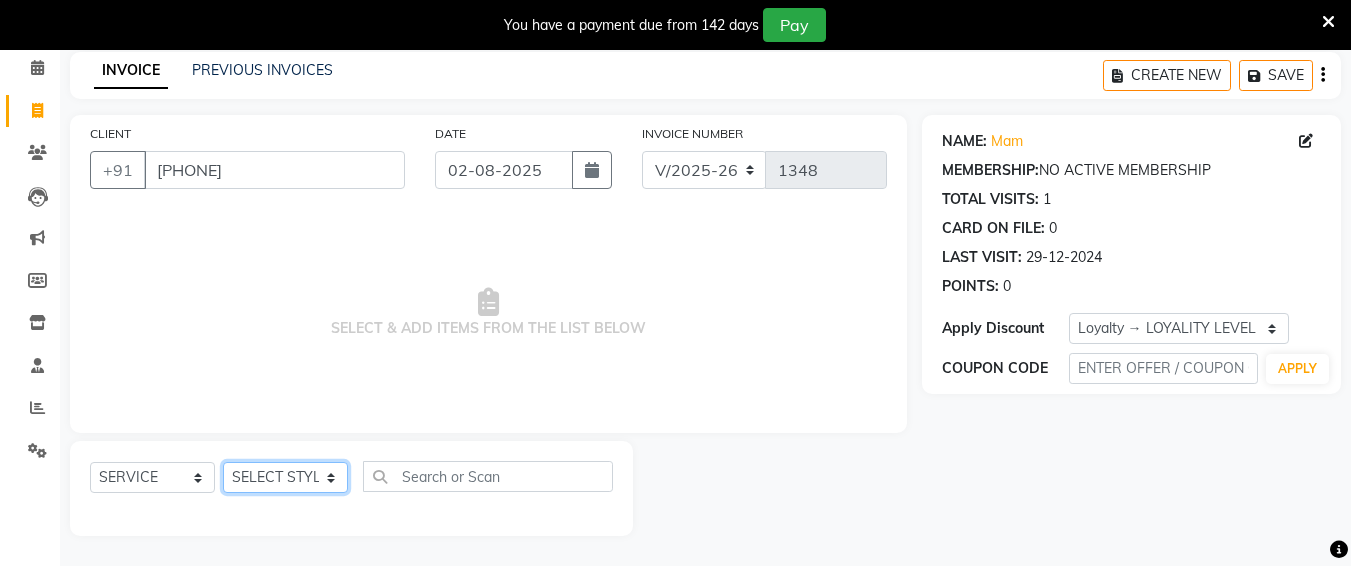 click on "SELECT STYLIST [NAME] [NAME] [NAME] [NAME] [NAME] [NAME] [NAME] [NAME] [NAME] [NAME] [NAME]" 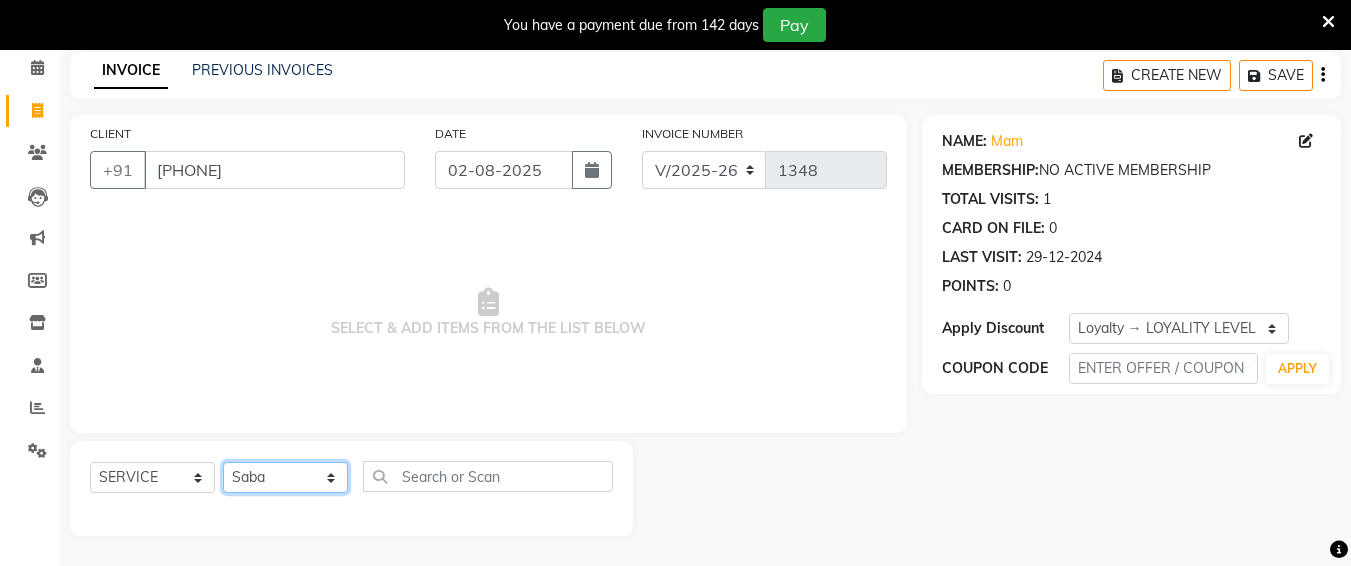 click on "SELECT STYLIST [NAME] [NAME] [NAME] [NAME] [NAME] [NAME] [NAME] [NAME] [NAME] [NAME] [NAME]" 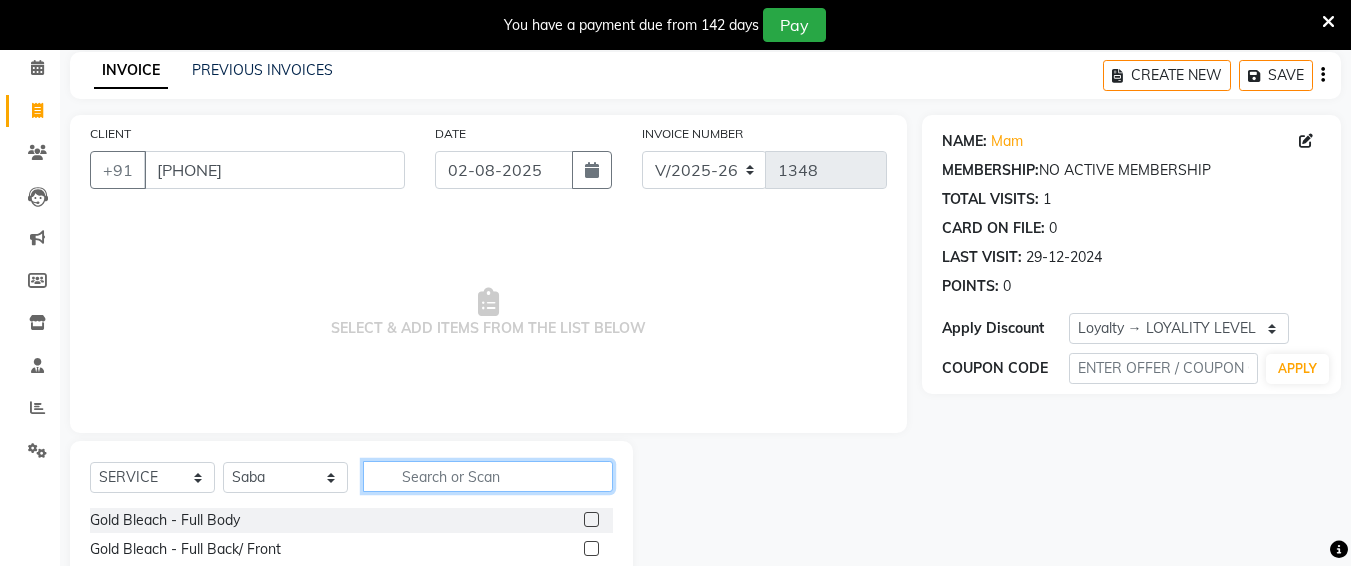 click 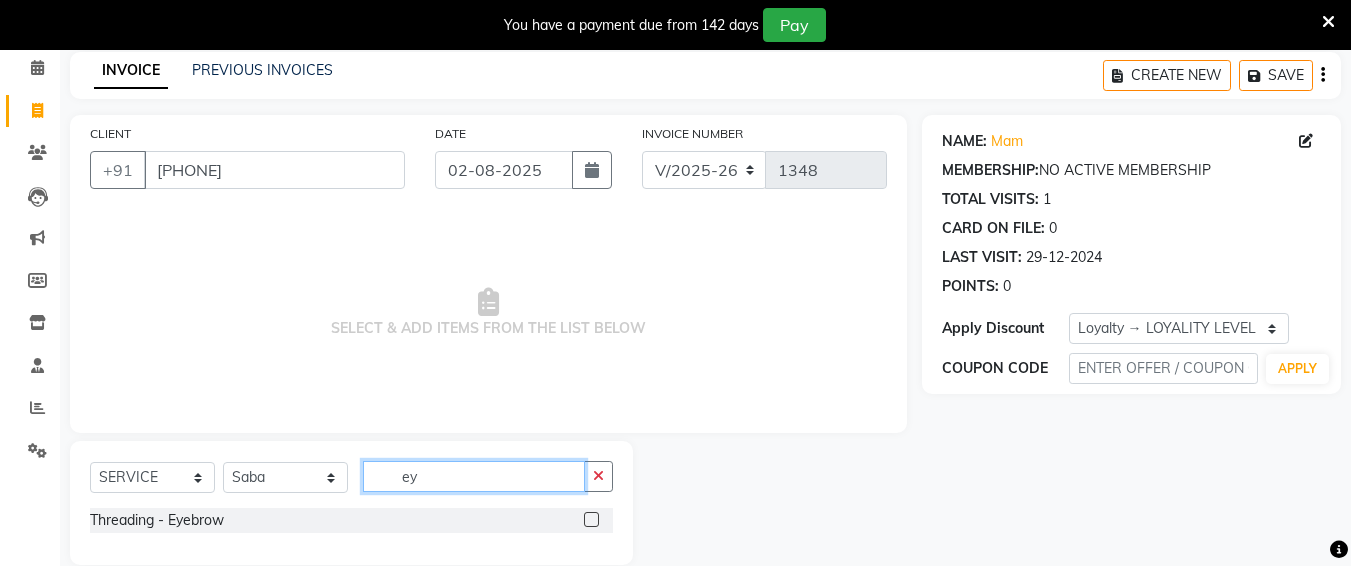 type on "e" 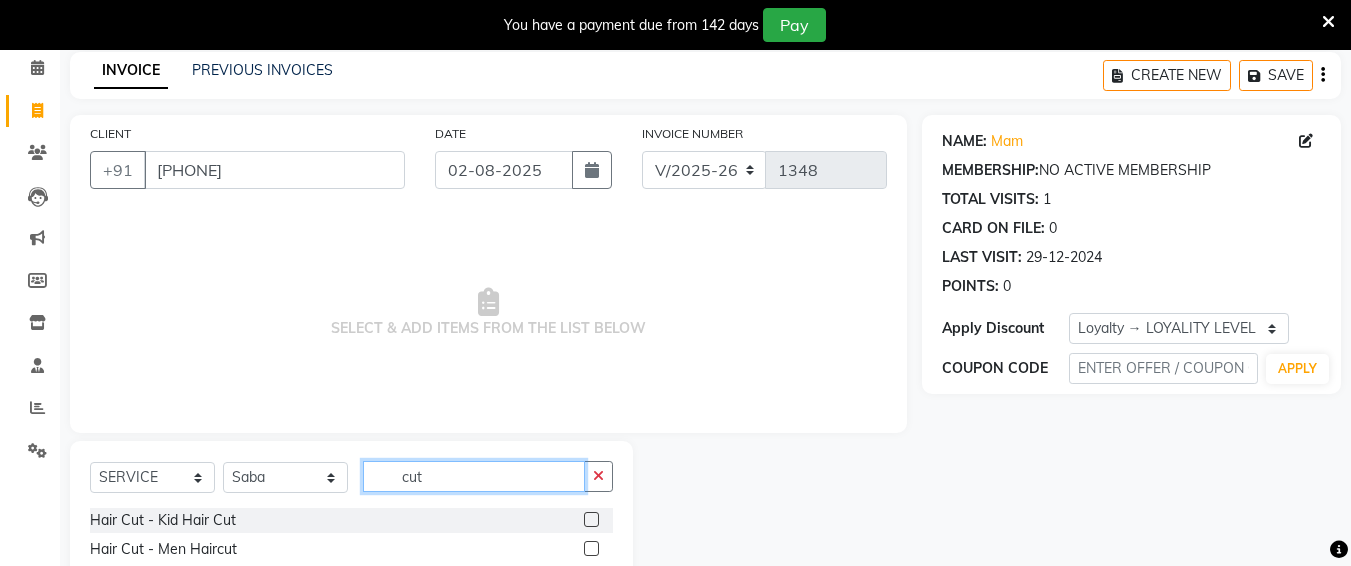 scroll, scrollTop: 172, scrollLeft: 0, axis: vertical 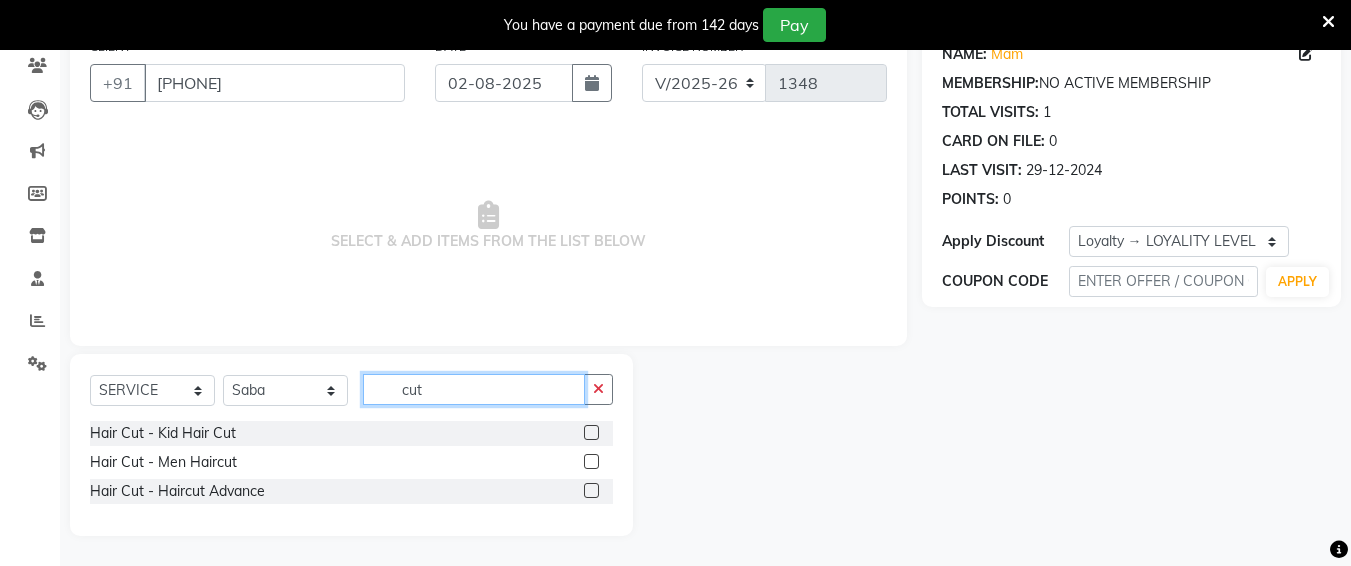 type on "cut" 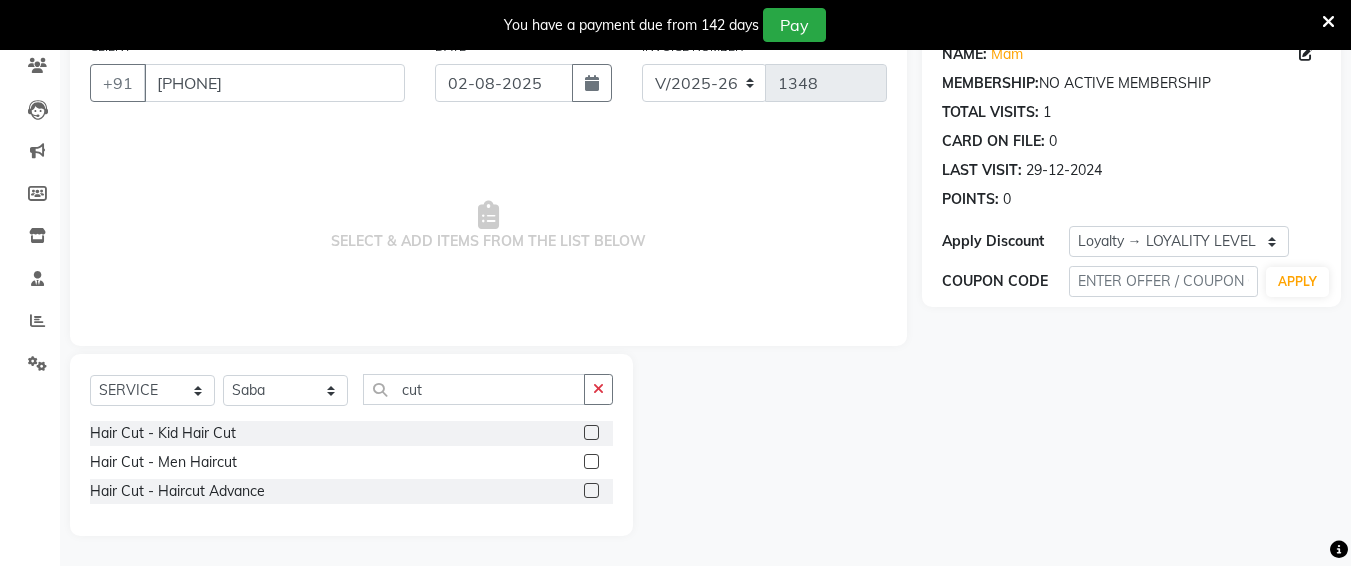 click 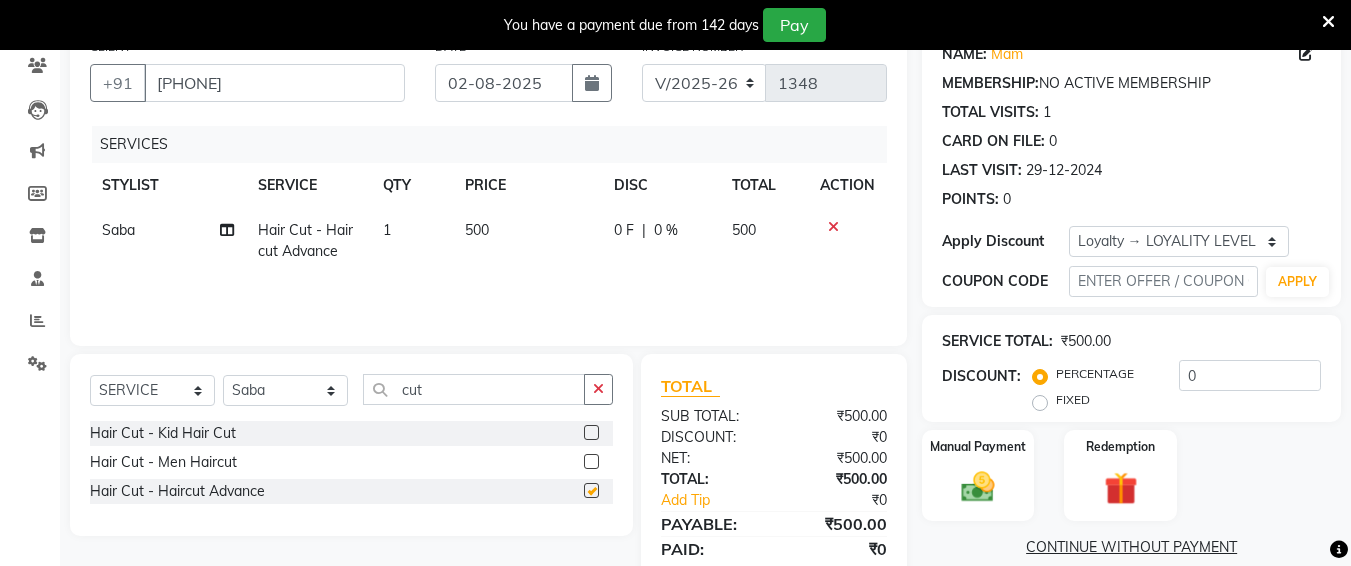 checkbox on "false" 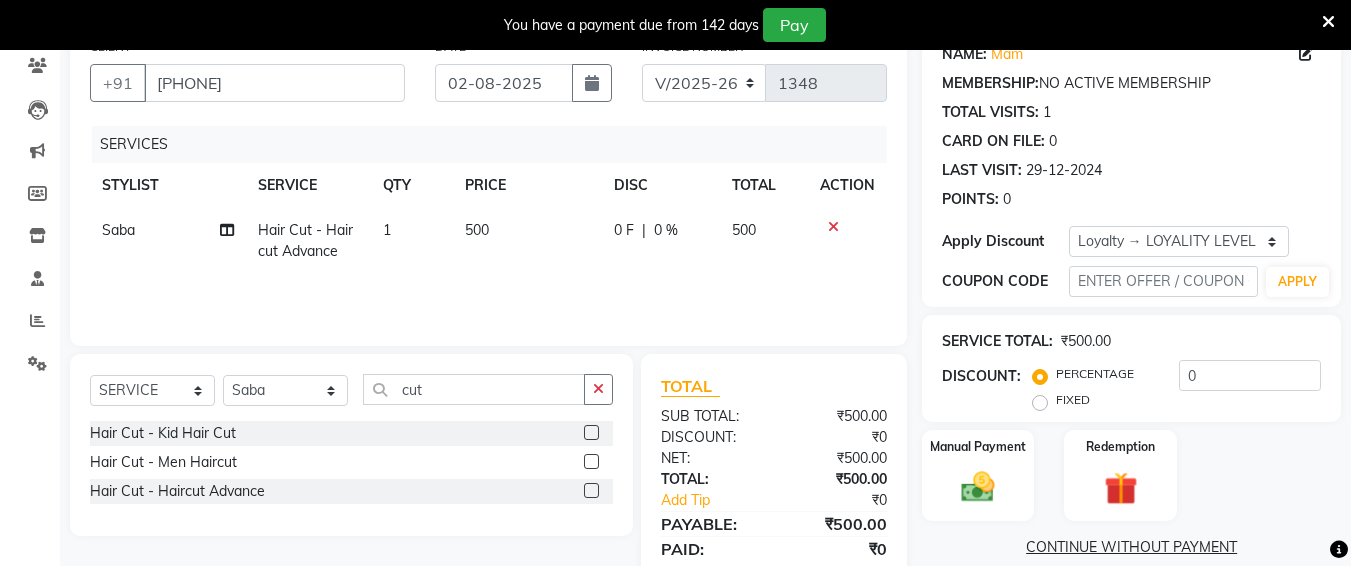 click on "500" 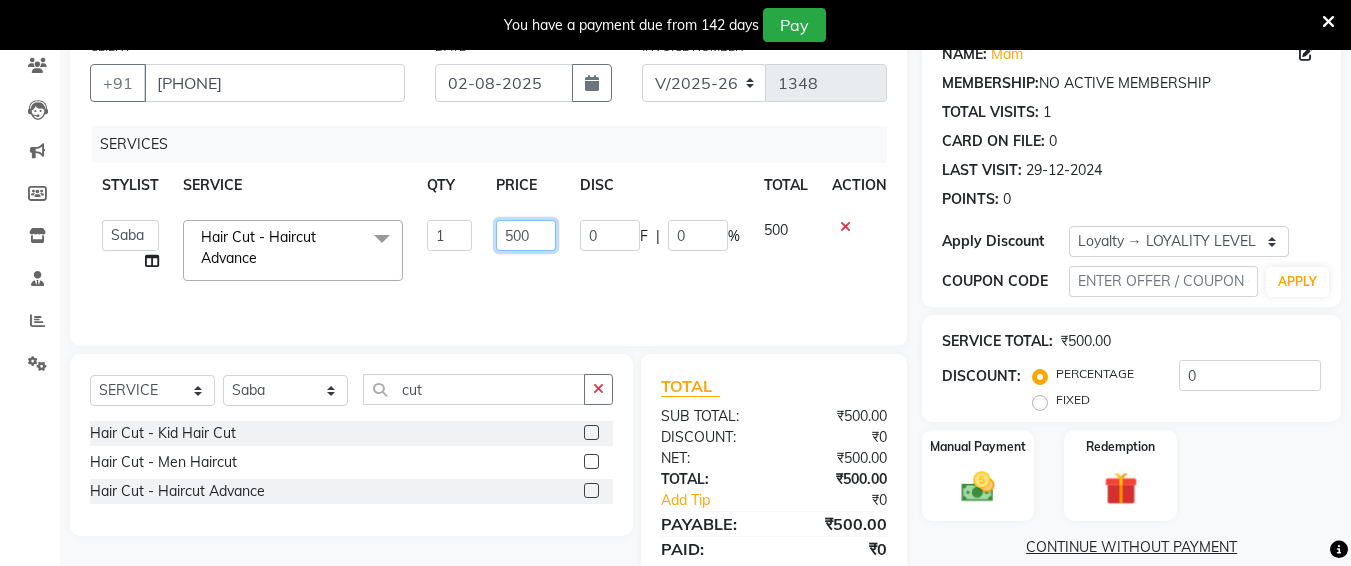 click on "500" 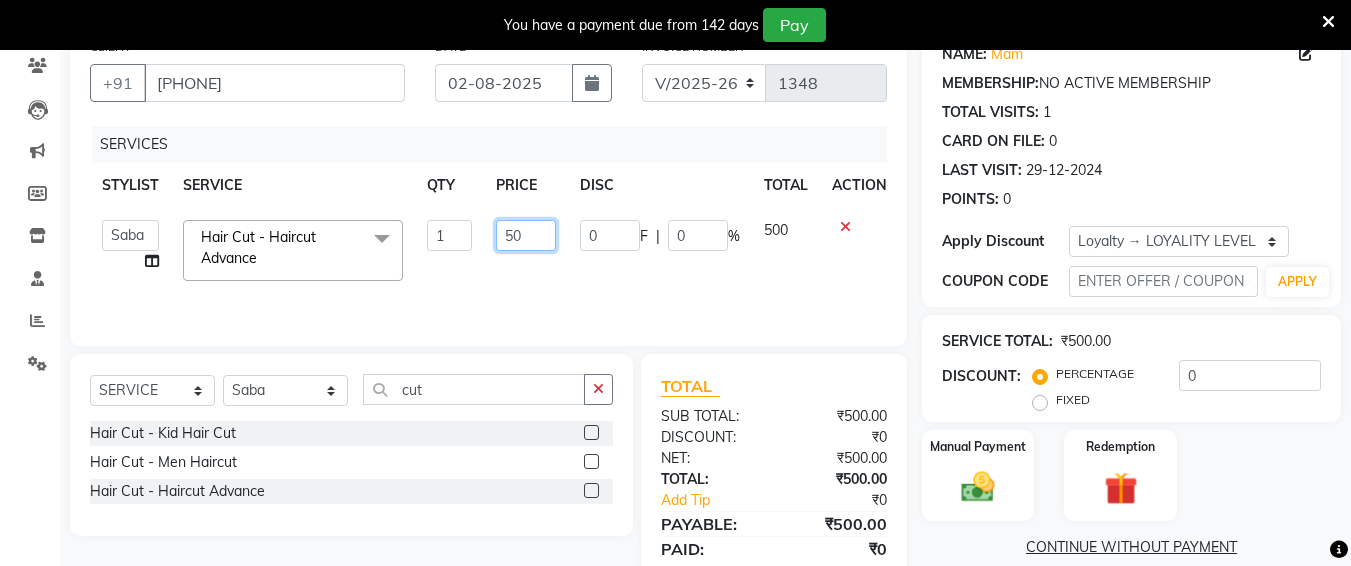 type on "5" 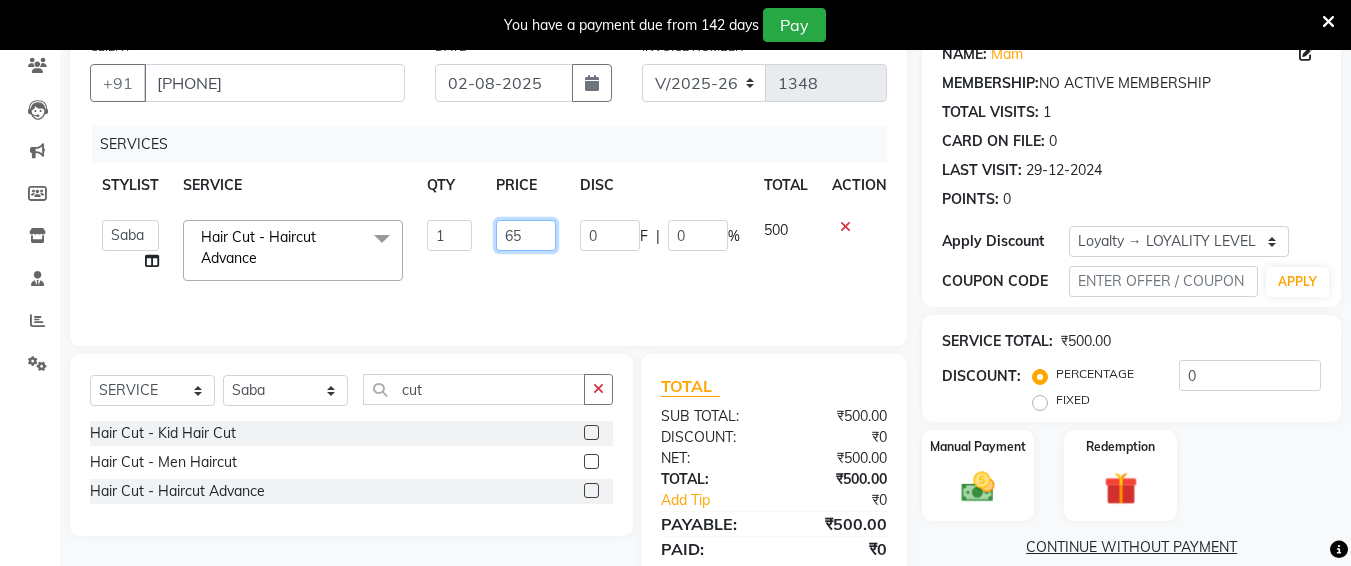 type on "650" 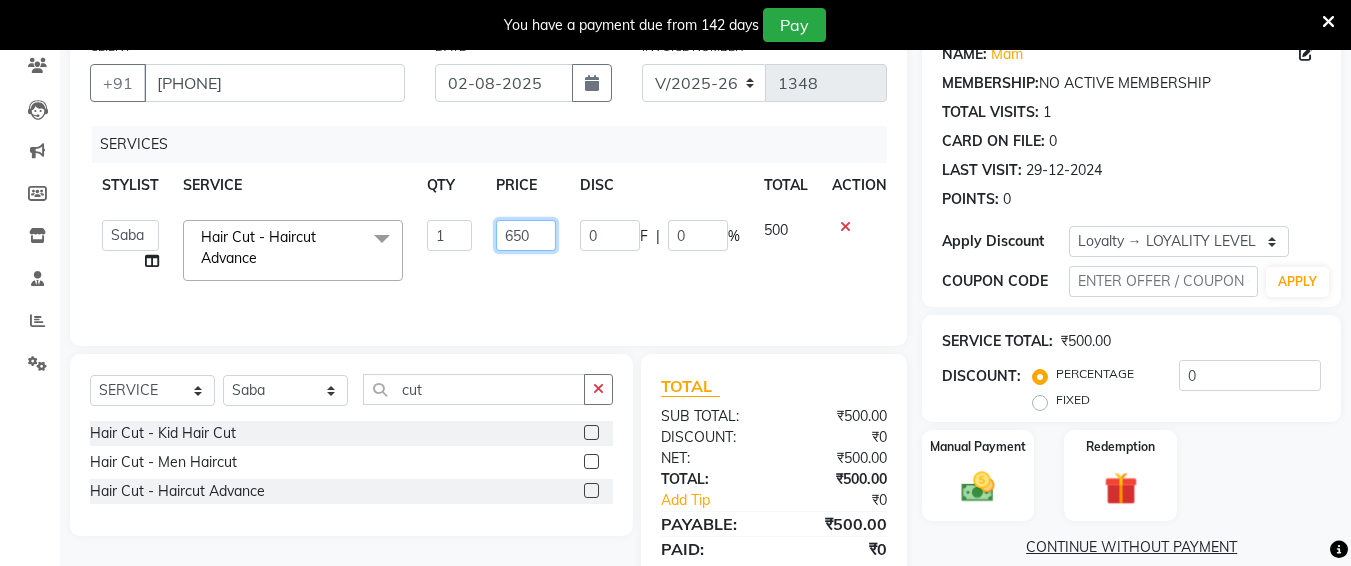 scroll, scrollTop: 242, scrollLeft: 0, axis: vertical 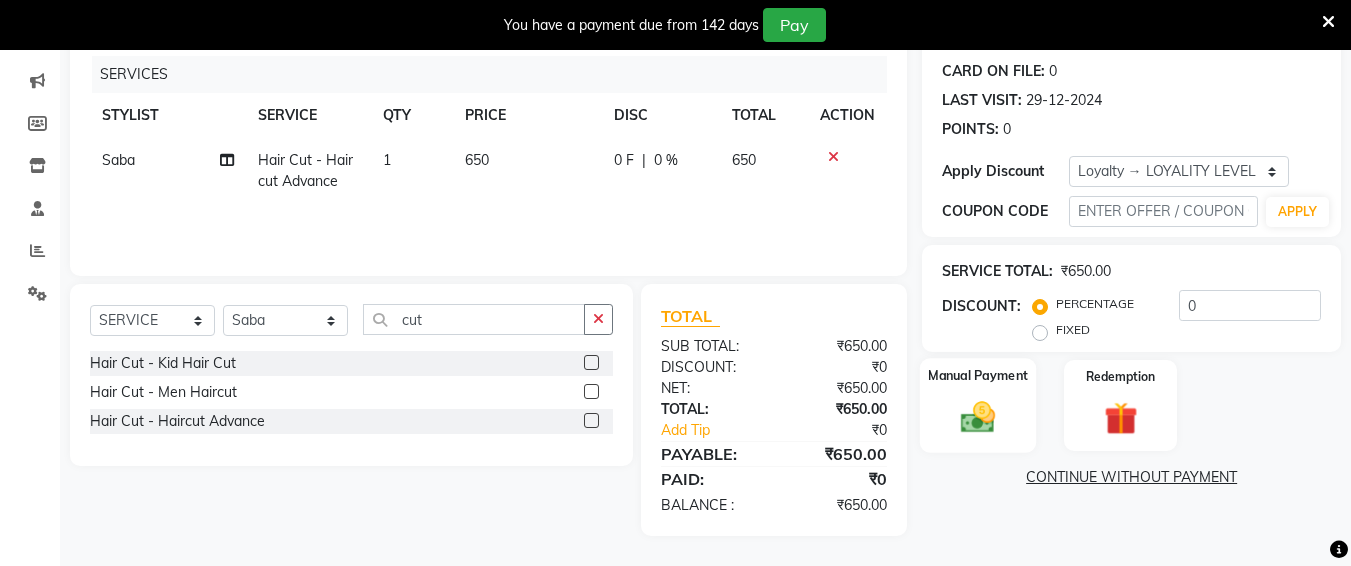 click on "Manual Payment" 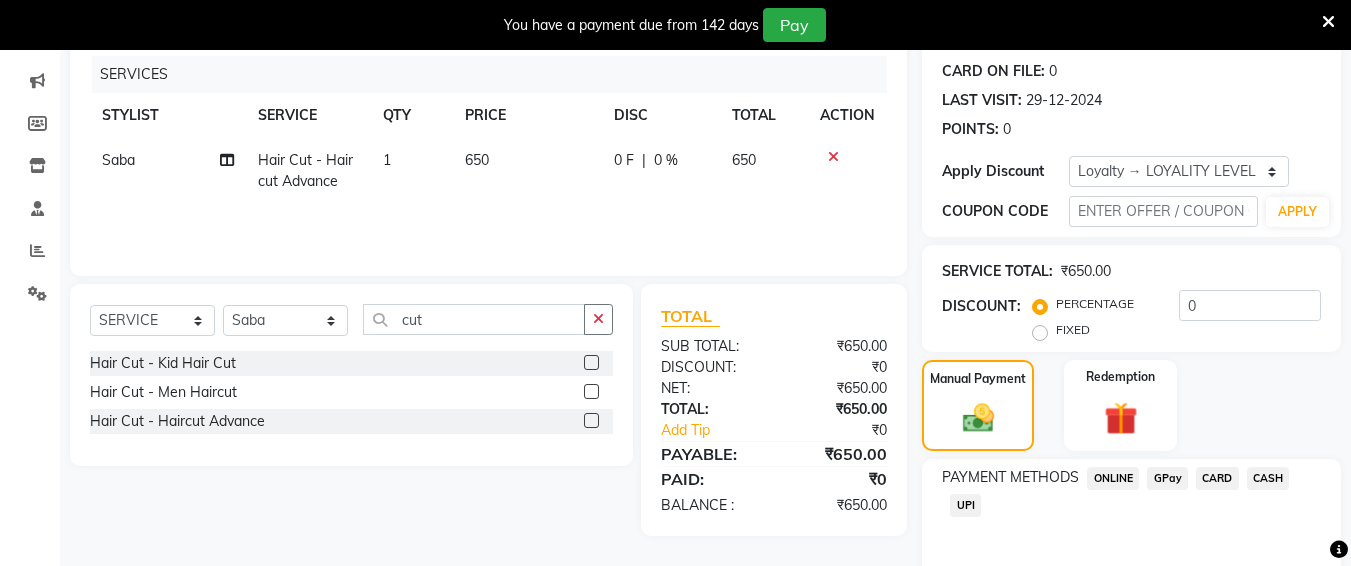 scroll, scrollTop: 326, scrollLeft: 0, axis: vertical 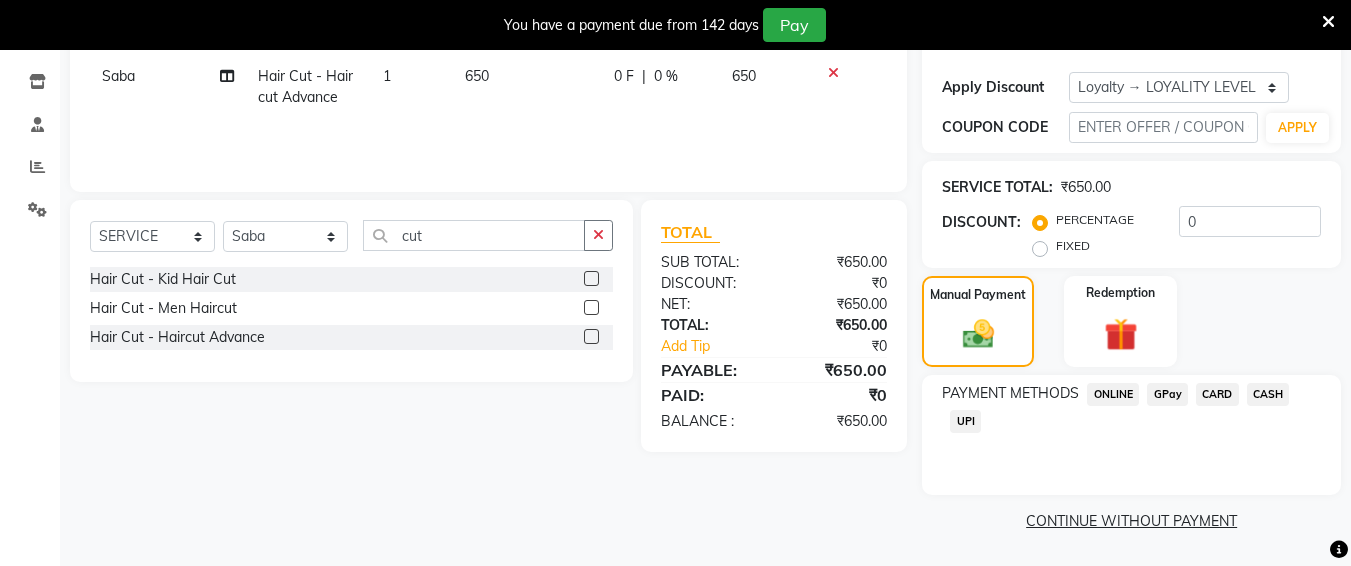 click on "UPI" 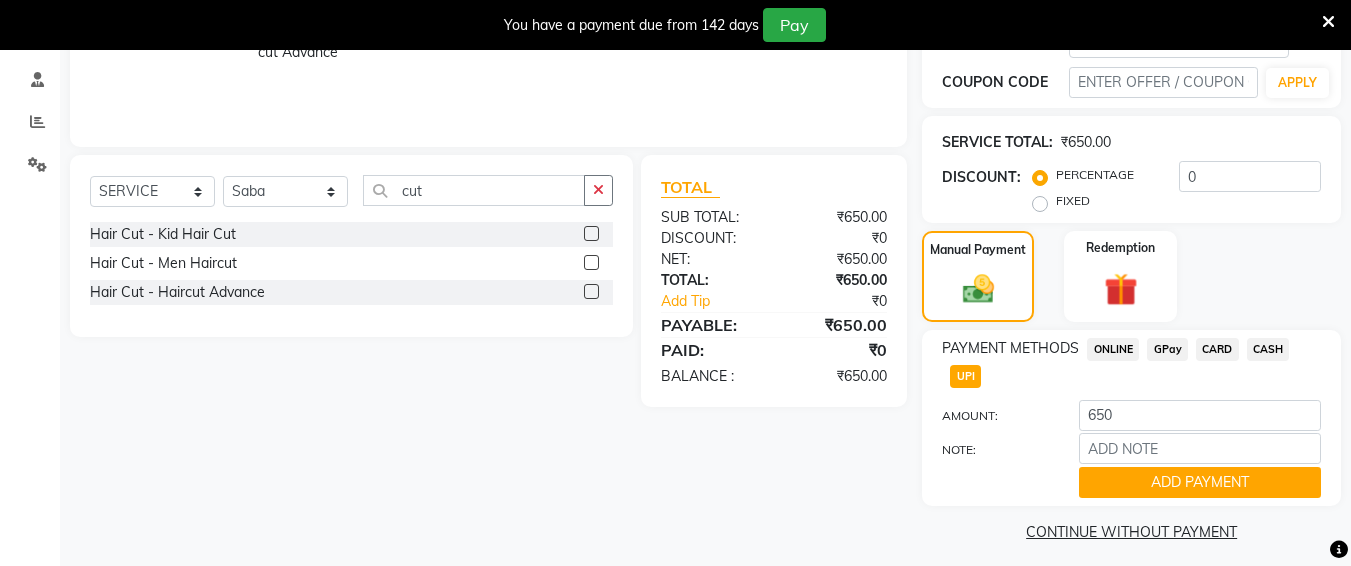 scroll, scrollTop: 378, scrollLeft: 0, axis: vertical 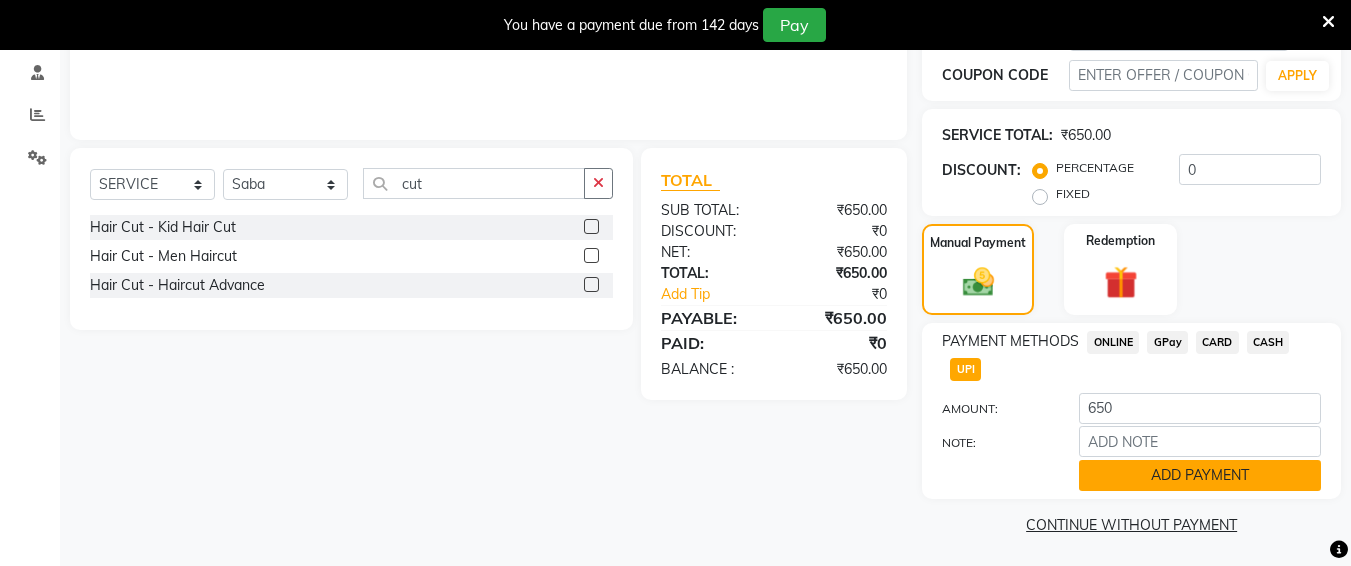 click on "ADD PAYMENT" 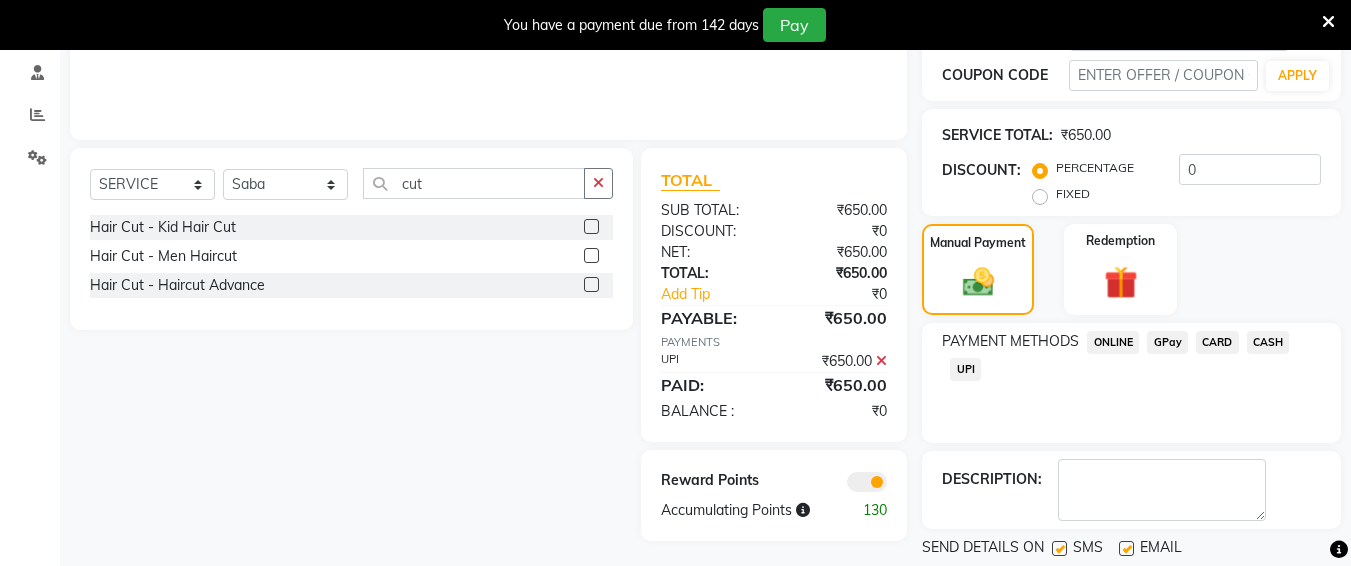 drag, startPoint x: 1314, startPoint y: 436, endPoint x: 1311, endPoint y: 452, distance: 16.27882 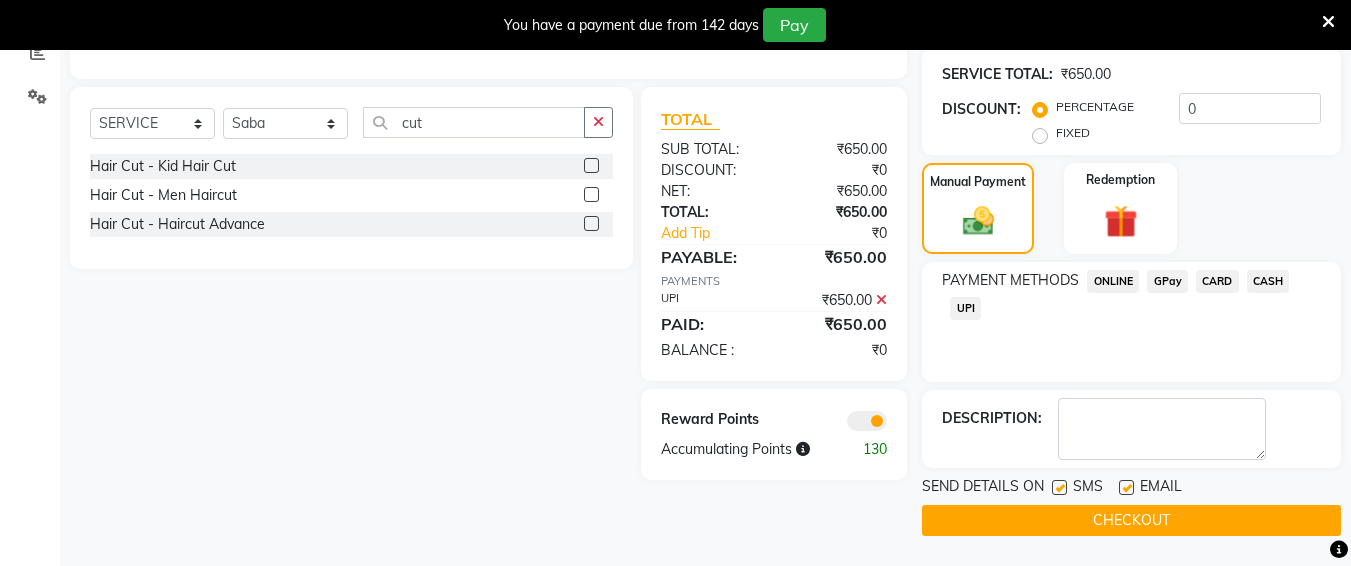 click on "DESCRIPTION:" 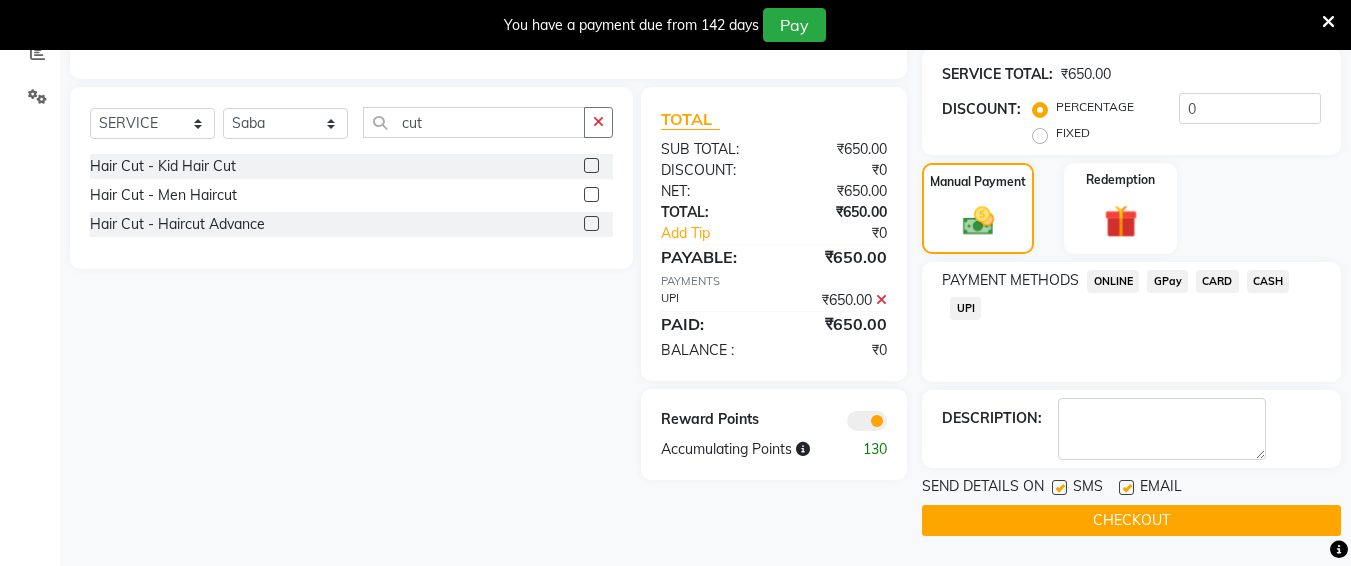 click on "CHECKOUT" 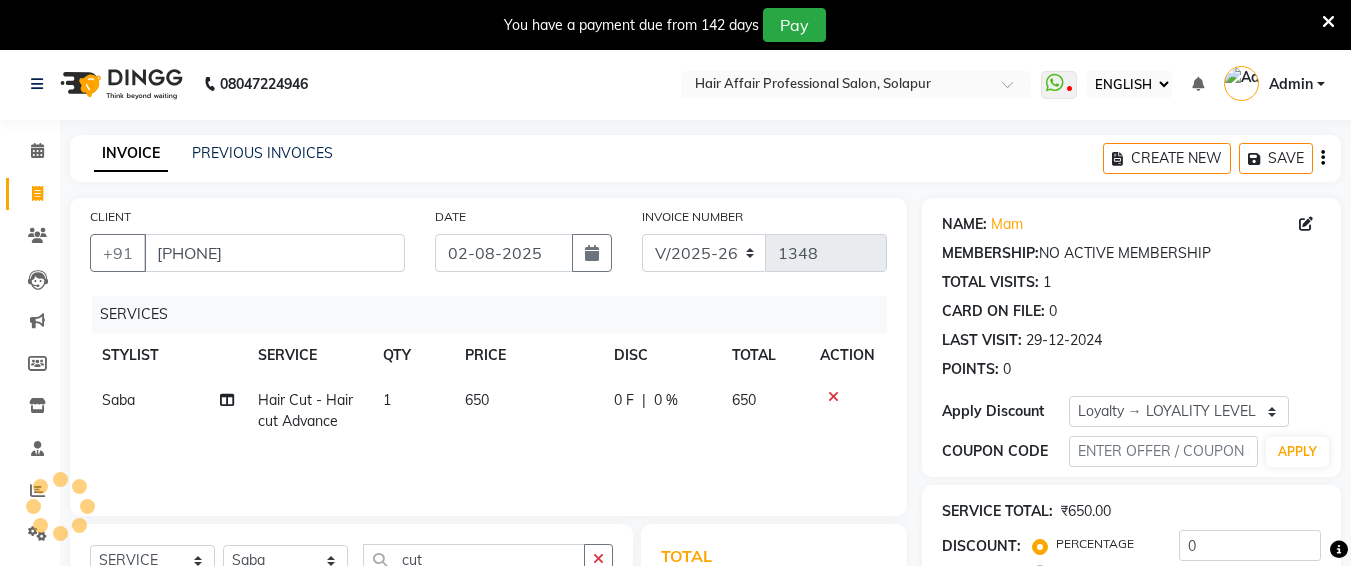 scroll, scrollTop: 0, scrollLeft: 0, axis: both 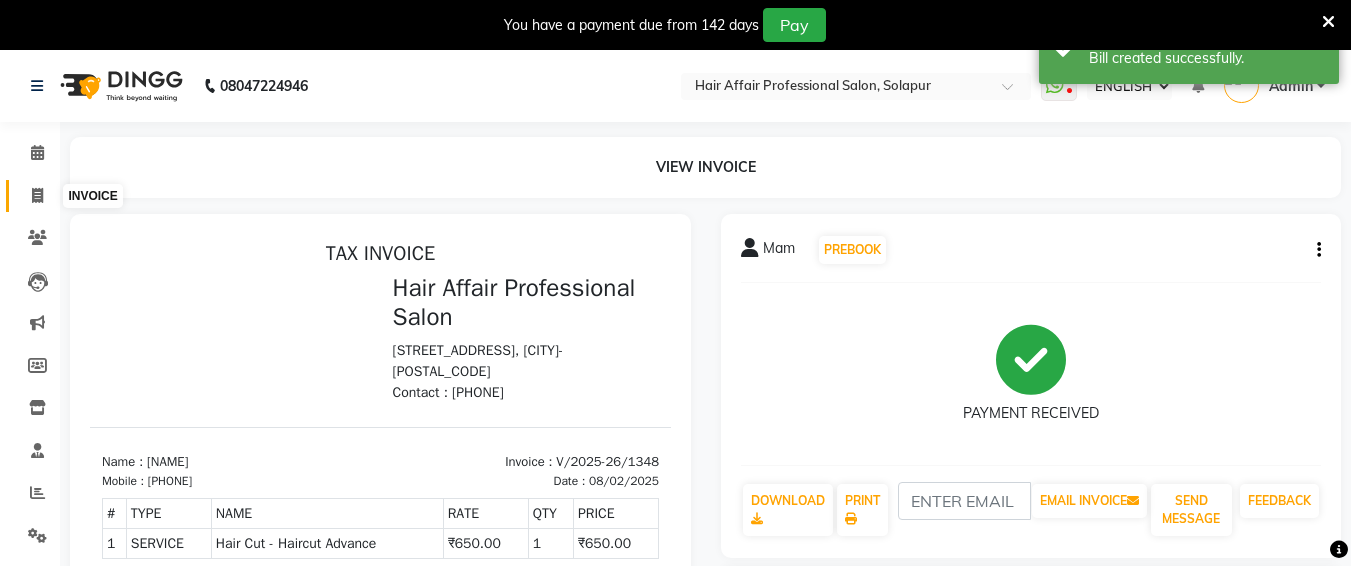 click 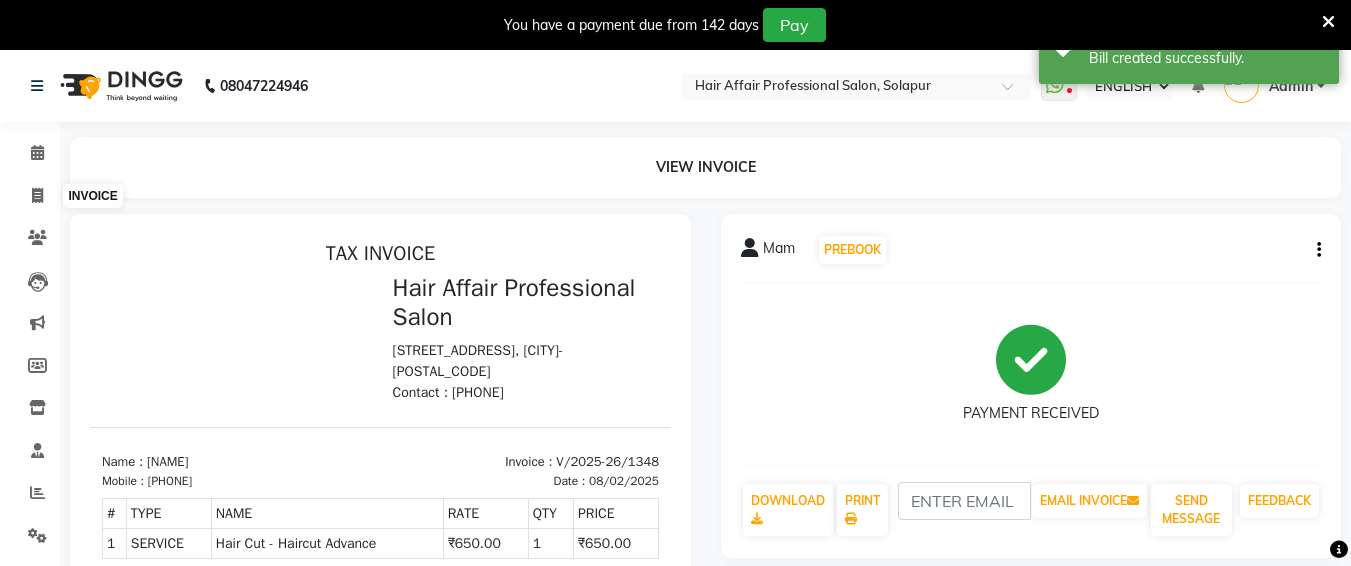 select on "service" 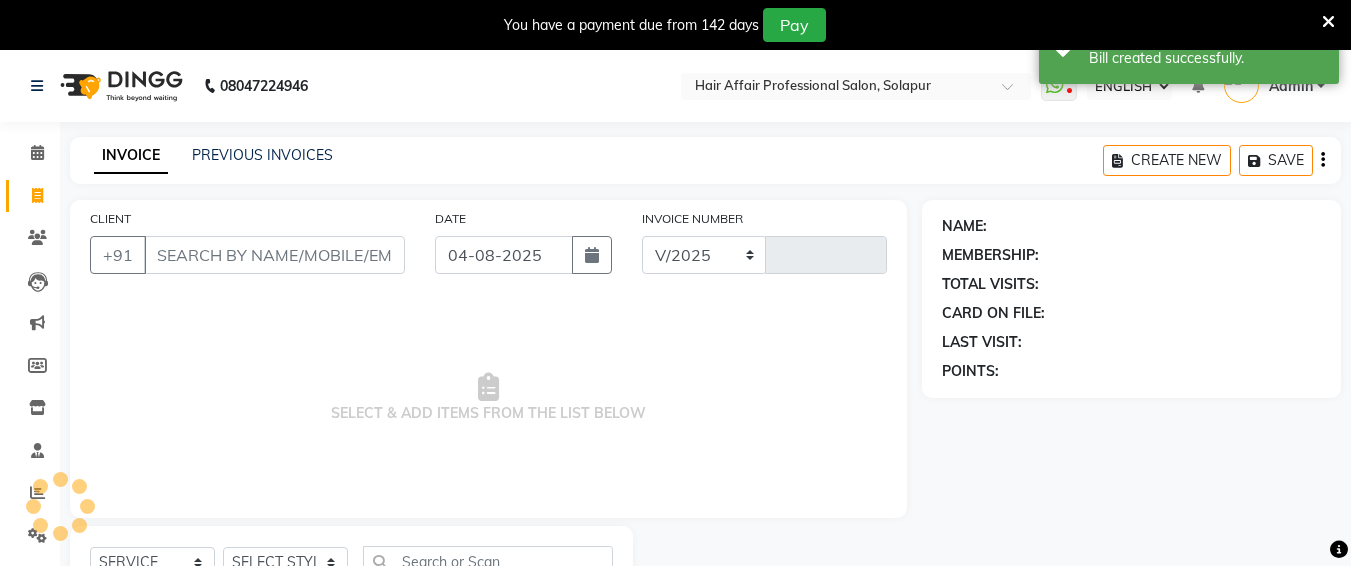 select on "657" 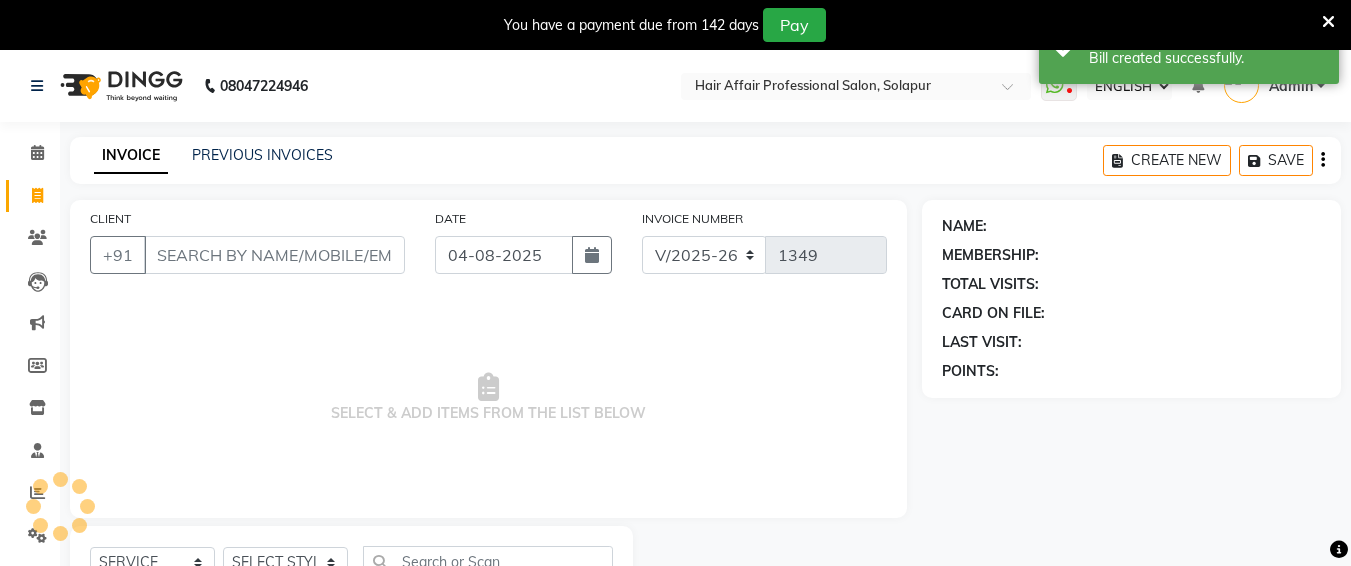 scroll, scrollTop: 85, scrollLeft: 0, axis: vertical 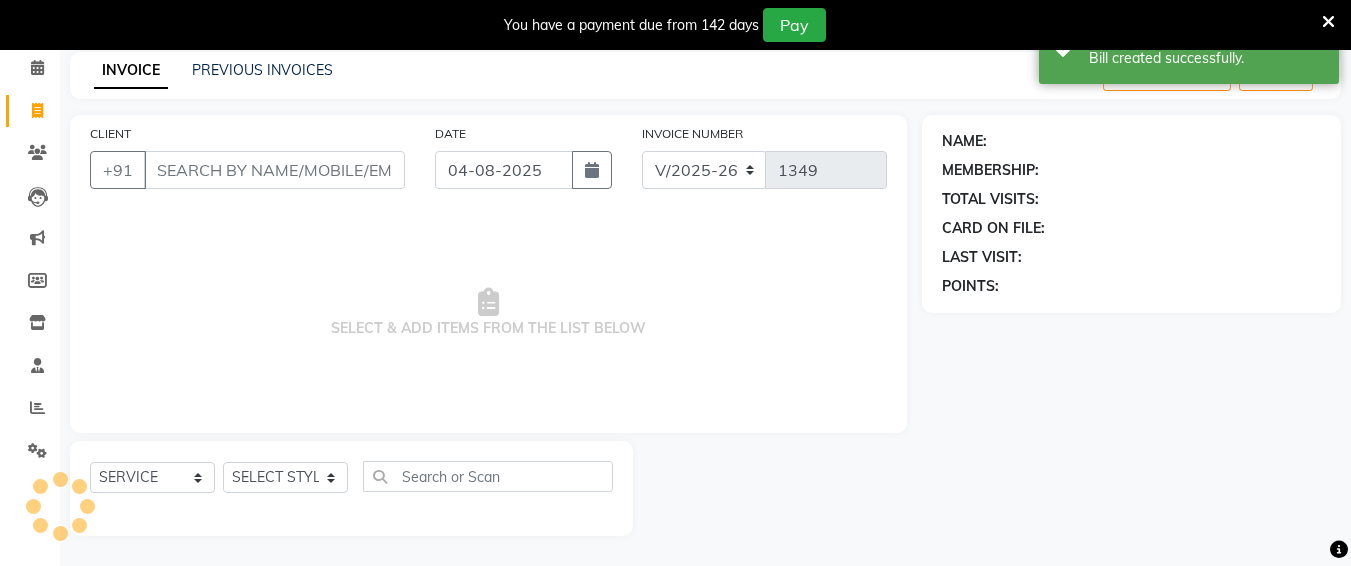 click on "CLIENT" at bounding box center (274, 170) 